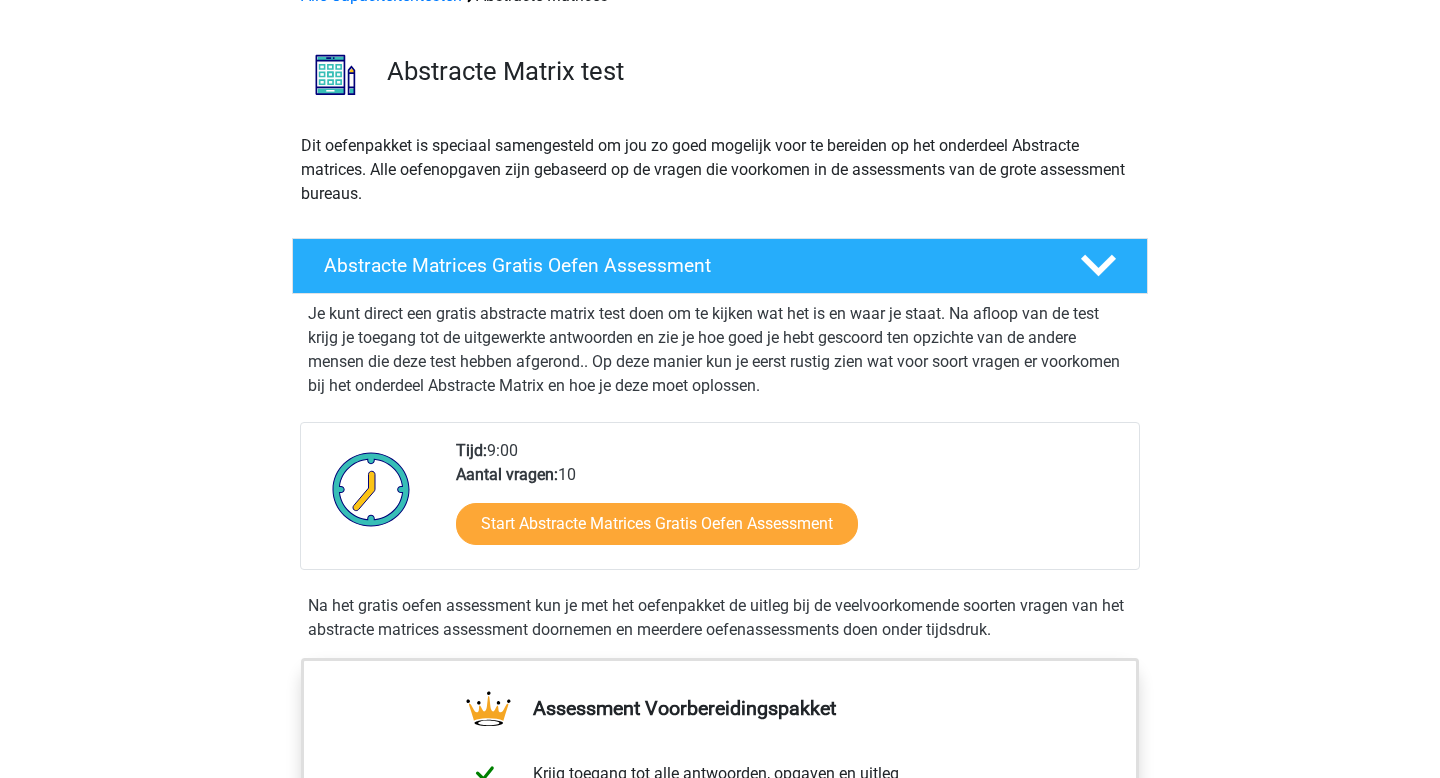 scroll, scrollTop: 118, scrollLeft: 0, axis: vertical 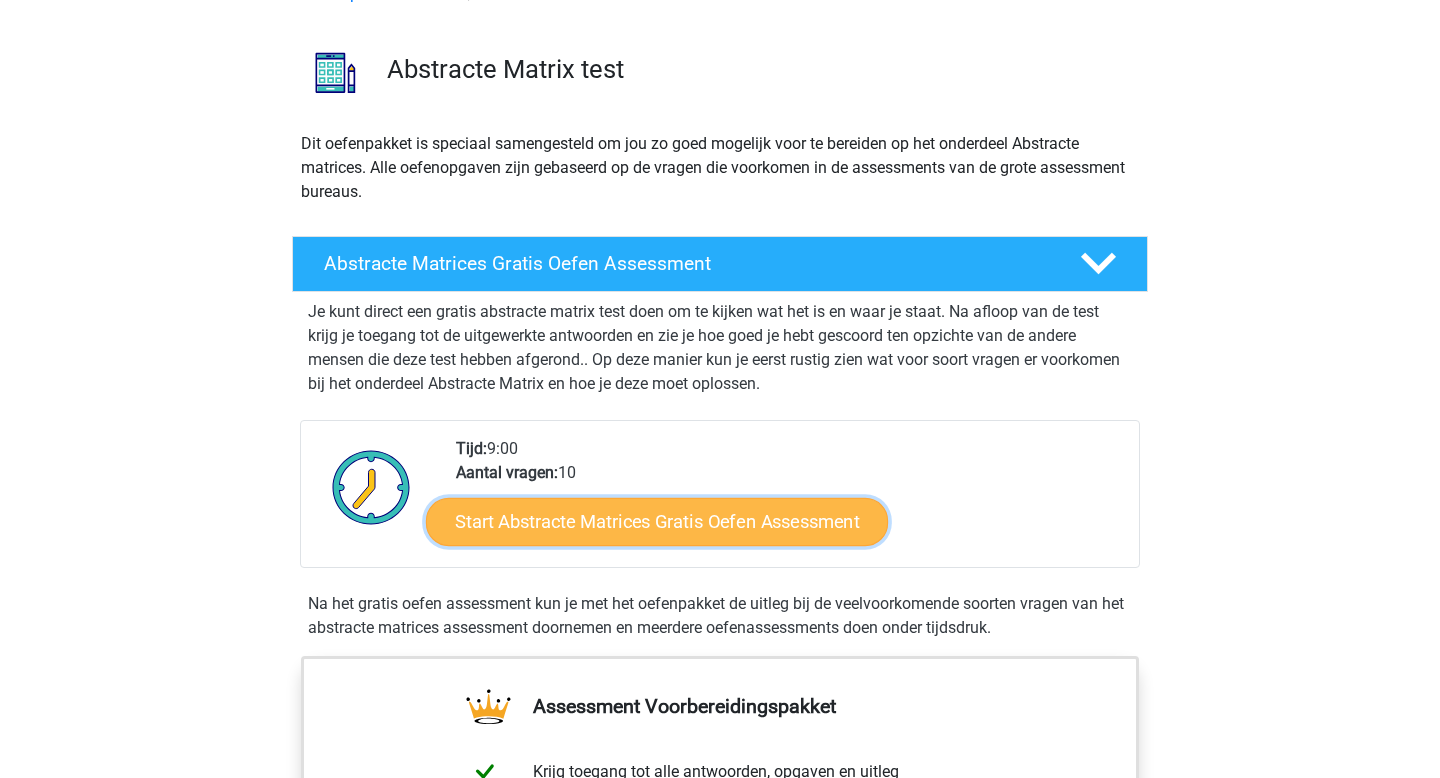 click on "Start Abstracte Matrices
Gratis Oefen Assessment" at bounding box center (657, 521) 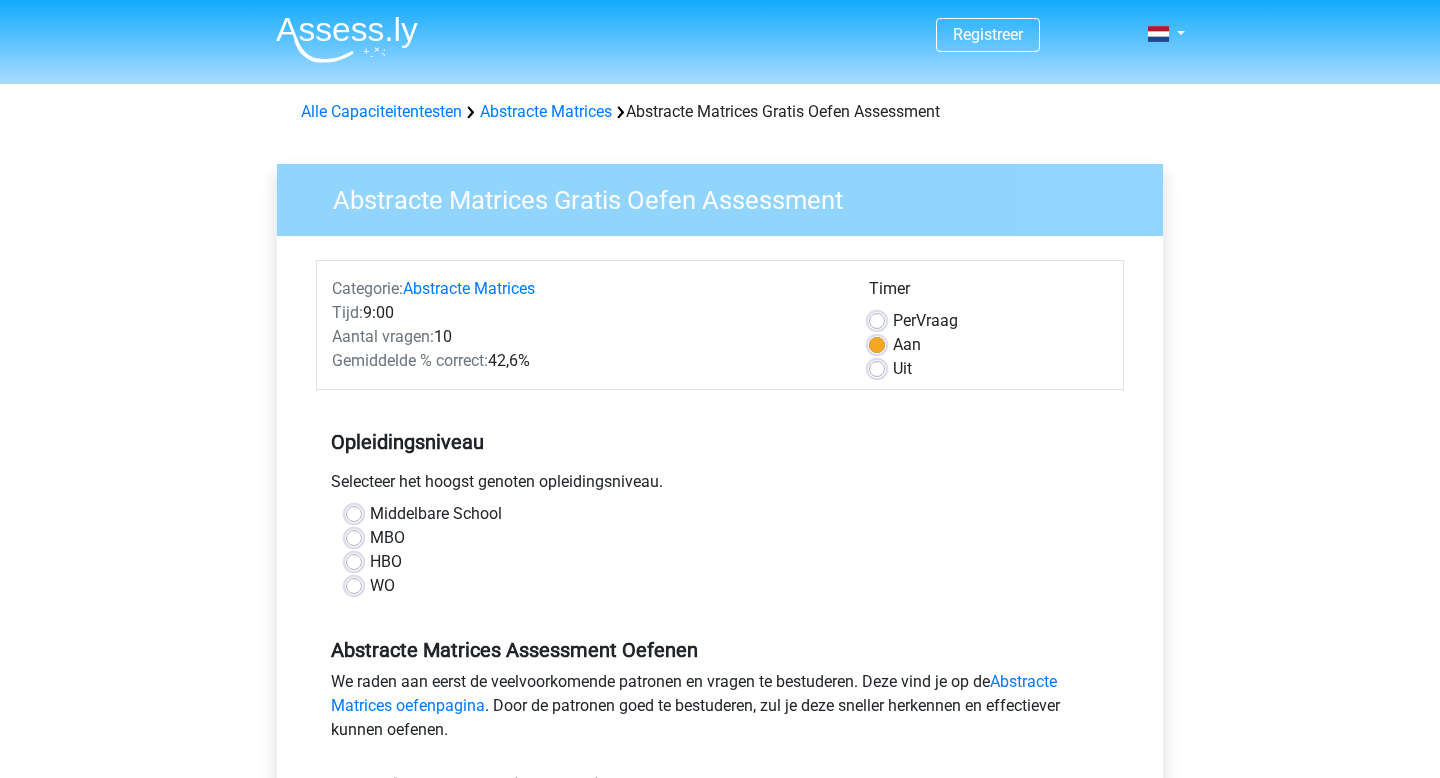 scroll, scrollTop: 0, scrollLeft: 0, axis: both 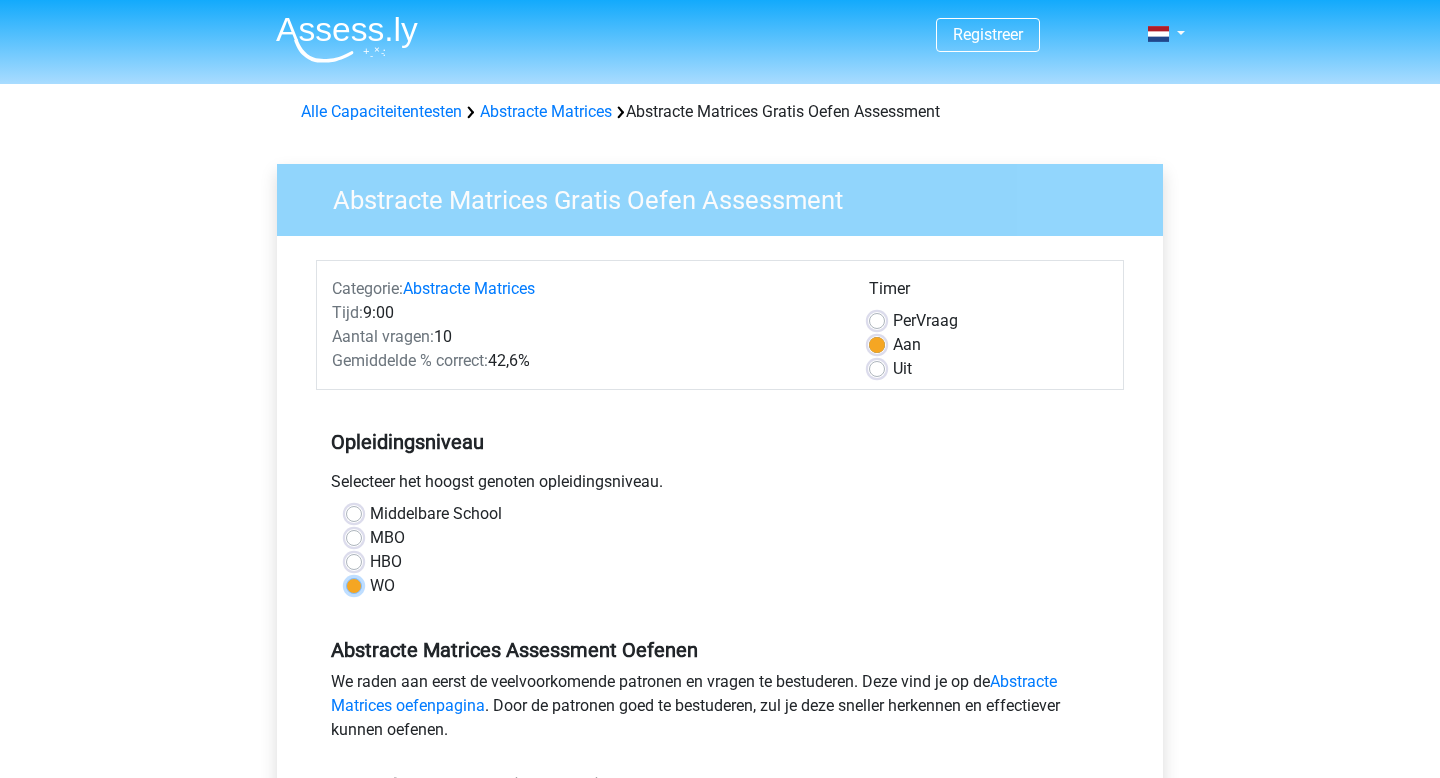 click on "WO" at bounding box center [354, 584] 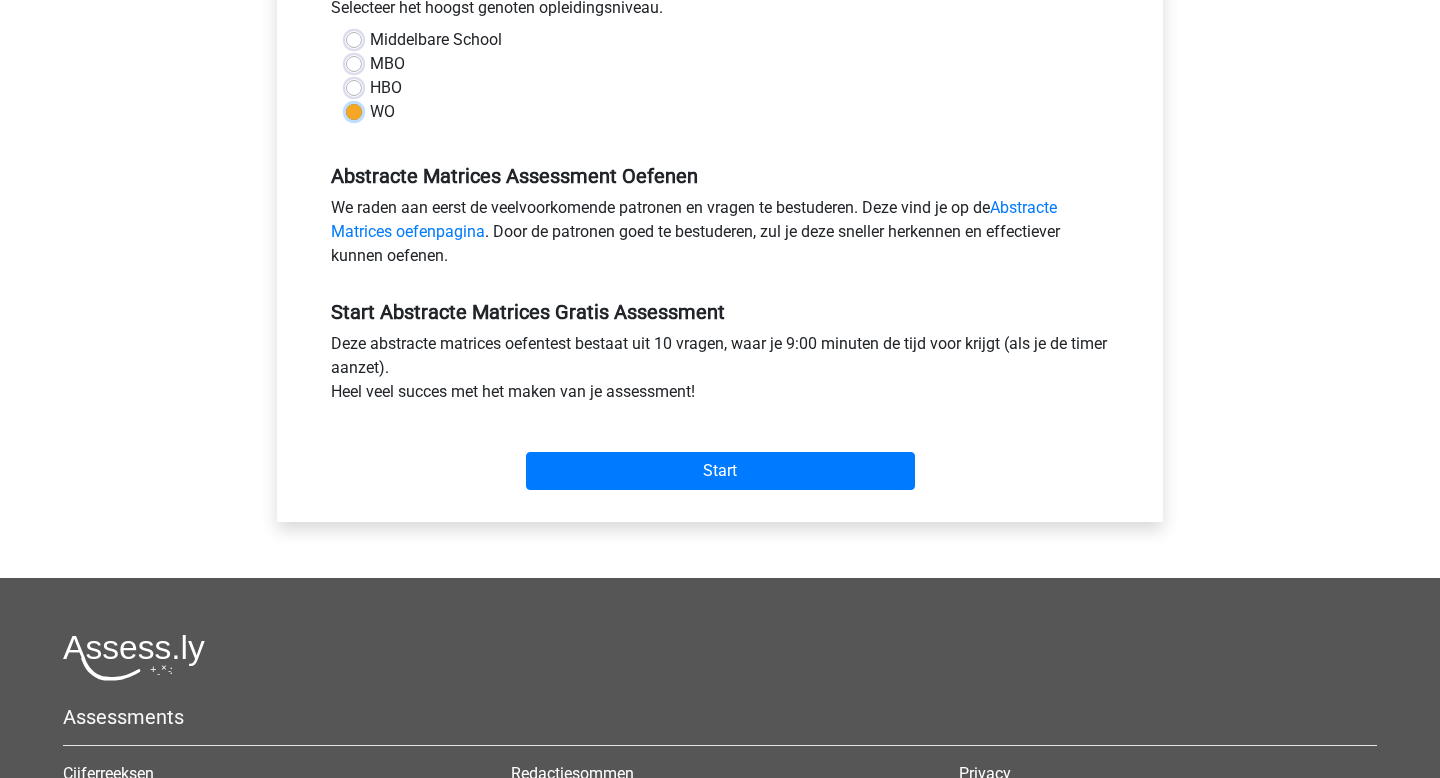 scroll, scrollTop: 486, scrollLeft: 0, axis: vertical 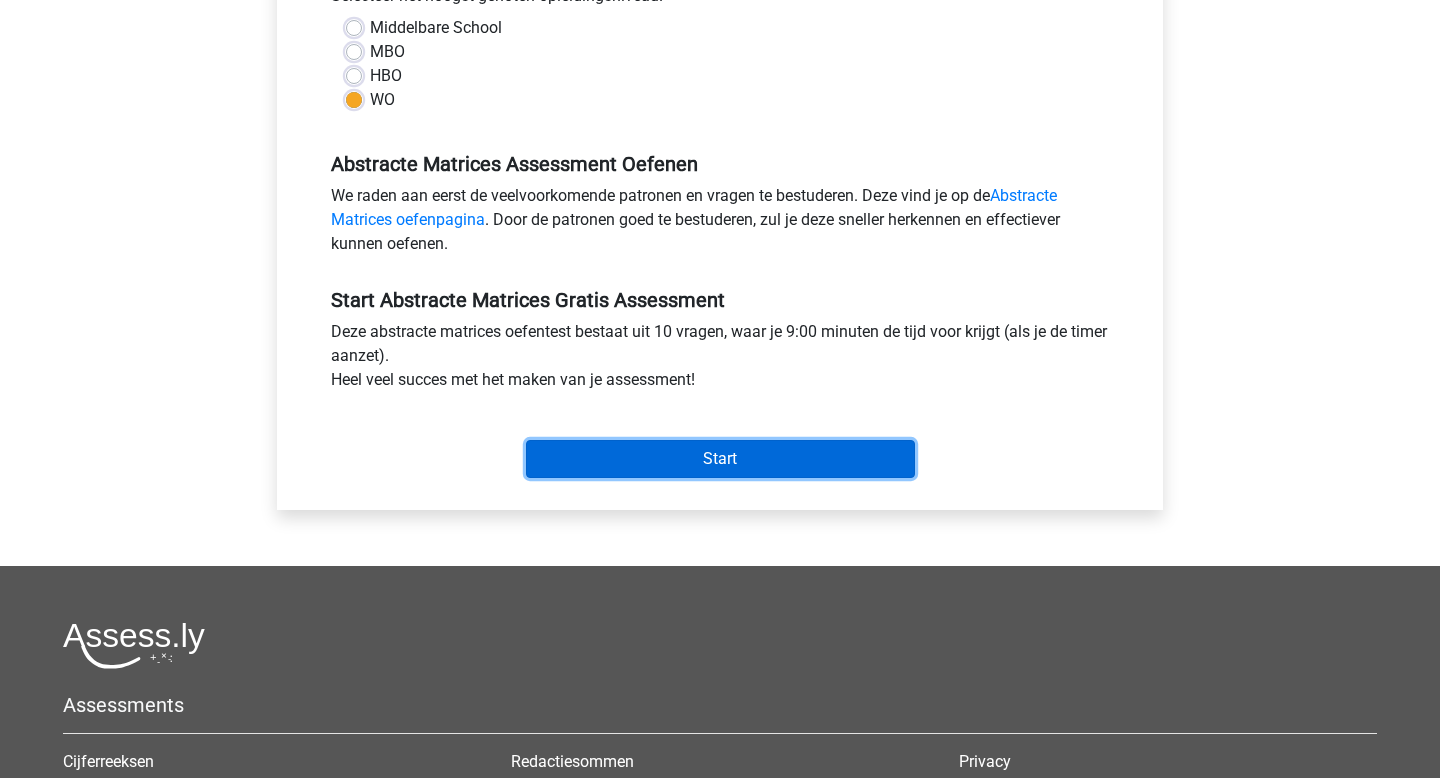 click on "Start" at bounding box center (720, 459) 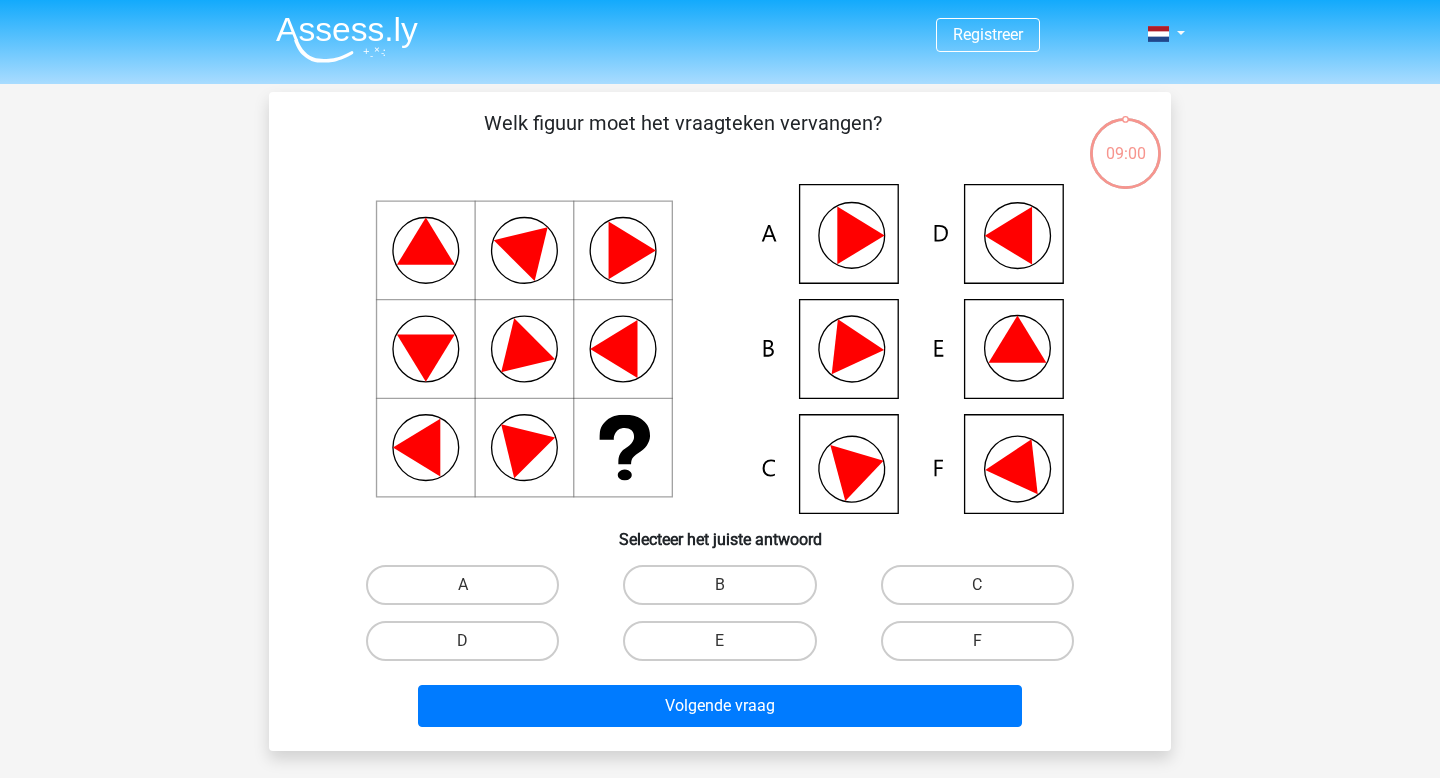 scroll, scrollTop: 0, scrollLeft: 0, axis: both 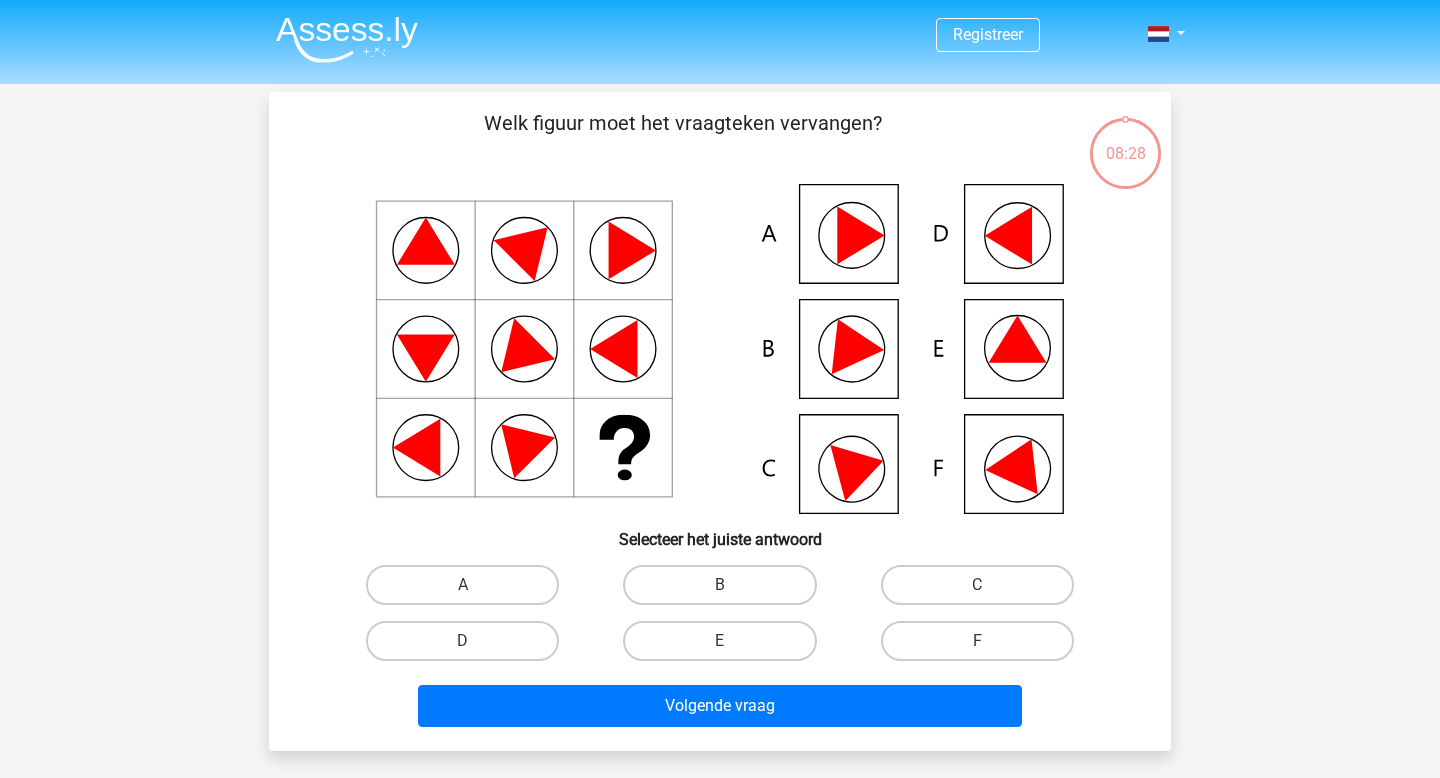click 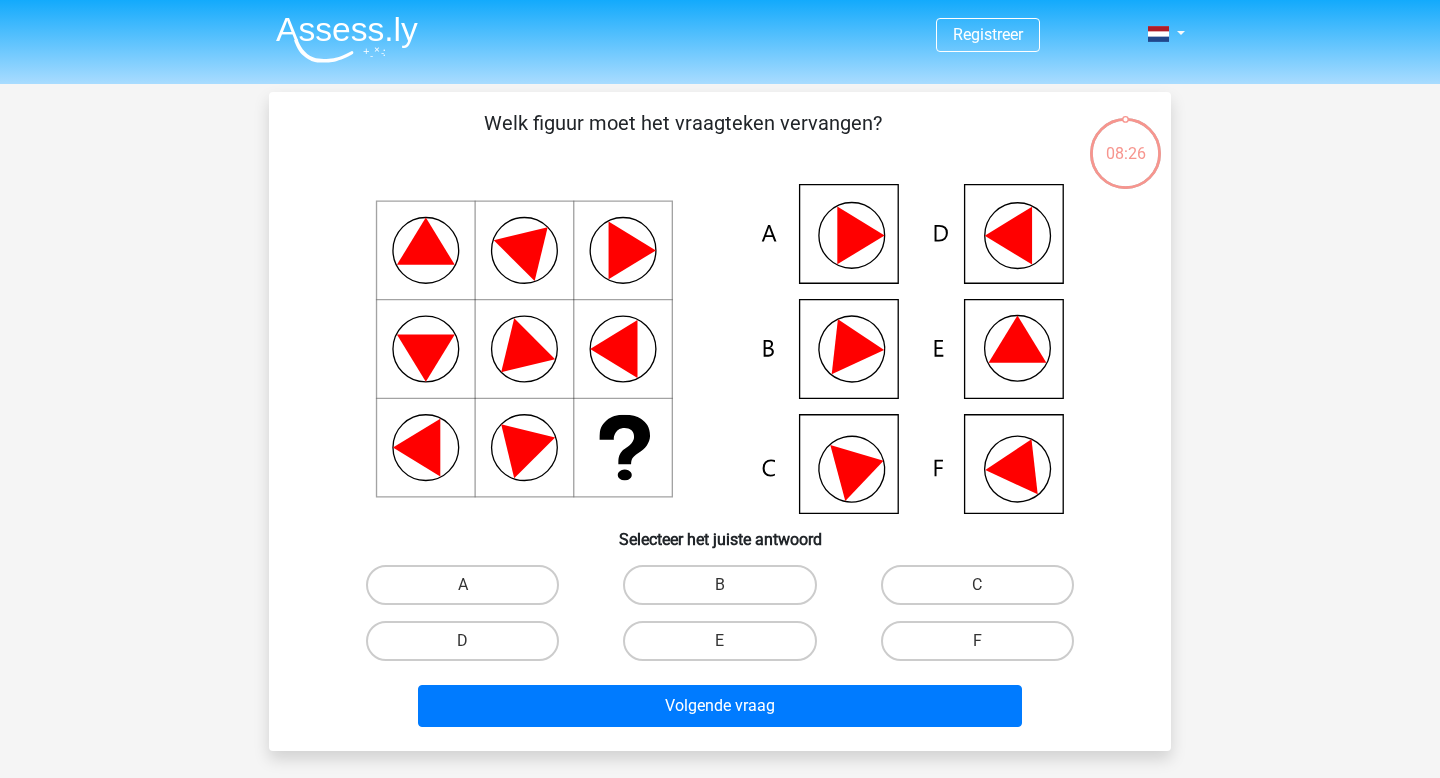click on "E" at bounding box center [726, 647] 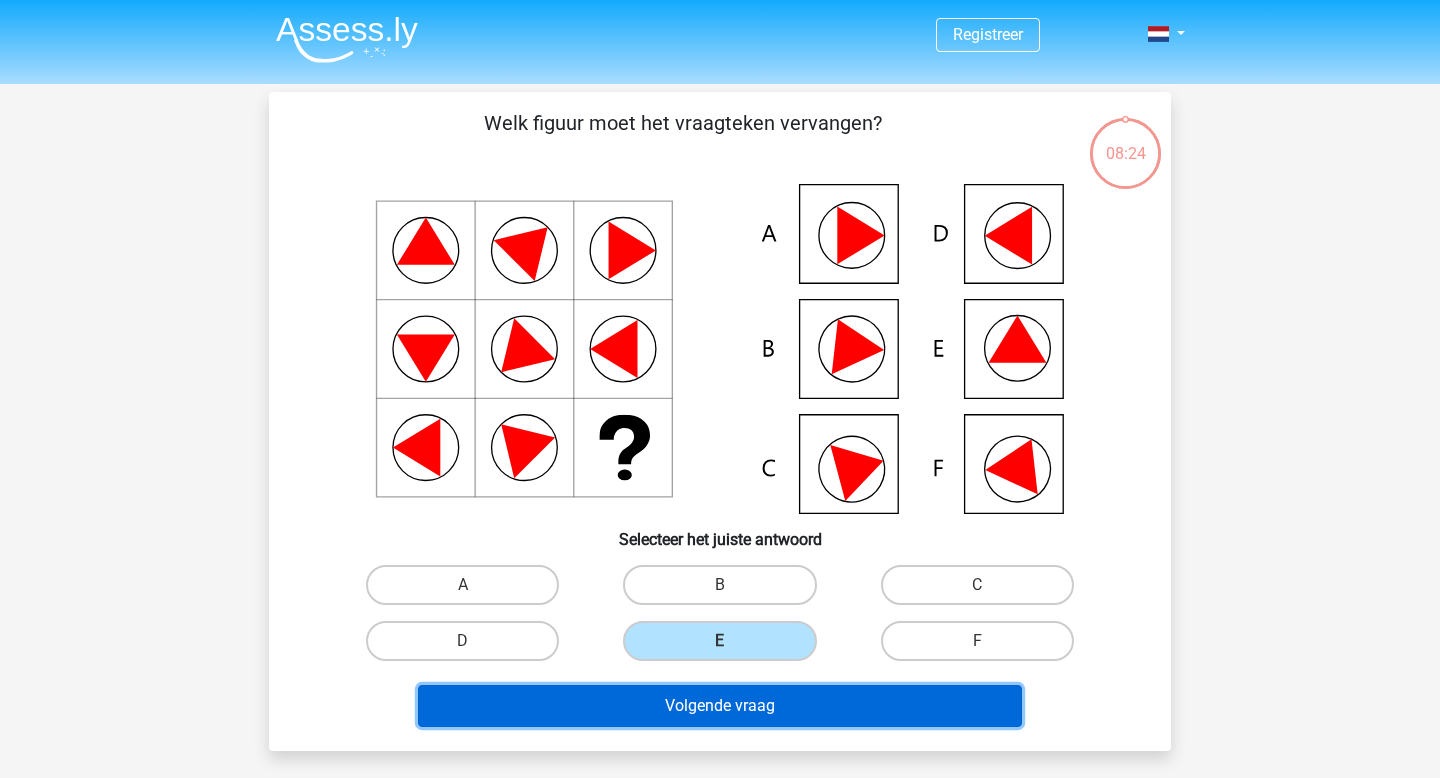 click on "Volgende vraag" at bounding box center [720, 706] 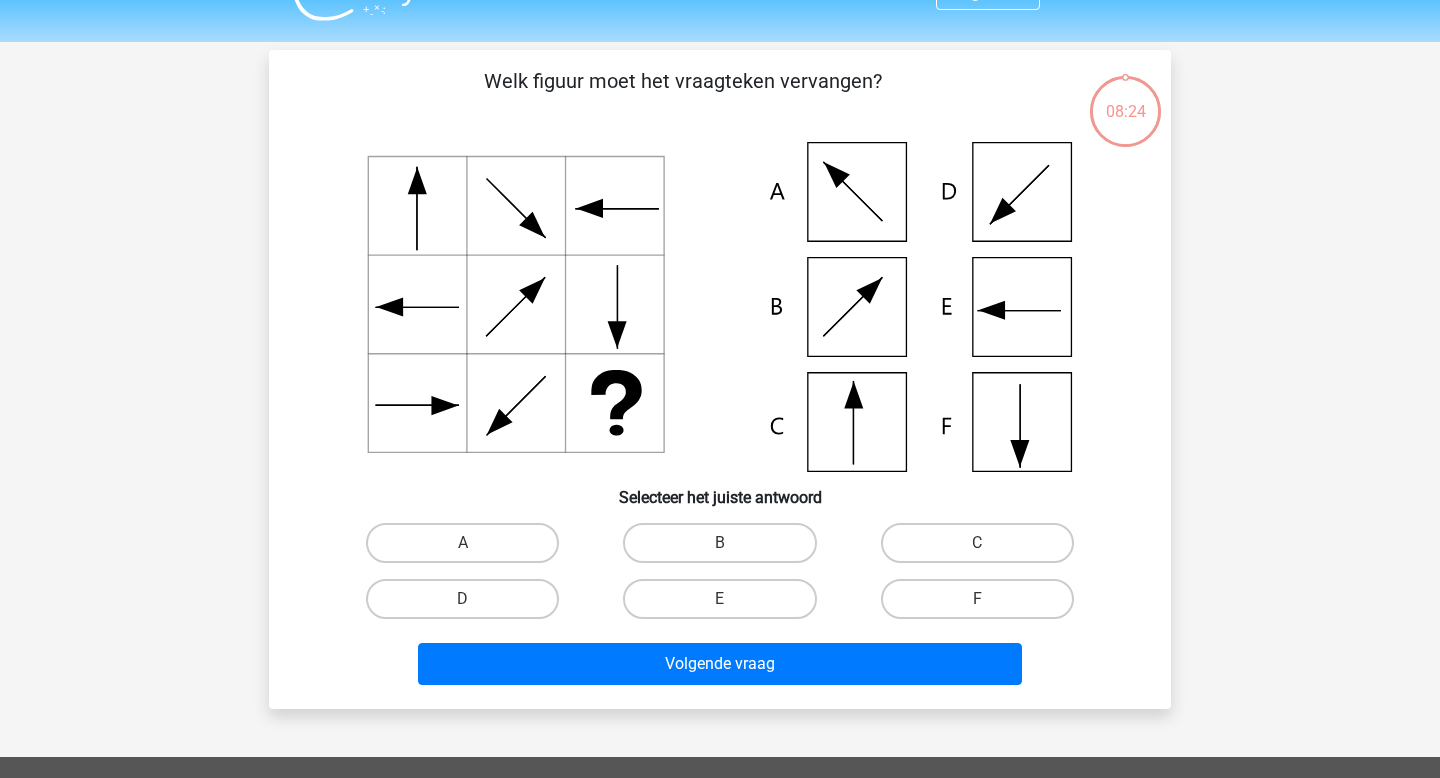 scroll, scrollTop: 92, scrollLeft: 0, axis: vertical 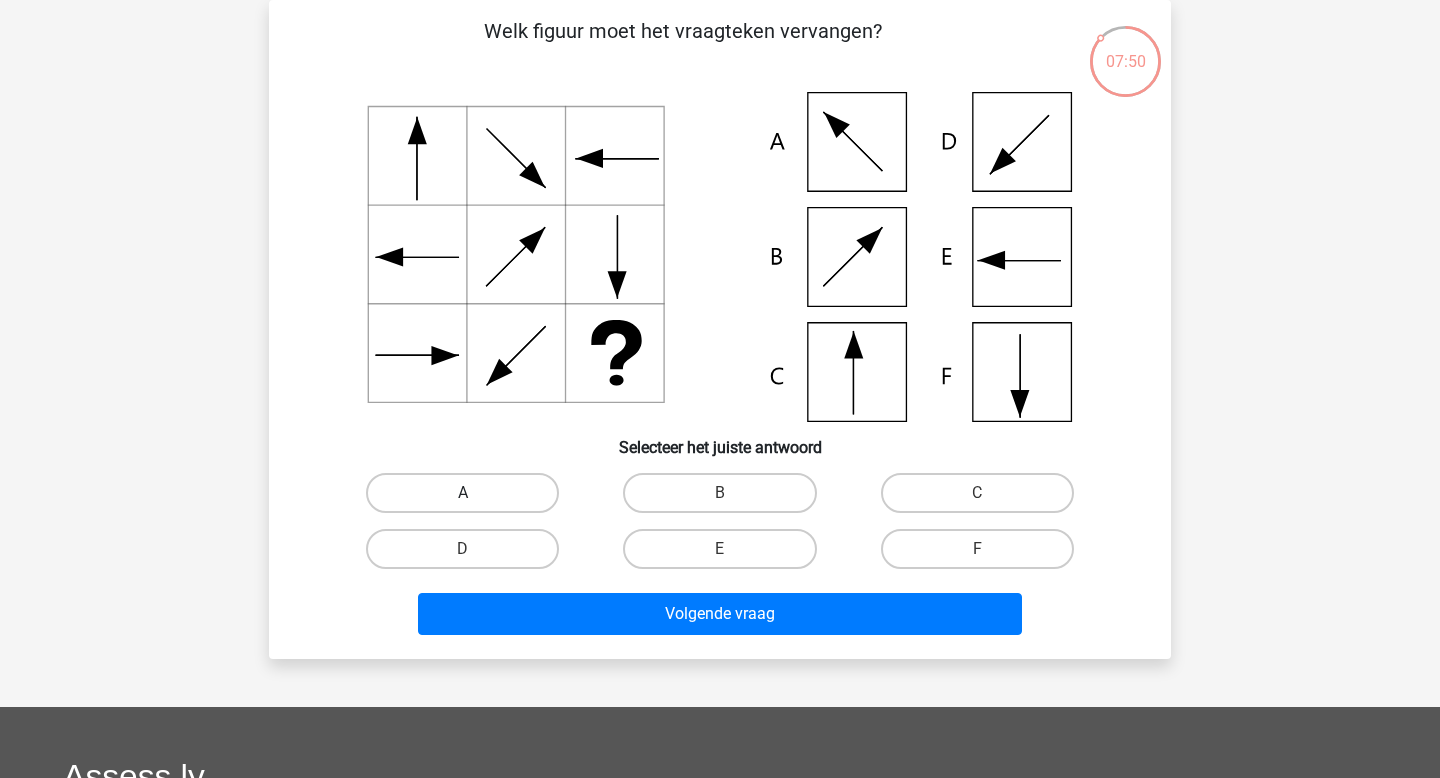 click on "A" at bounding box center (462, 493) 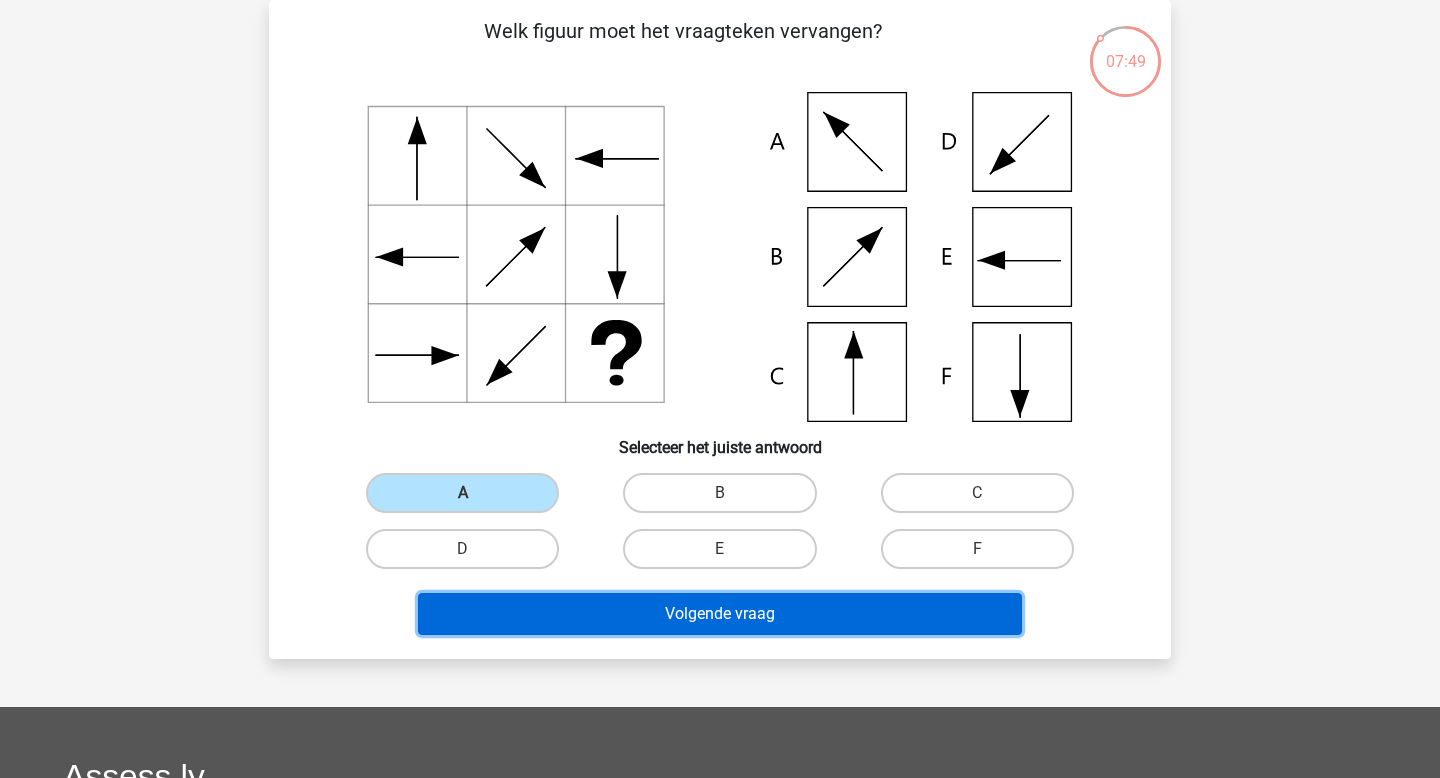 click on "Volgende vraag" at bounding box center [720, 614] 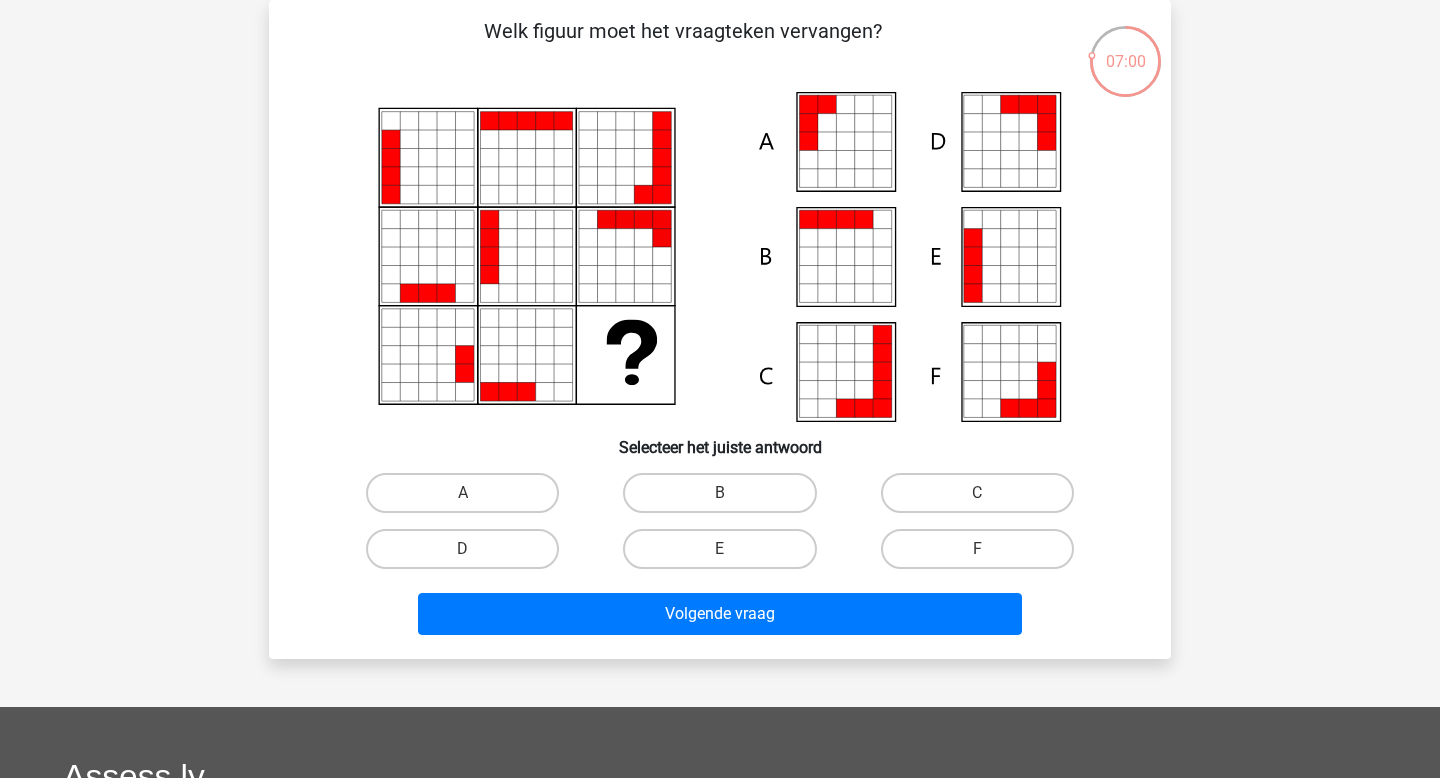 click on "A" at bounding box center [469, 499] 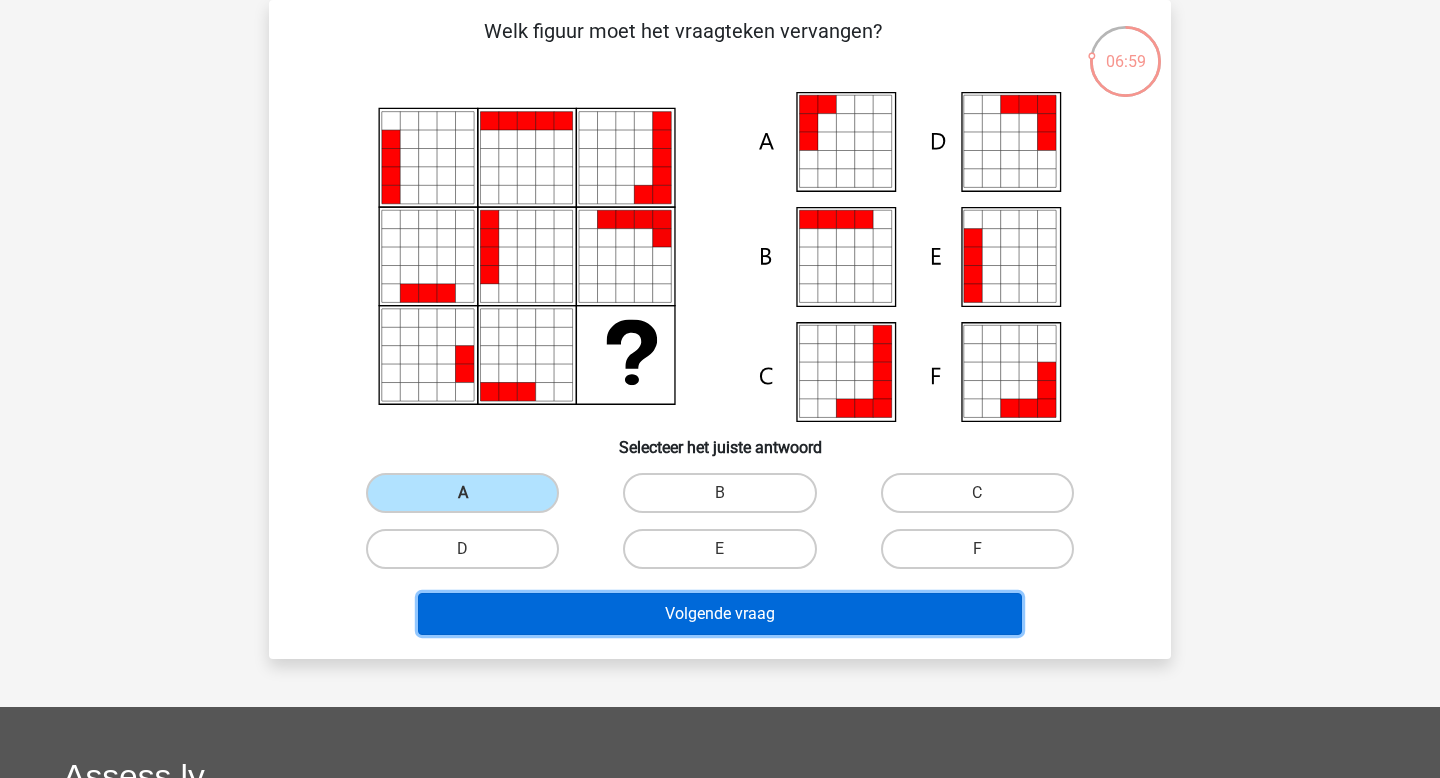 click on "Volgende vraag" at bounding box center (720, 614) 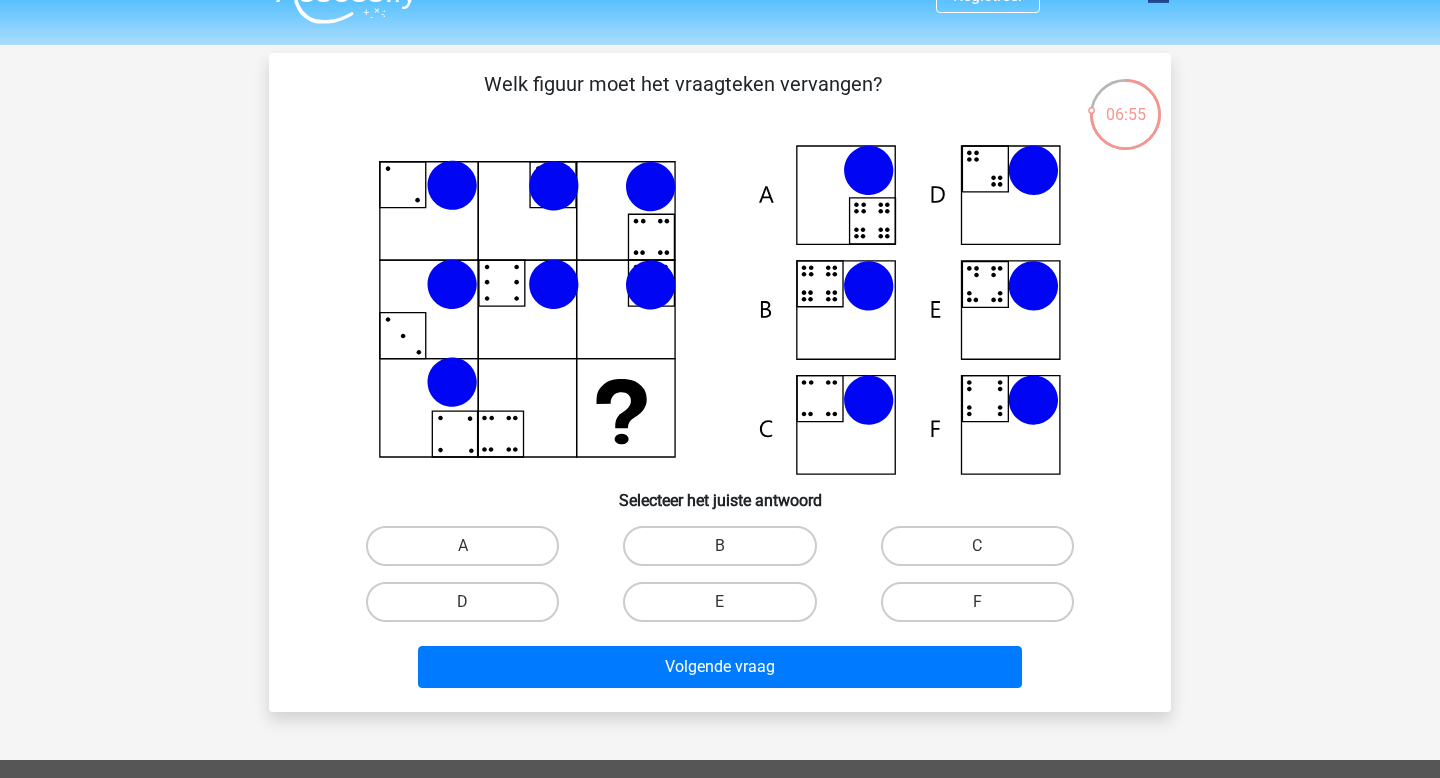 scroll, scrollTop: 35, scrollLeft: 0, axis: vertical 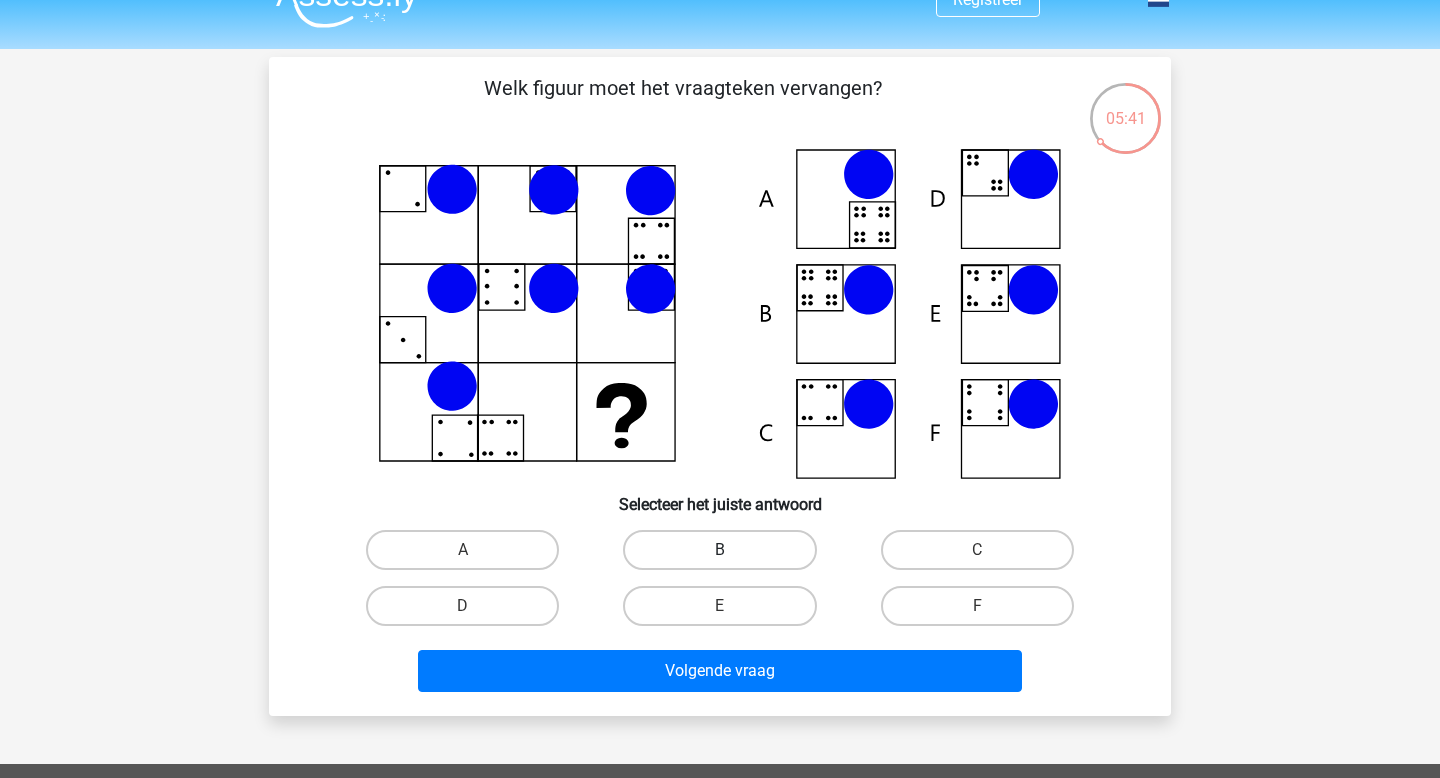 click on "B" at bounding box center (719, 550) 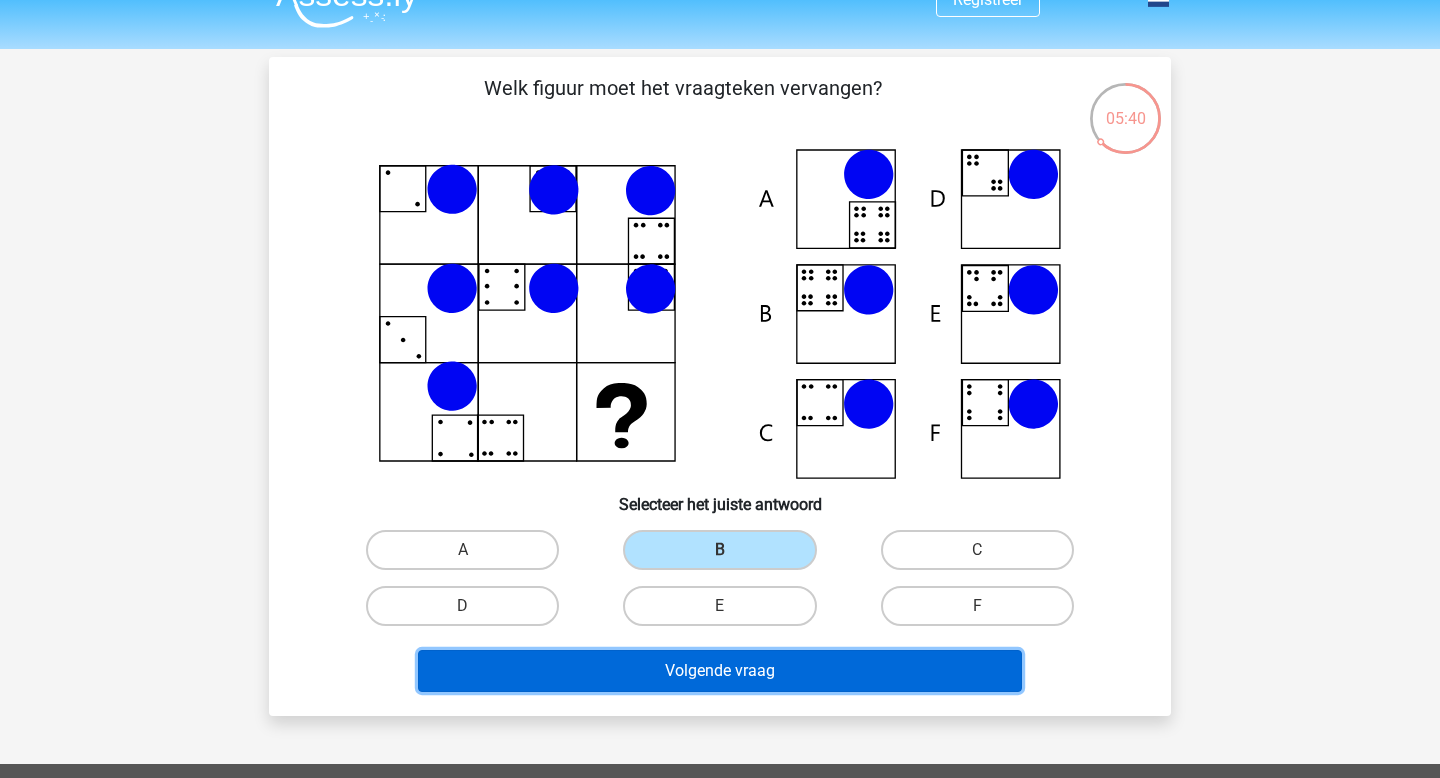 click on "Volgende vraag" at bounding box center [720, 671] 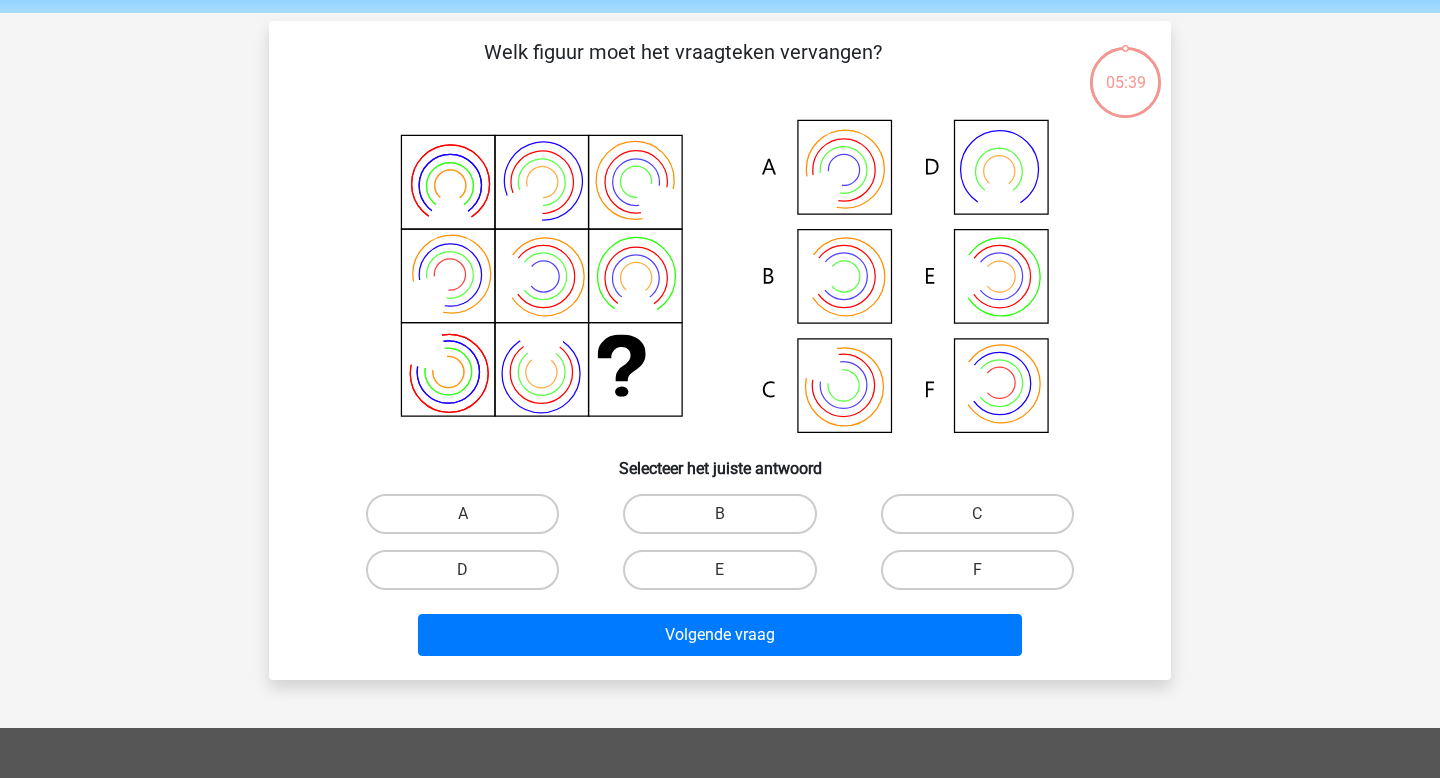 scroll, scrollTop: 92, scrollLeft: 0, axis: vertical 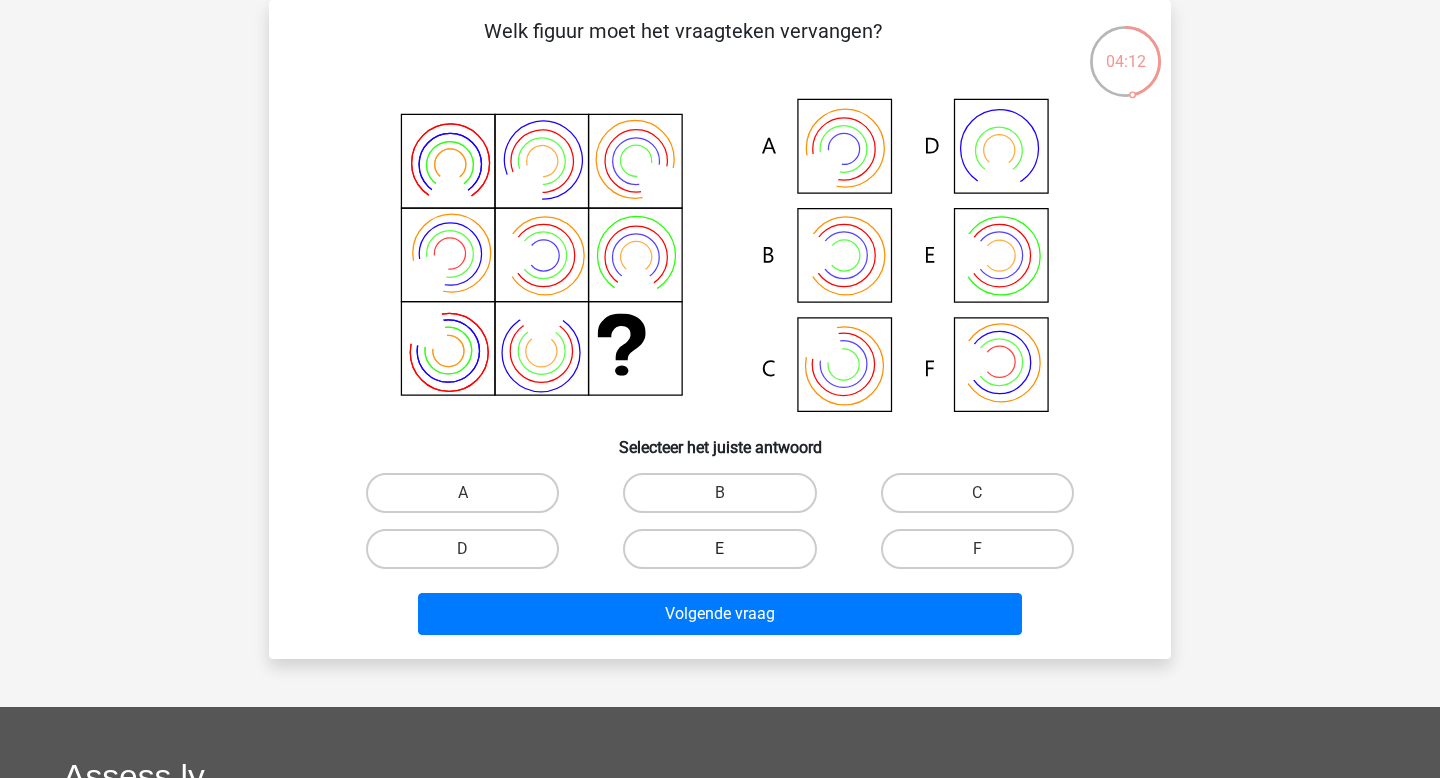 click on "E" at bounding box center [719, 549] 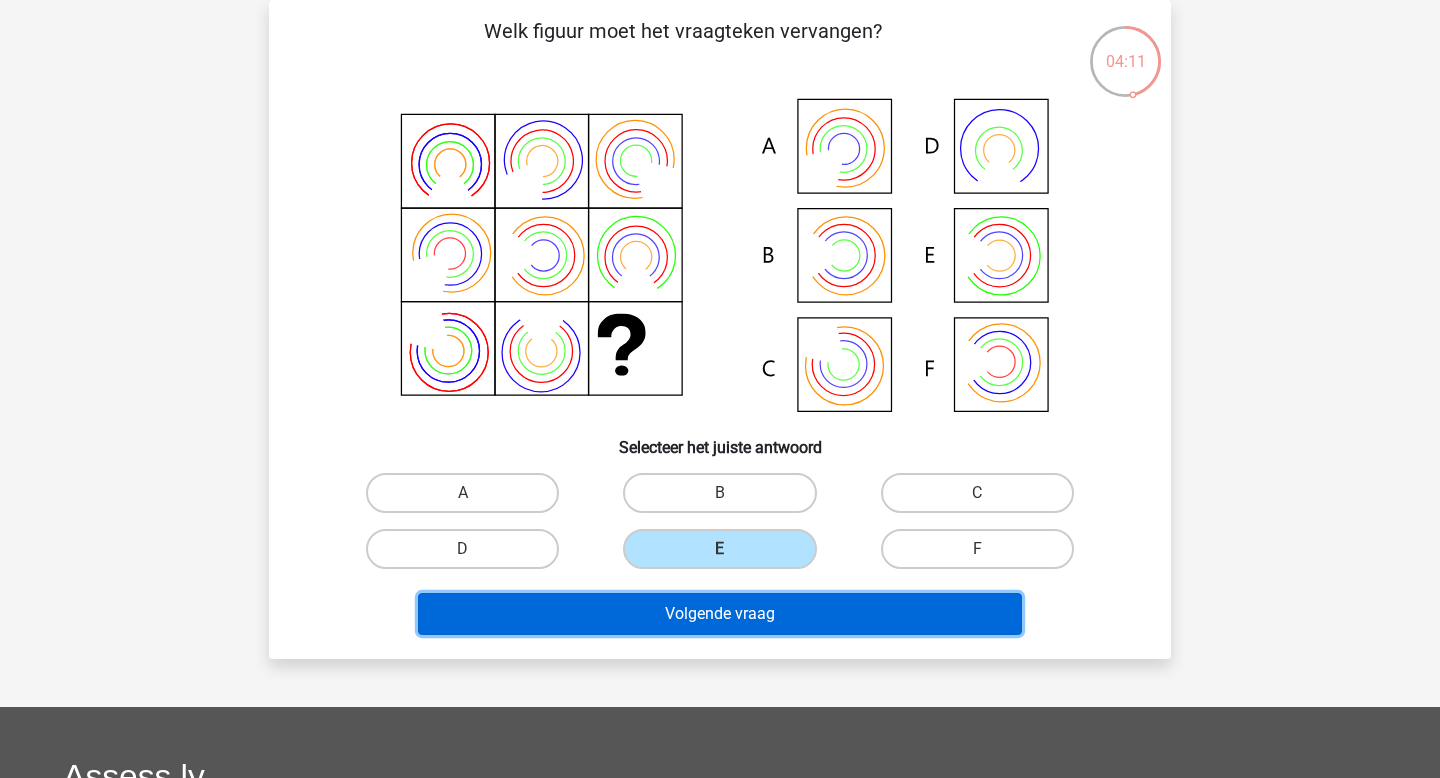click on "Volgende vraag" at bounding box center [720, 614] 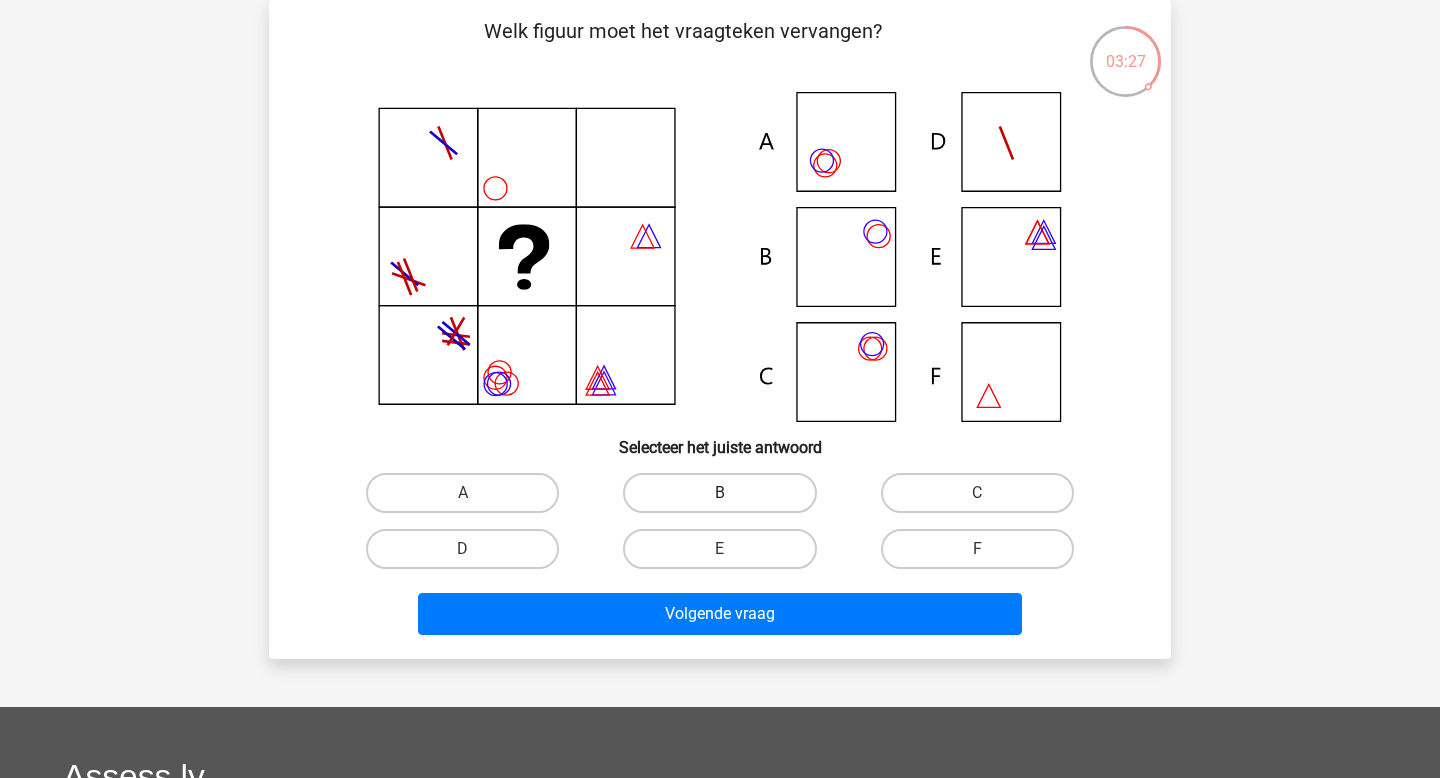click on "B" at bounding box center (719, 493) 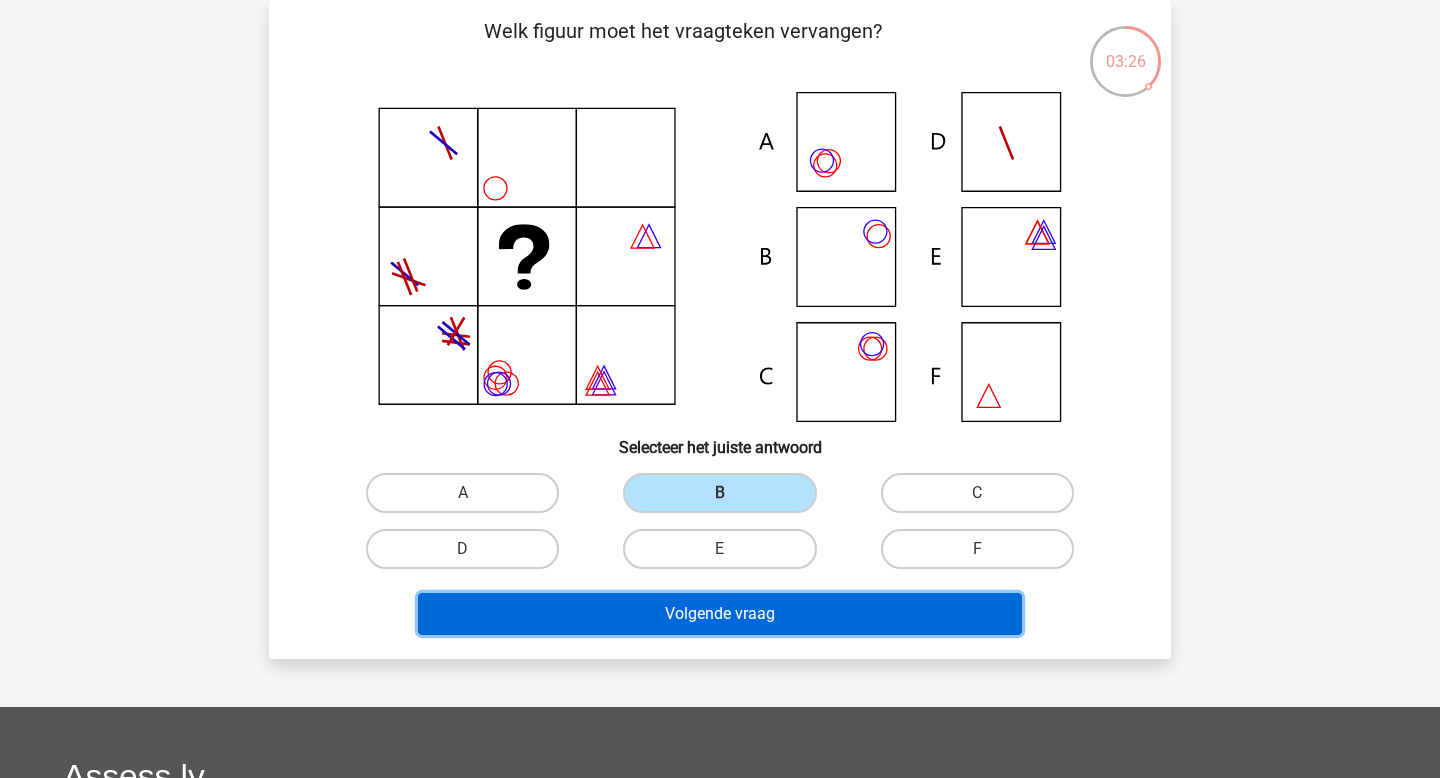 click on "Volgende vraag" at bounding box center (720, 614) 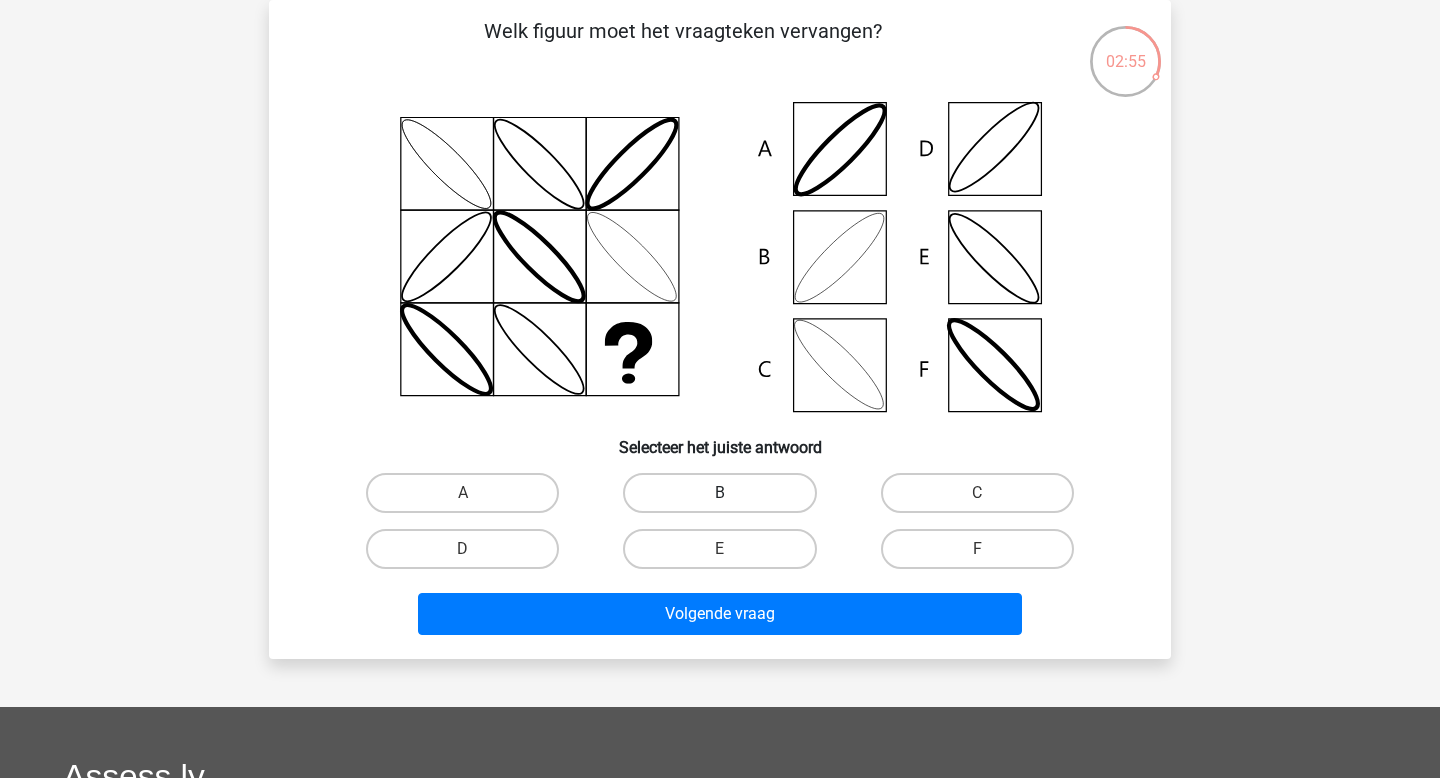 click on "B" at bounding box center [719, 493] 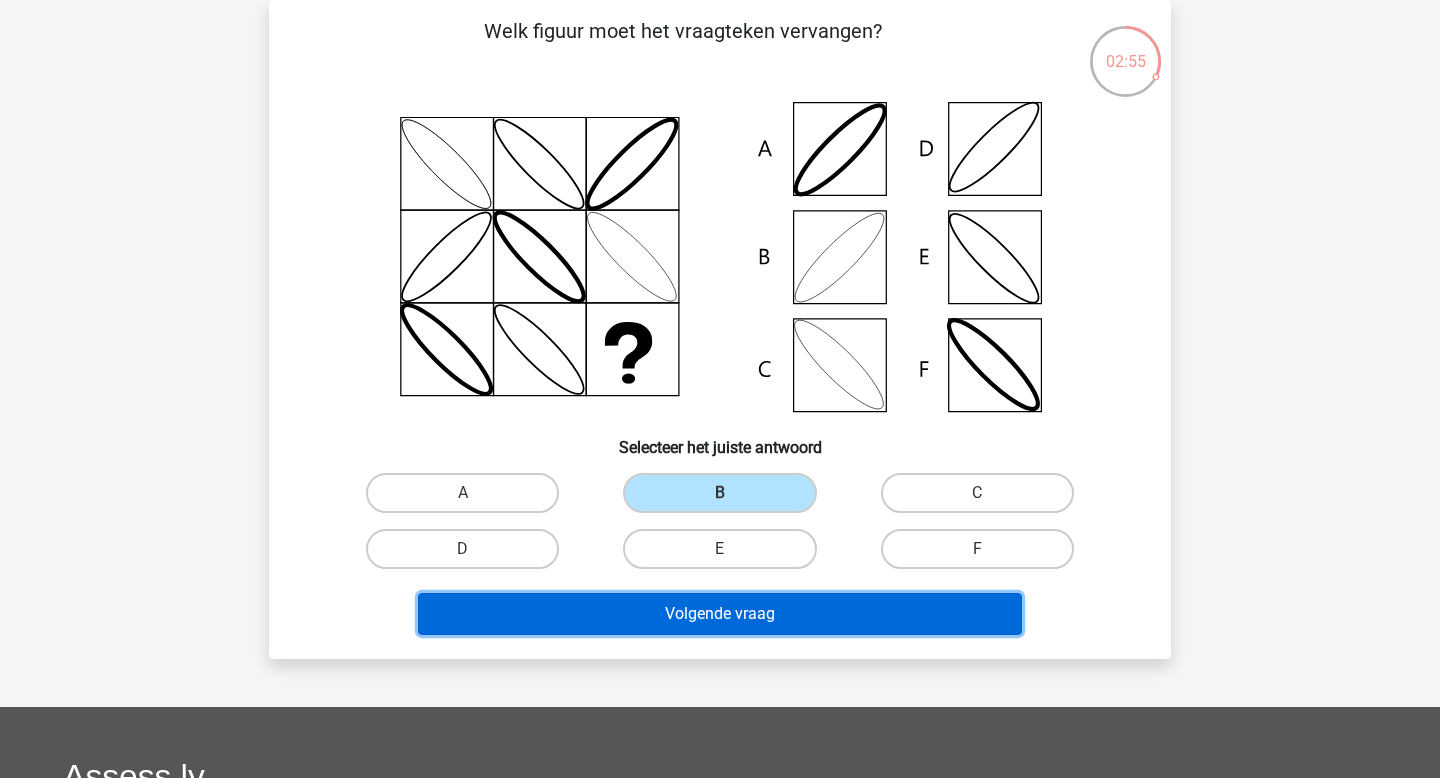 click on "Volgende vraag" at bounding box center (720, 614) 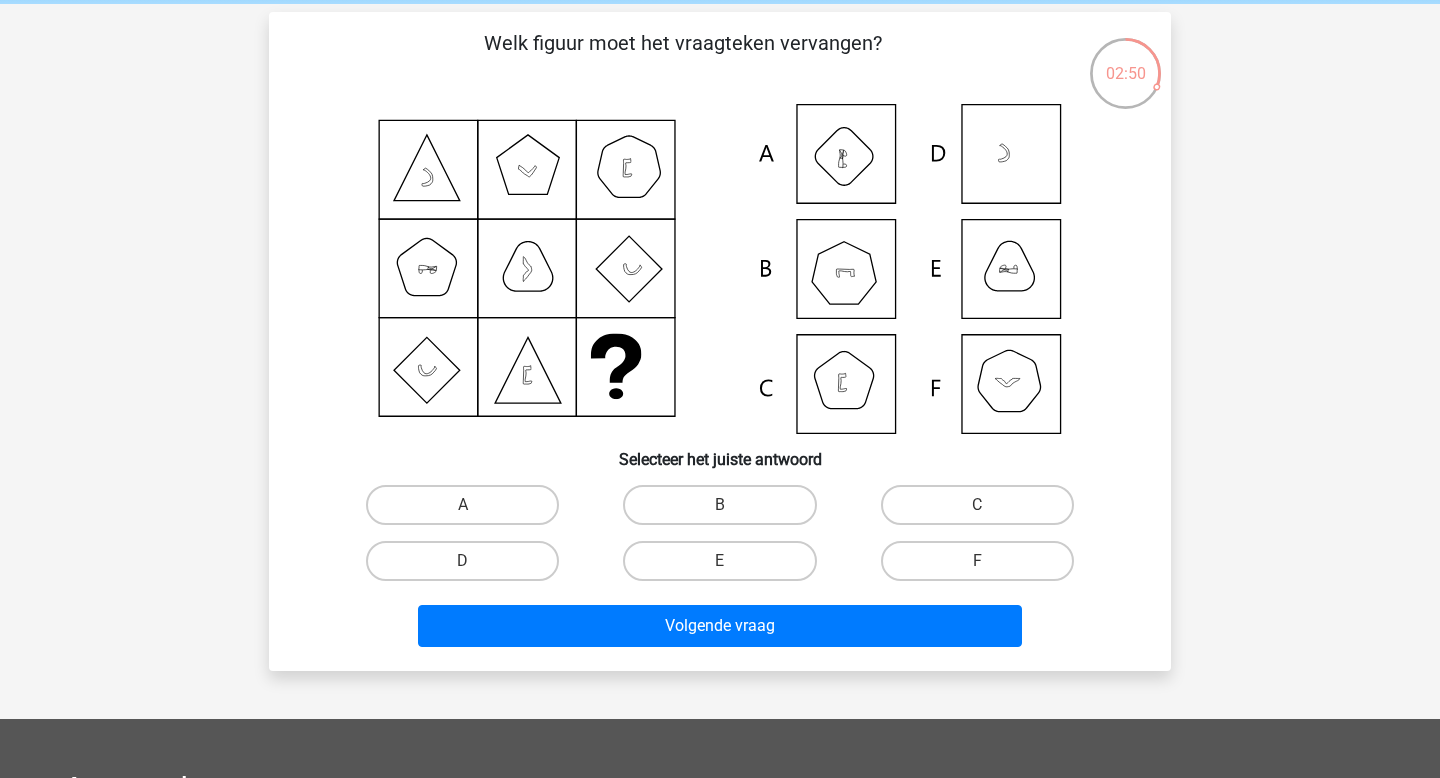 scroll, scrollTop: 79, scrollLeft: 0, axis: vertical 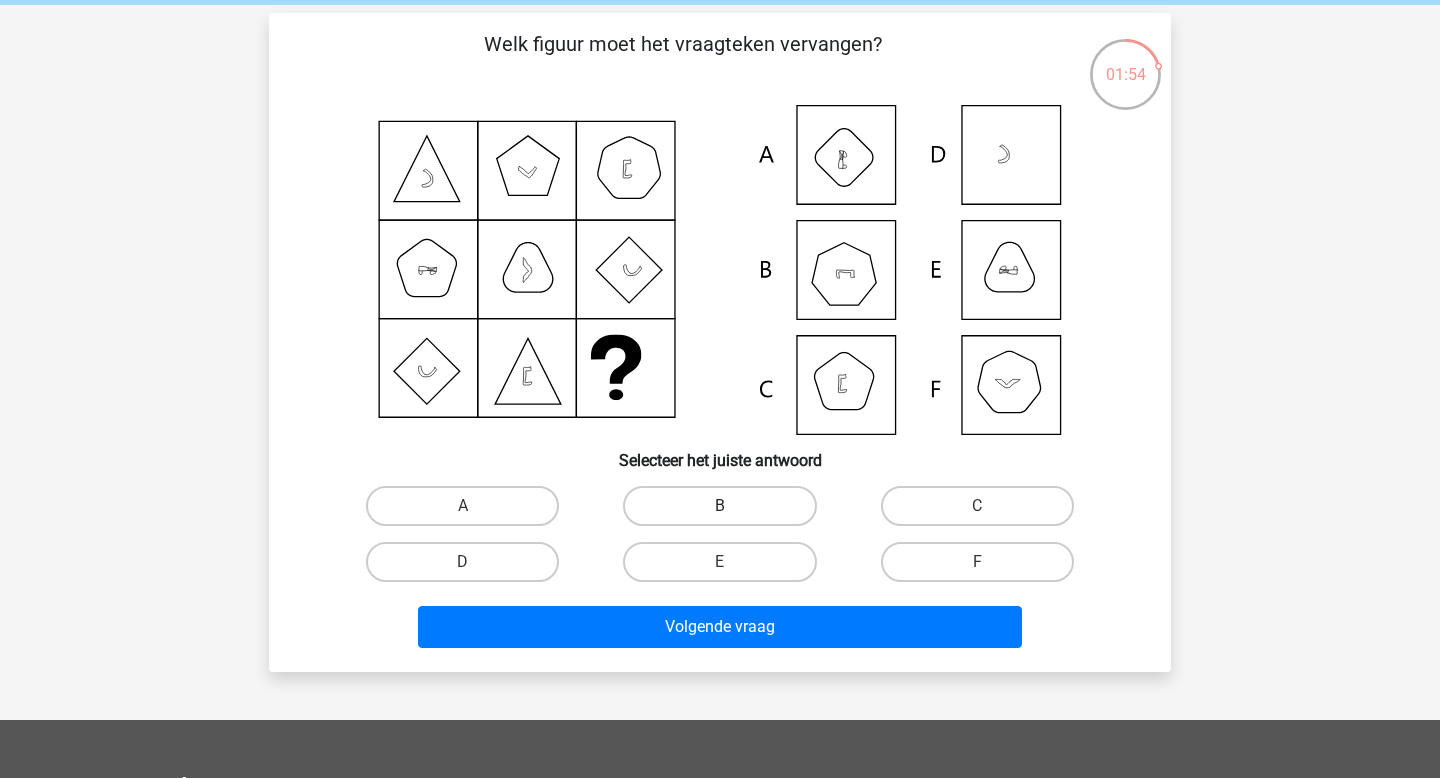 click on "B" at bounding box center [719, 506] 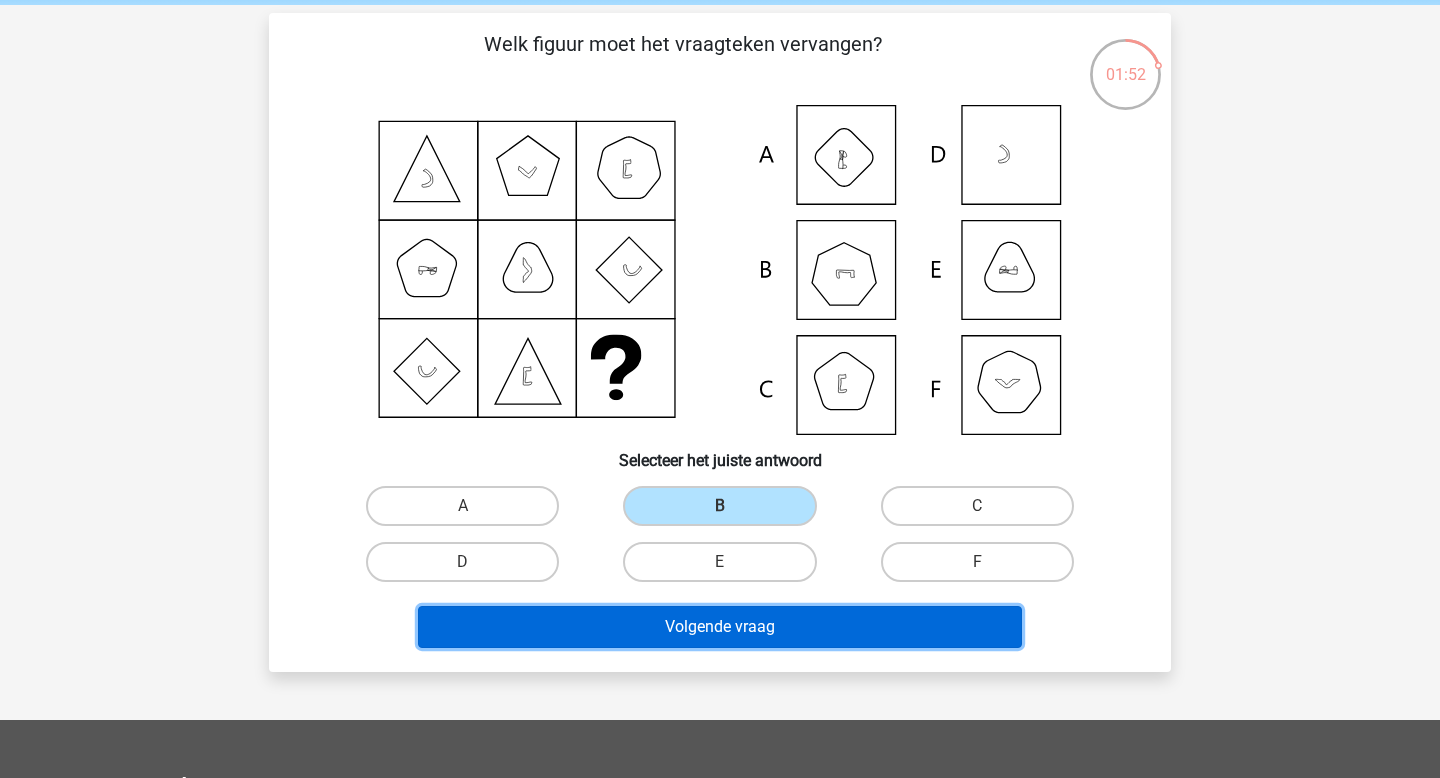 click on "Volgende vraag" at bounding box center (720, 627) 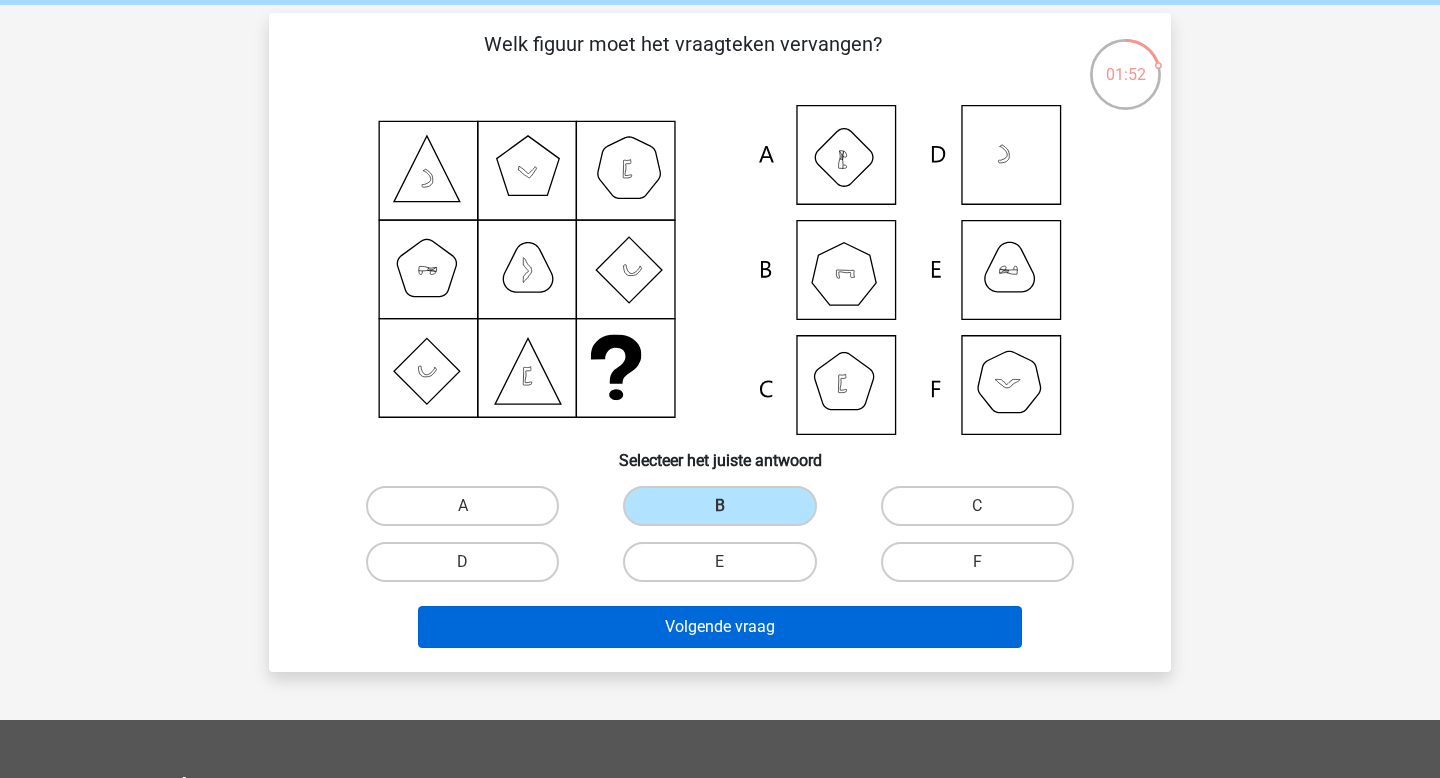 scroll, scrollTop: 92, scrollLeft: 0, axis: vertical 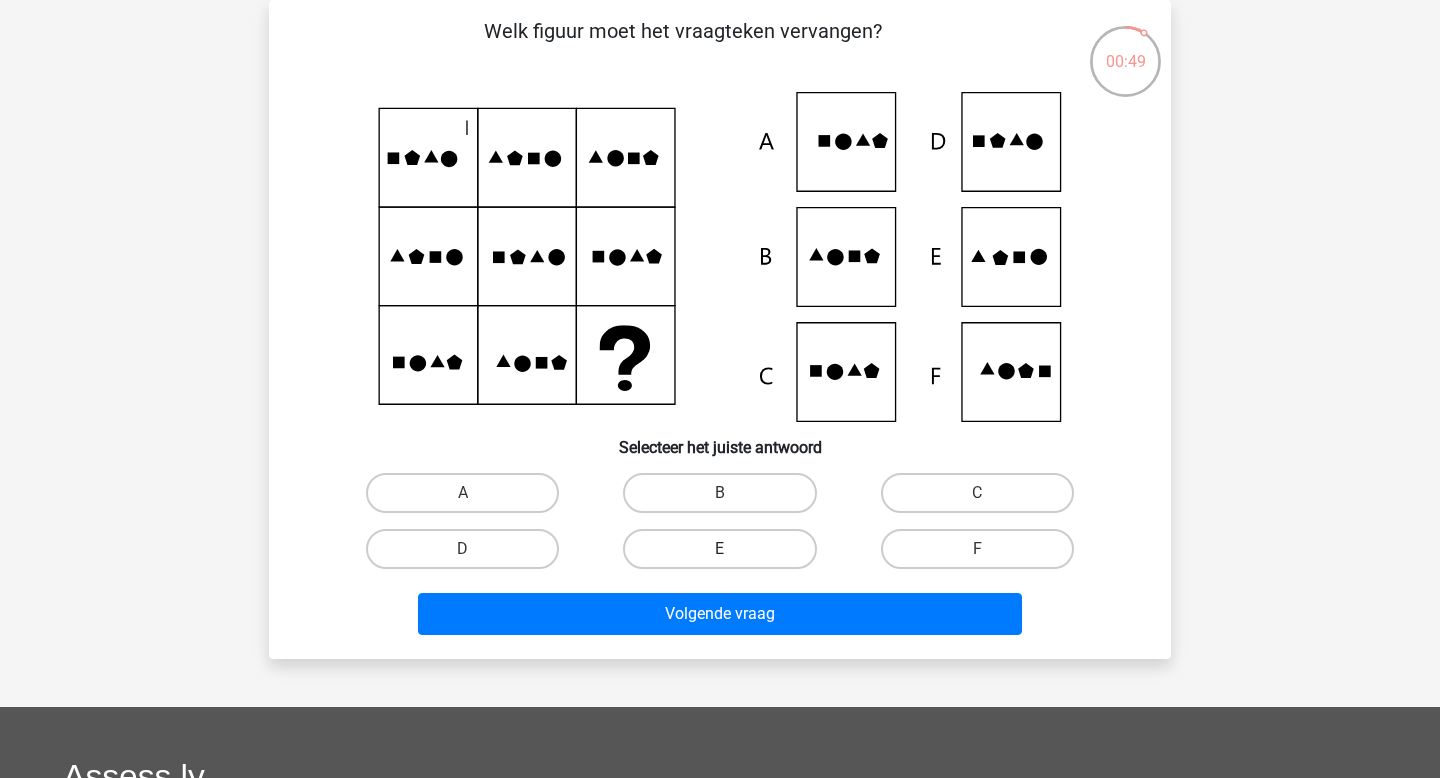click on "E" at bounding box center [719, 549] 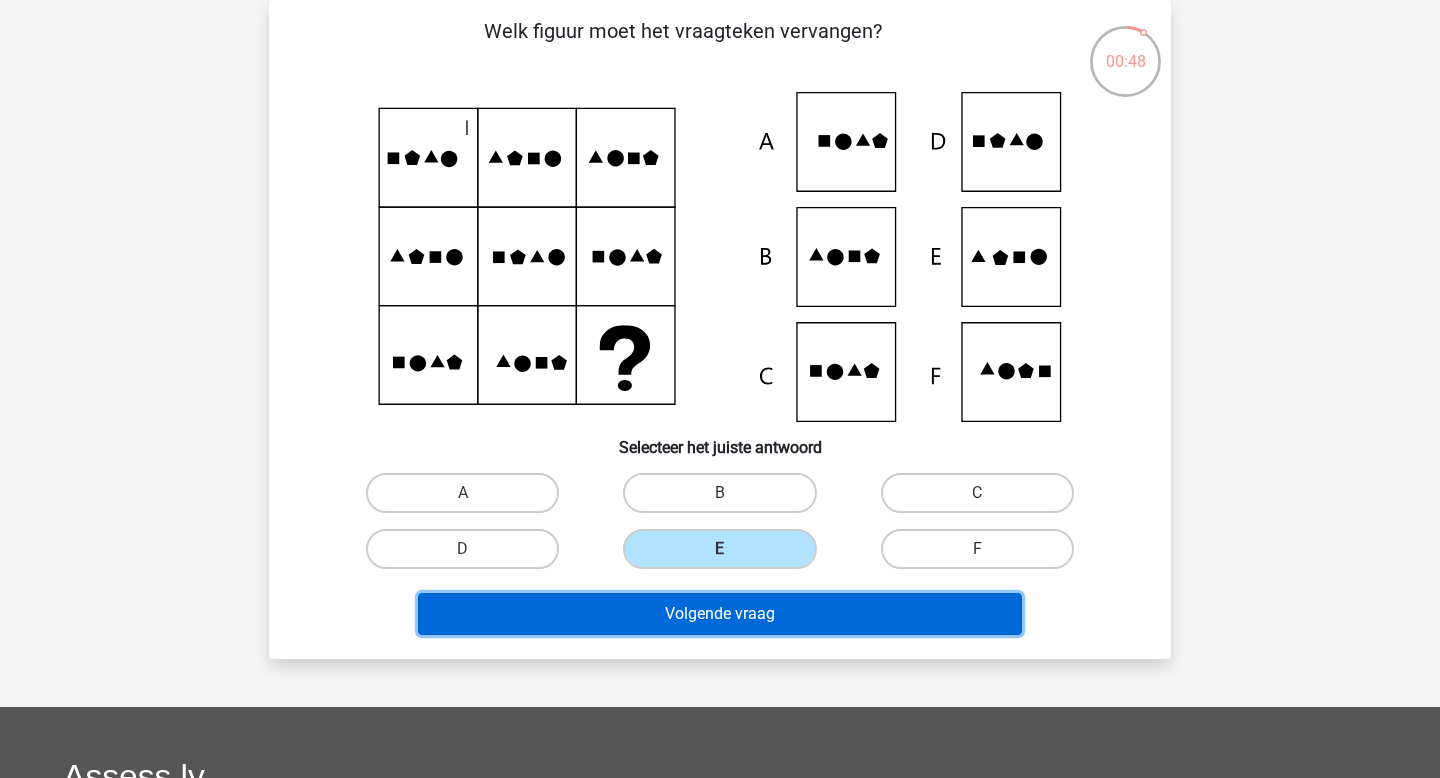 click on "Volgende vraag" at bounding box center (720, 614) 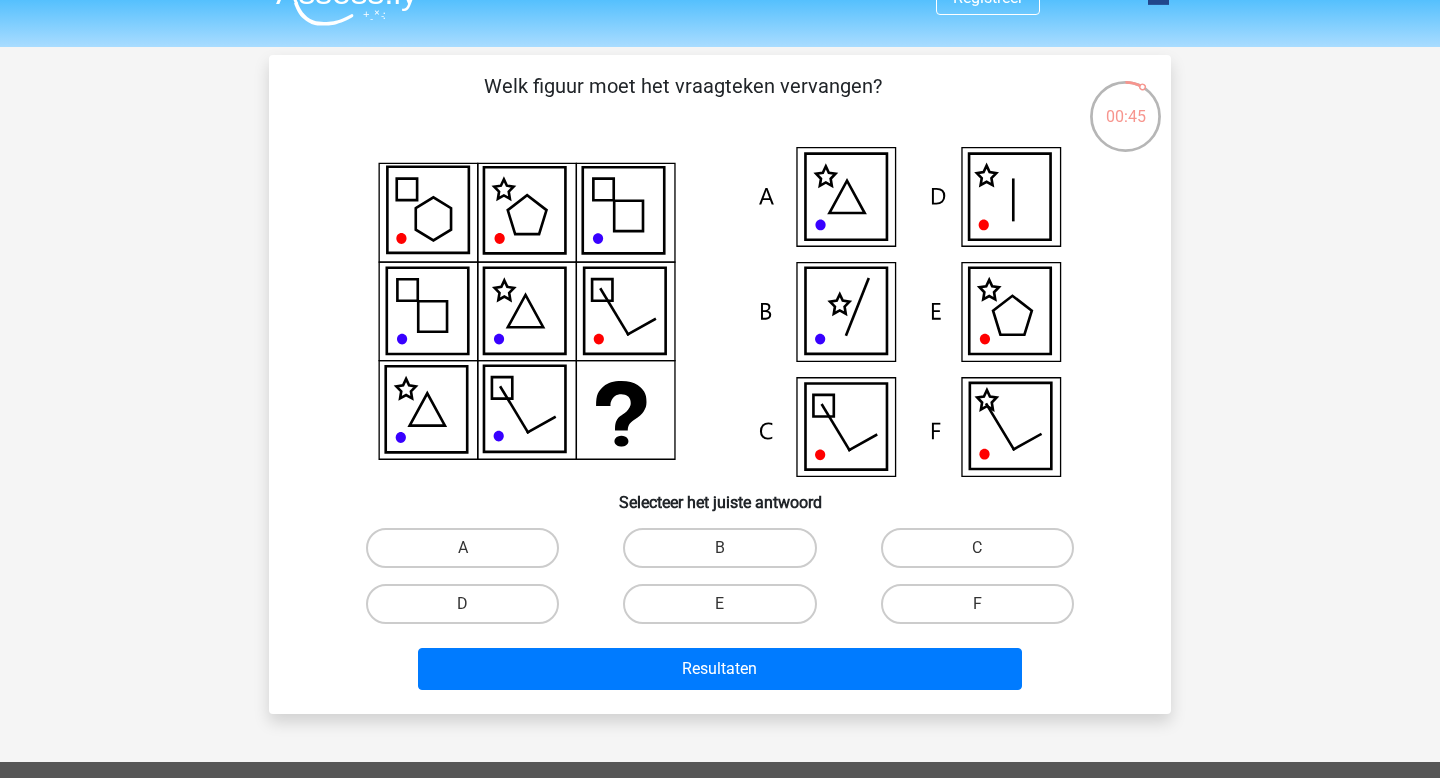 scroll, scrollTop: 38, scrollLeft: 0, axis: vertical 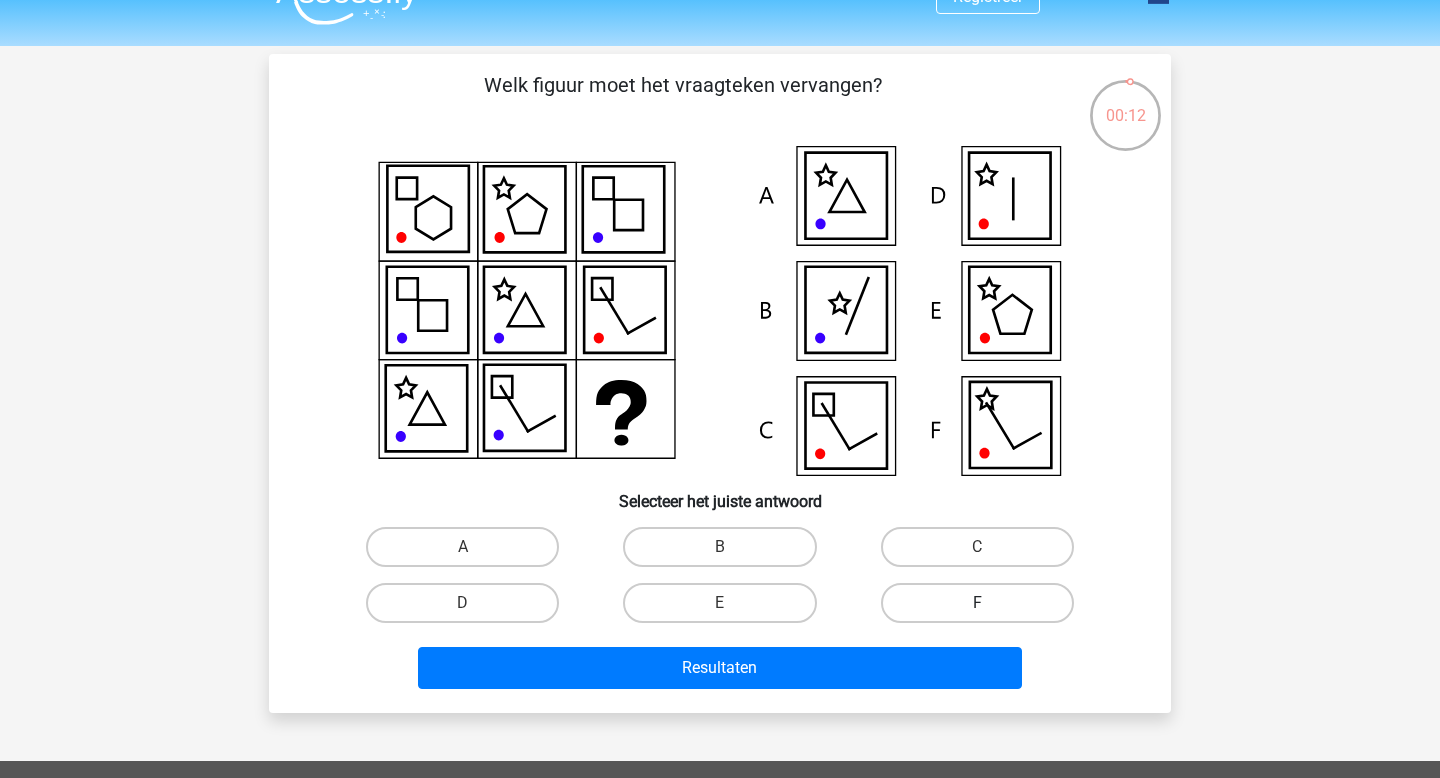 click on "F" at bounding box center (977, 603) 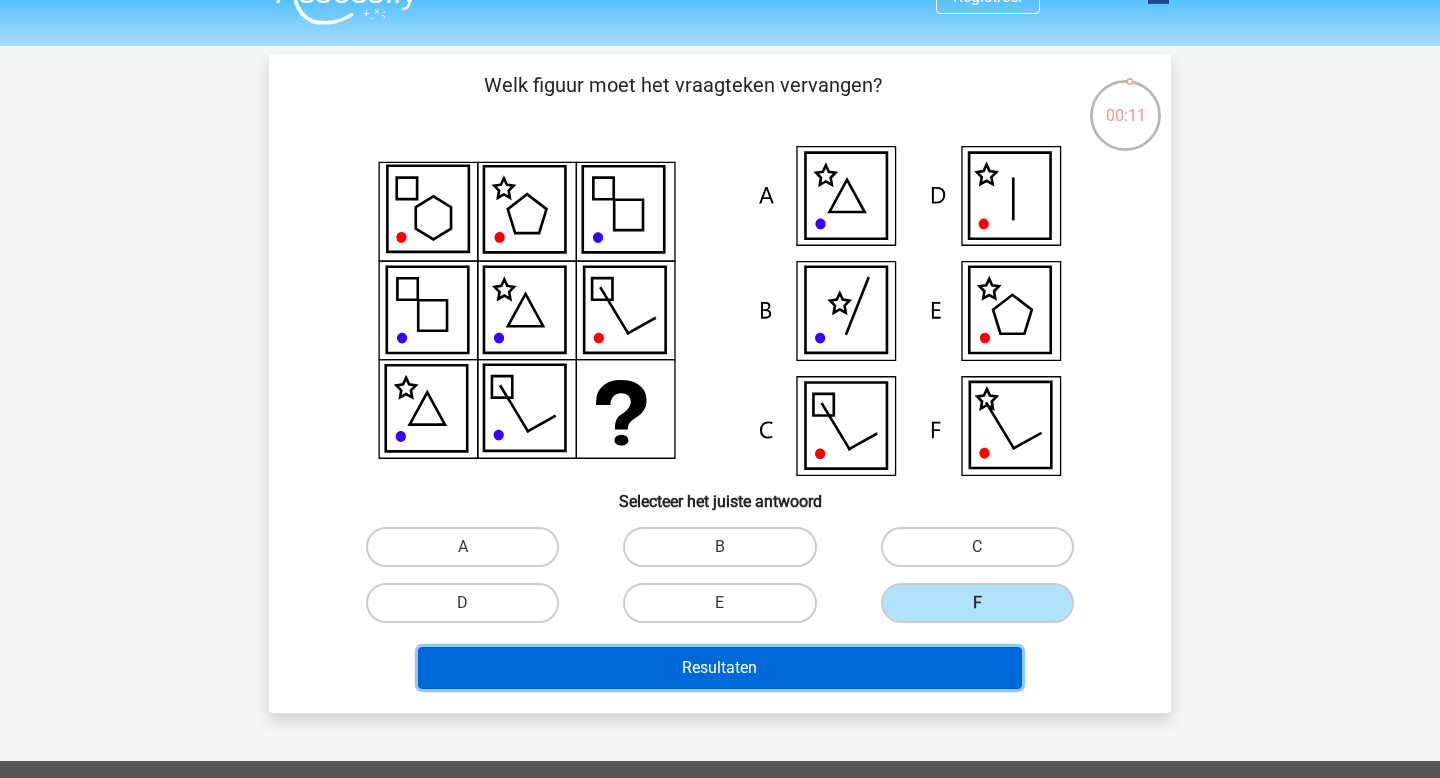 click on "Resultaten" at bounding box center [720, 668] 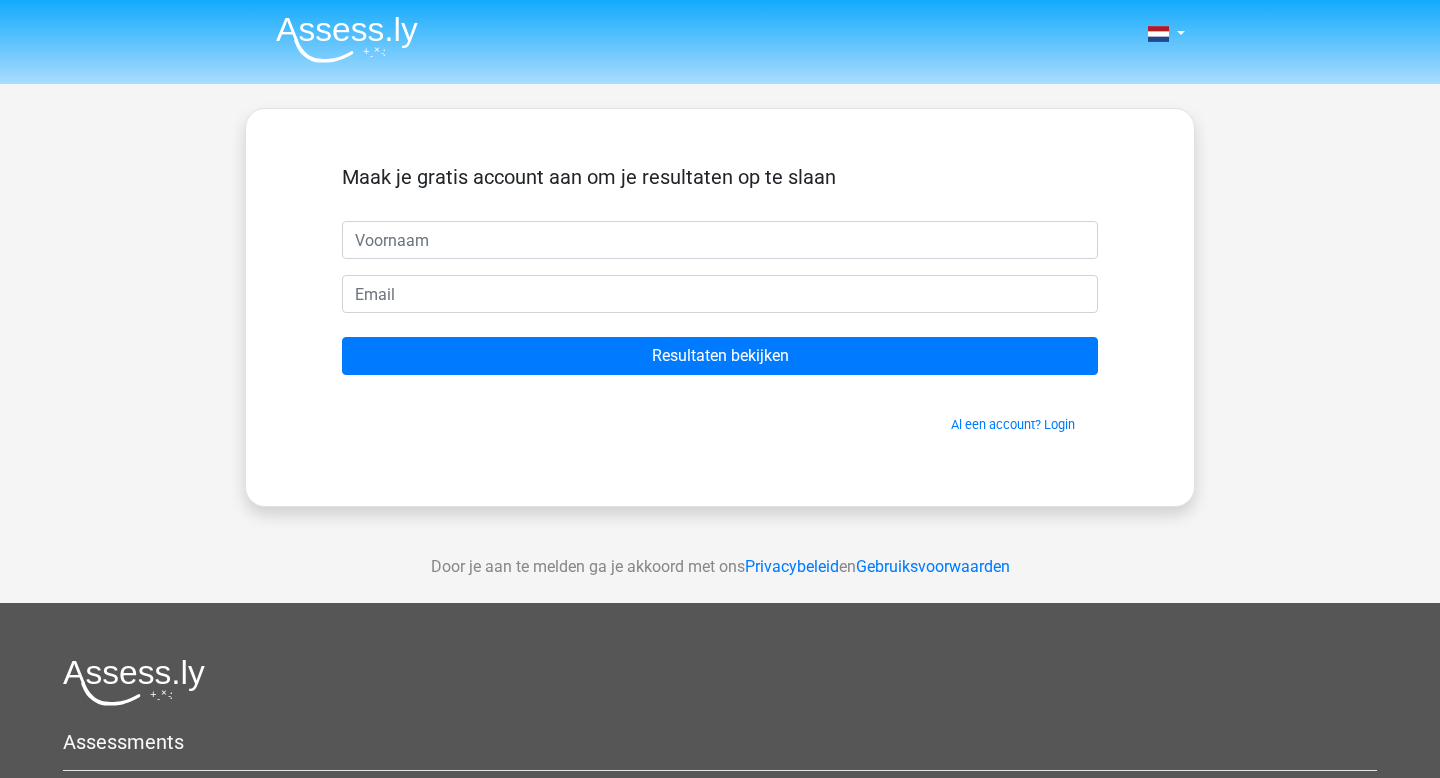 scroll, scrollTop: 0, scrollLeft: 0, axis: both 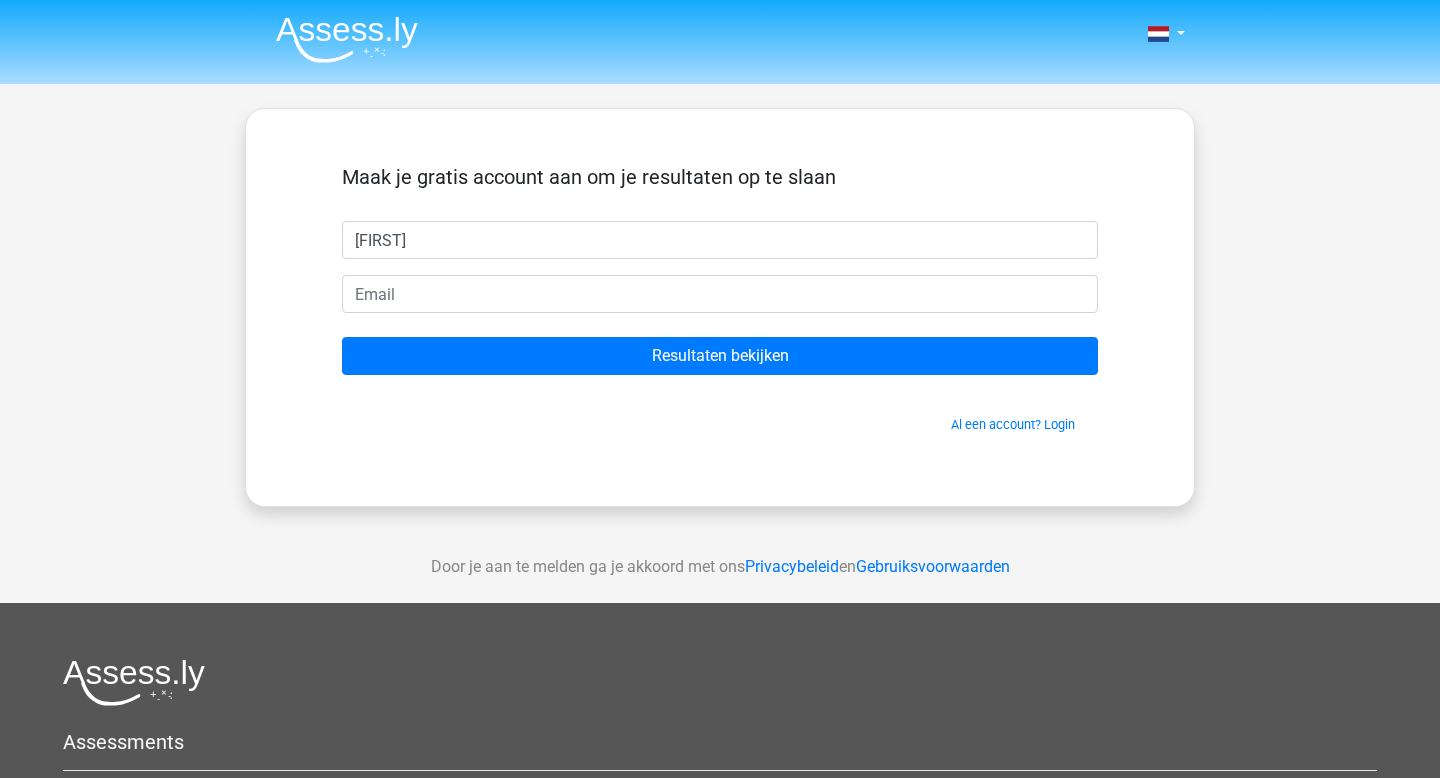 type on "[FIRST]" 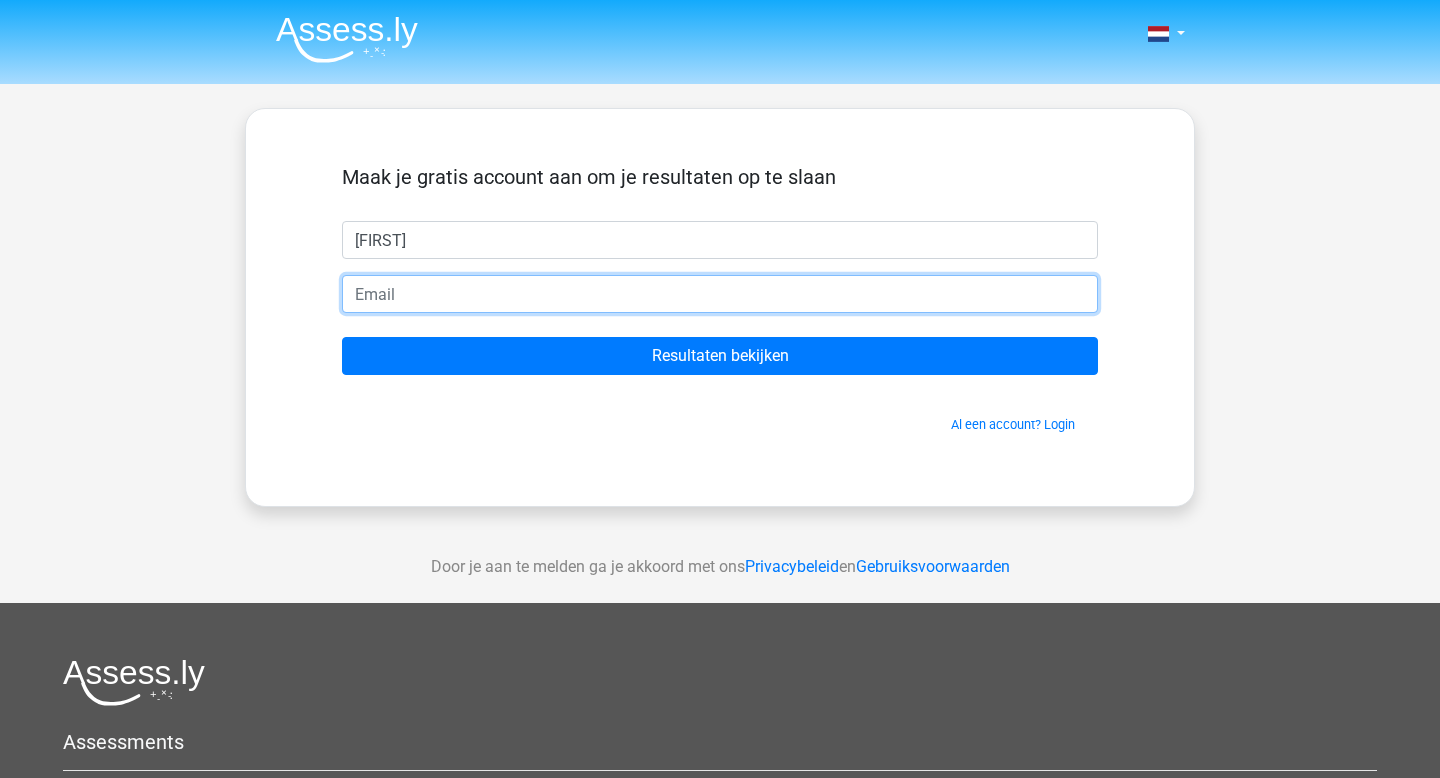 click at bounding box center [720, 294] 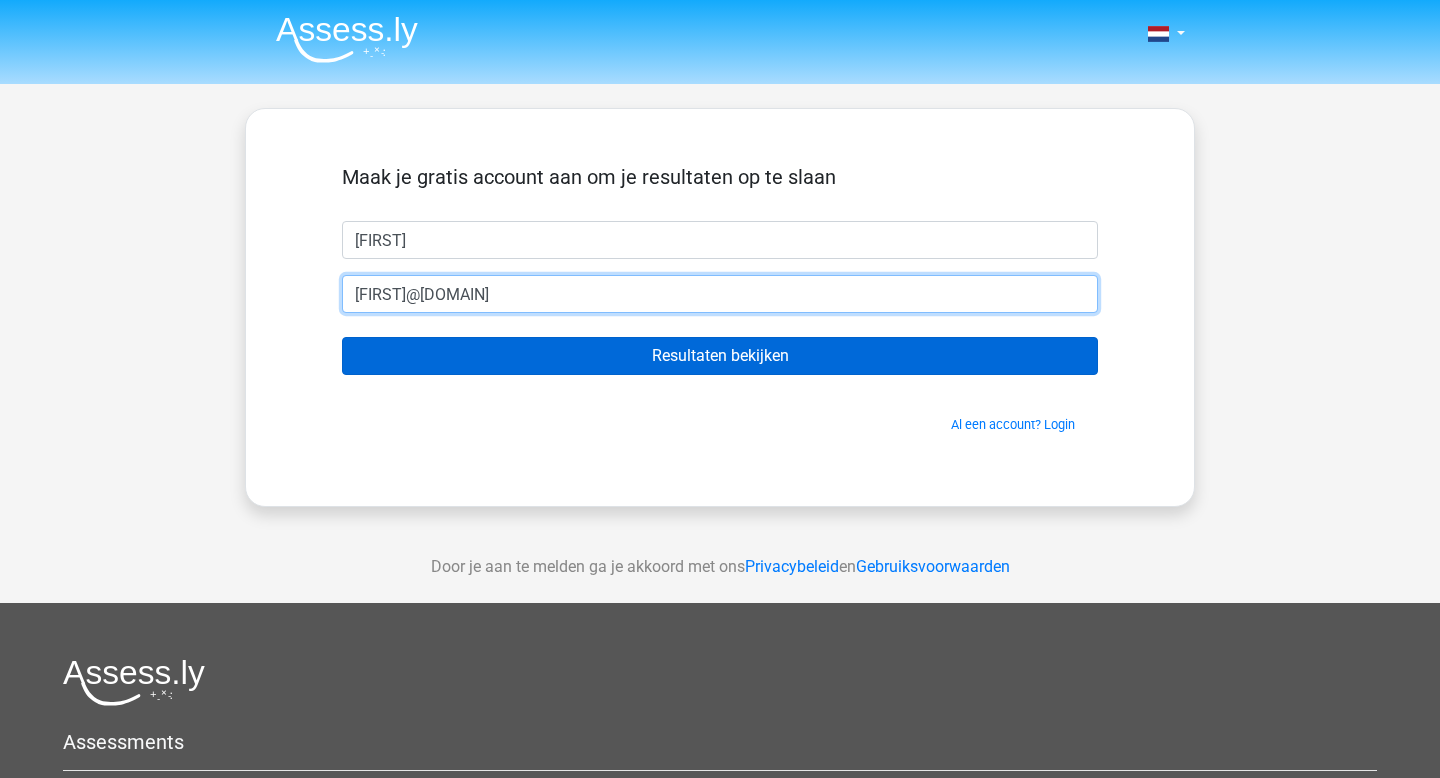type on "[FIRST]@[DOMAIN]" 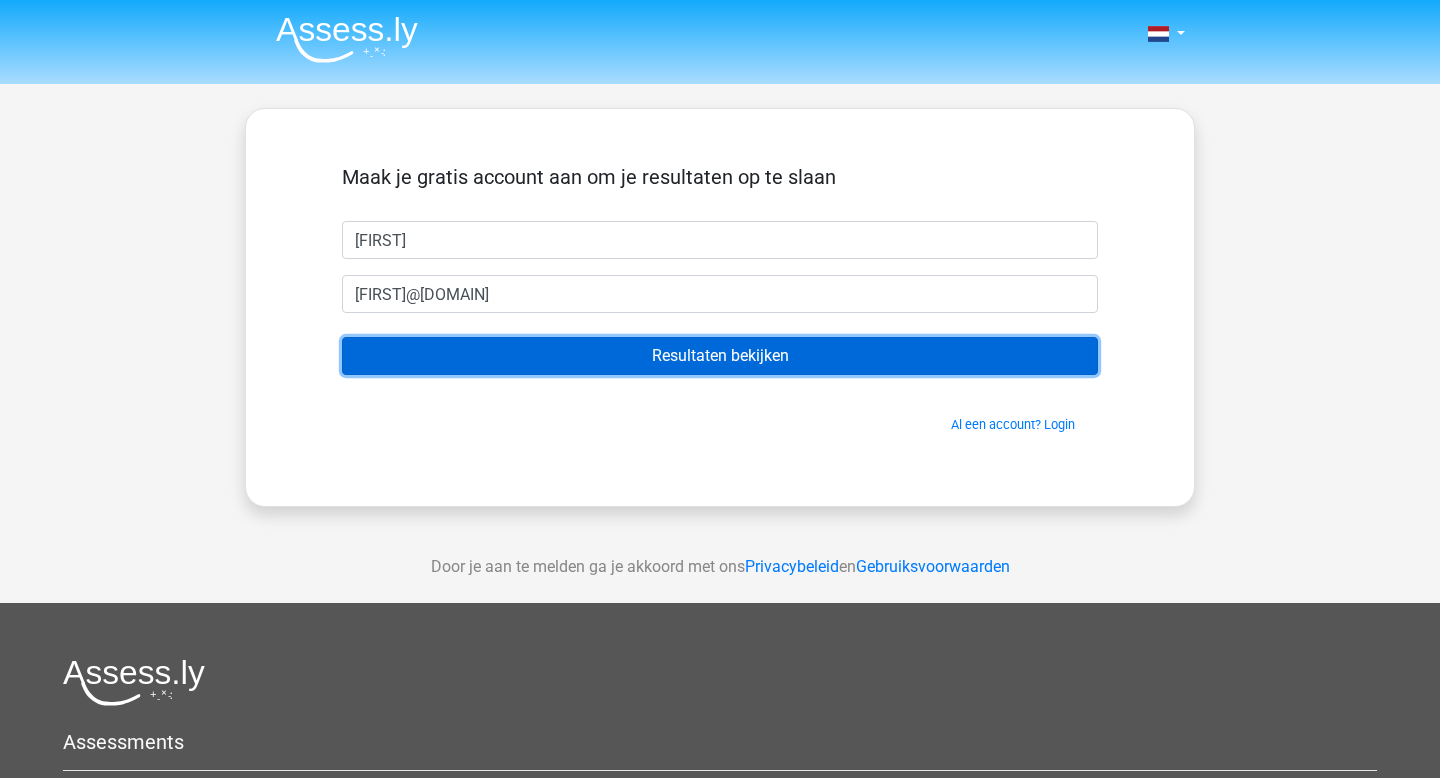click on "Resultaten bekijken" at bounding box center [720, 356] 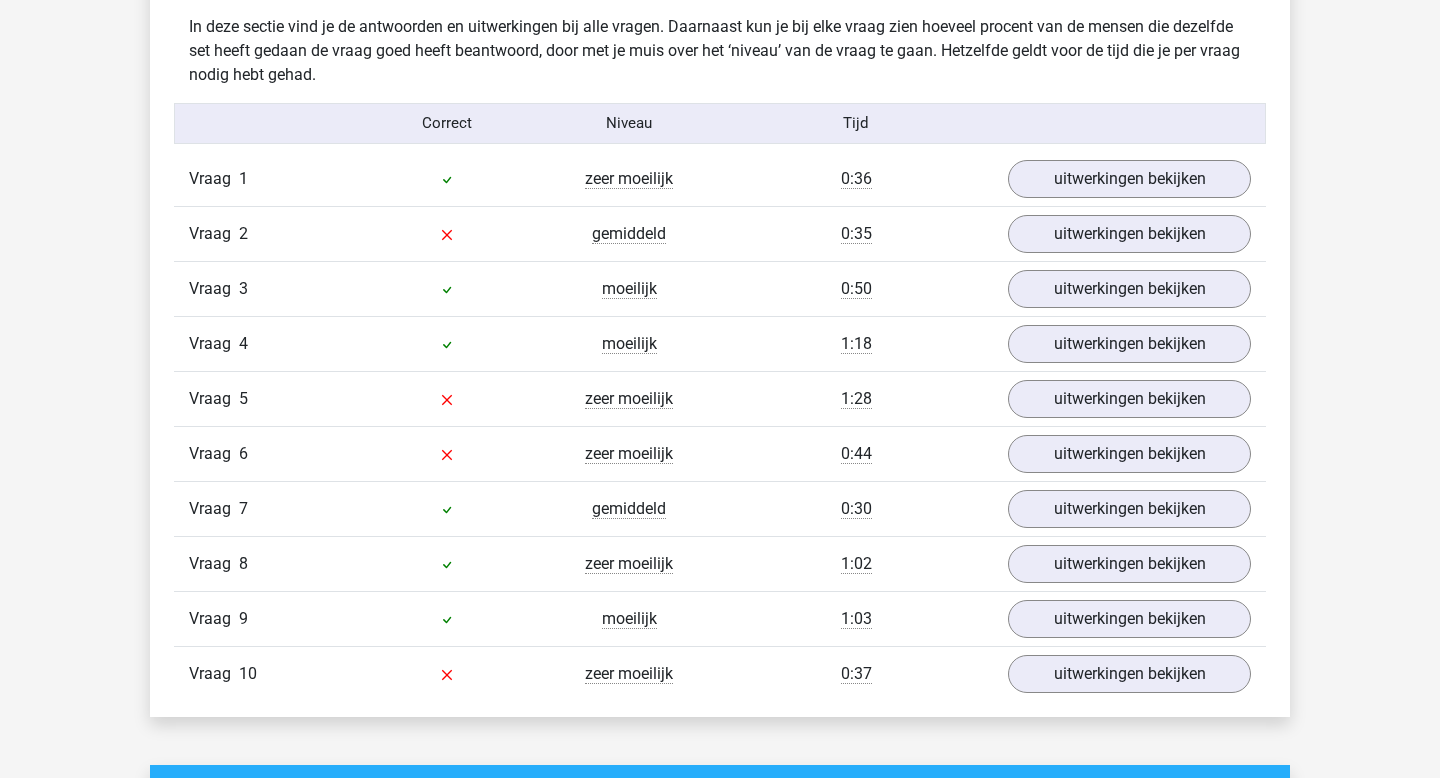 scroll, scrollTop: 1576, scrollLeft: 0, axis: vertical 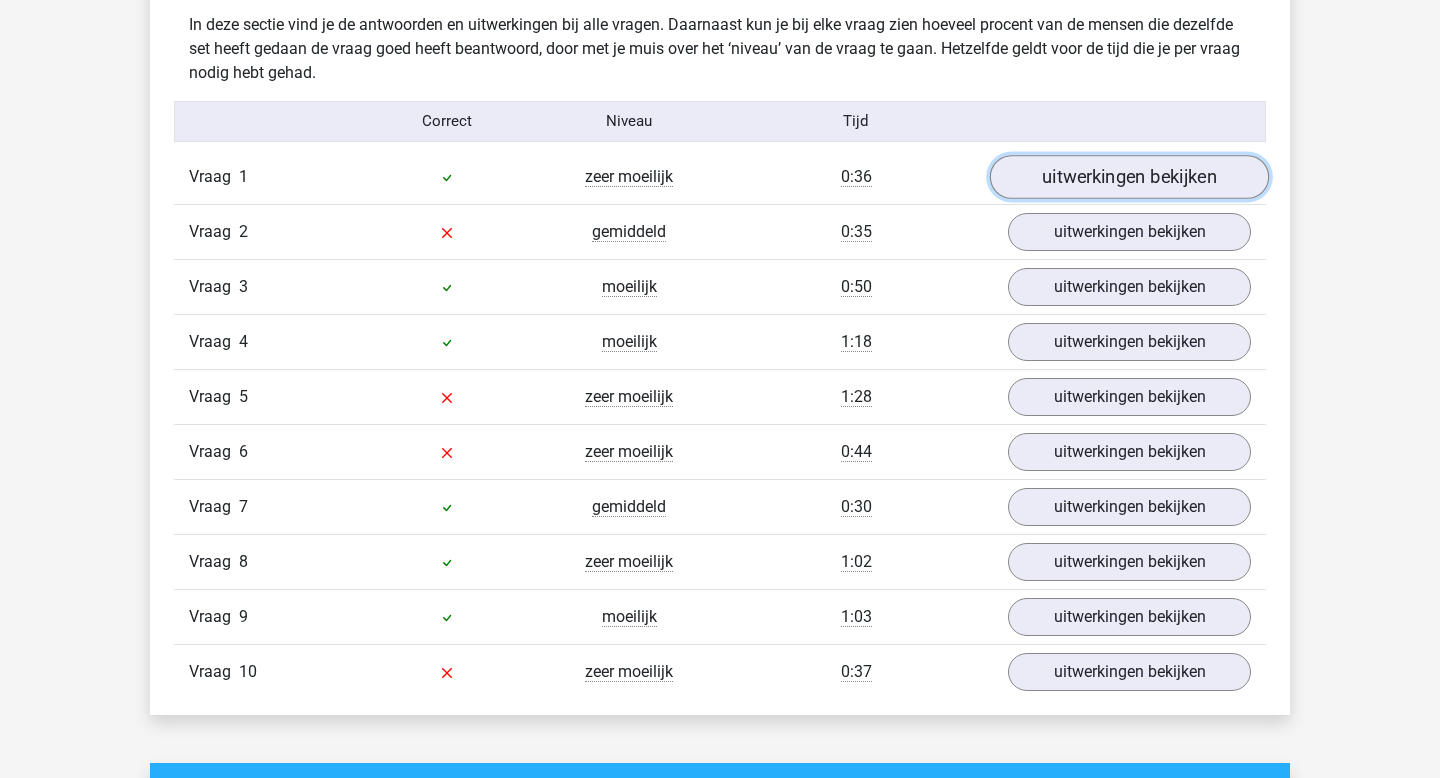 click on "uitwerkingen bekijken" at bounding box center (1129, 177) 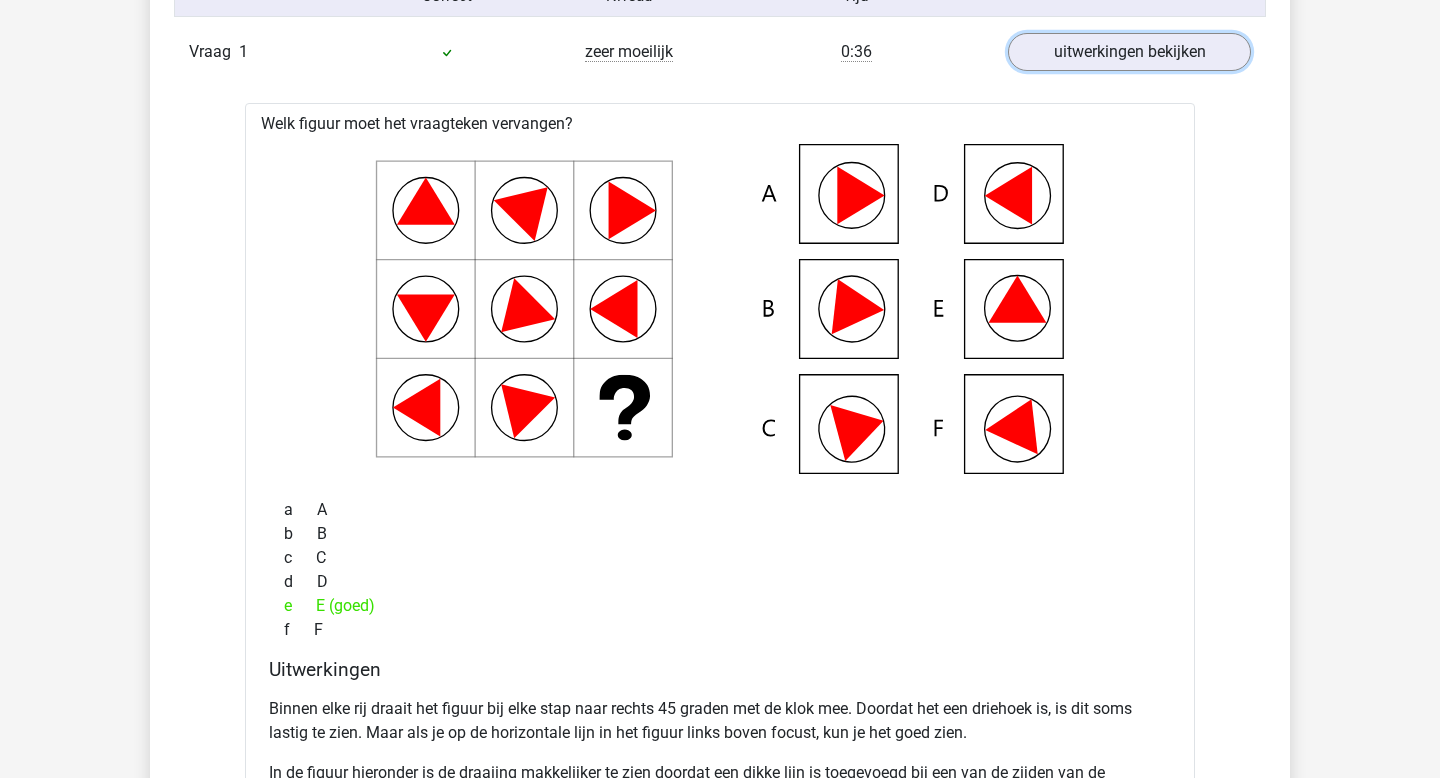 scroll, scrollTop: 1648, scrollLeft: 0, axis: vertical 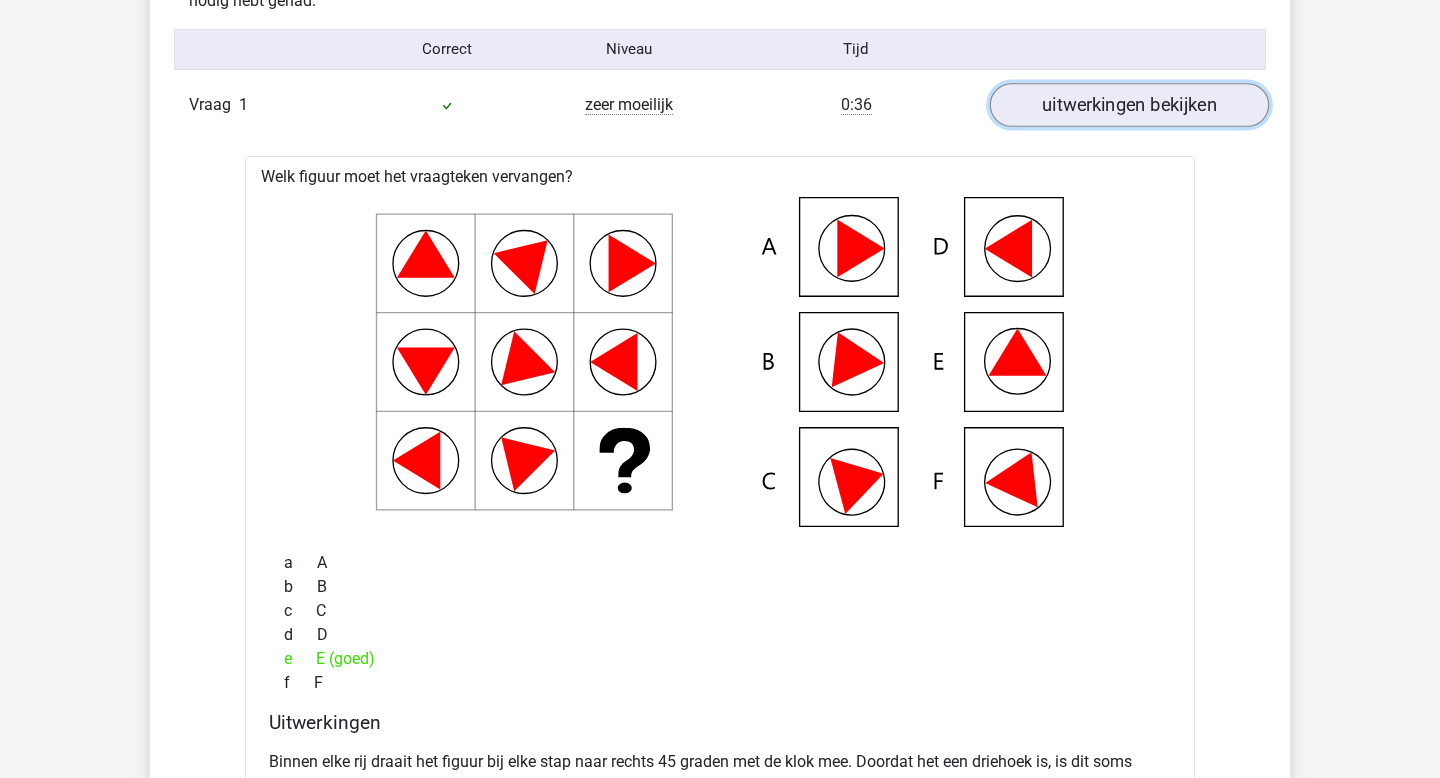click on "uitwerkingen bekijken" at bounding box center [1129, 105] 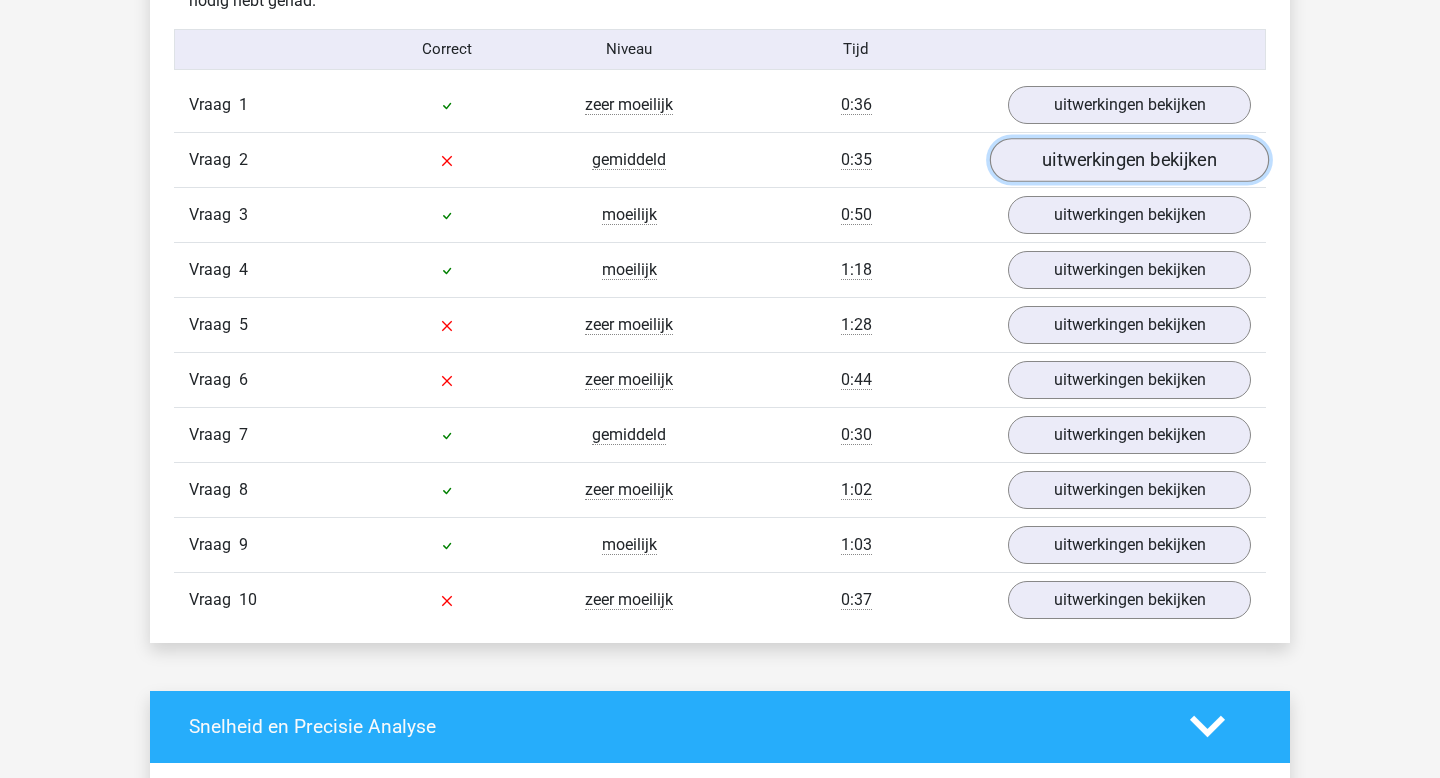click on "uitwerkingen bekijken" at bounding box center (1129, 160) 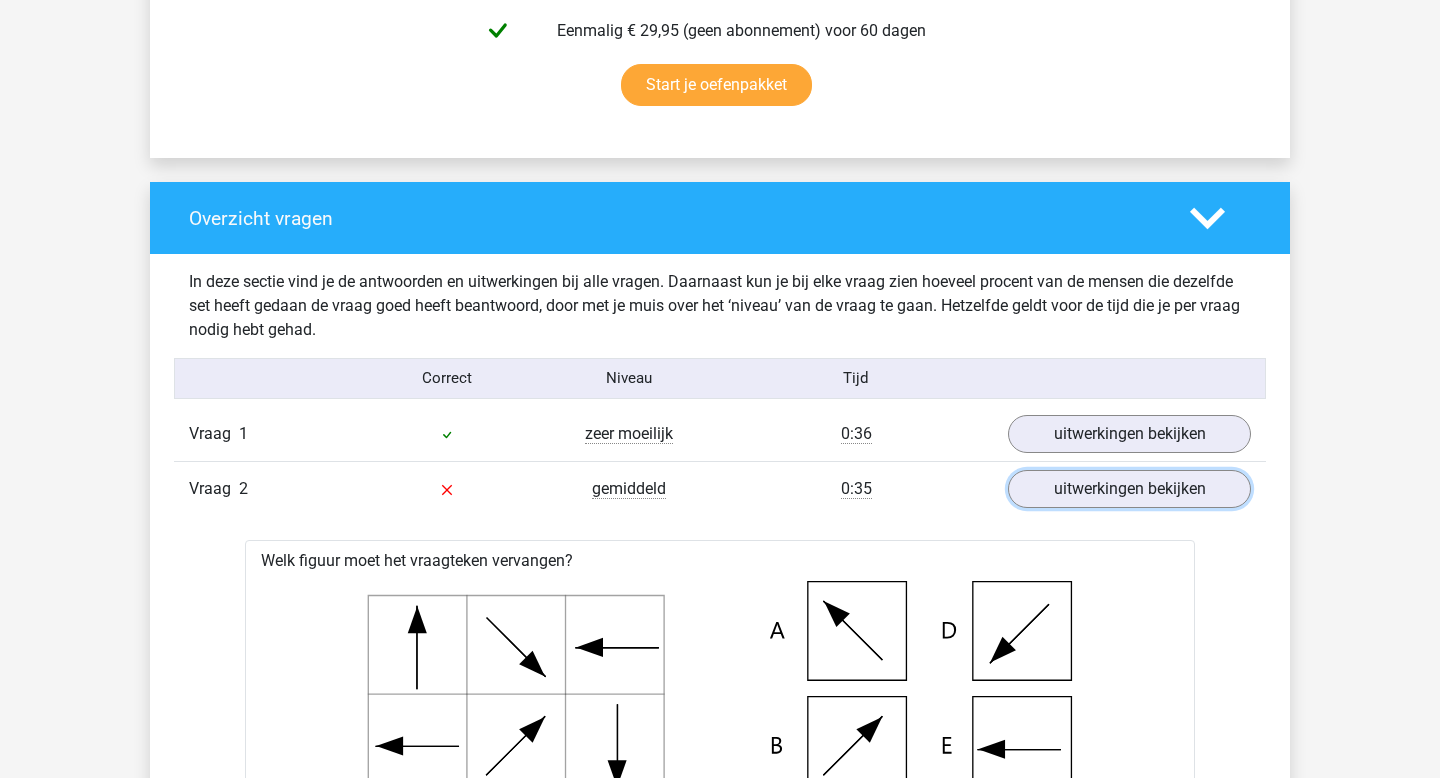 scroll, scrollTop: 1315, scrollLeft: 0, axis: vertical 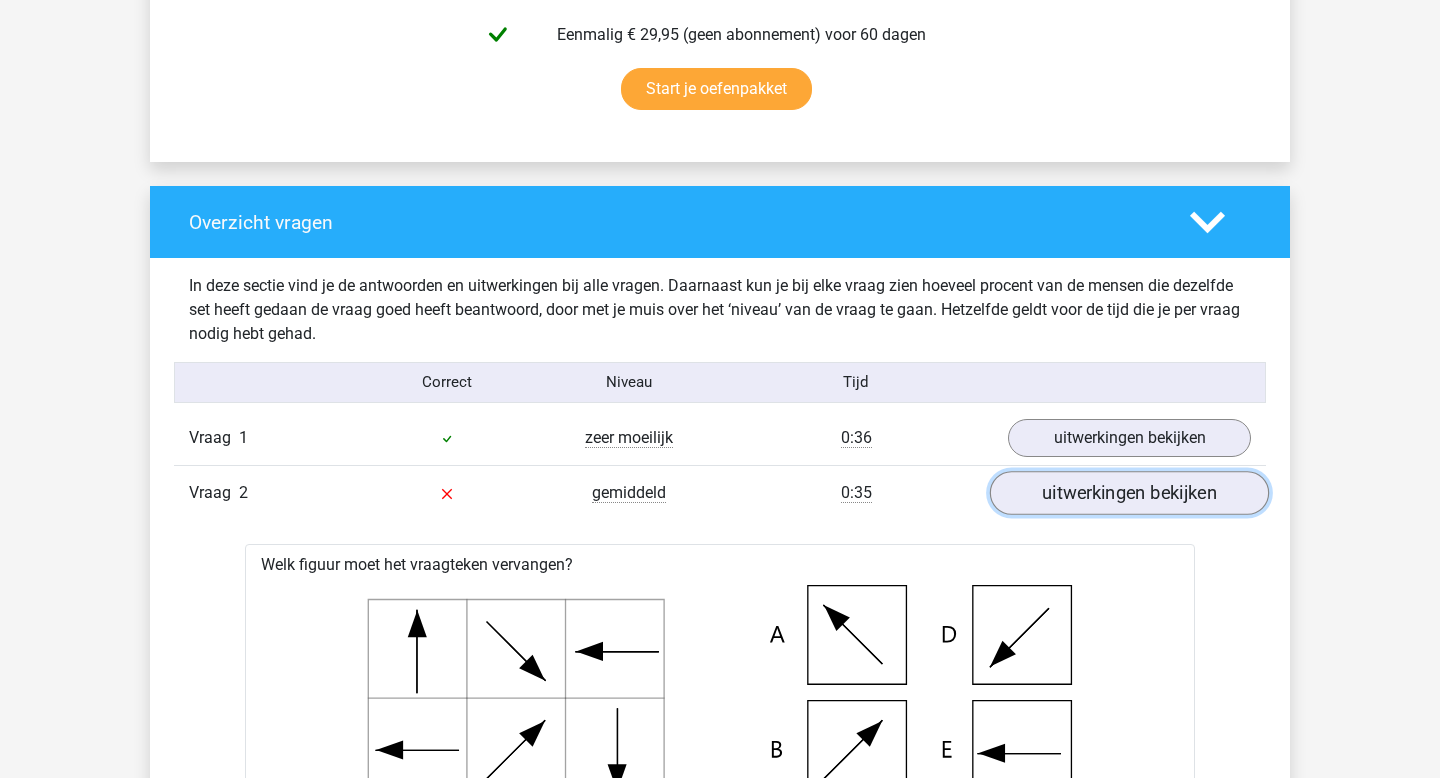 click on "uitwerkingen bekijken" at bounding box center (1129, 493) 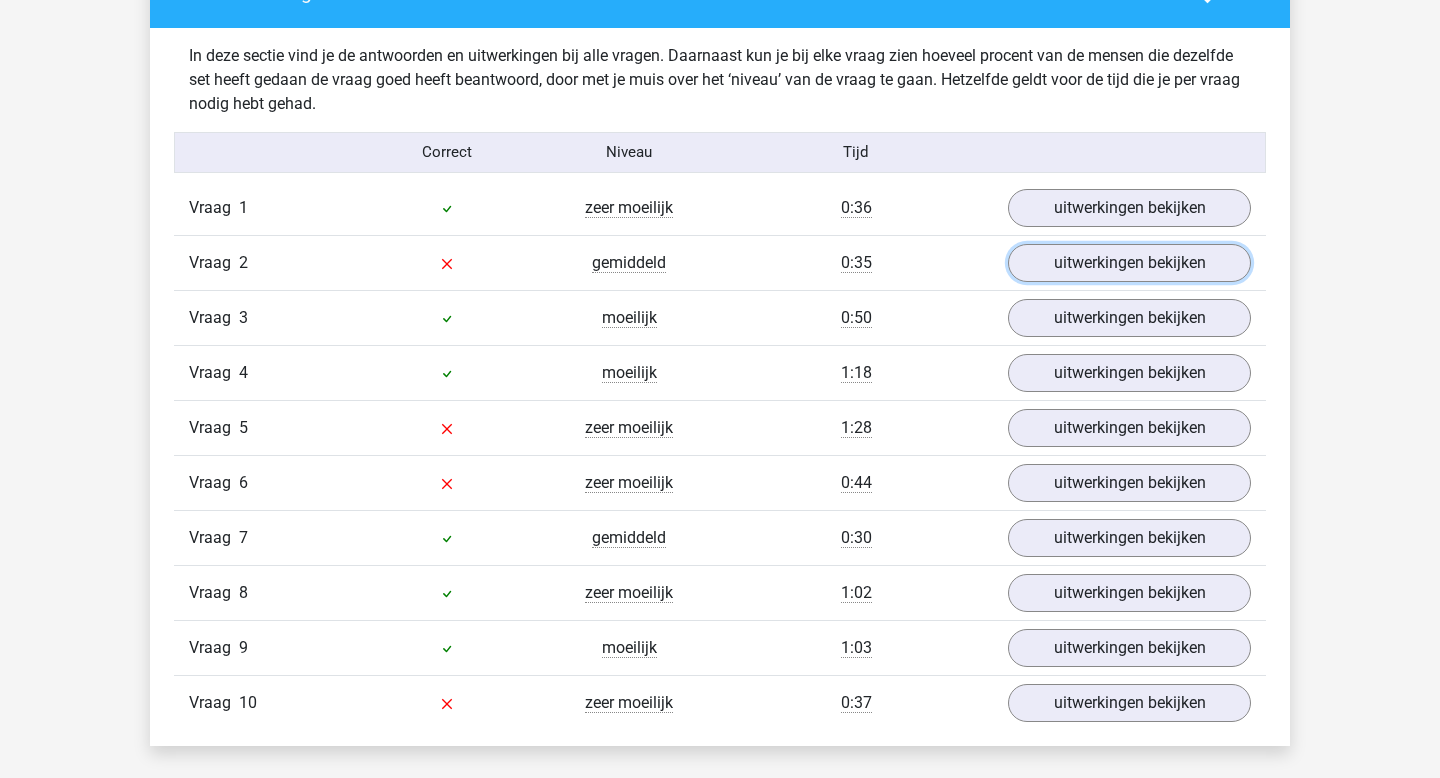 scroll, scrollTop: 1552, scrollLeft: 0, axis: vertical 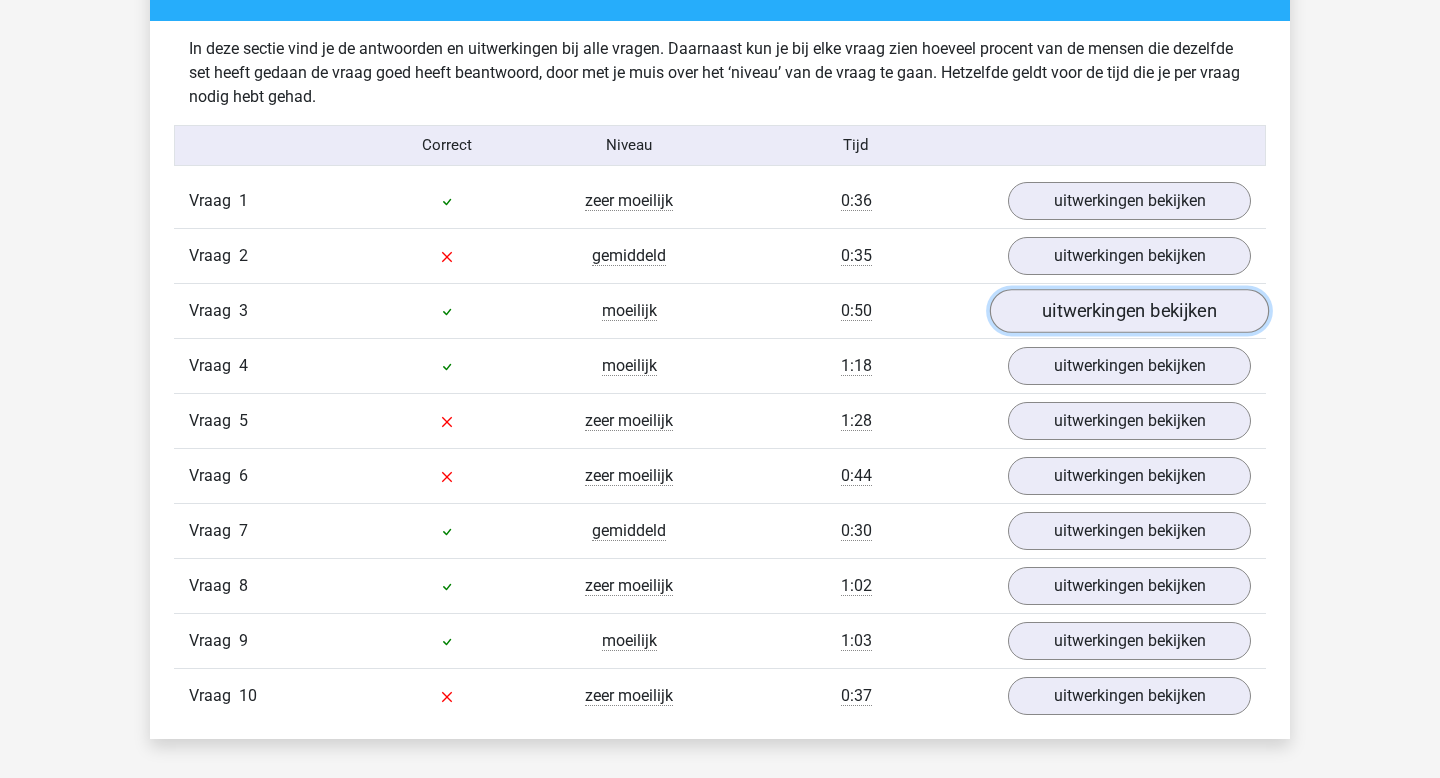 click on "uitwerkingen bekijken" at bounding box center [1129, 311] 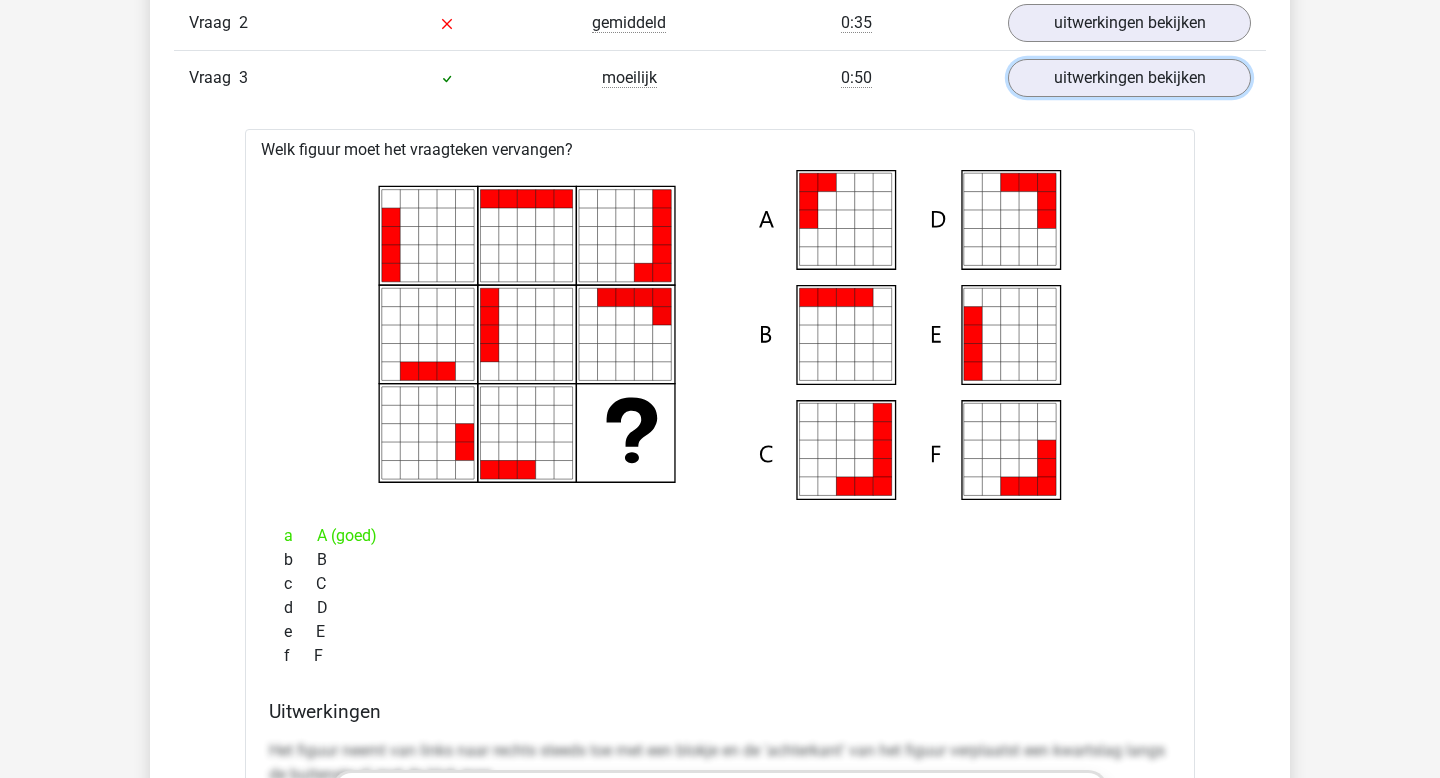 scroll, scrollTop: 1770, scrollLeft: 0, axis: vertical 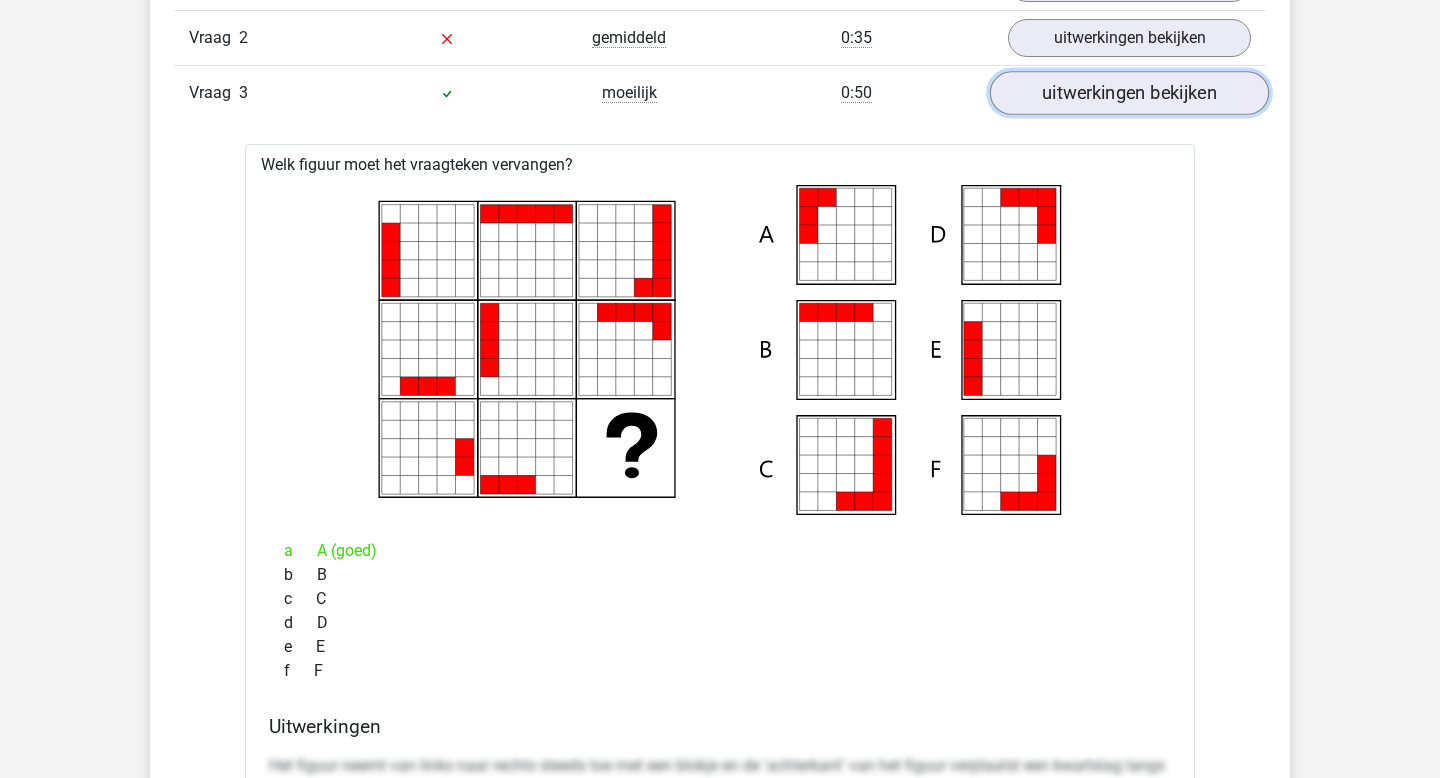 click on "uitwerkingen bekijken" at bounding box center [1129, 93] 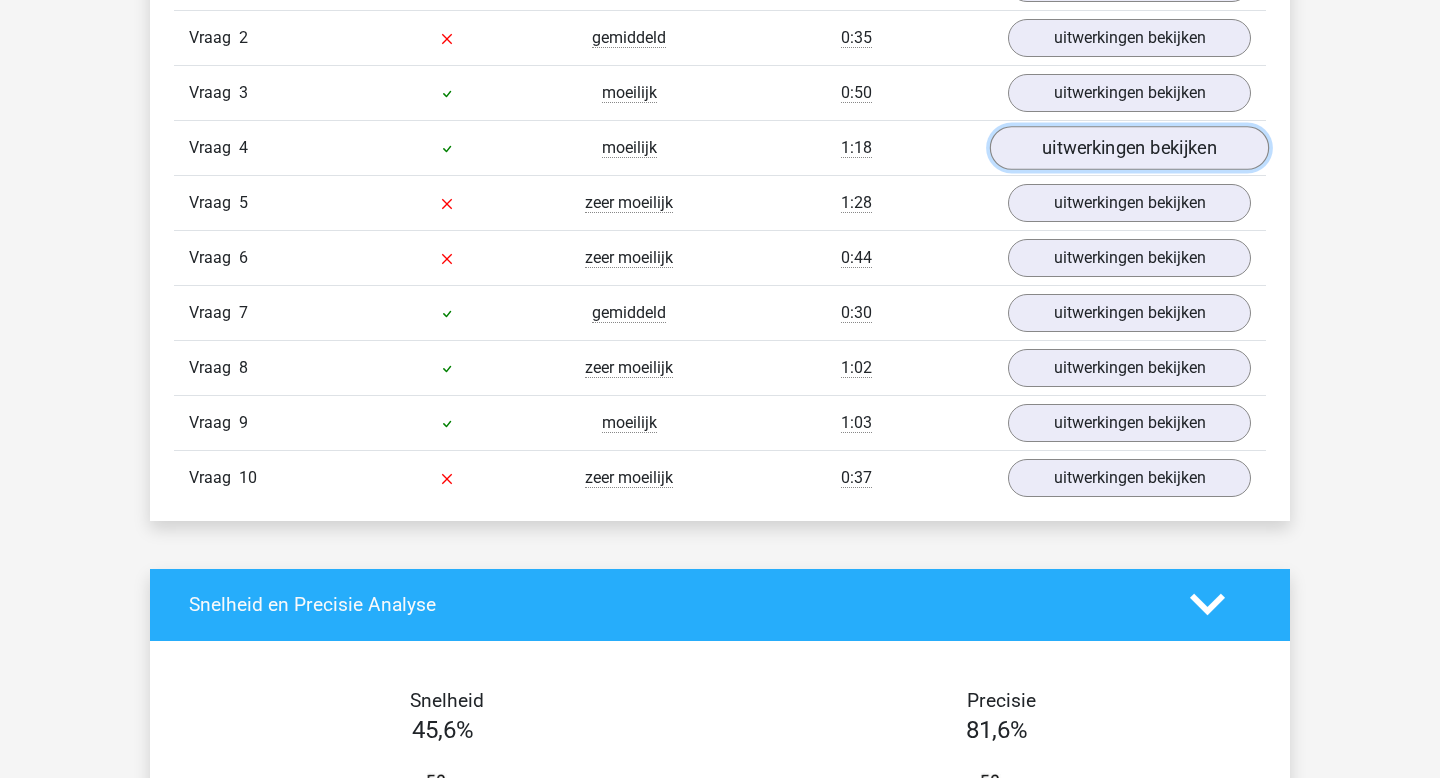 click on "uitwerkingen bekijken" at bounding box center [1129, 148] 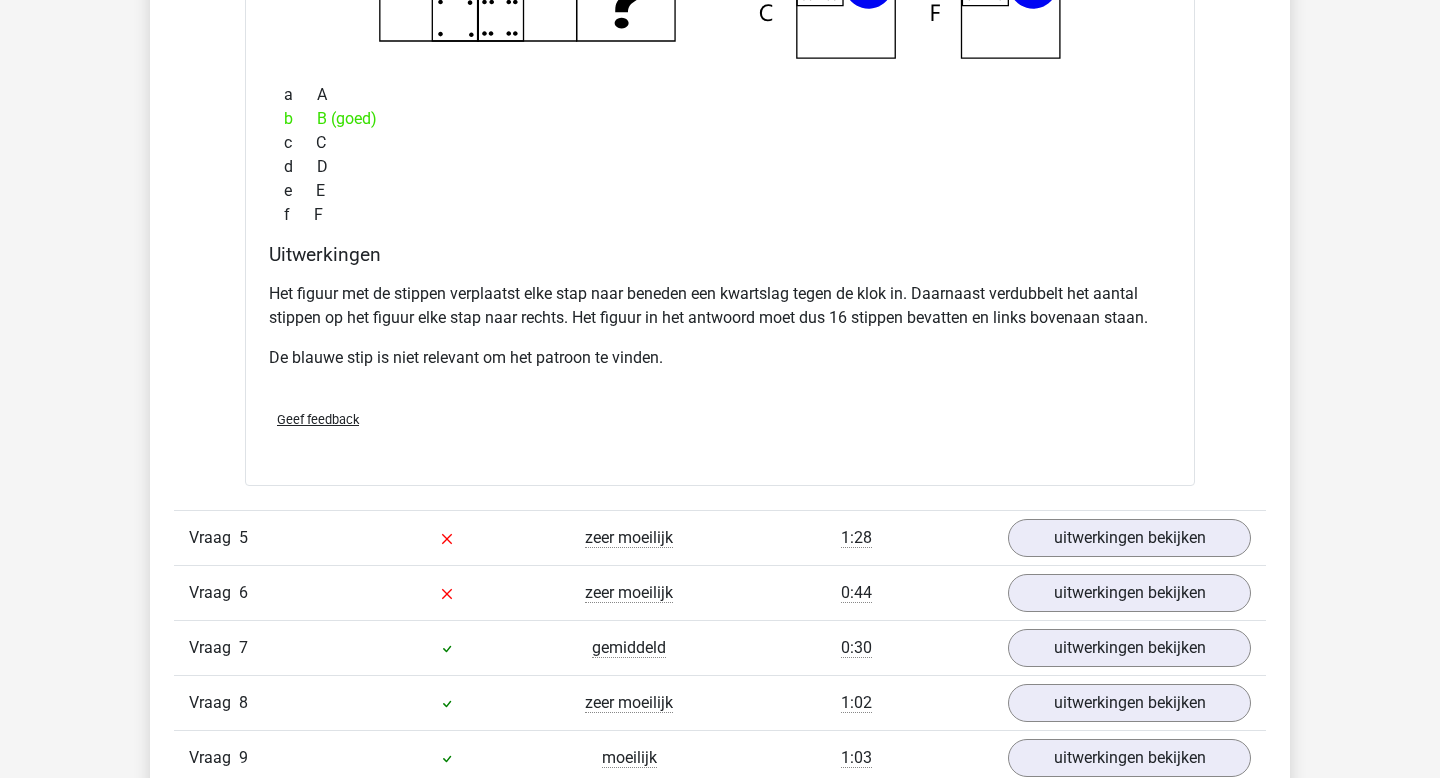 scroll, scrollTop: 2581, scrollLeft: 0, axis: vertical 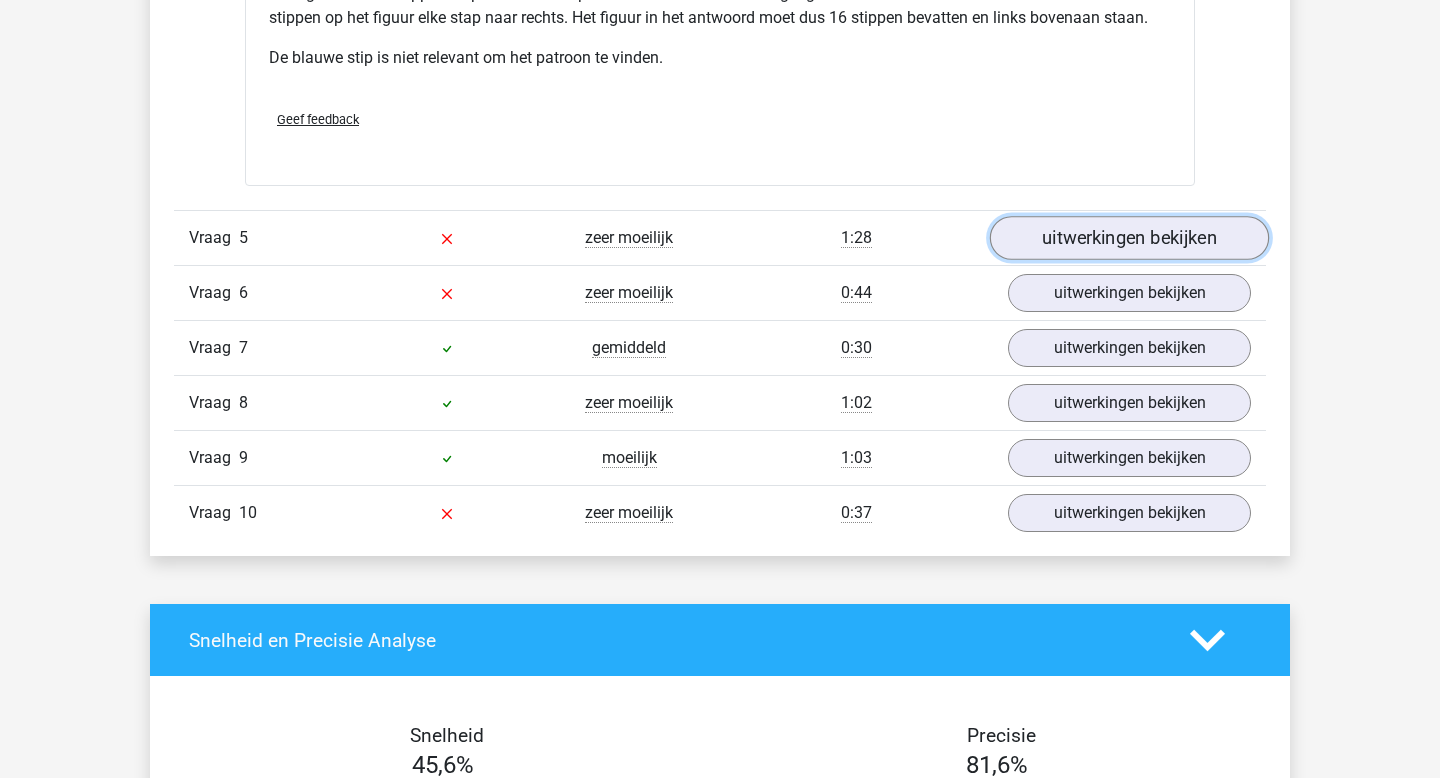 click on "uitwerkingen bekijken" at bounding box center (1129, 238) 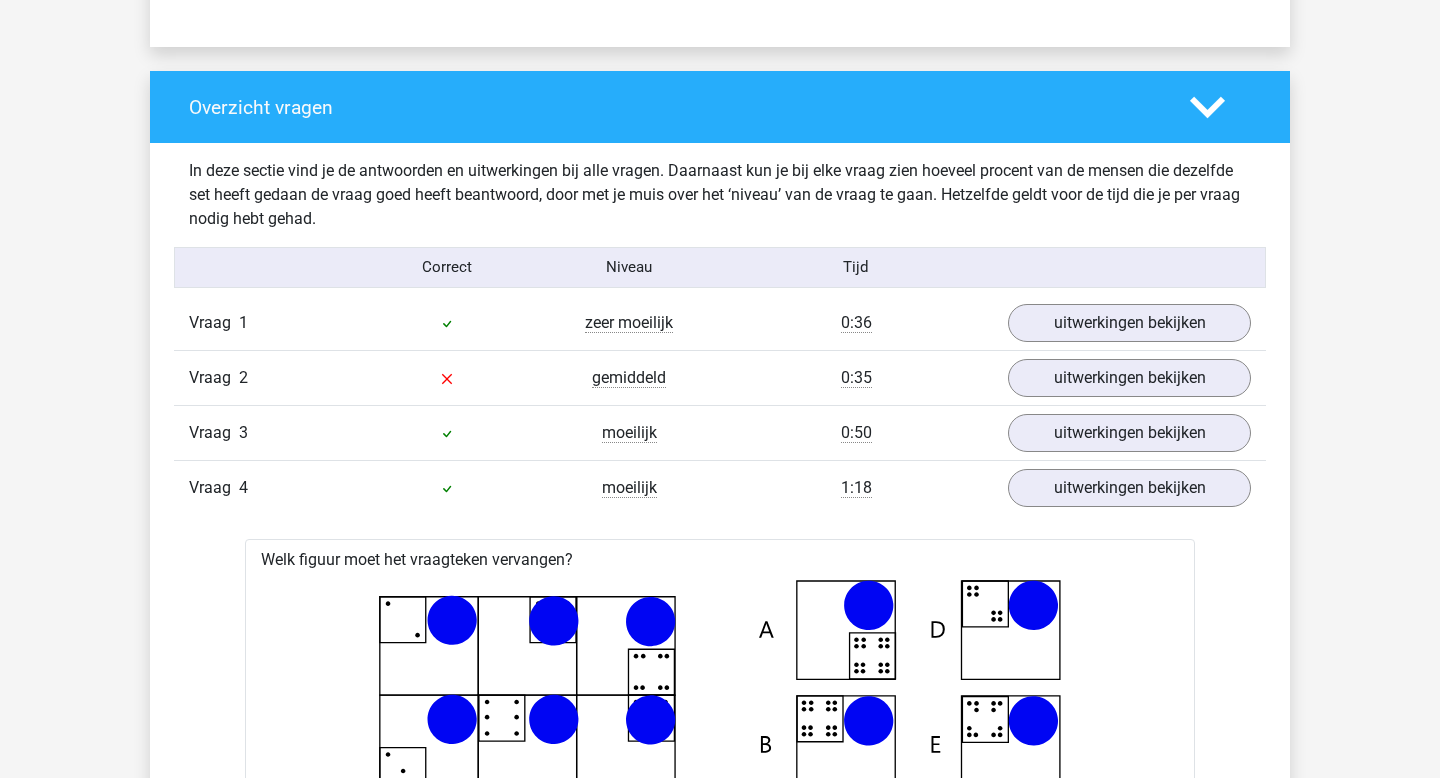 scroll, scrollTop: 1425, scrollLeft: 0, axis: vertical 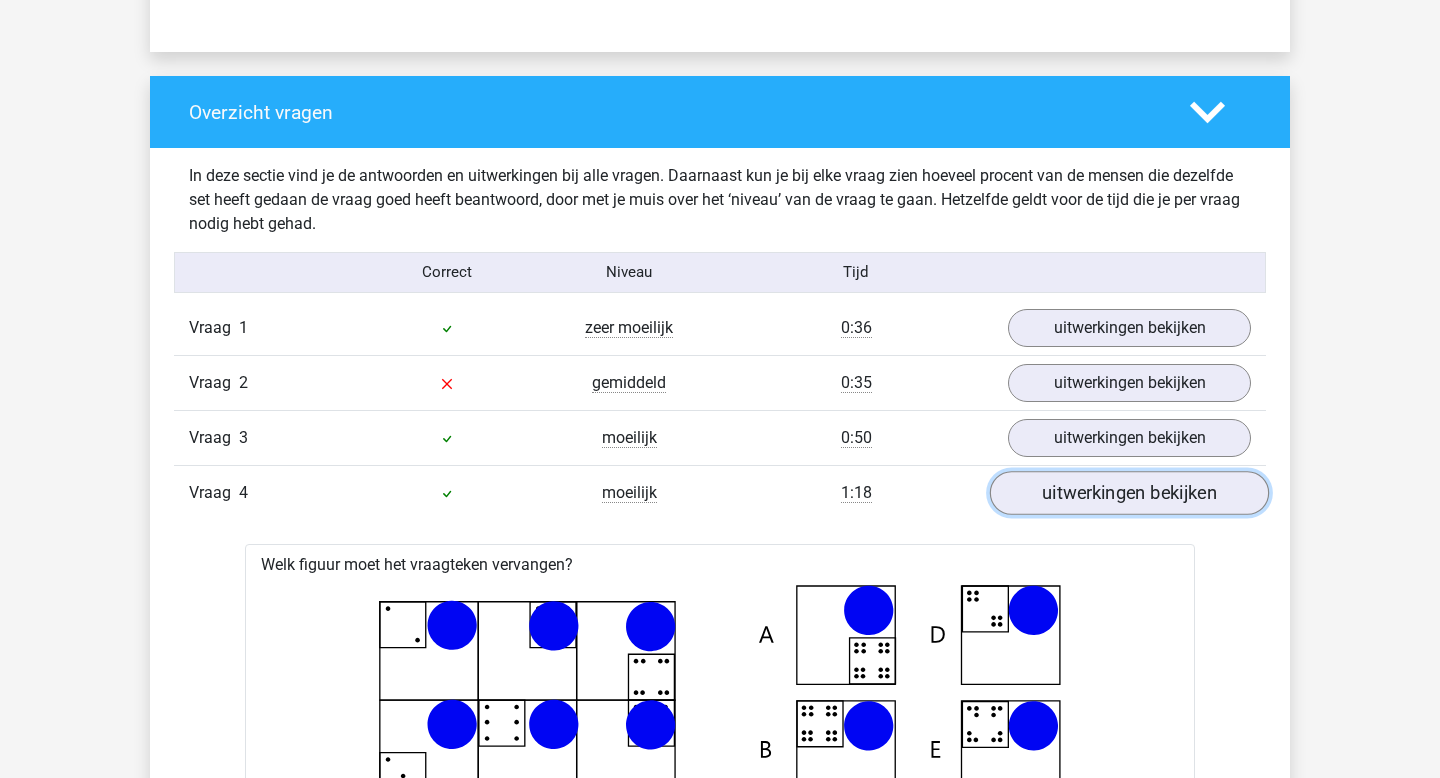 click on "uitwerkingen bekijken" at bounding box center (1129, 493) 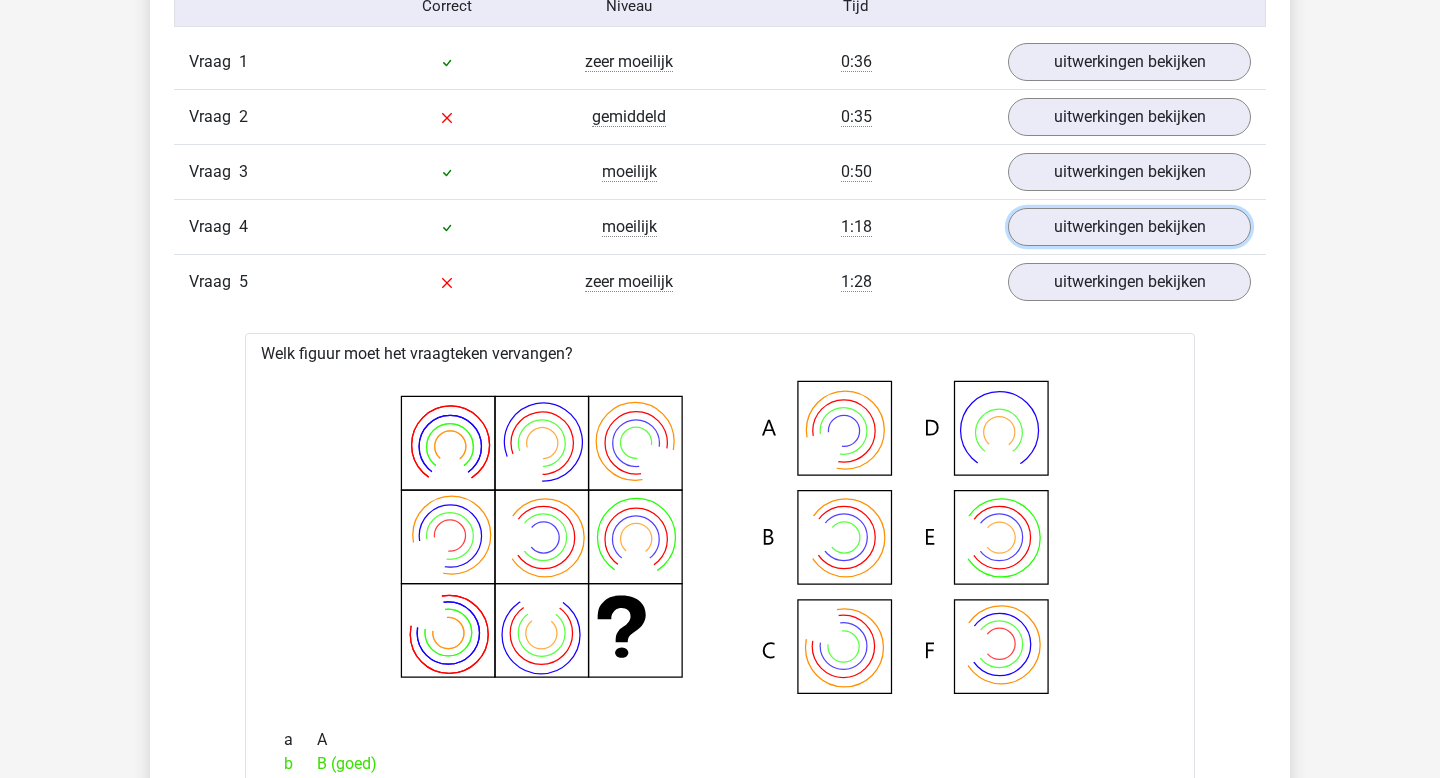 scroll, scrollTop: 1587, scrollLeft: 0, axis: vertical 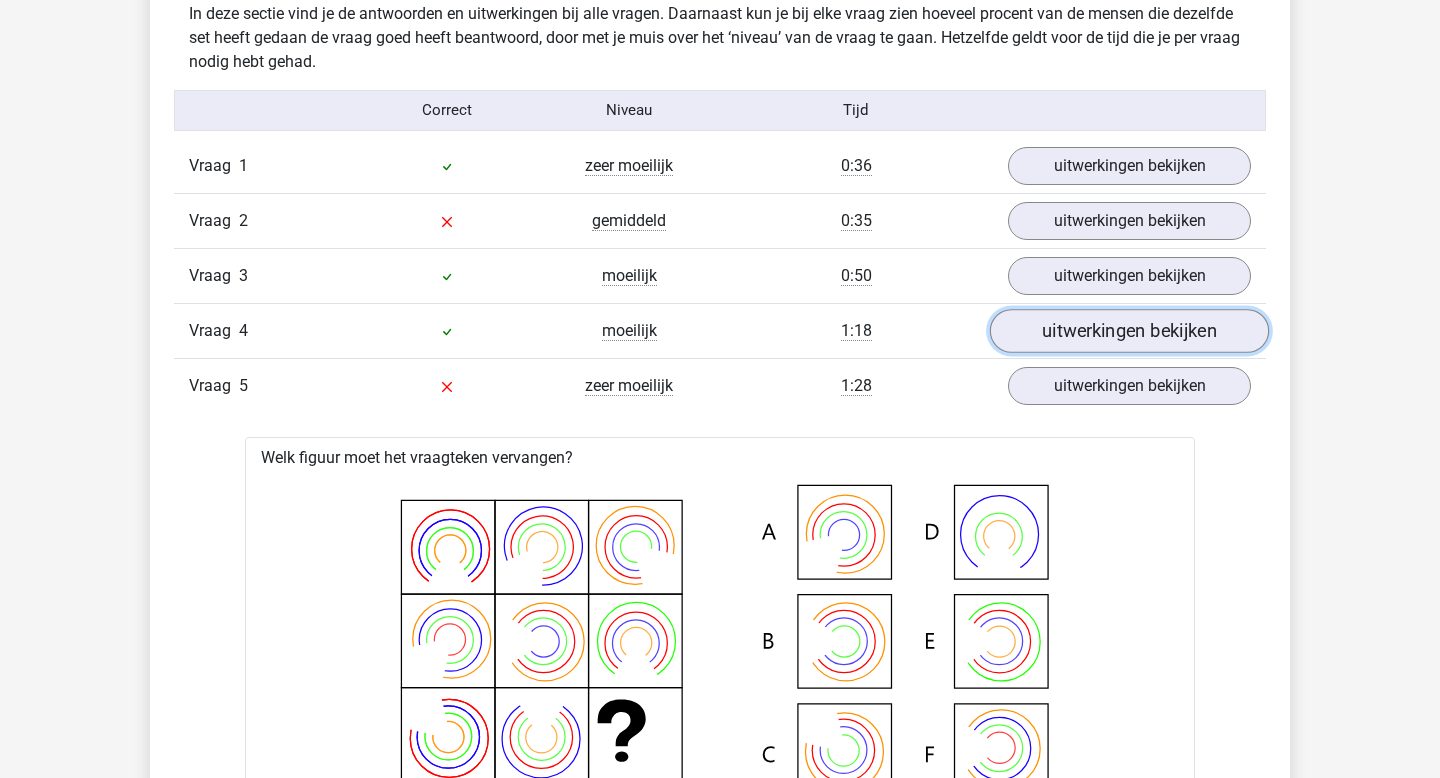 click on "uitwerkingen bekijken" at bounding box center [1129, 331] 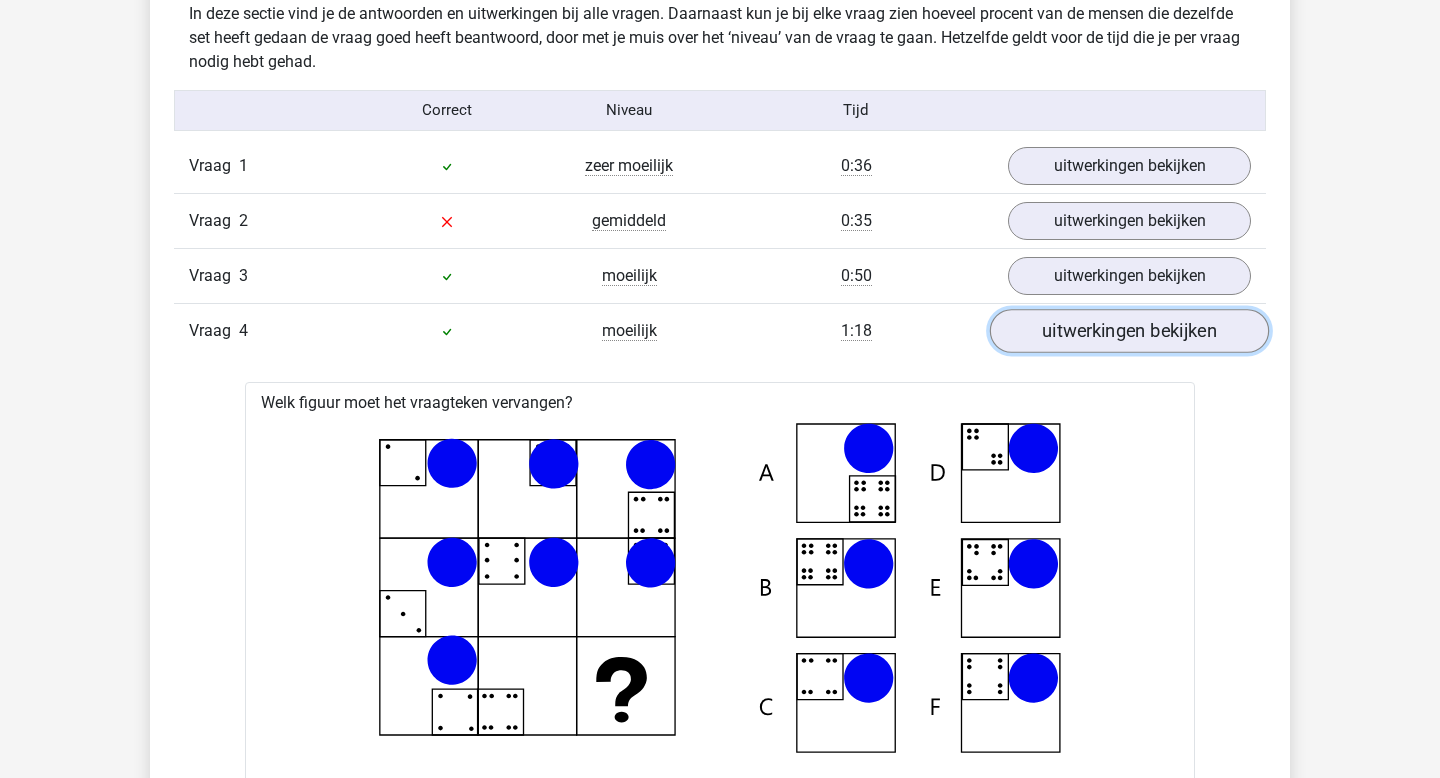 click on "uitwerkingen bekijken" at bounding box center (1129, 331) 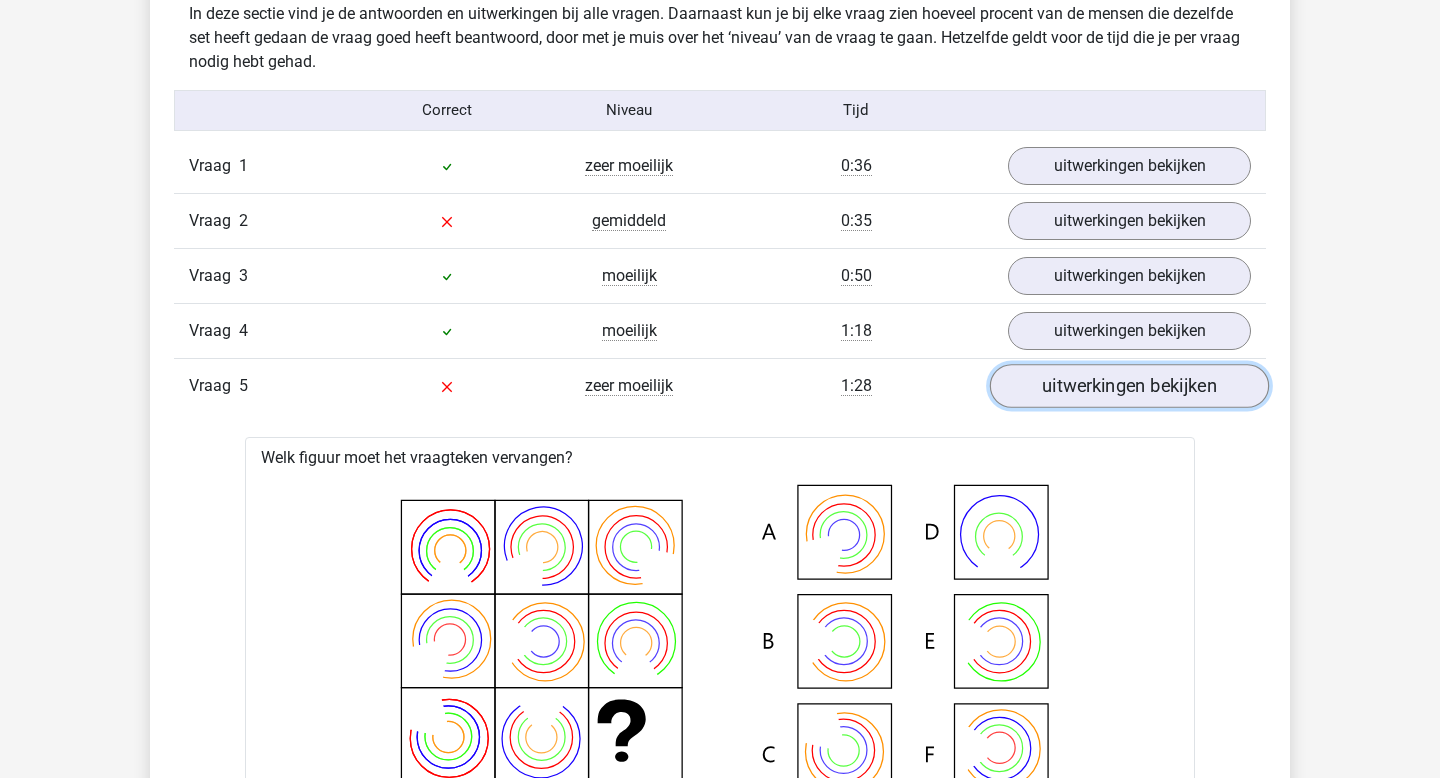 click on "uitwerkingen bekijken" at bounding box center [1129, 386] 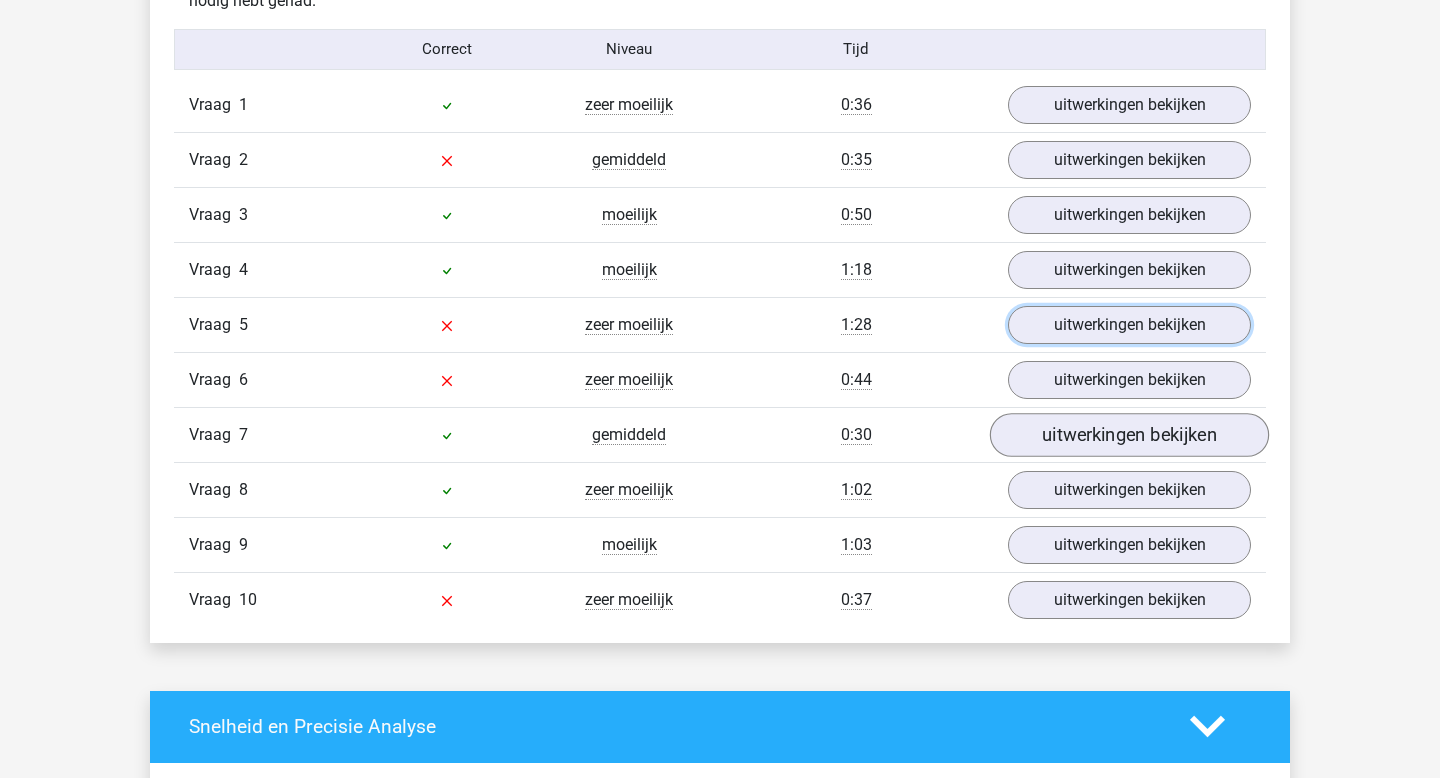 scroll, scrollTop: 1655, scrollLeft: 0, axis: vertical 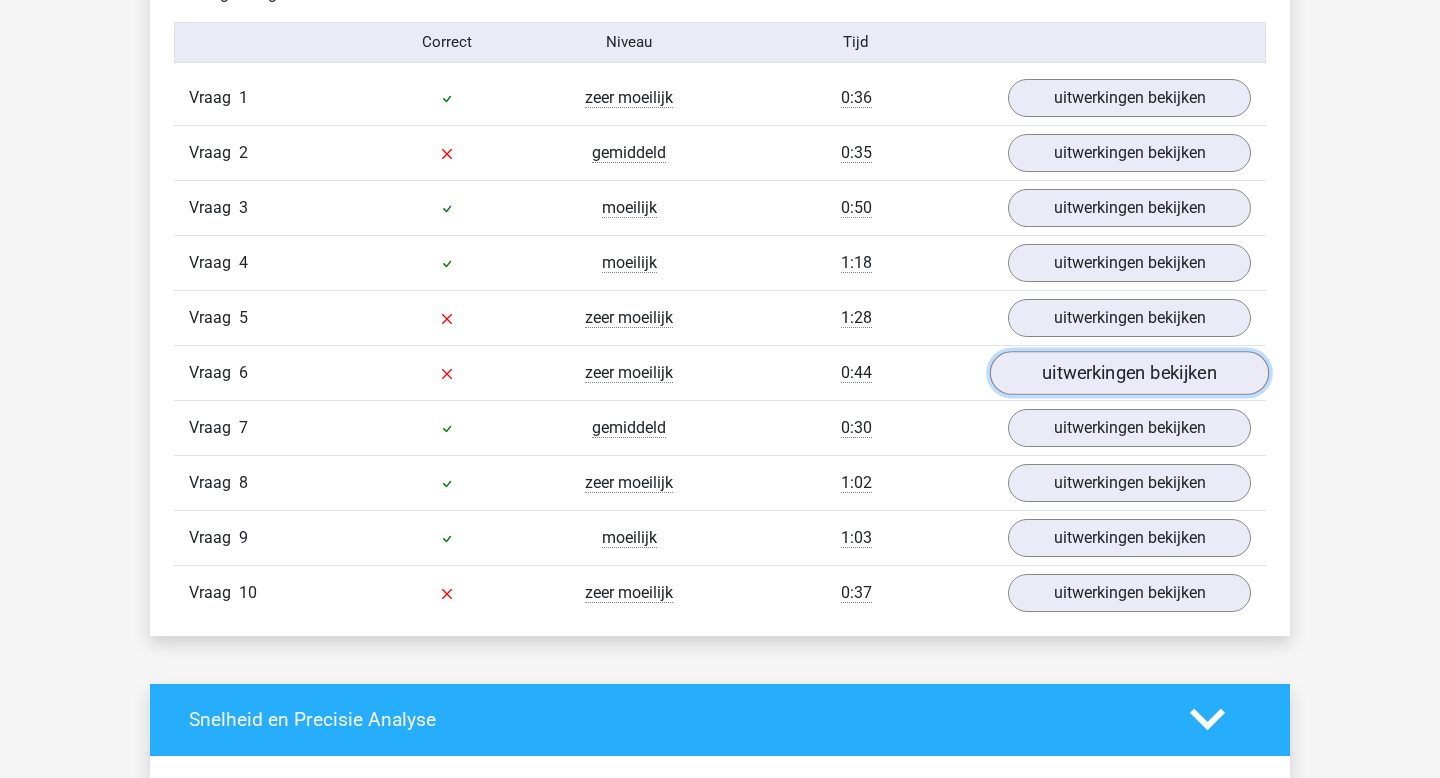 click on "uitwerkingen bekijken" at bounding box center [1129, 373] 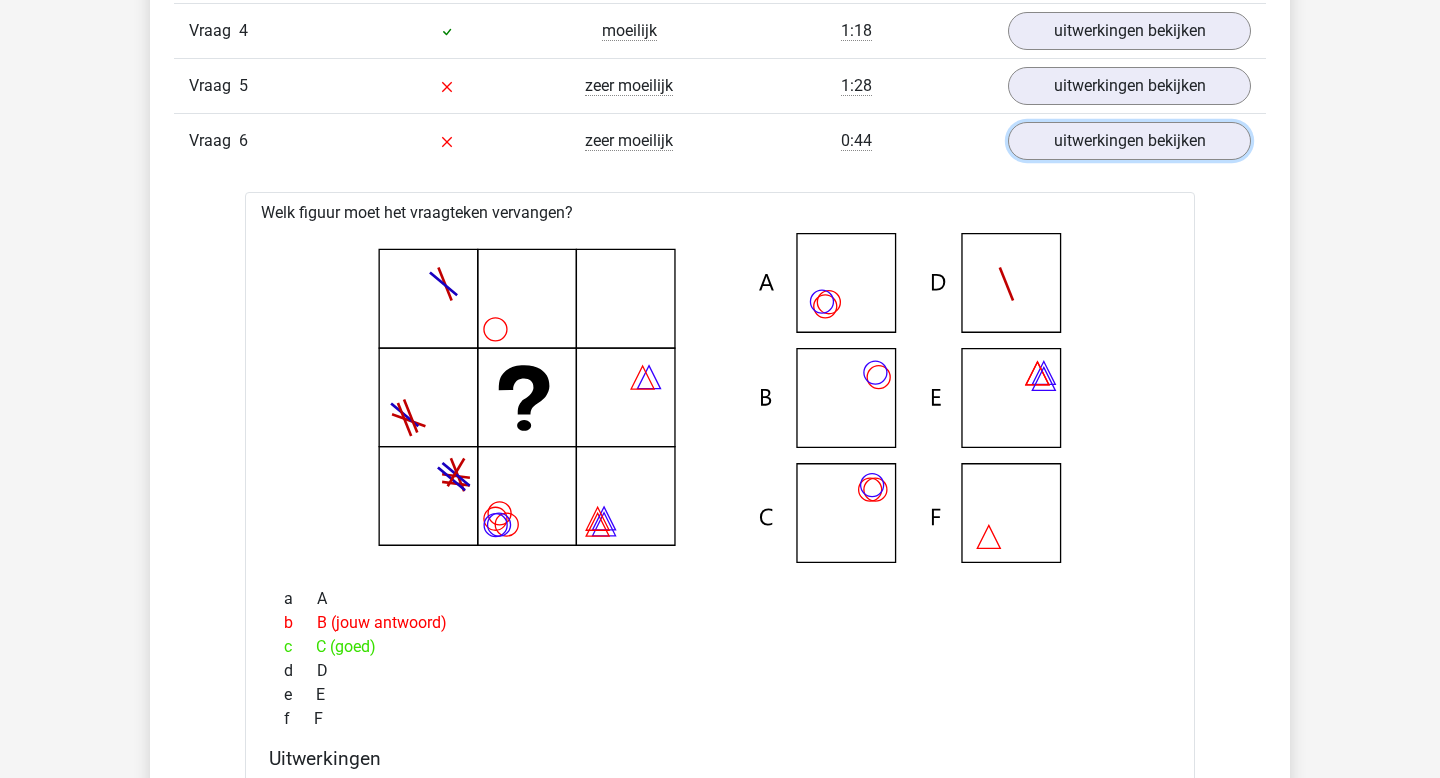 scroll, scrollTop: 1915, scrollLeft: 0, axis: vertical 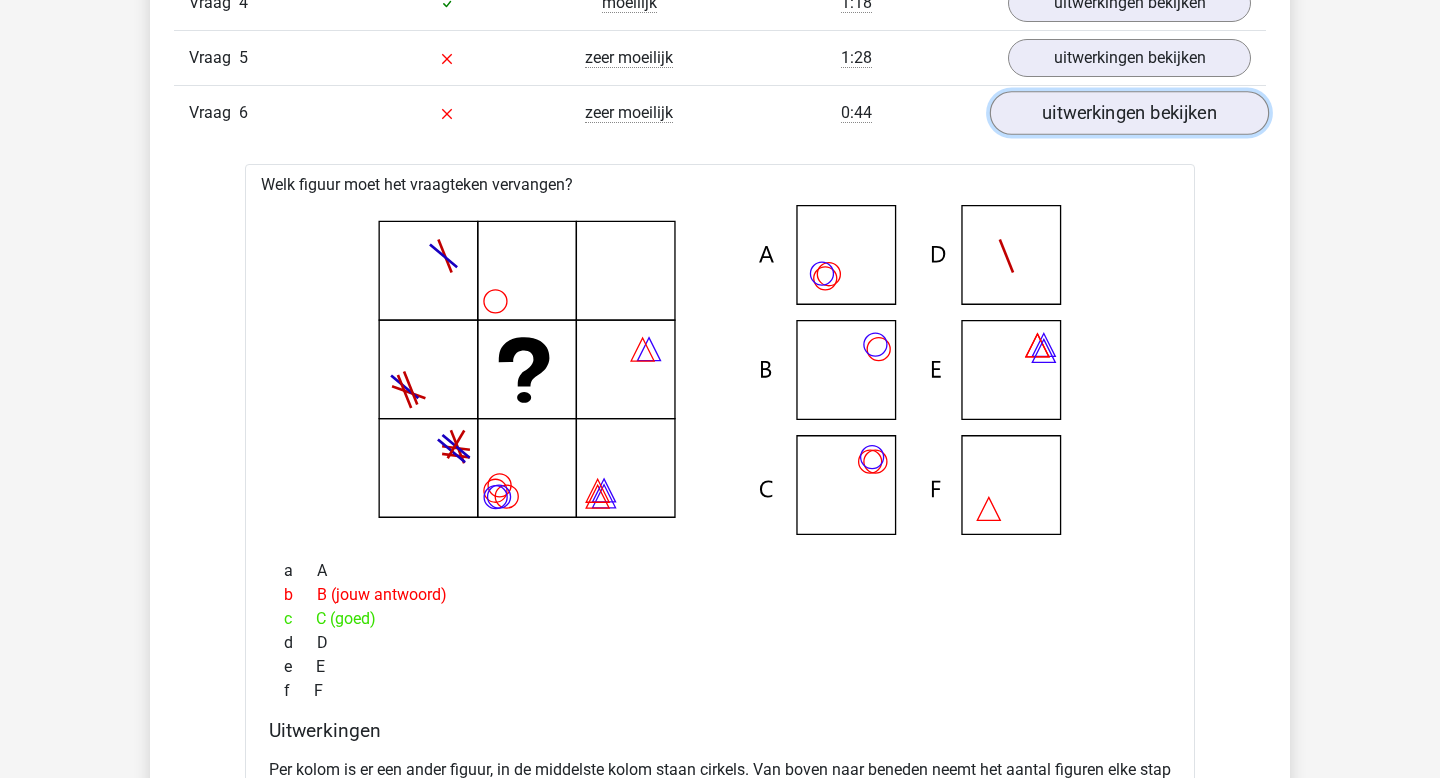 click on "uitwerkingen bekijken" at bounding box center (1129, 113) 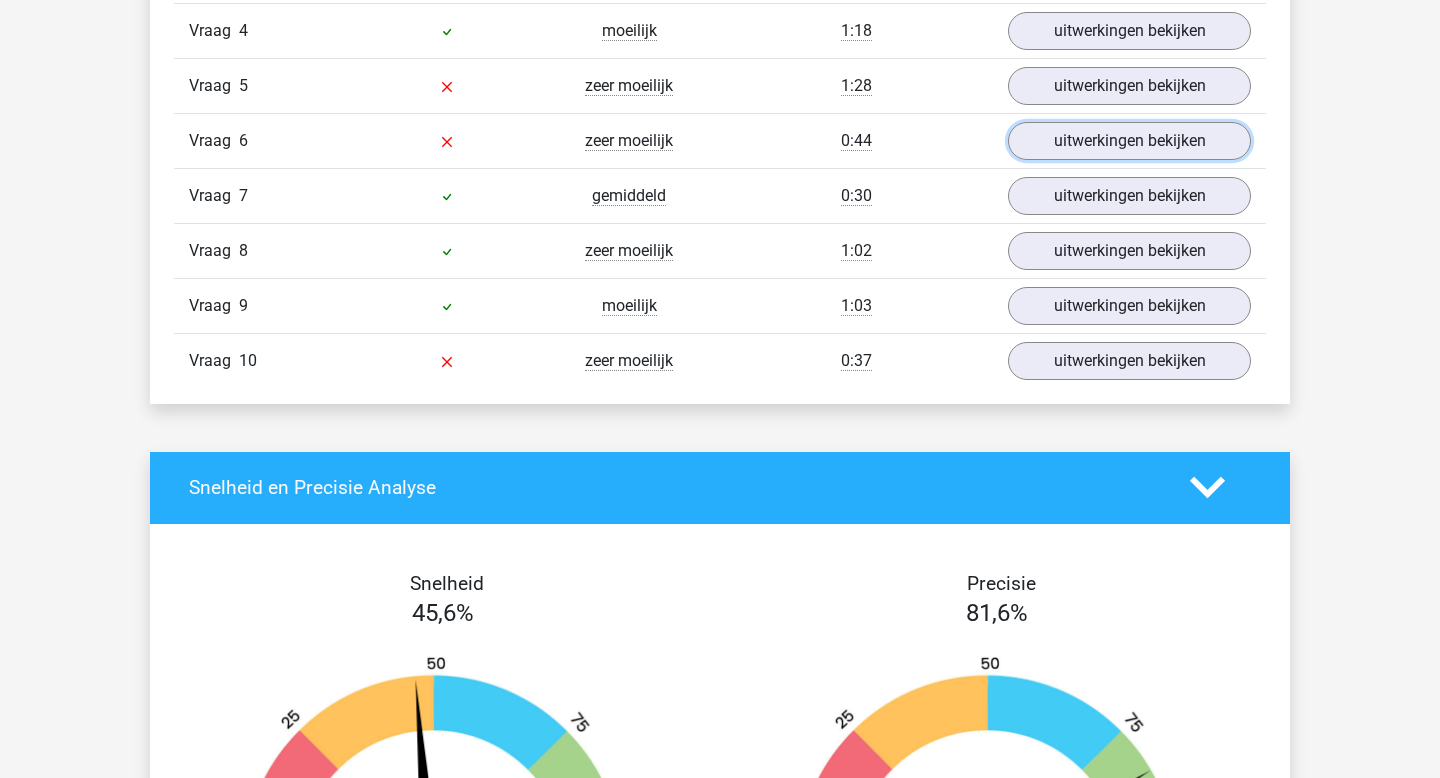 scroll, scrollTop: 1886, scrollLeft: 0, axis: vertical 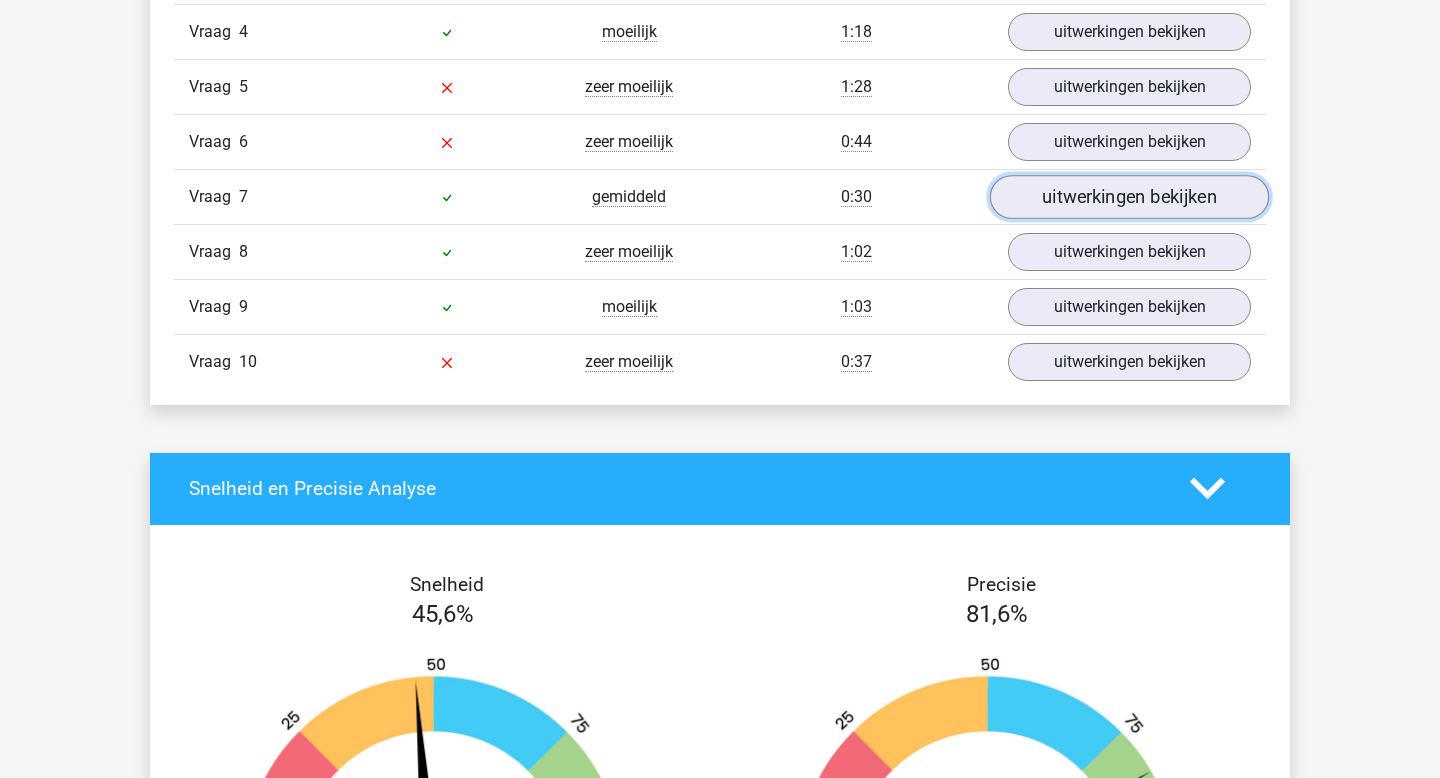 click on "uitwerkingen bekijken" at bounding box center (1129, 197) 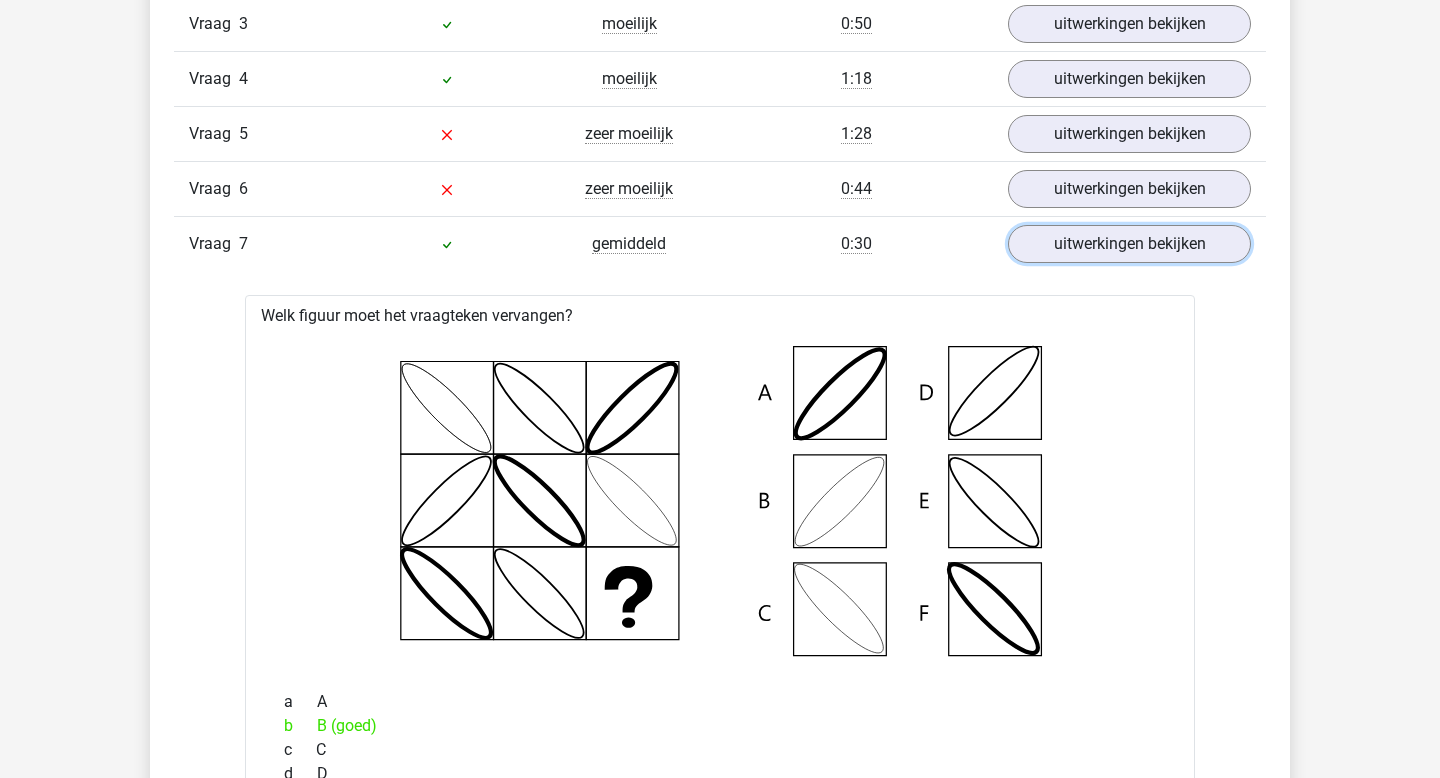 scroll, scrollTop: 1815, scrollLeft: 0, axis: vertical 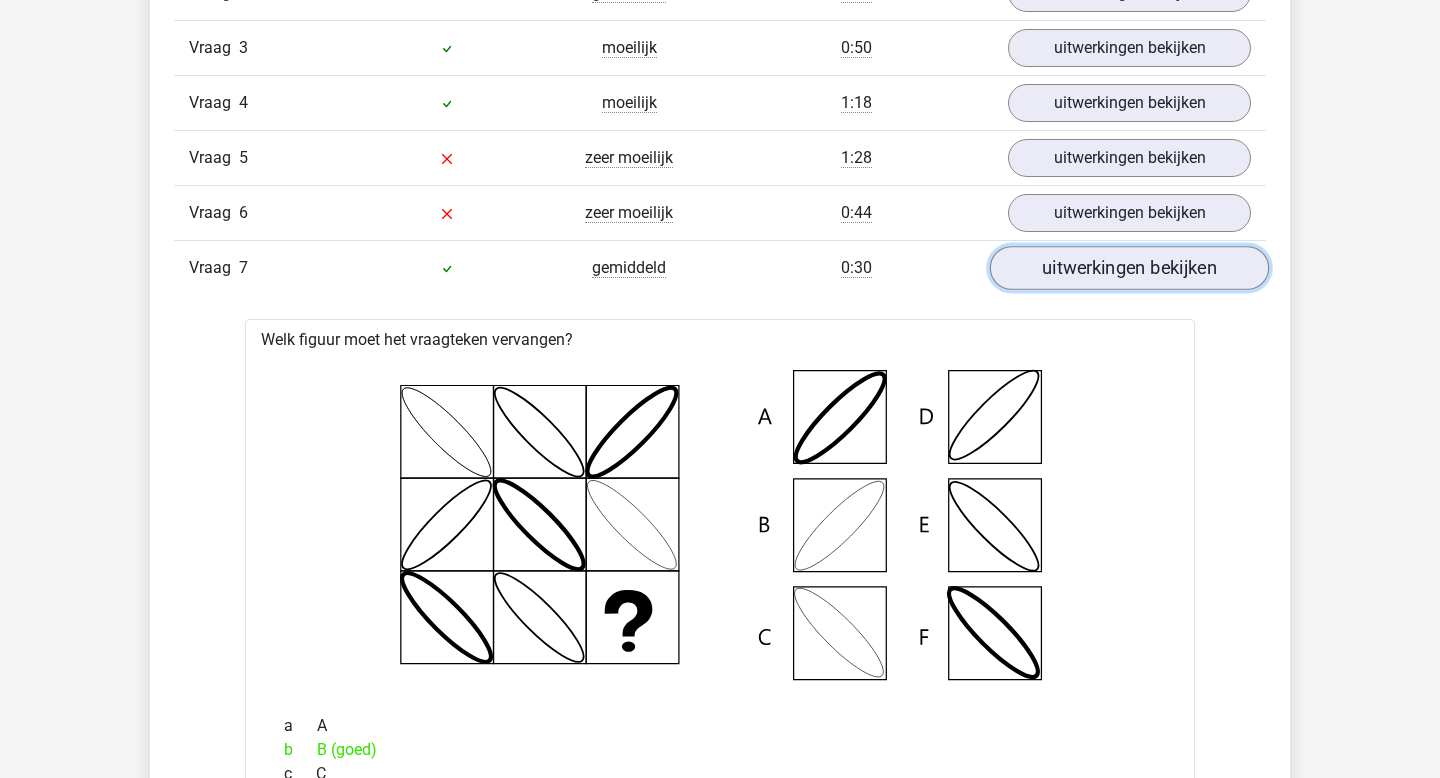 click on "uitwerkingen bekijken" at bounding box center (1129, 268) 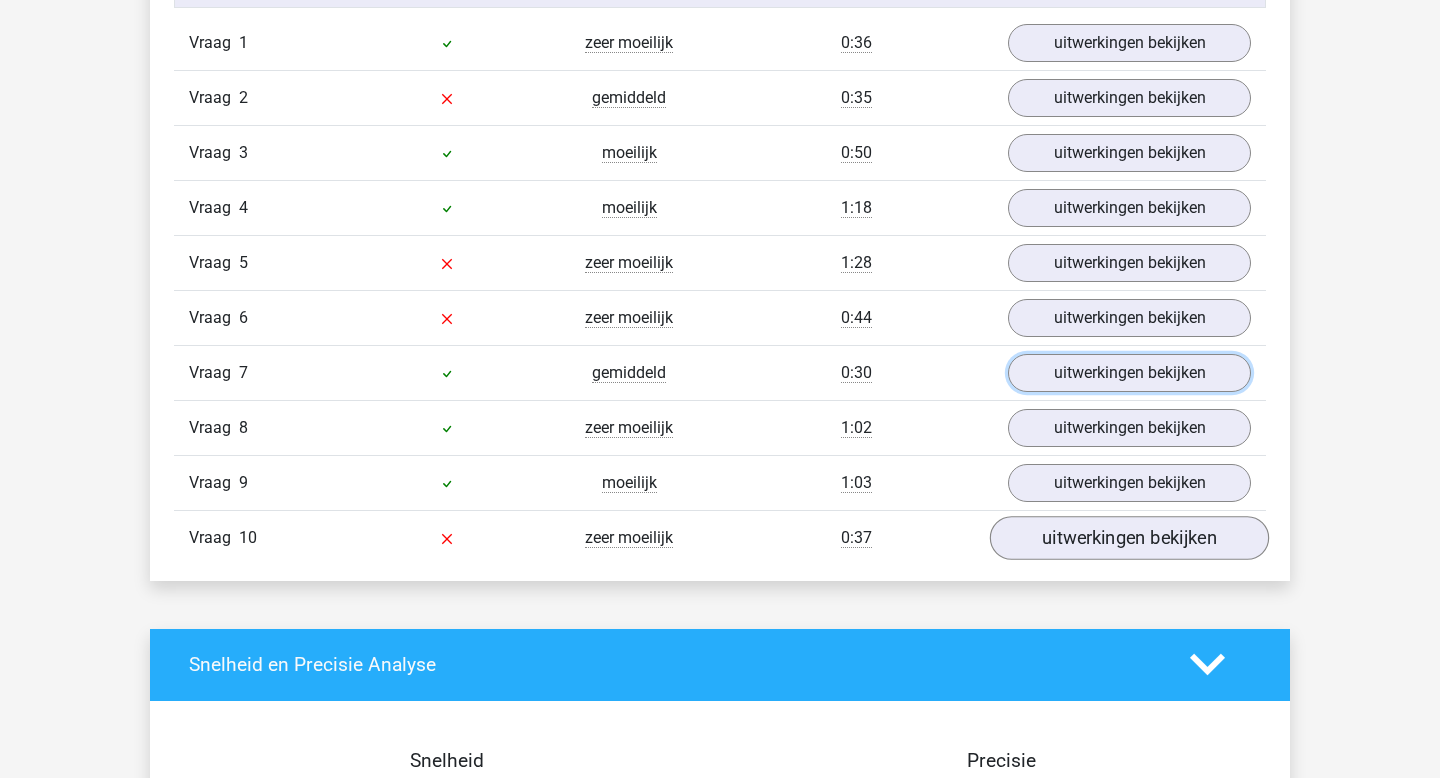 scroll, scrollTop: 1712, scrollLeft: 0, axis: vertical 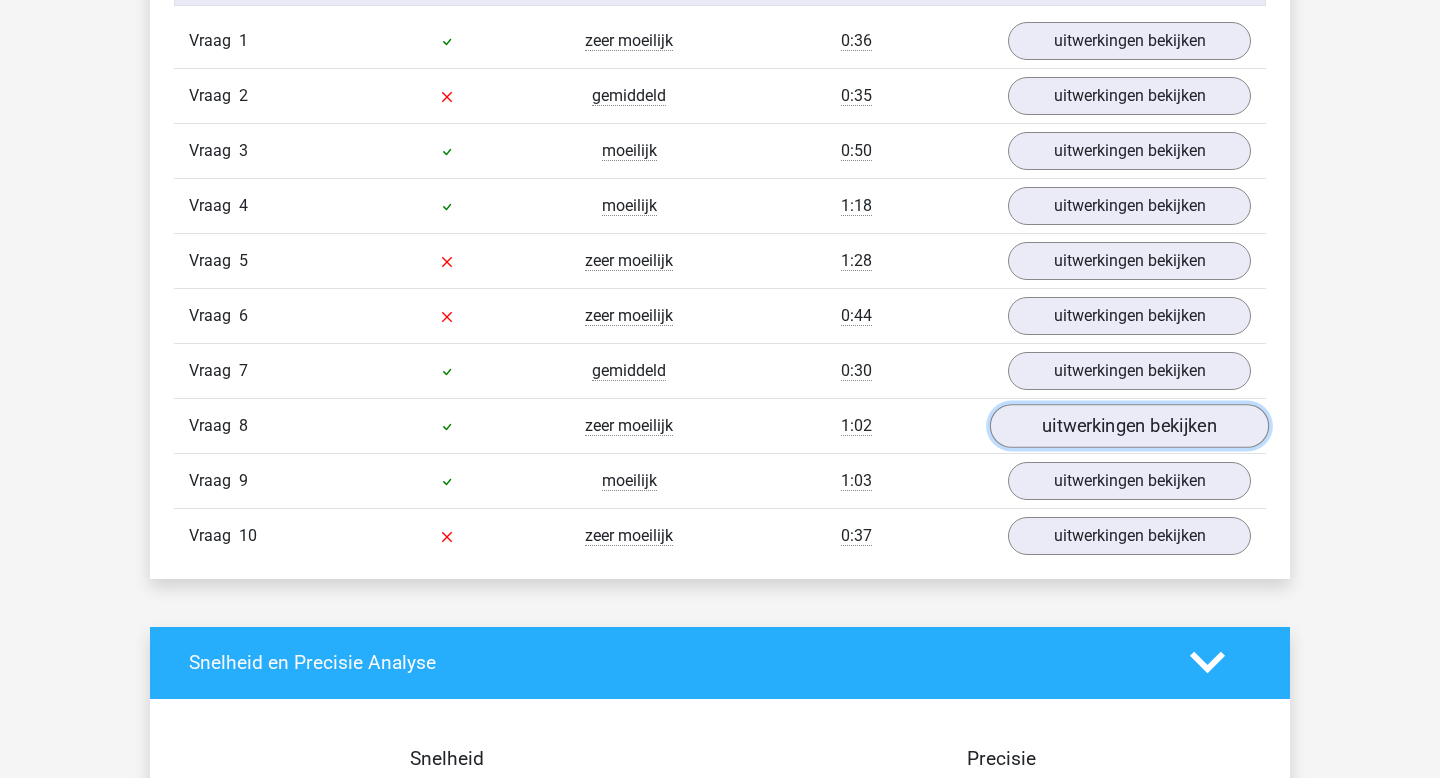click on "uitwerkingen bekijken" at bounding box center (1129, 426) 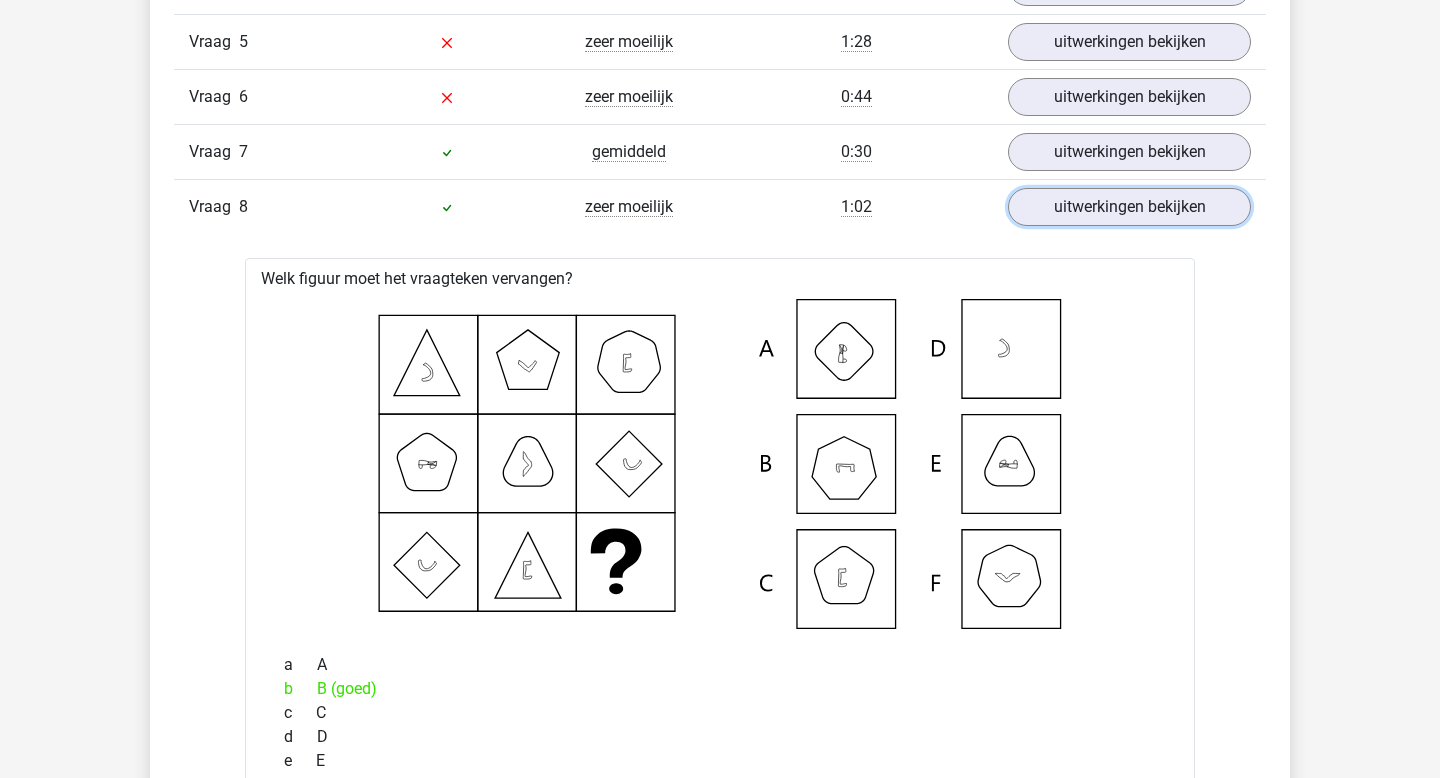 scroll, scrollTop: 1924, scrollLeft: 0, axis: vertical 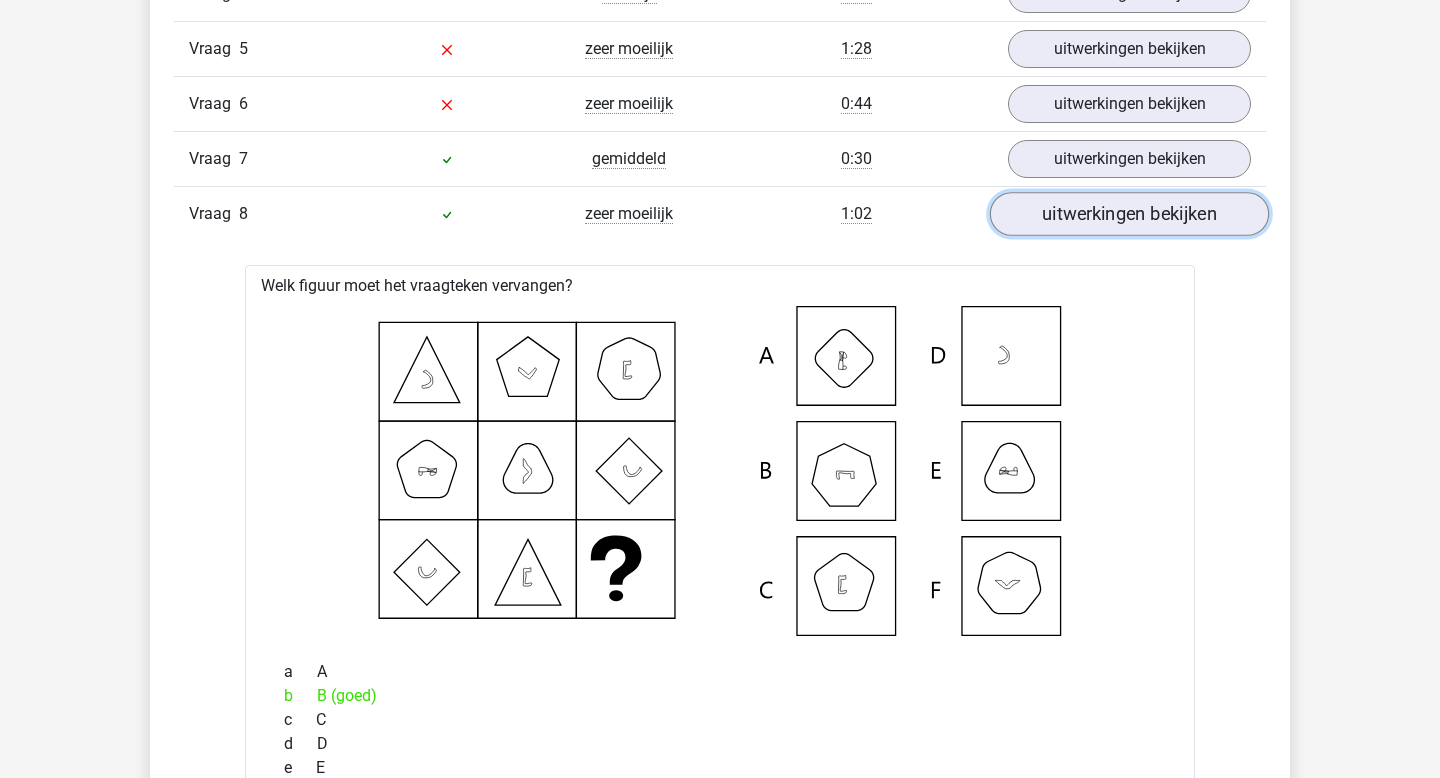 click on "uitwerkingen bekijken" at bounding box center [1129, 214] 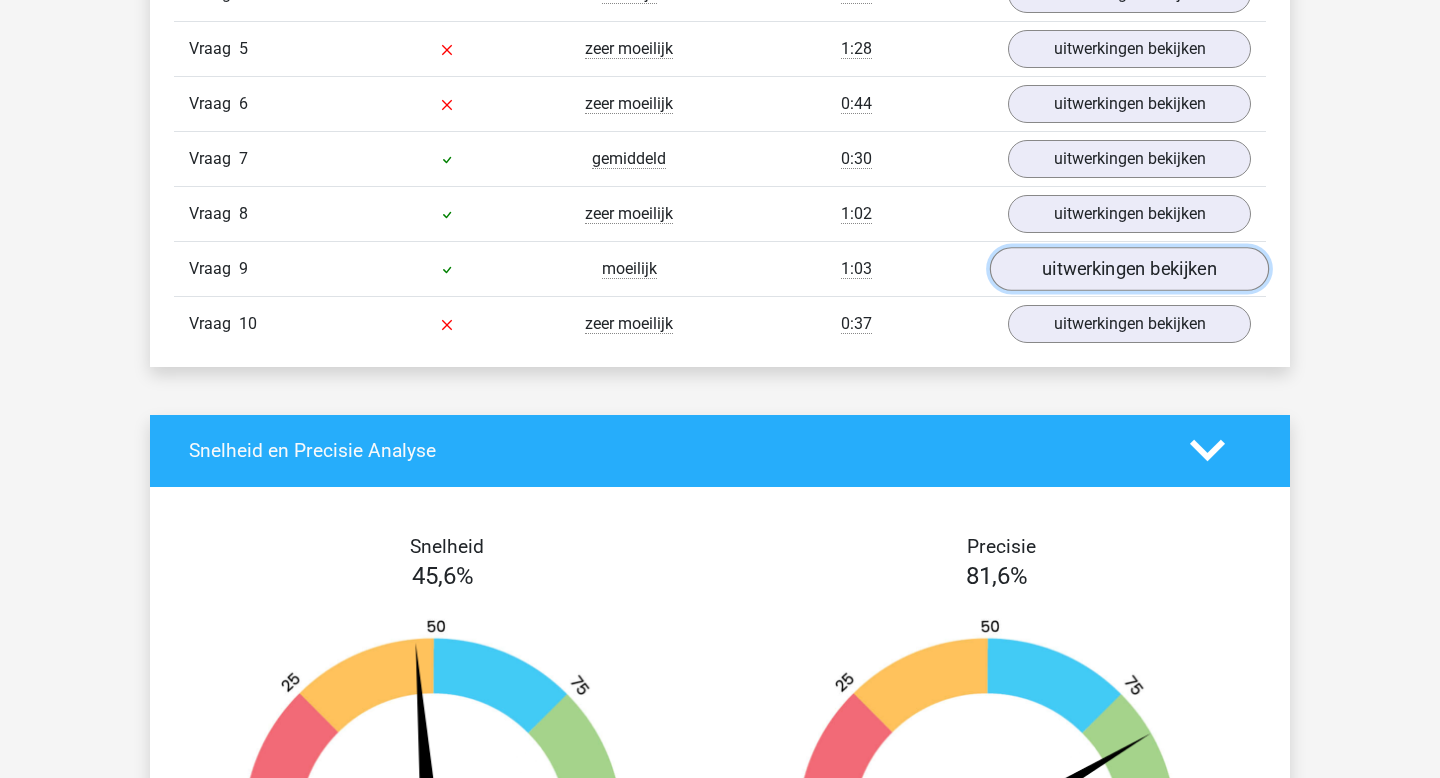 click on "uitwerkingen bekijken" at bounding box center [1129, 269] 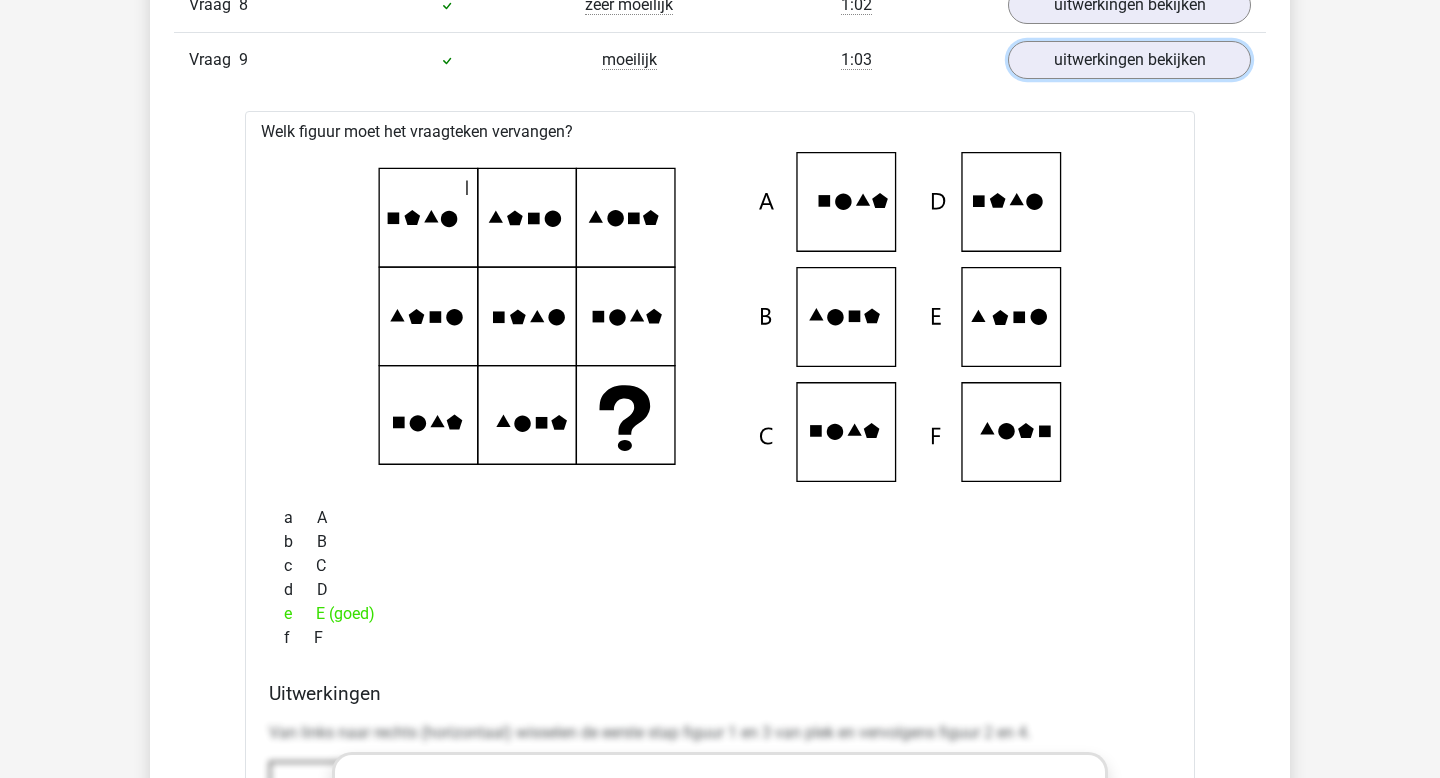 scroll, scrollTop: 2132, scrollLeft: 0, axis: vertical 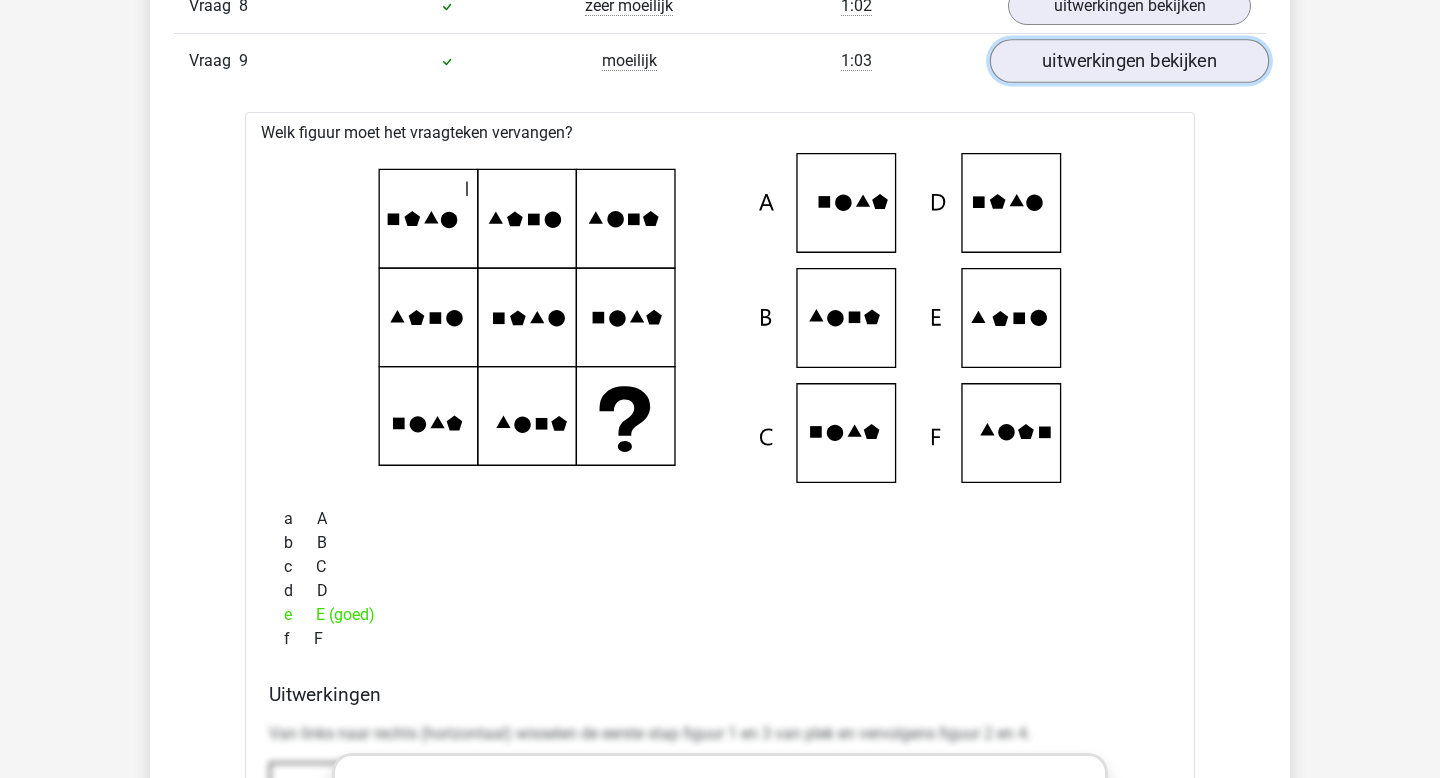 click on "uitwerkingen bekijken" at bounding box center [1129, 61] 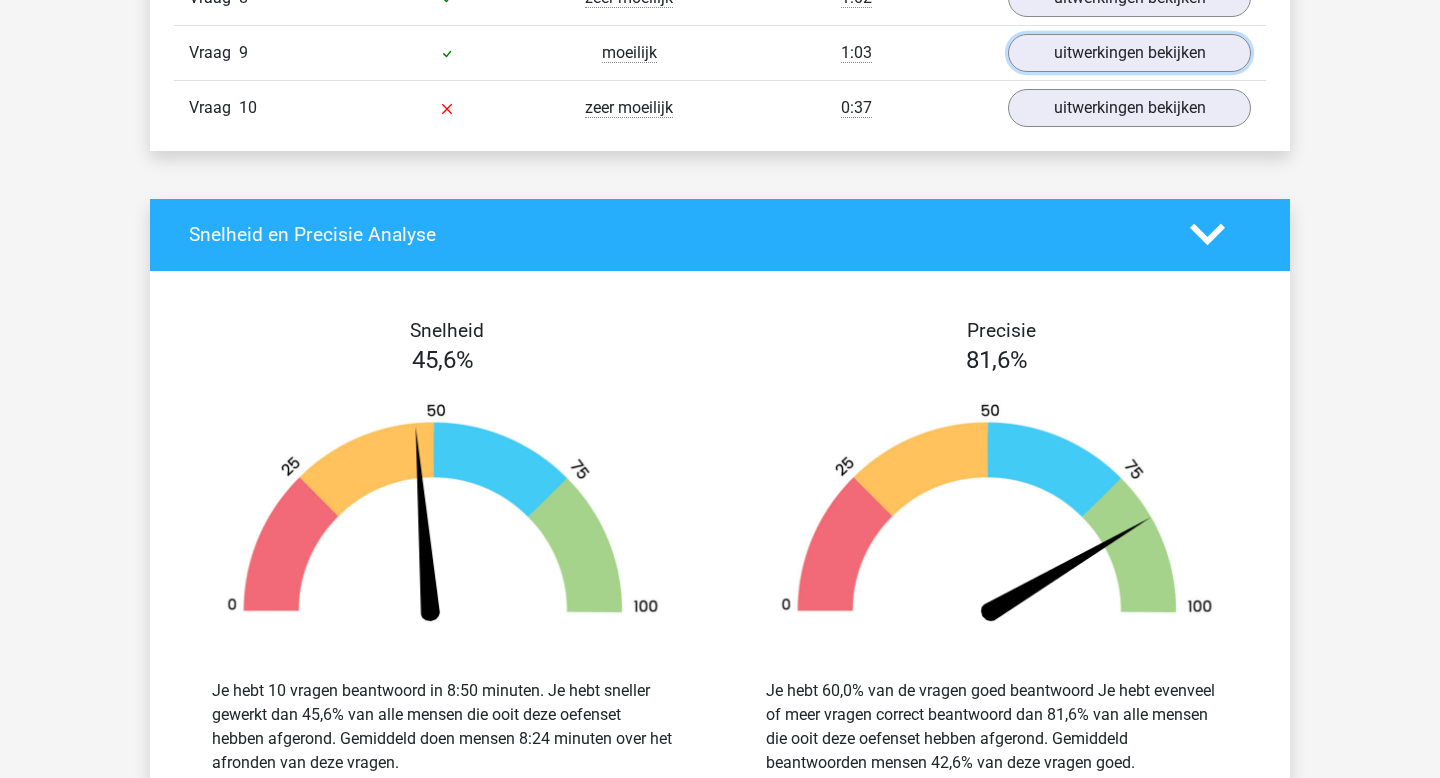 scroll, scrollTop: 2154, scrollLeft: 0, axis: vertical 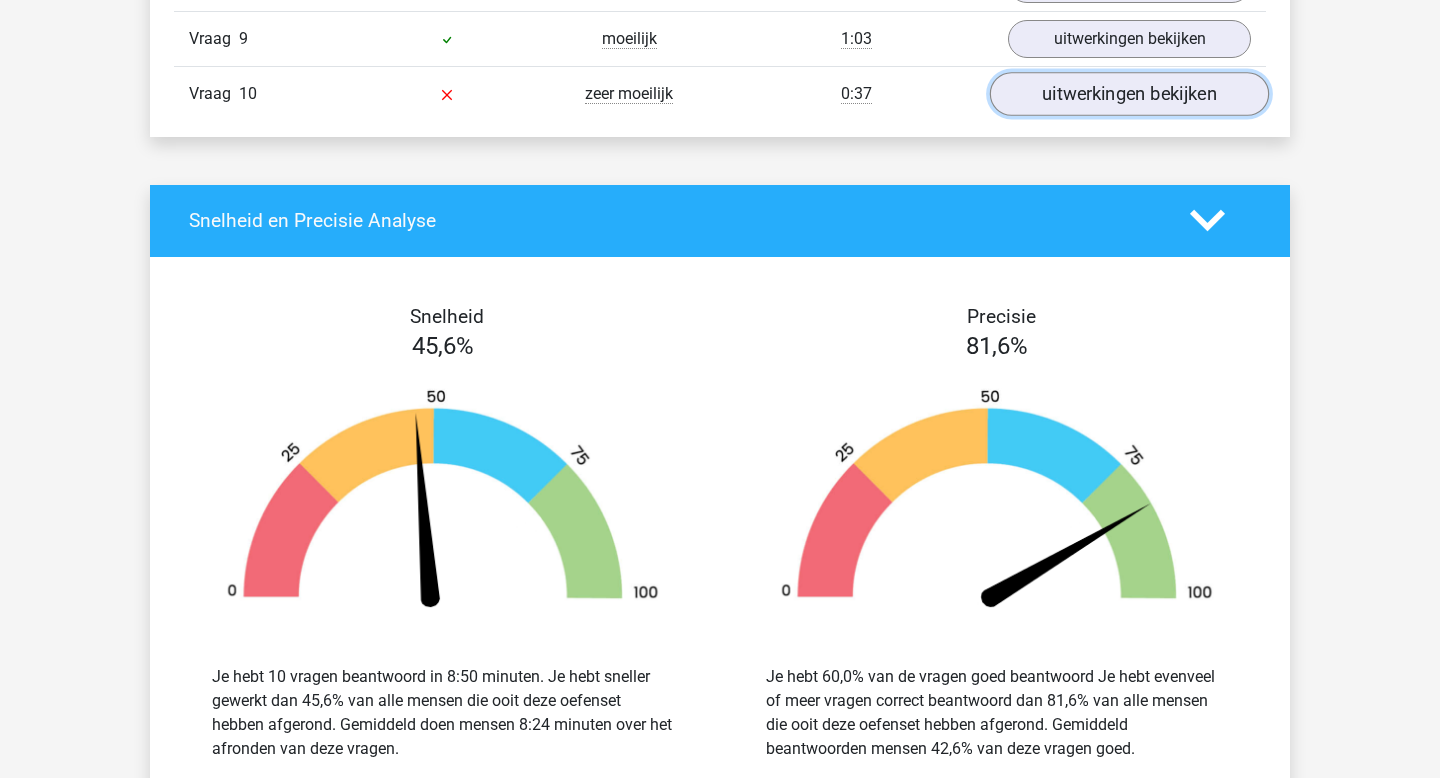 click on "uitwerkingen bekijken" at bounding box center (1129, 94) 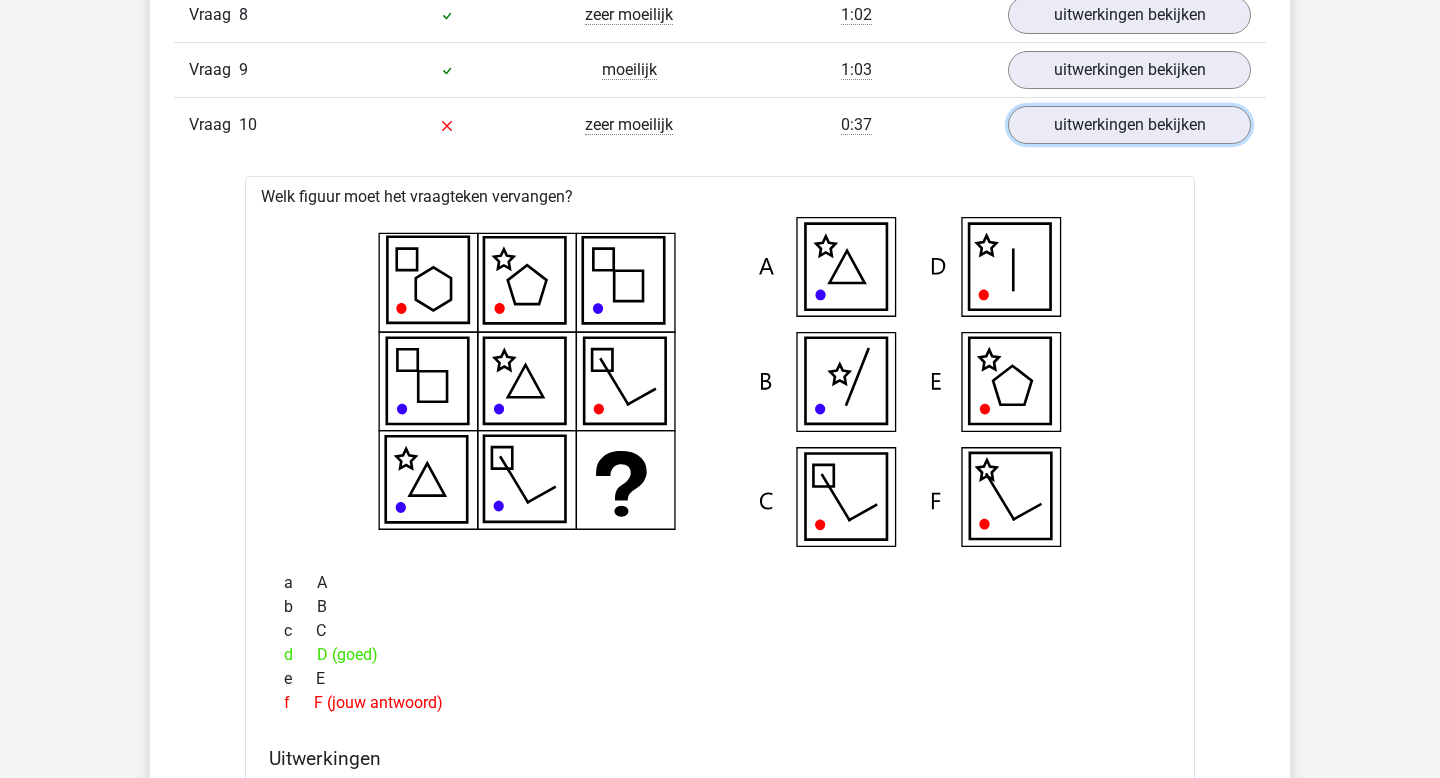 scroll, scrollTop: 2068, scrollLeft: 0, axis: vertical 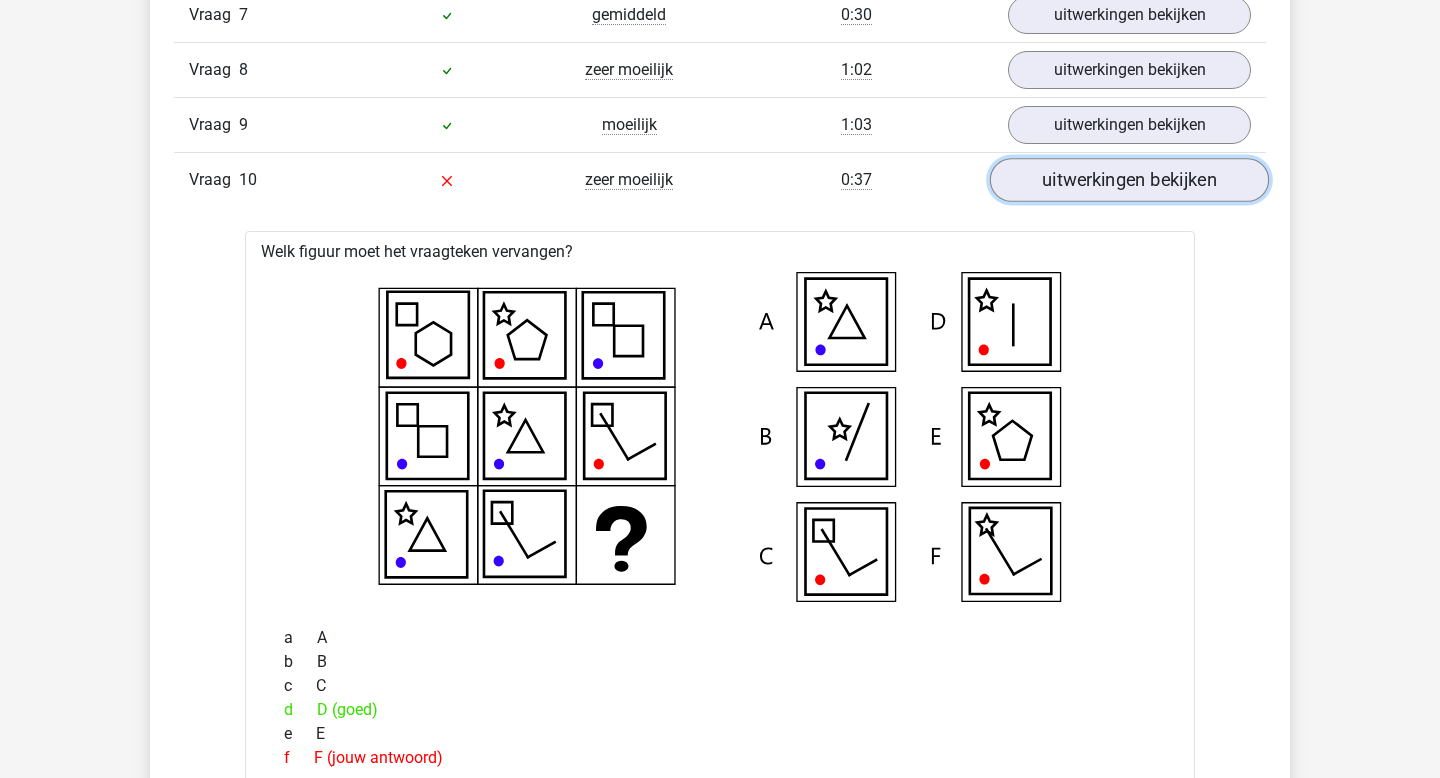 click on "uitwerkingen bekijken" at bounding box center [1129, 180] 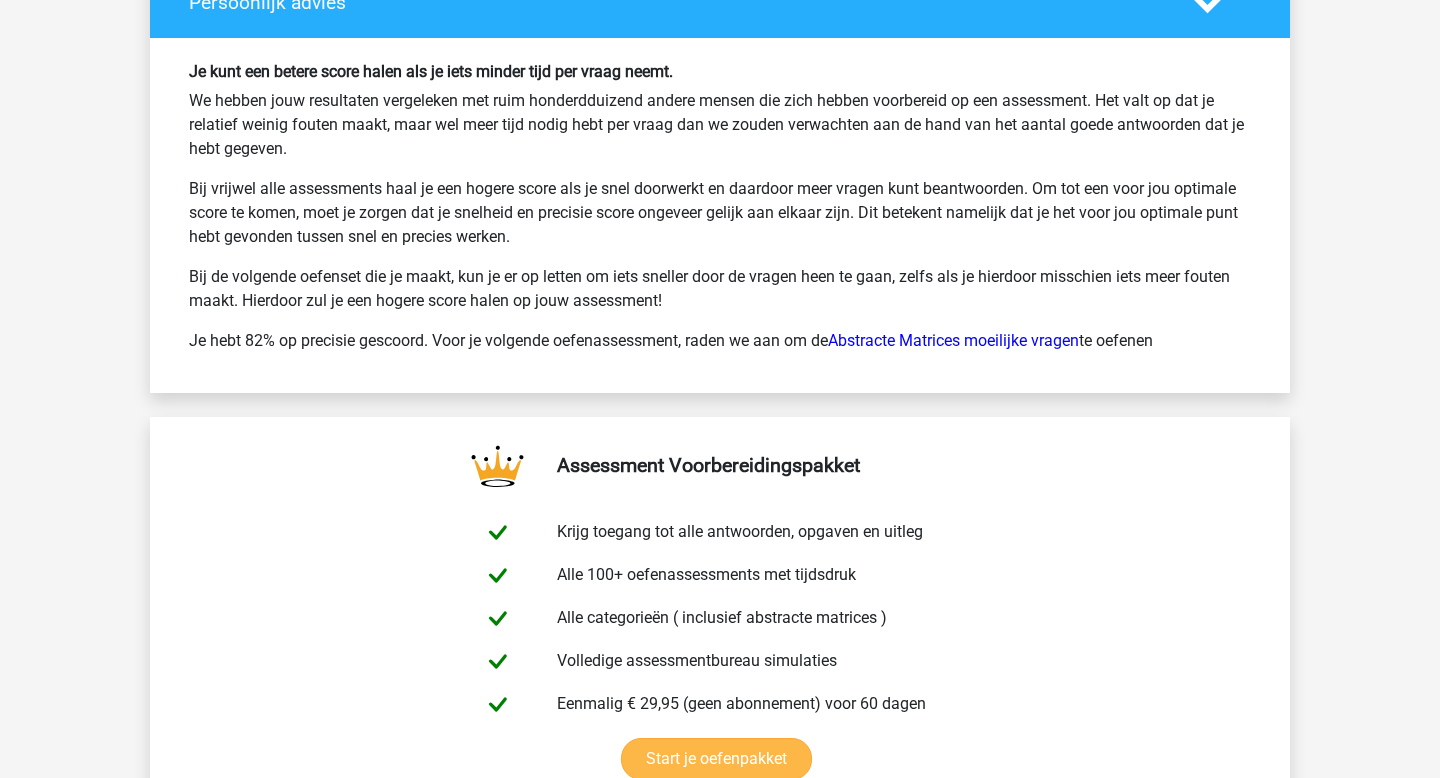 scroll, scrollTop: 3046, scrollLeft: 0, axis: vertical 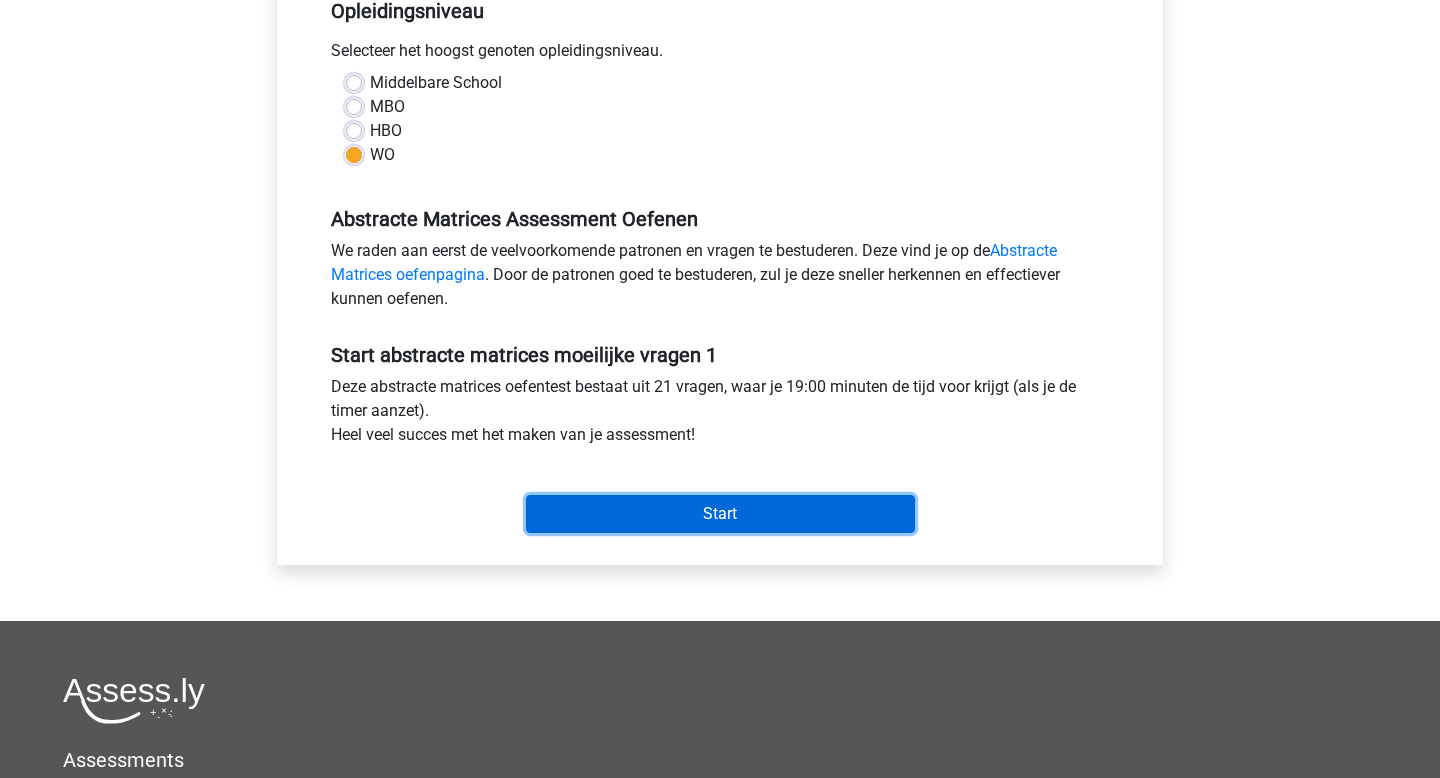 click on "Start" at bounding box center [720, 514] 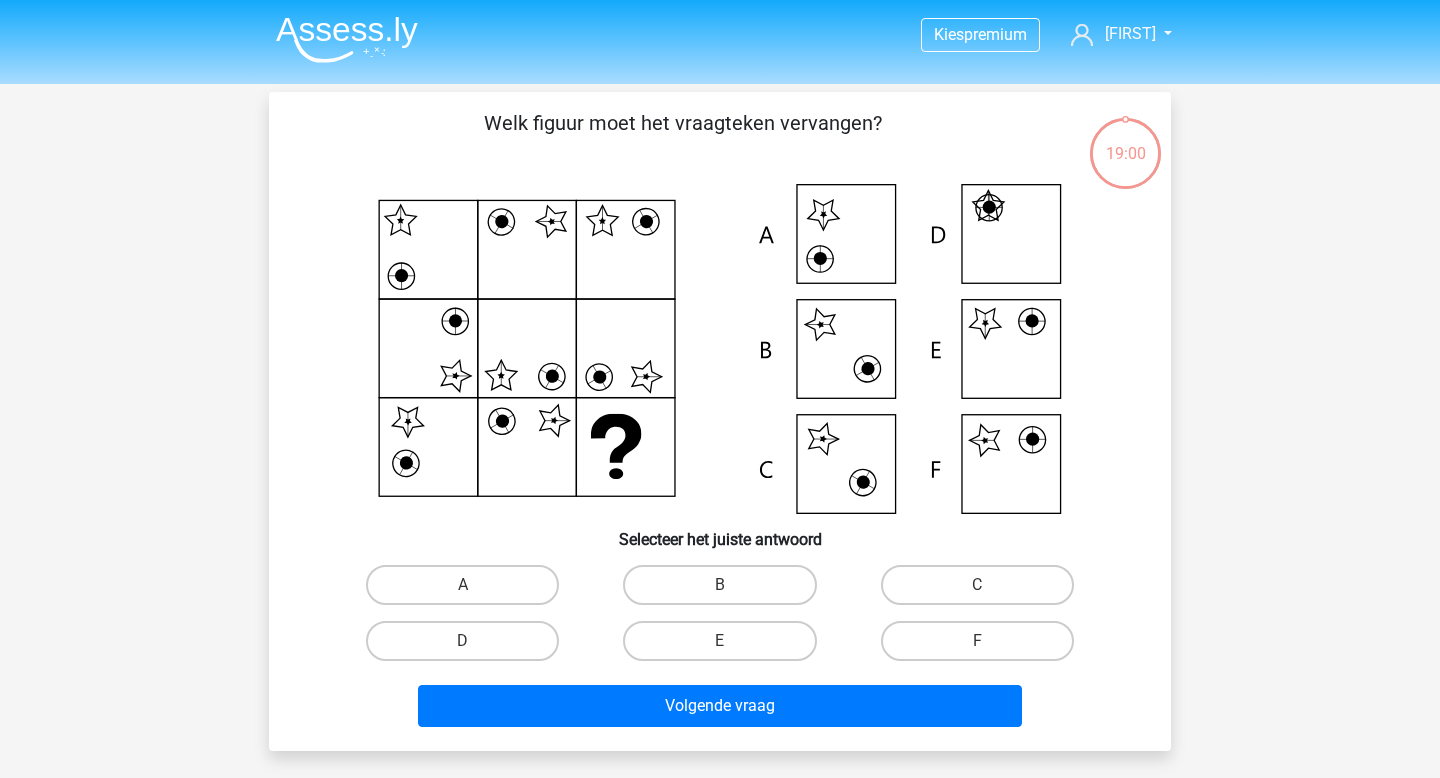 scroll, scrollTop: 0, scrollLeft: 0, axis: both 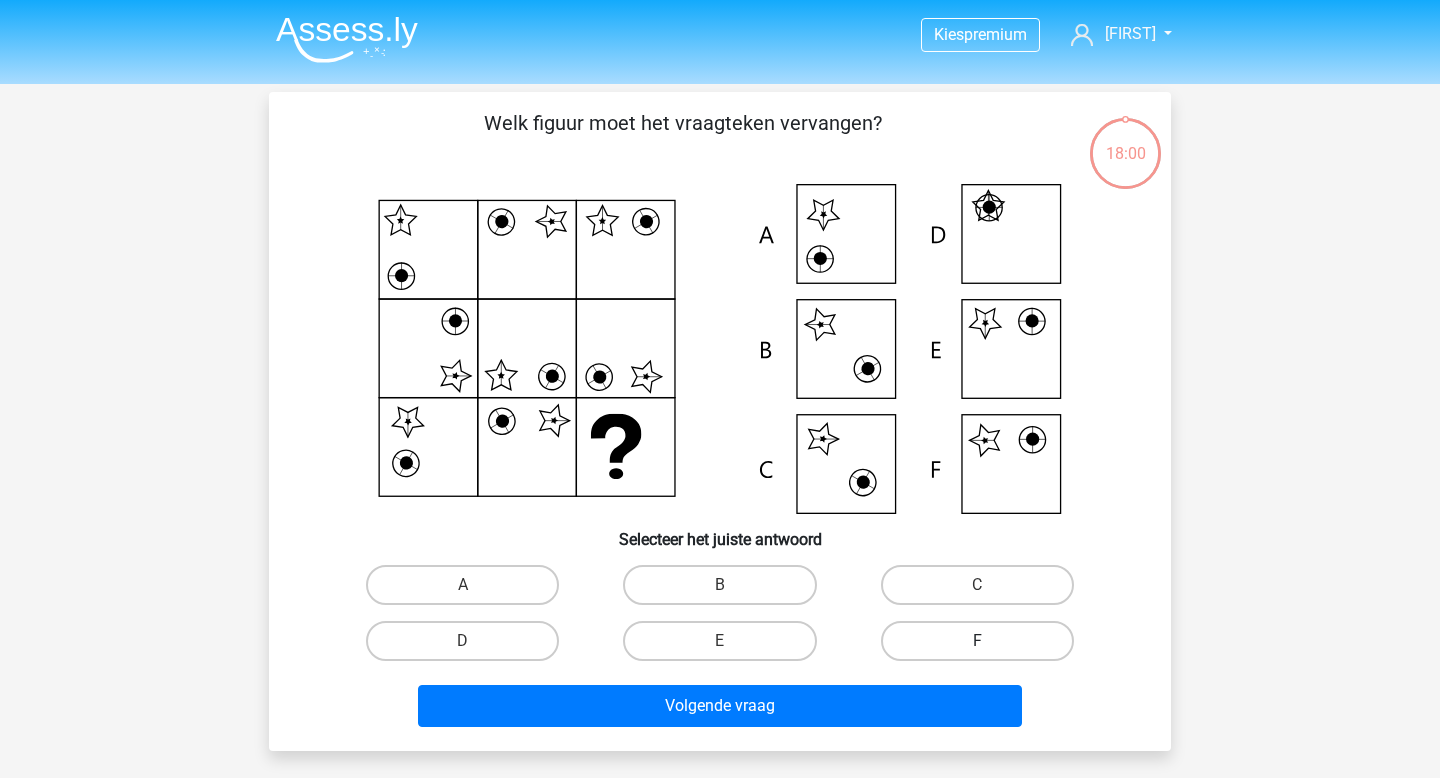 click on "F" at bounding box center [977, 641] 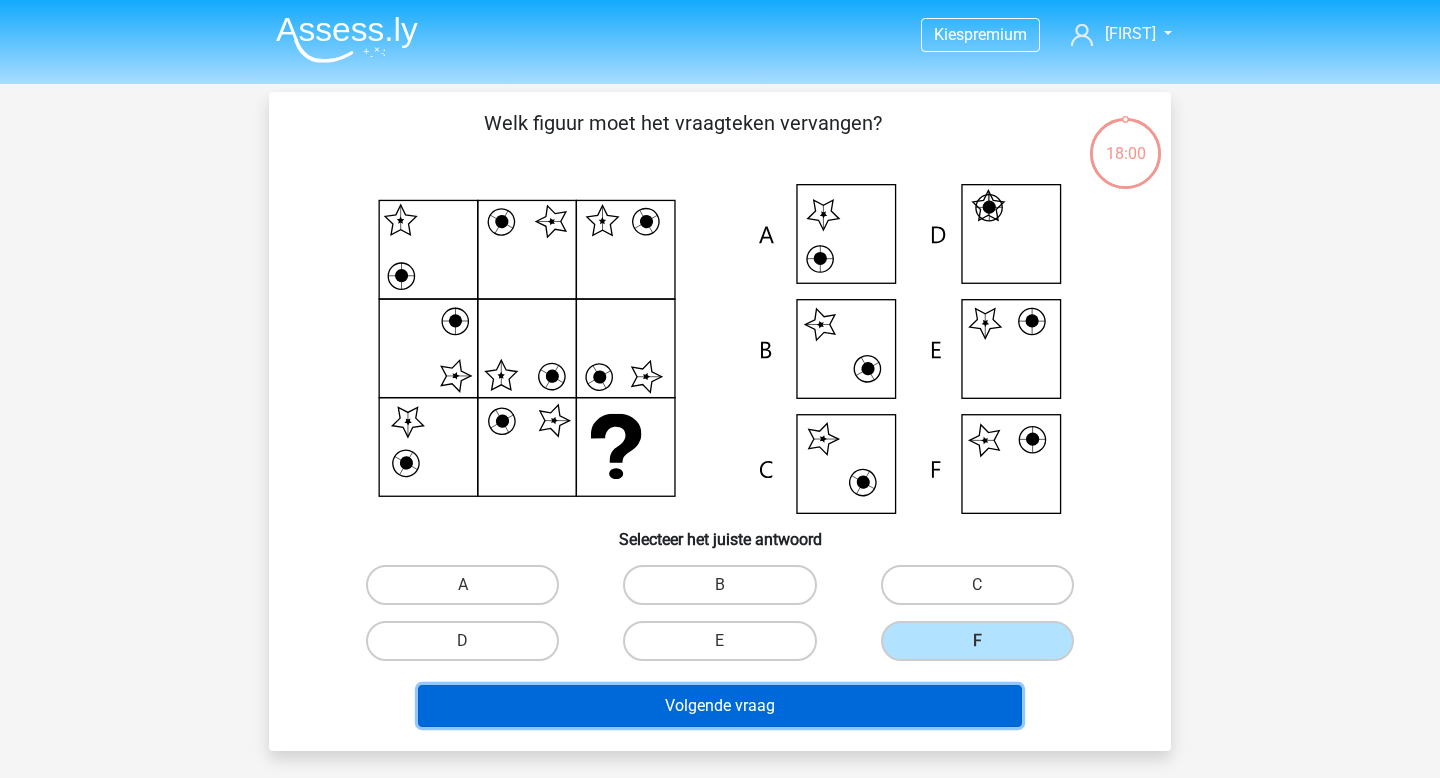 click on "Volgende vraag" at bounding box center (720, 706) 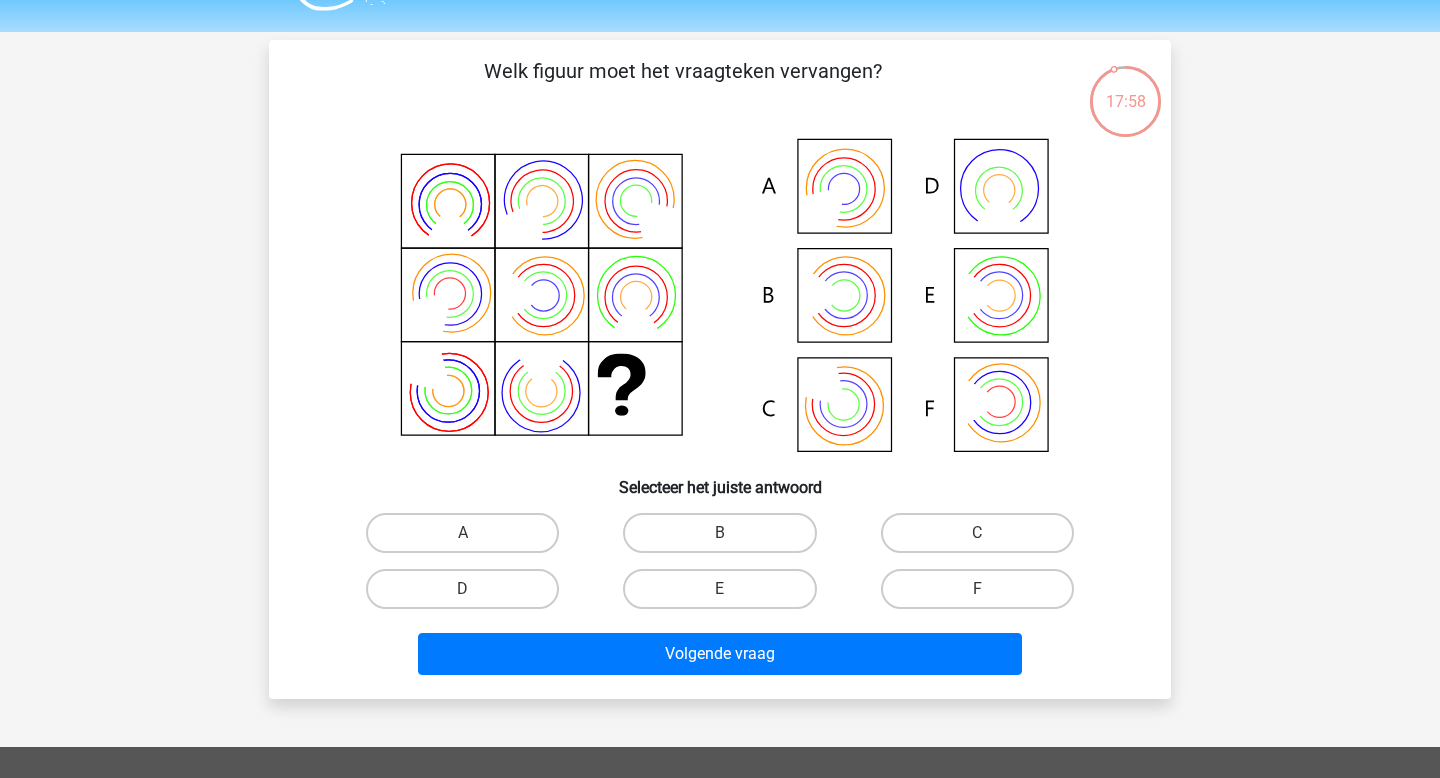scroll, scrollTop: 40, scrollLeft: 0, axis: vertical 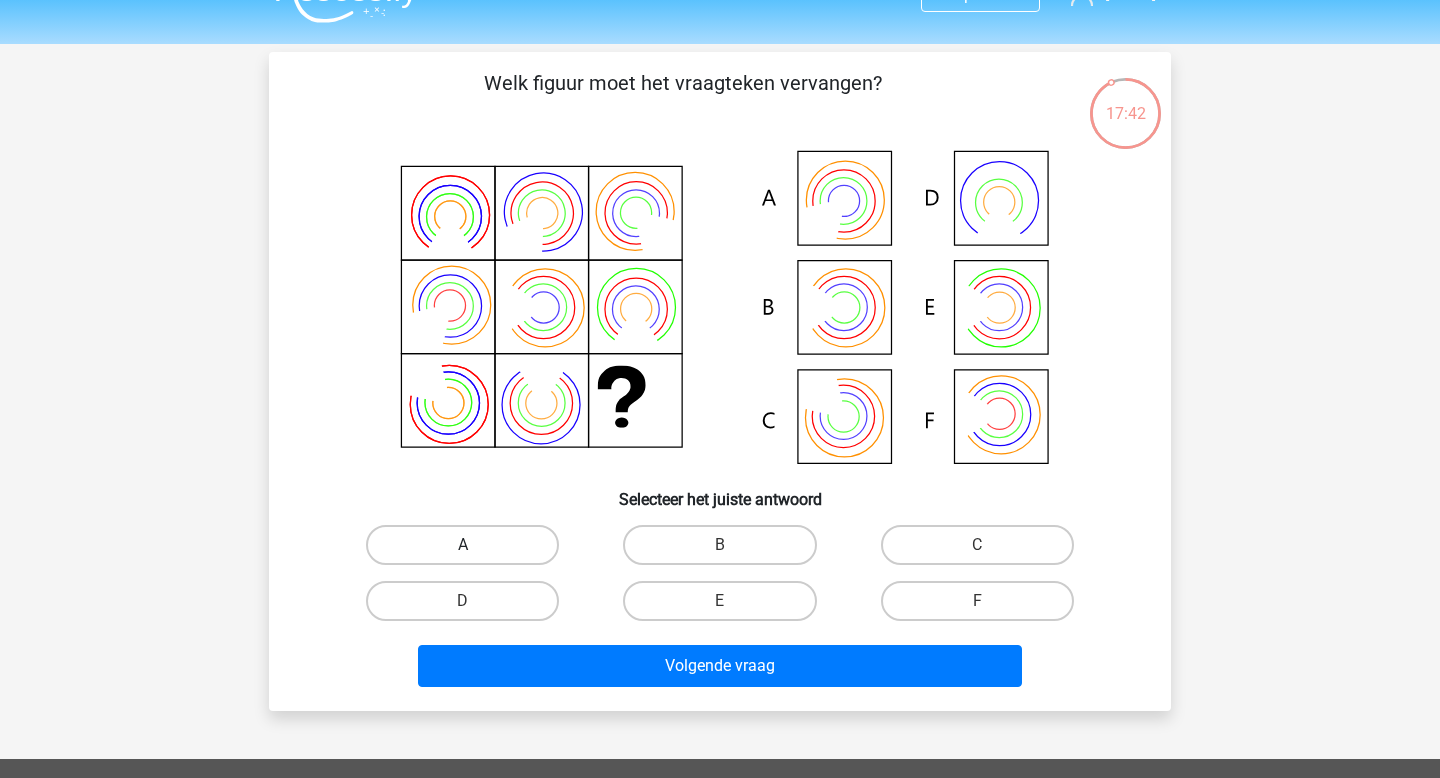 click on "A" at bounding box center [462, 545] 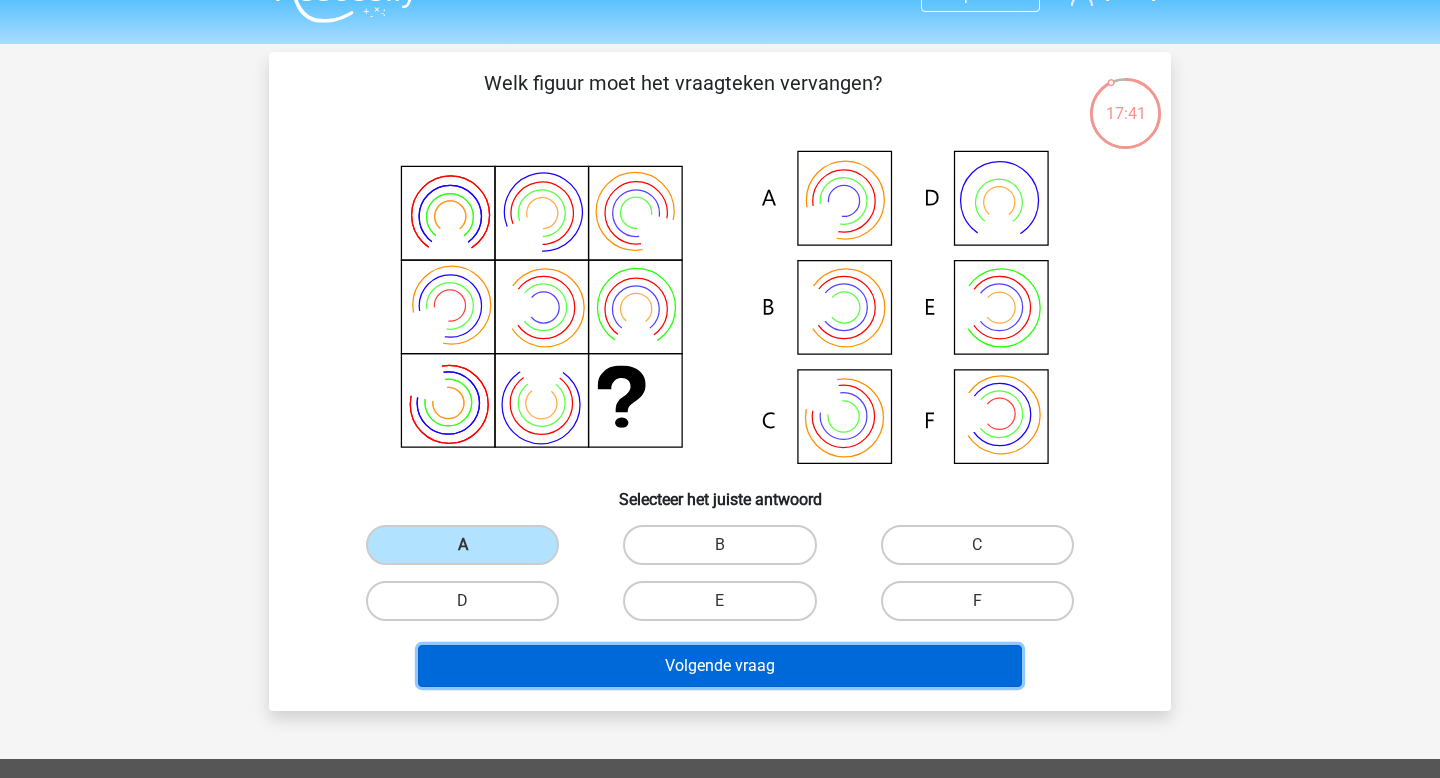 click on "Volgende vraag" at bounding box center (720, 666) 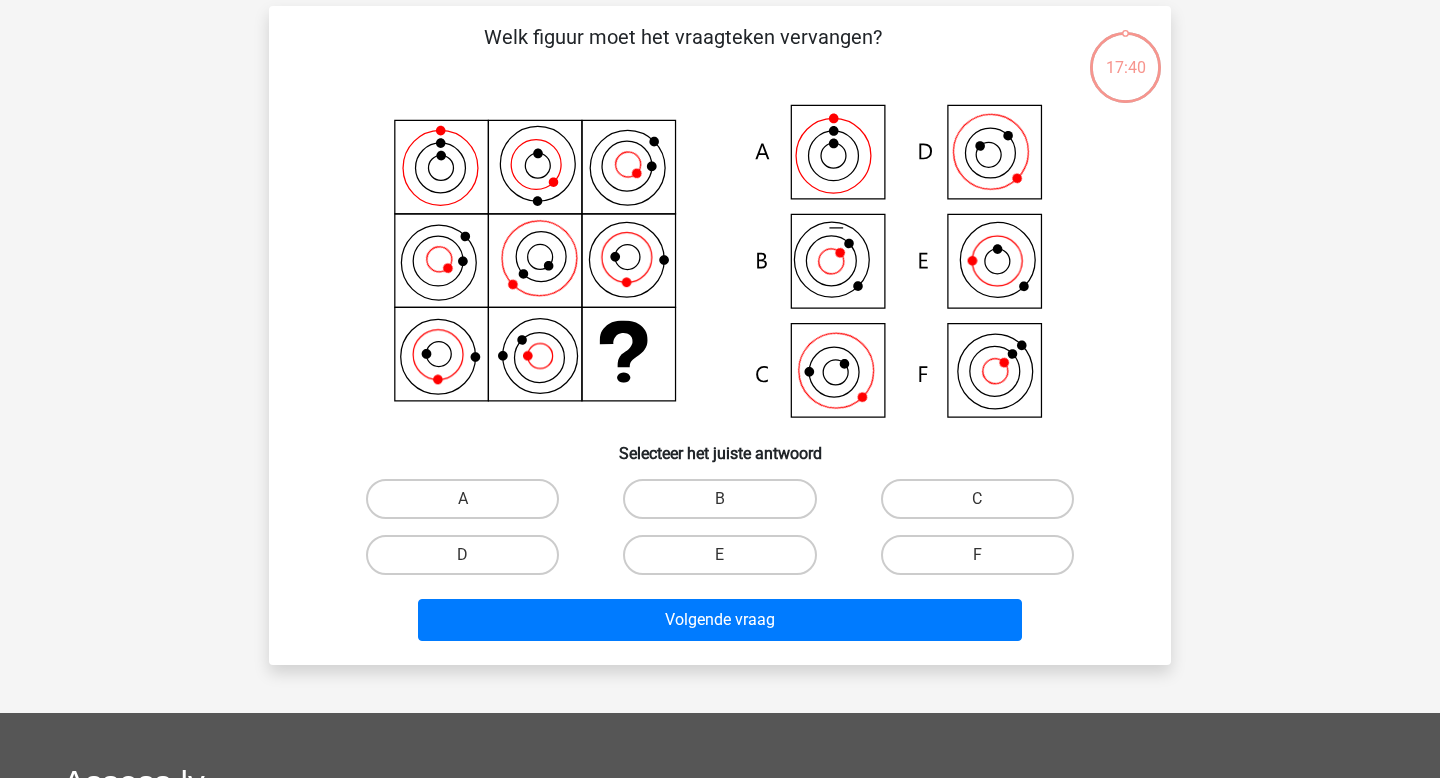 scroll, scrollTop: 92, scrollLeft: 0, axis: vertical 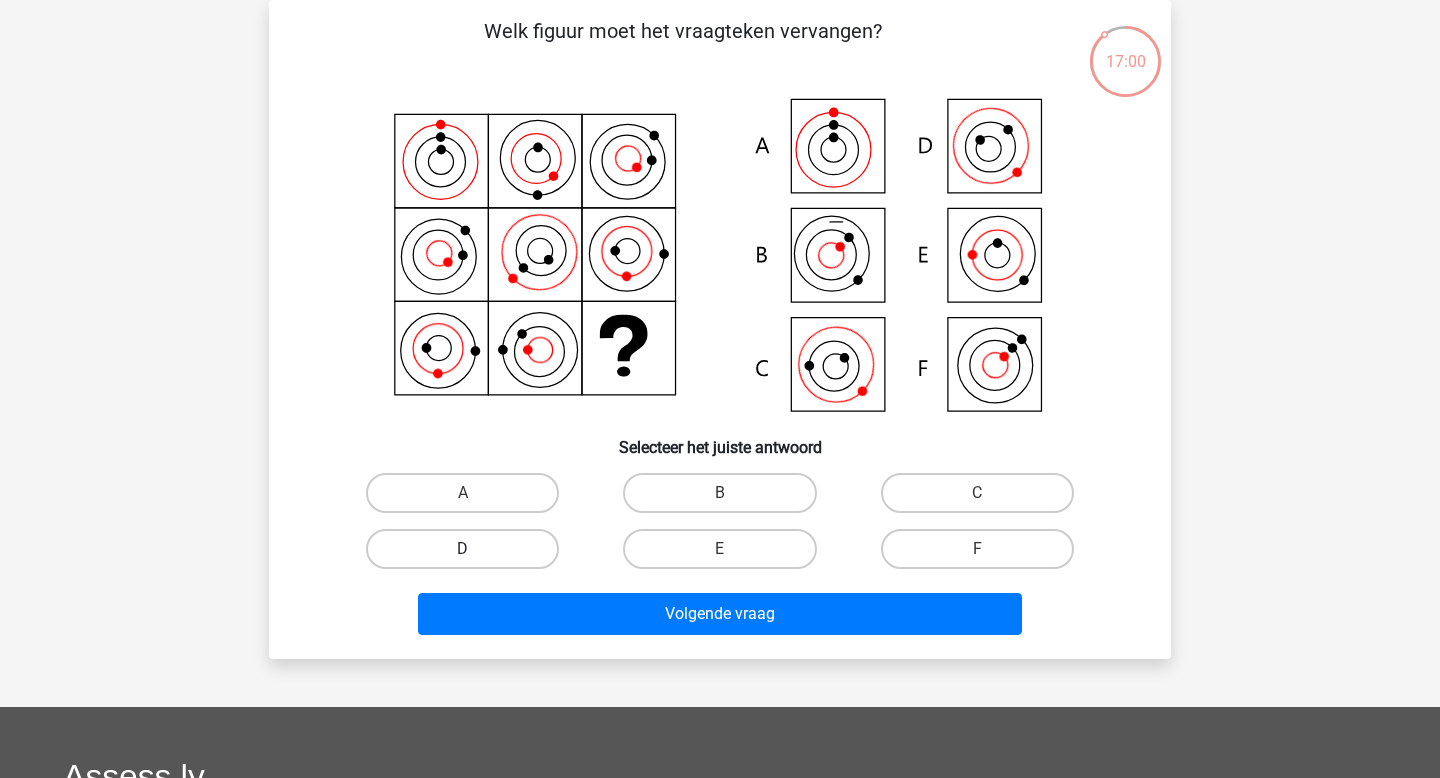 click on "D" at bounding box center (462, 549) 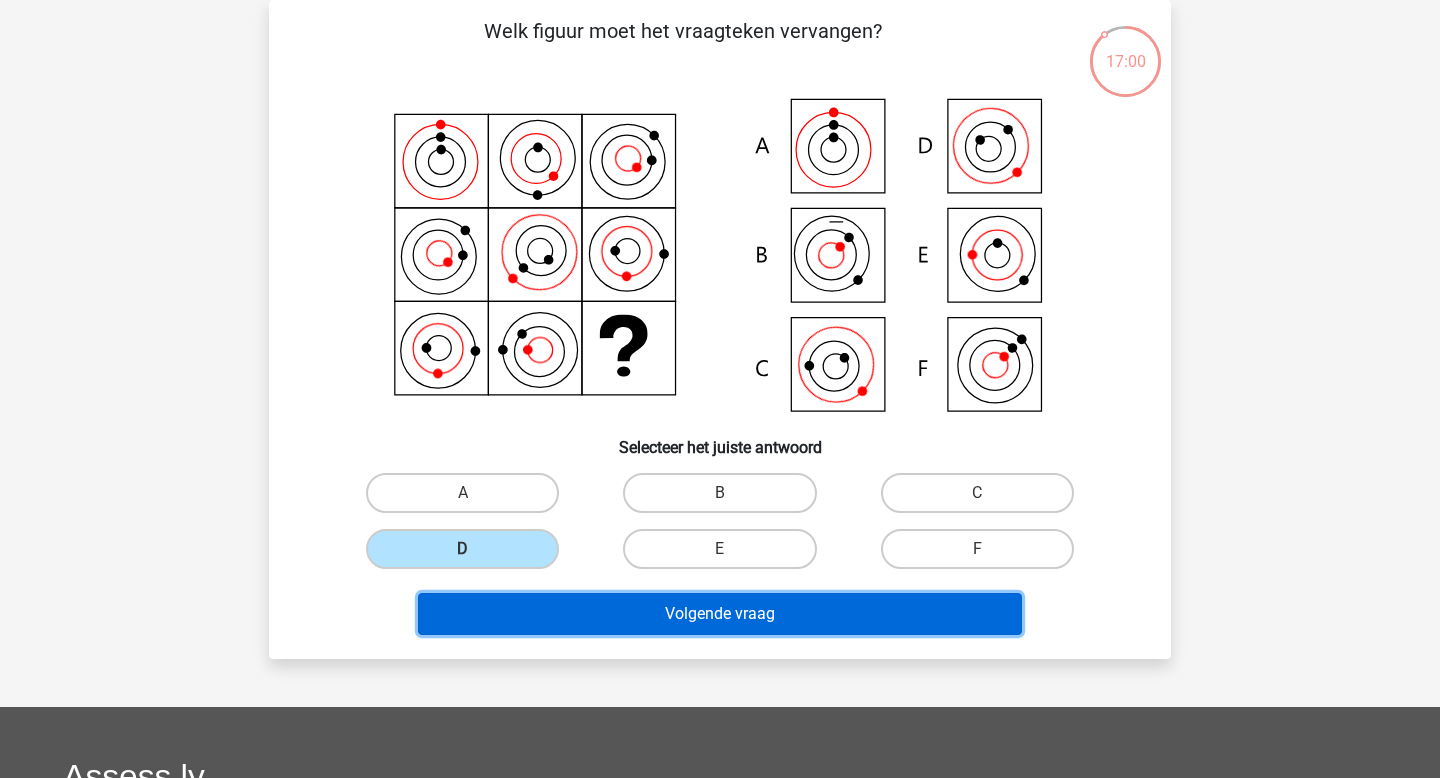 click on "Volgende vraag" at bounding box center (720, 614) 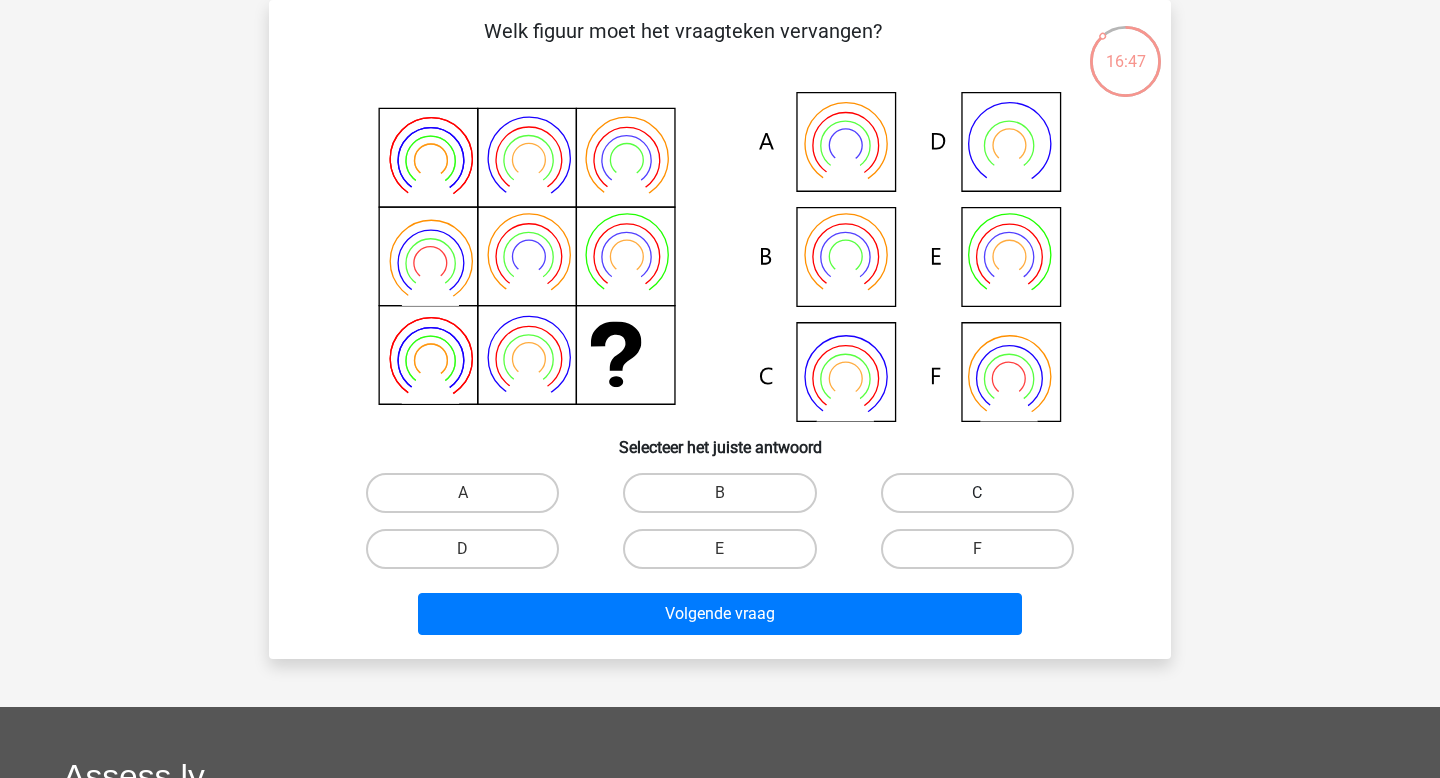 click on "C" at bounding box center [977, 493] 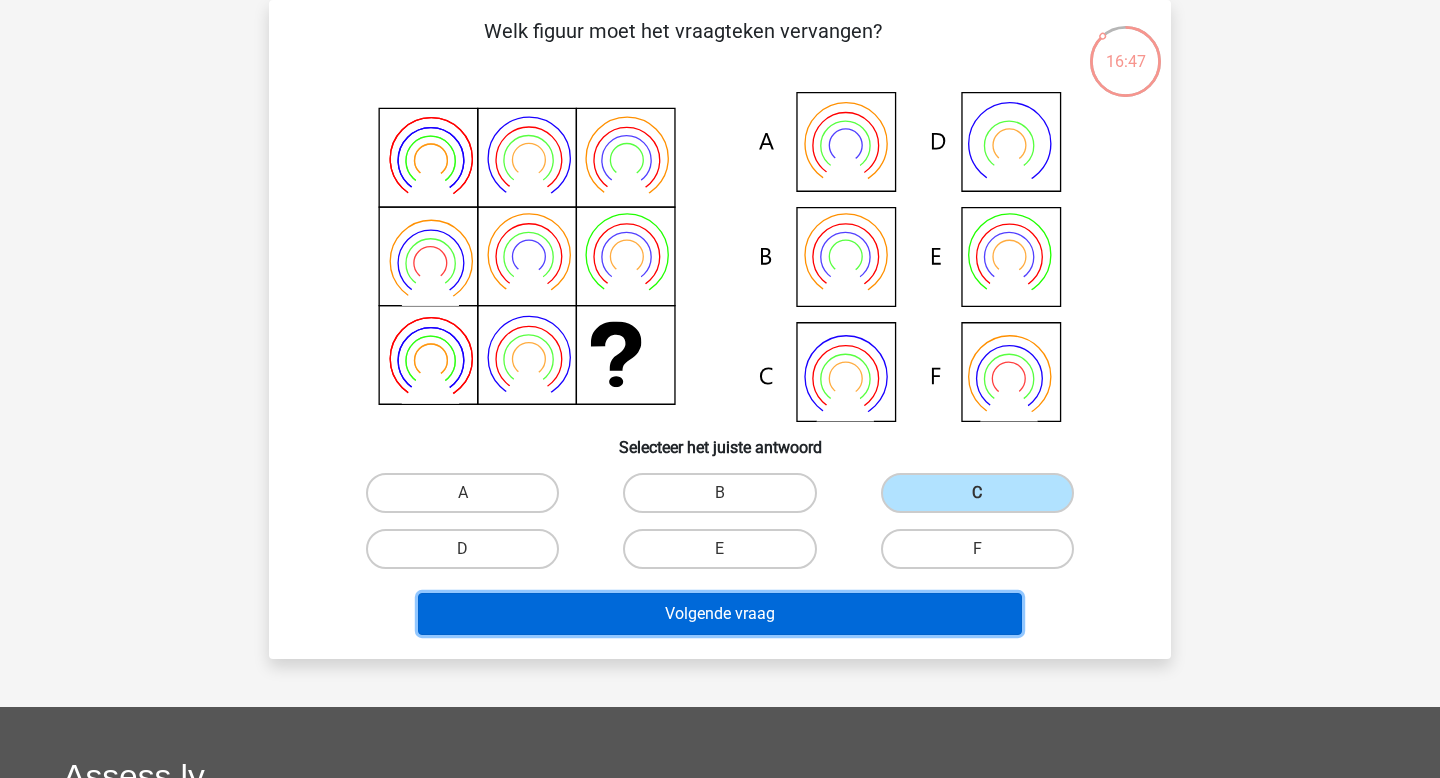 click on "Volgende vraag" at bounding box center [720, 614] 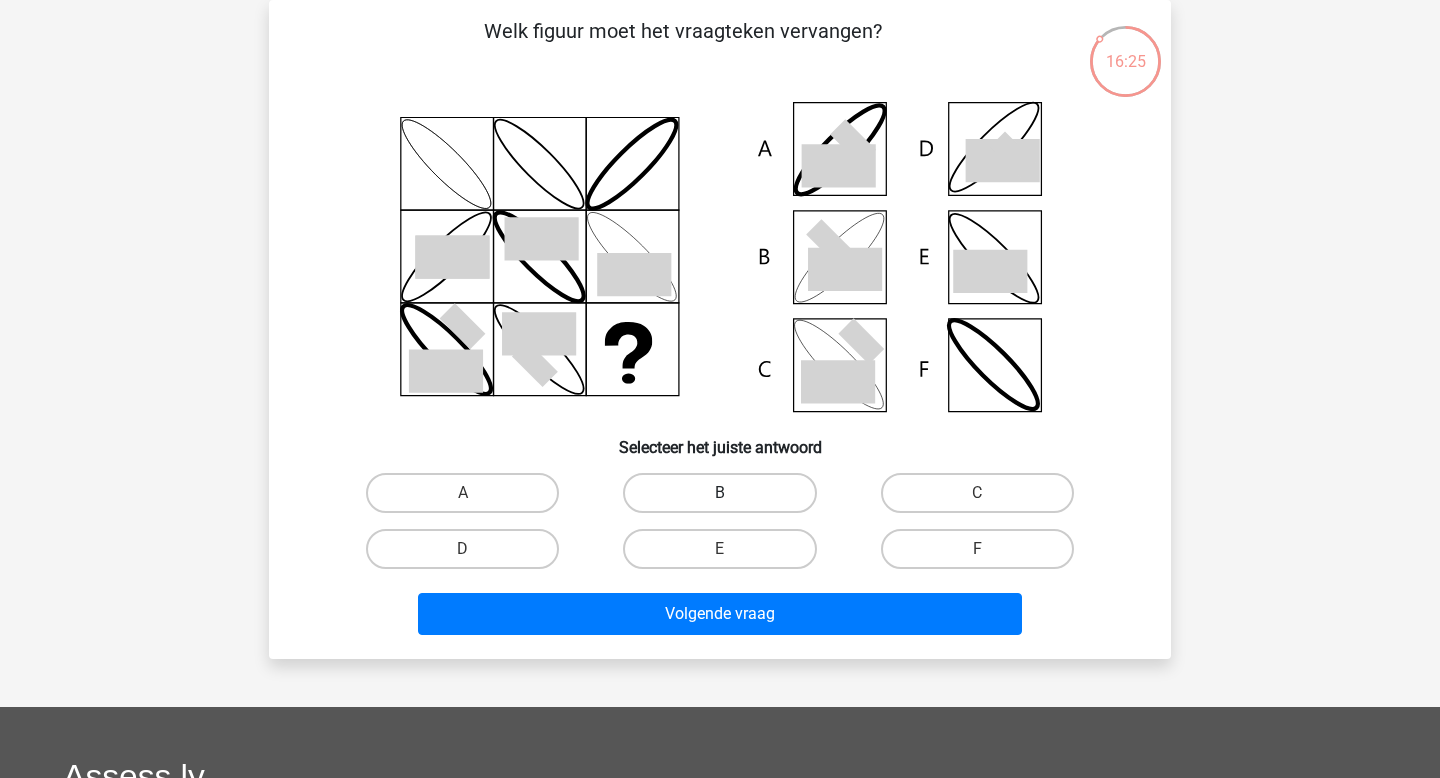 click on "B" at bounding box center [719, 493] 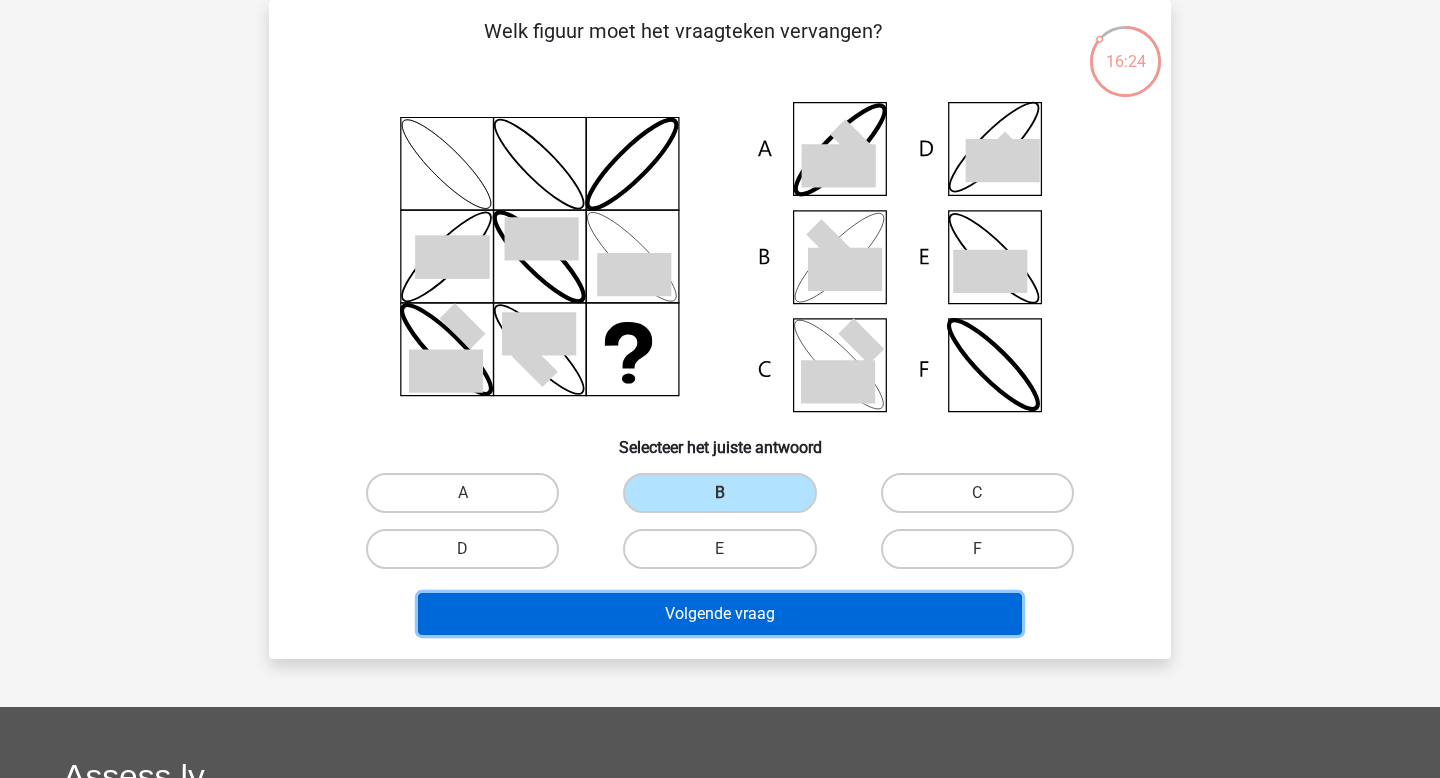 click on "Volgende vraag" at bounding box center [720, 614] 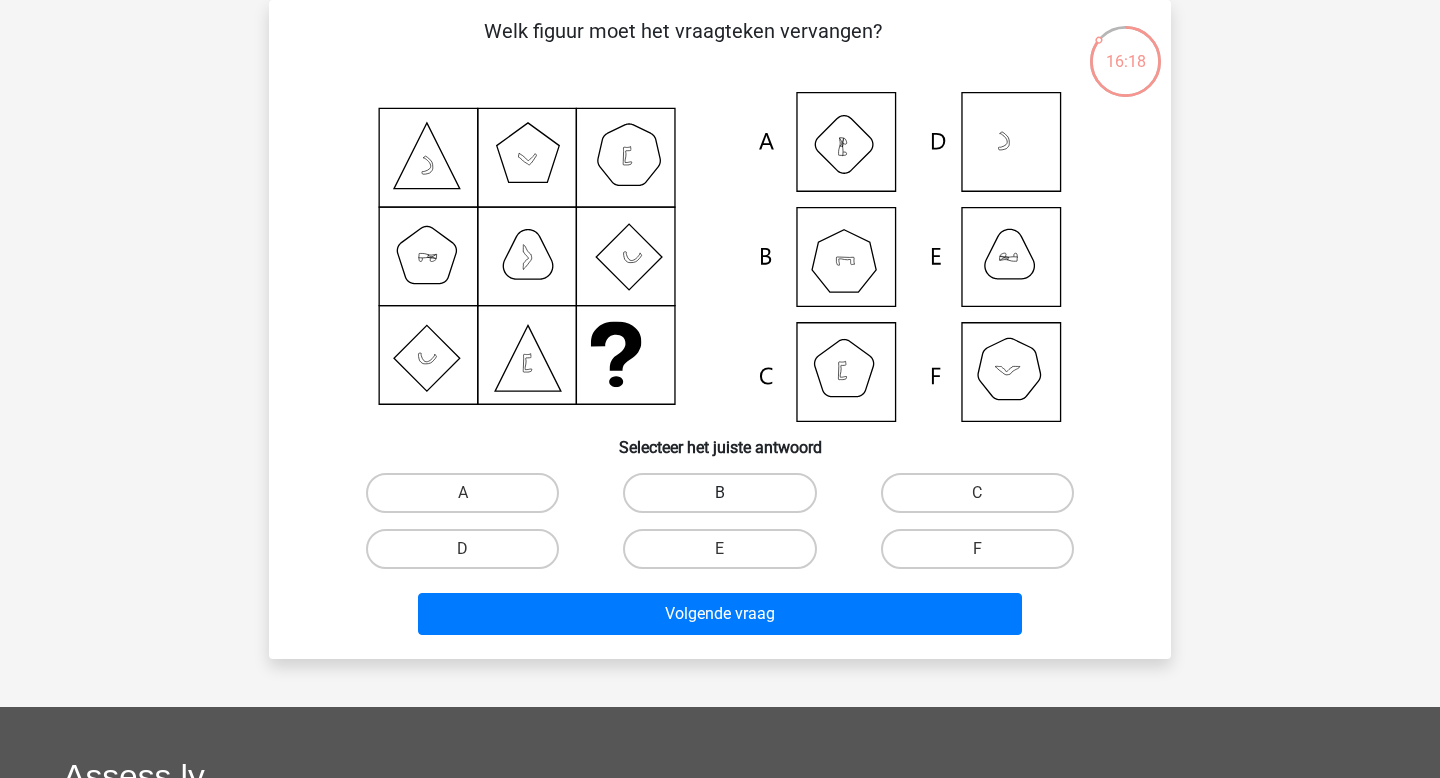 click on "B" at bounding box center (719, 493) 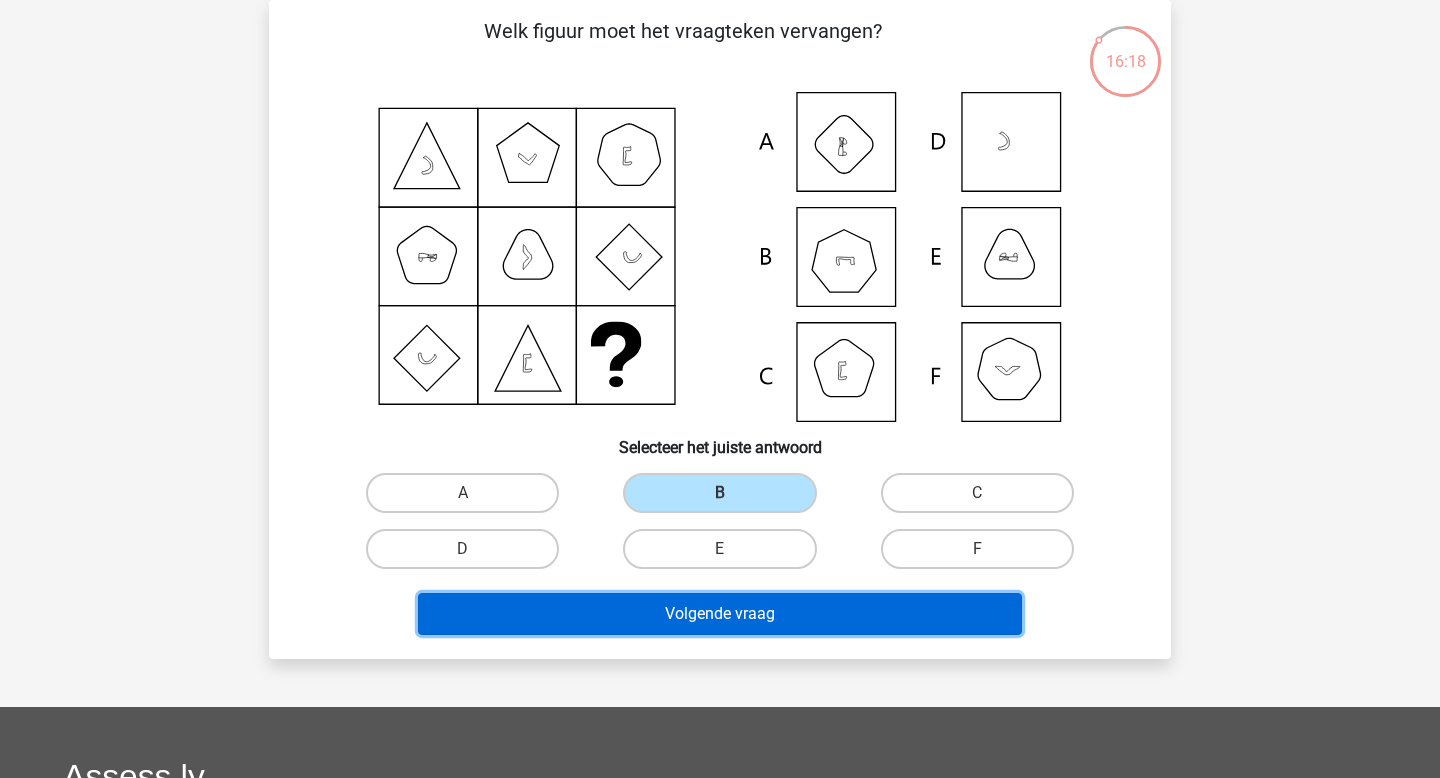 click on "Volgende vraag" at bounding box center [720, 614] 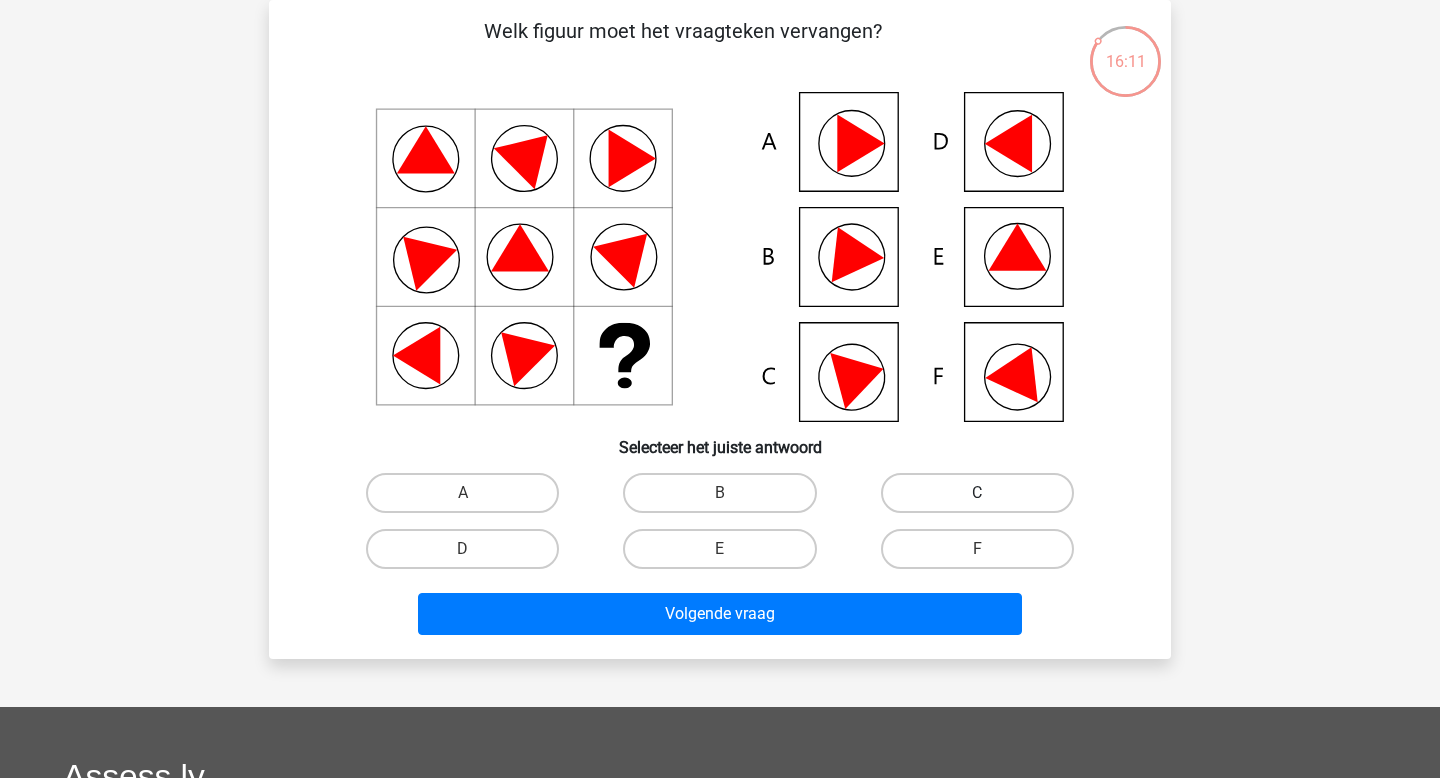click on "C" at bounding box center [977, 493] 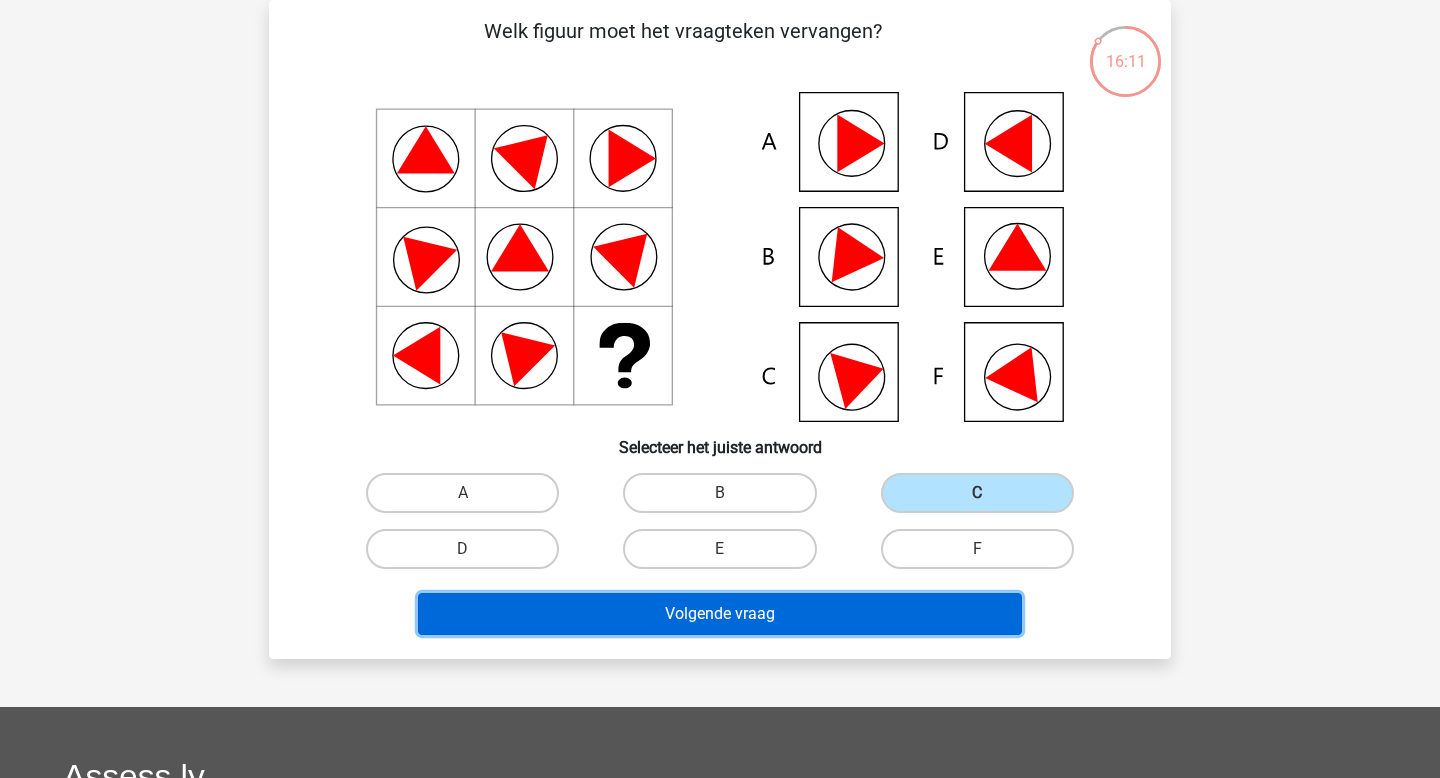 click on "Volgende vraag" at bounding box center [720, 614] 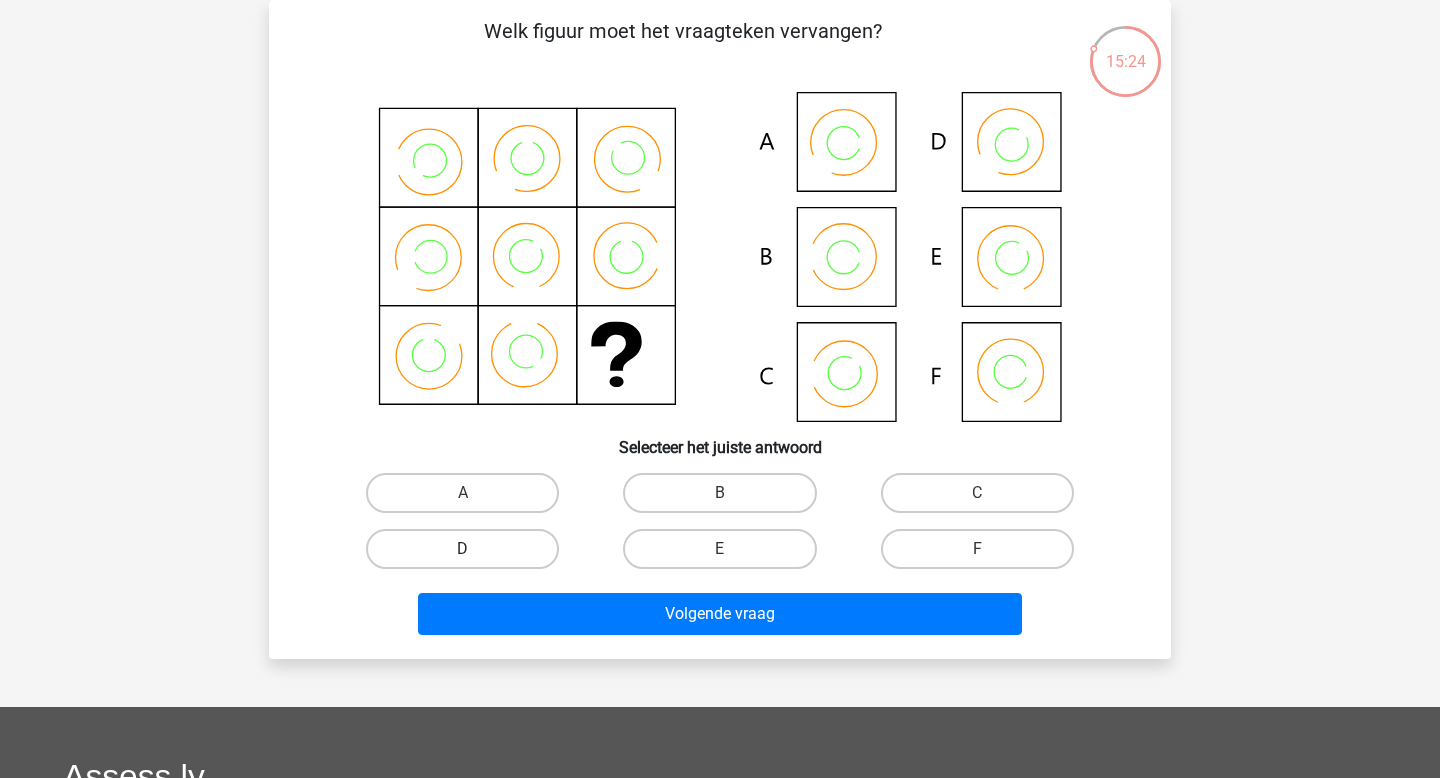 click on "D" at bounding box center (462, 549) 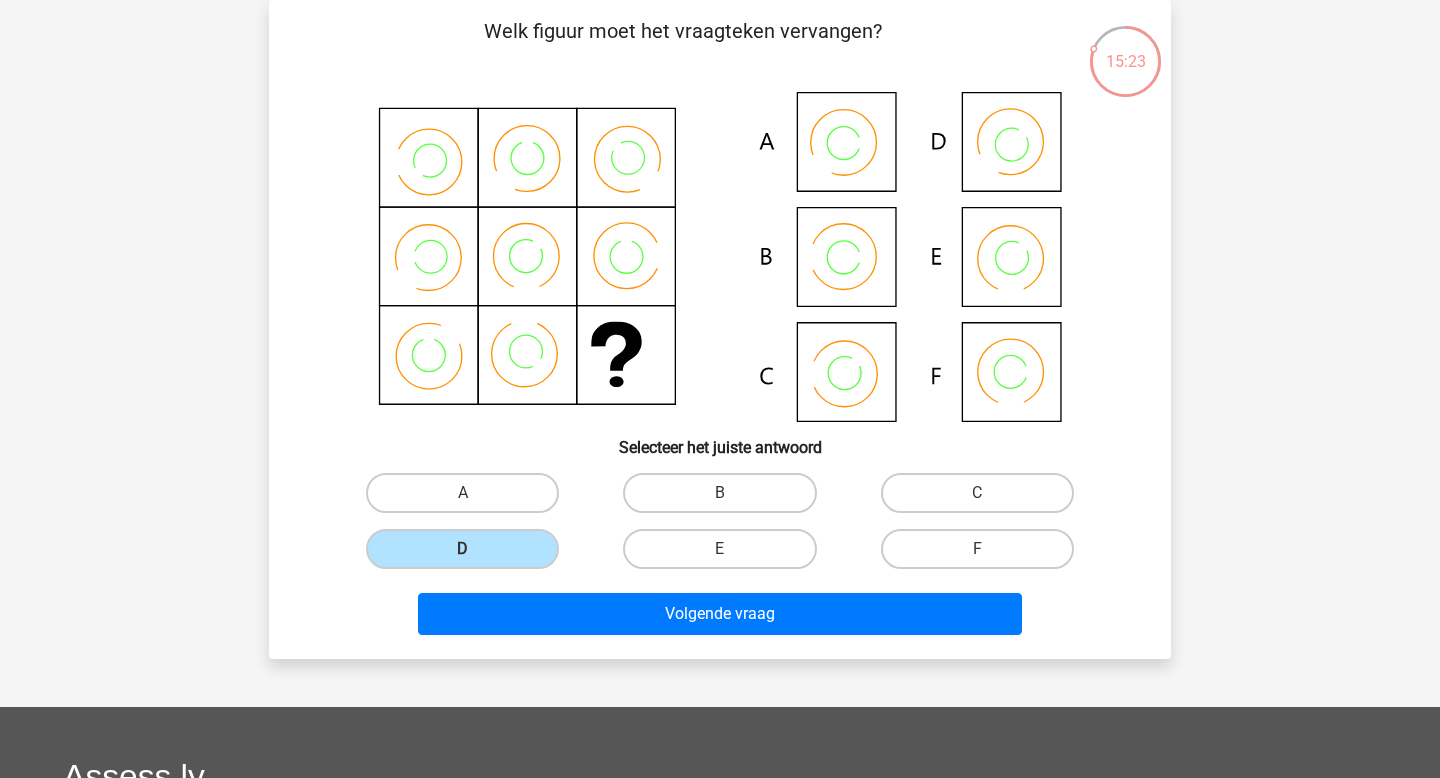 click on "Volgende vraag" at bounding box center [720, 618] 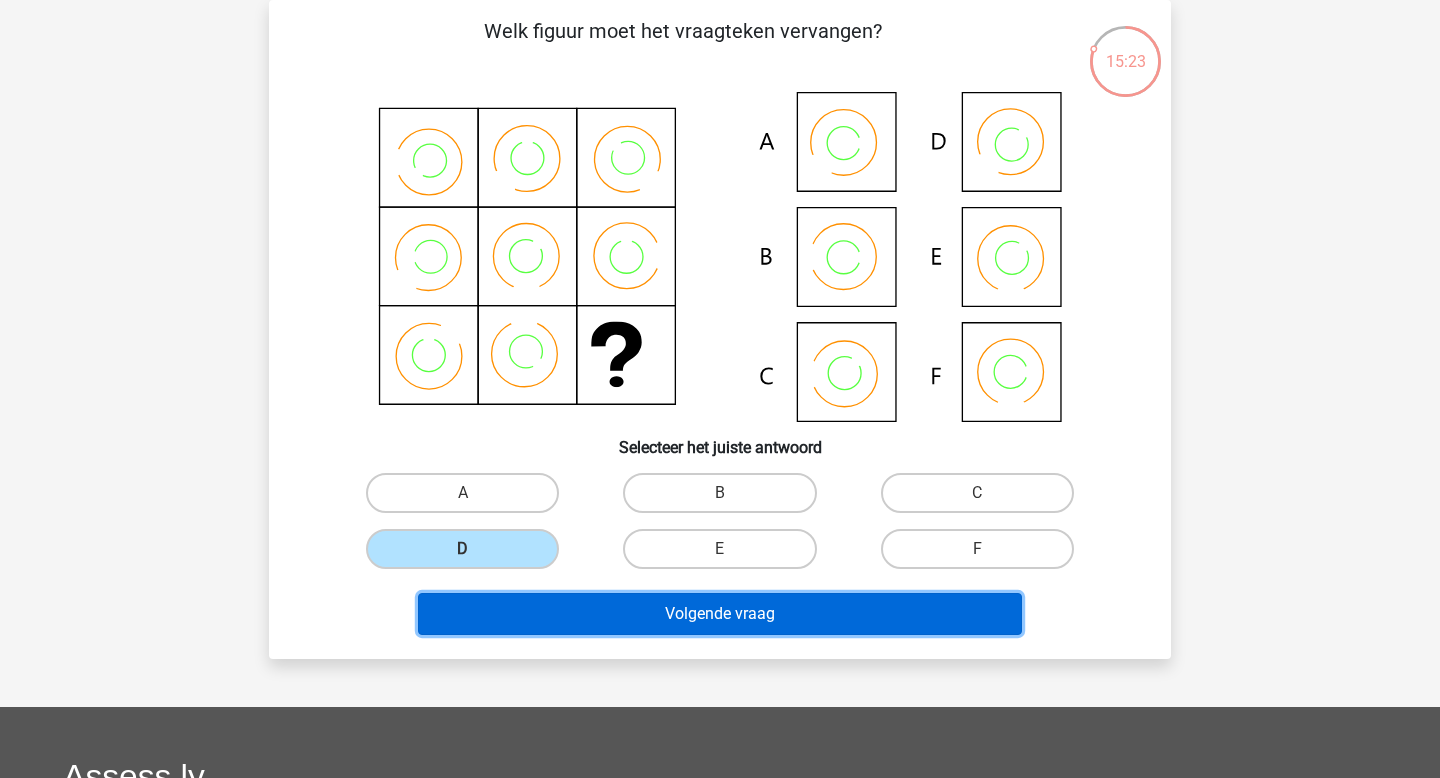 click on "Volgende vraag" at bounding box center [720, 614] 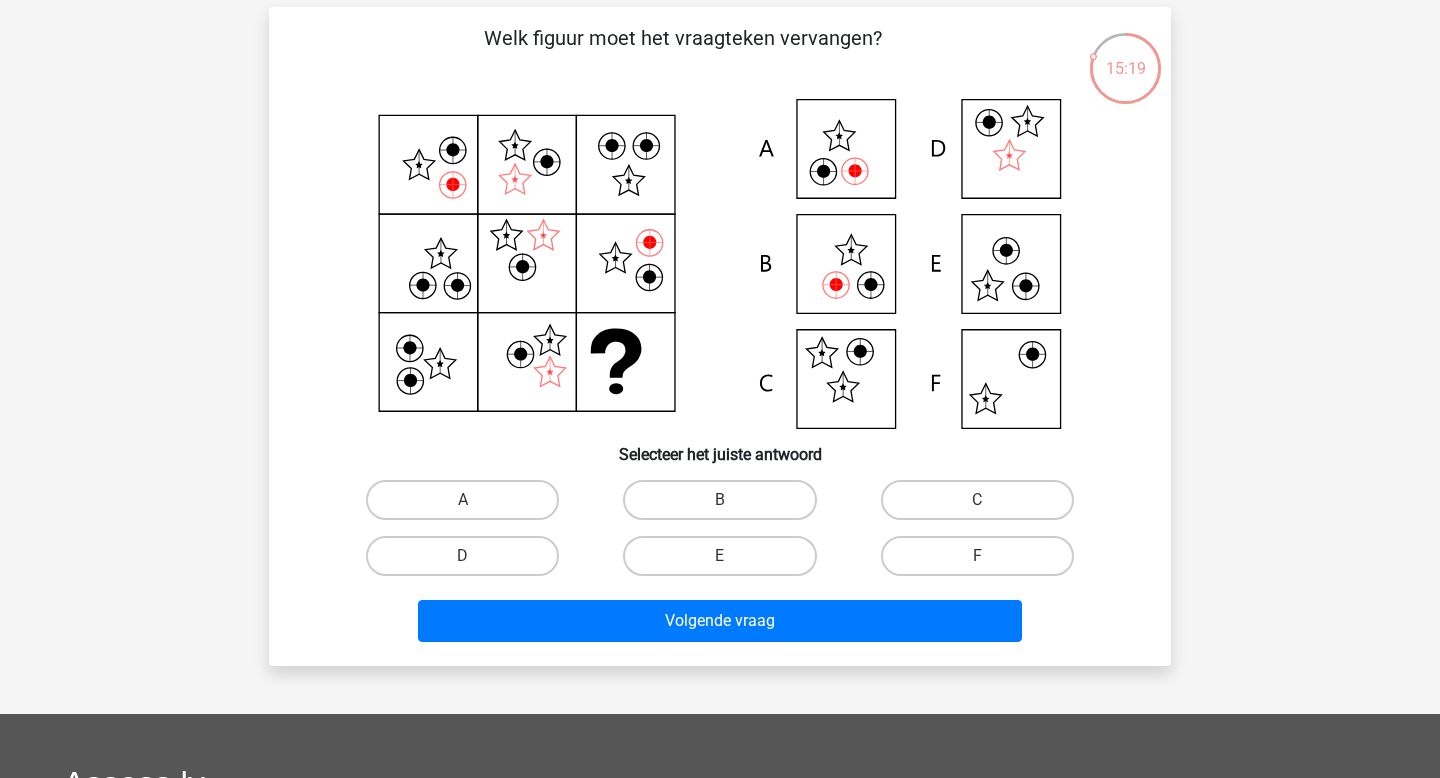 scroll, scrollTop: 61, scrollLeft: 0, axis: vertical 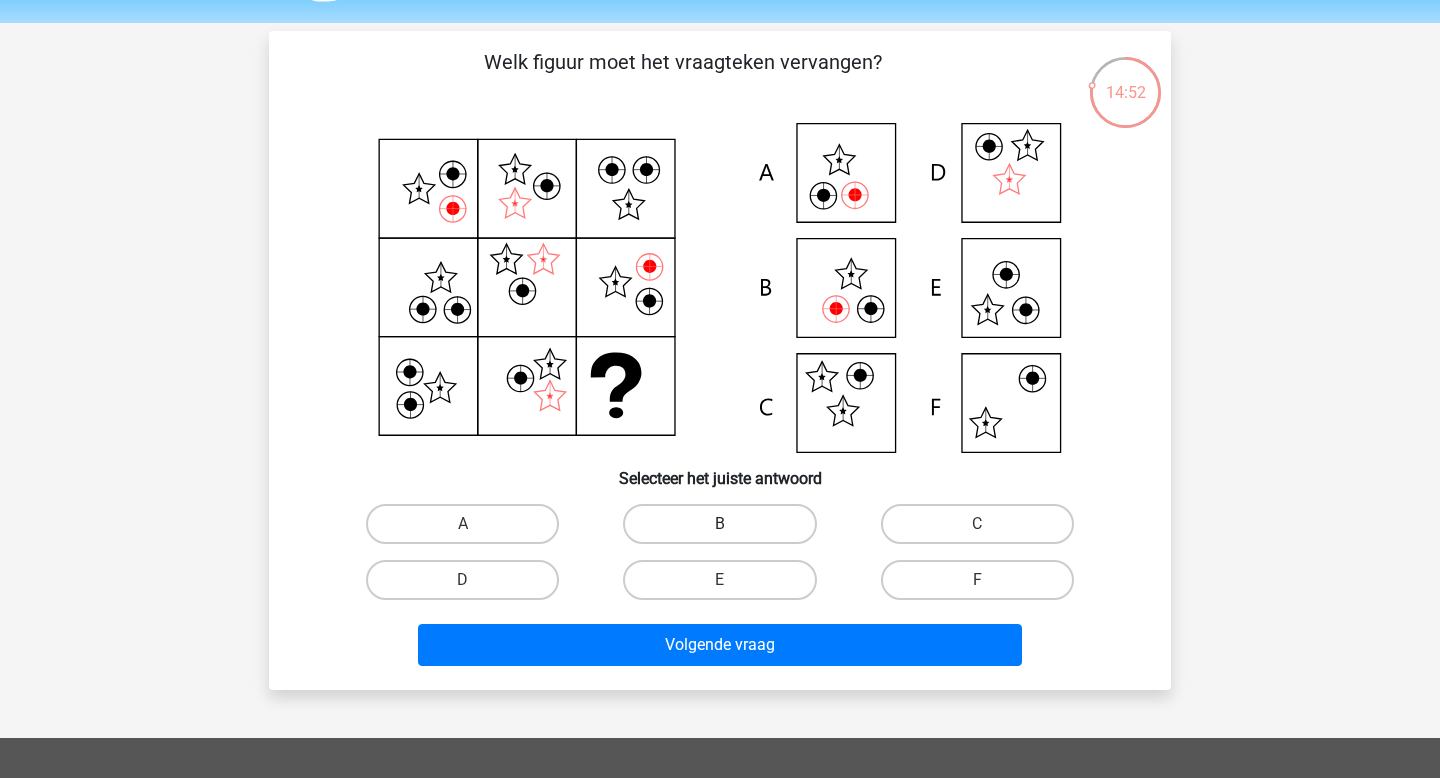 click on "B" at bounding box center (719, 524) 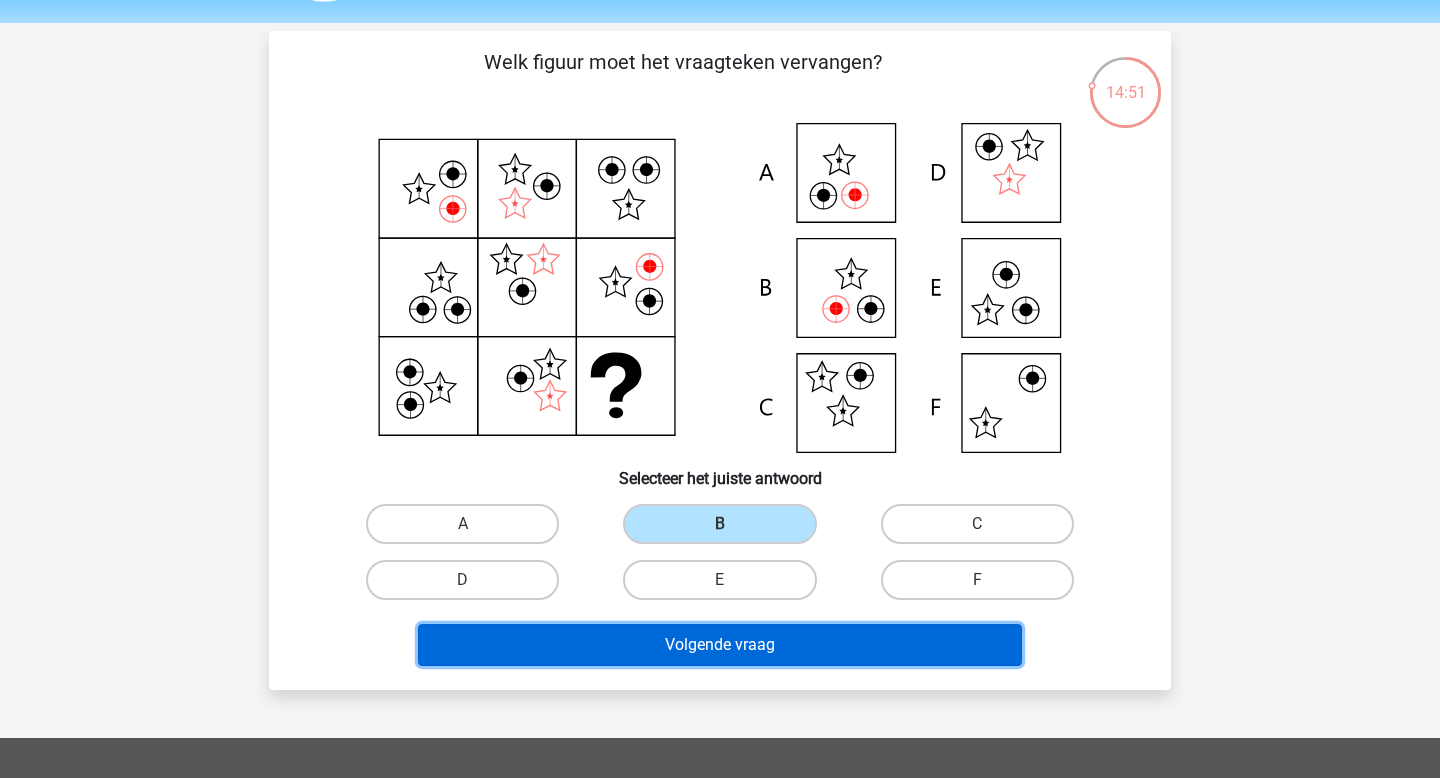 click on "Volgende vraag" at bounding box center [720, 645] 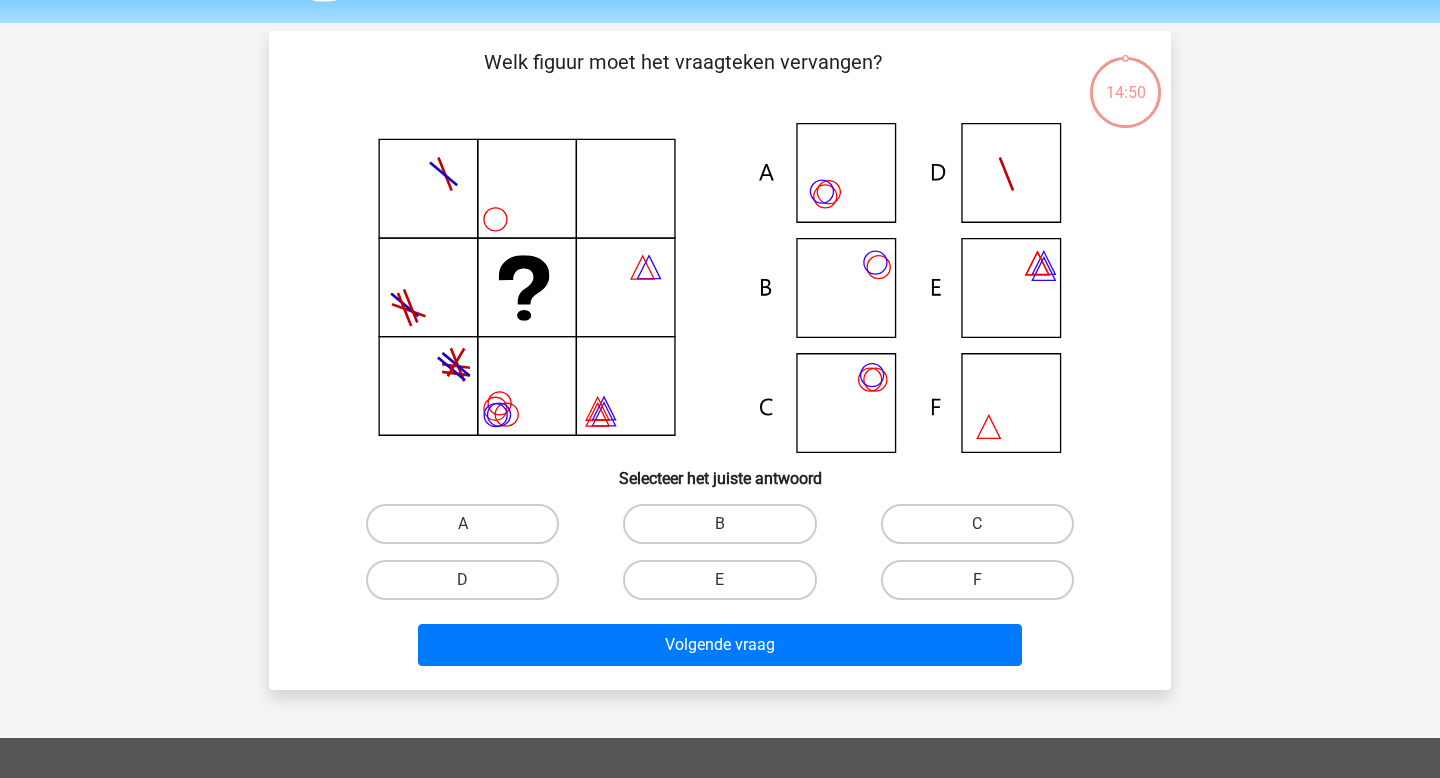 scroll, scrollTop: 92, scrollLeft: 0, axis: vertical 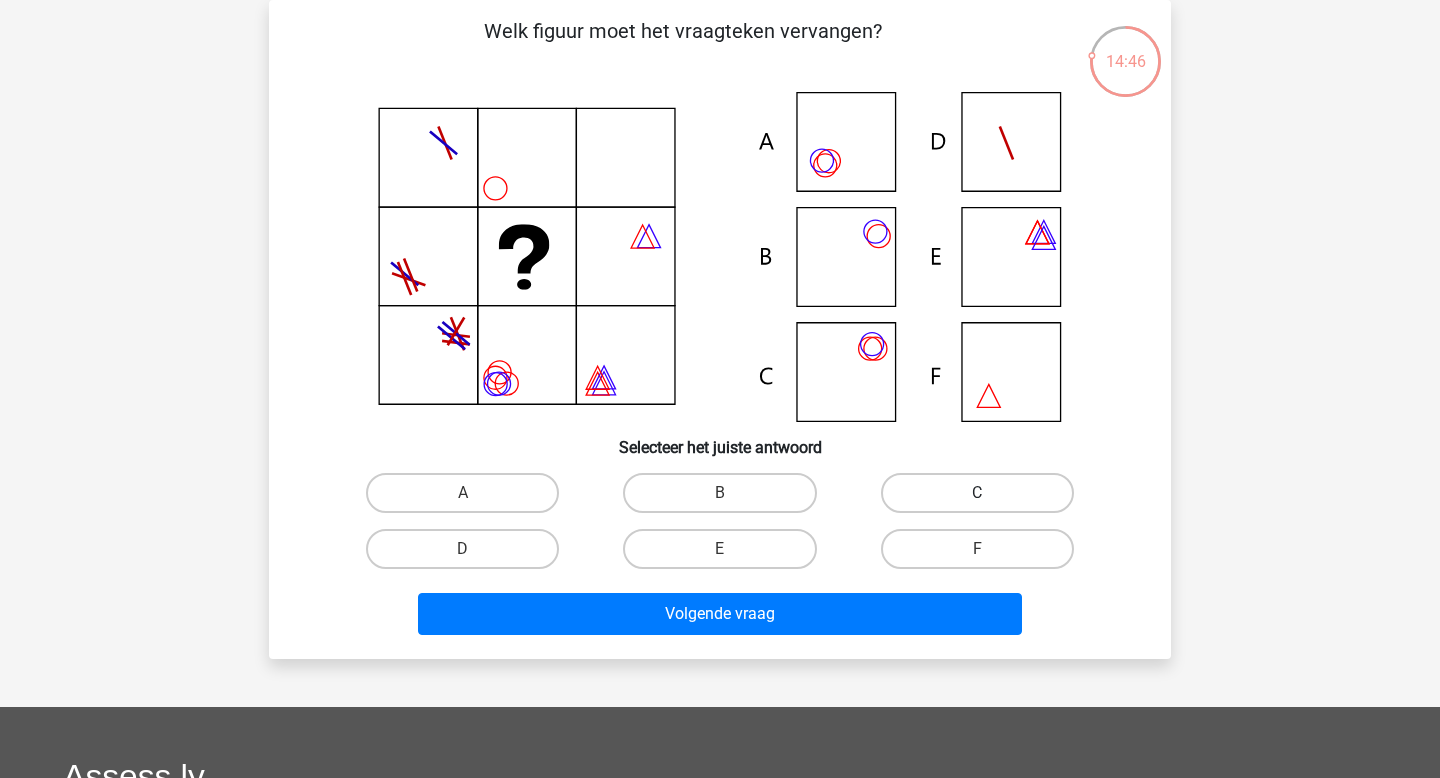click on "C" at bounding box center (977, 493) 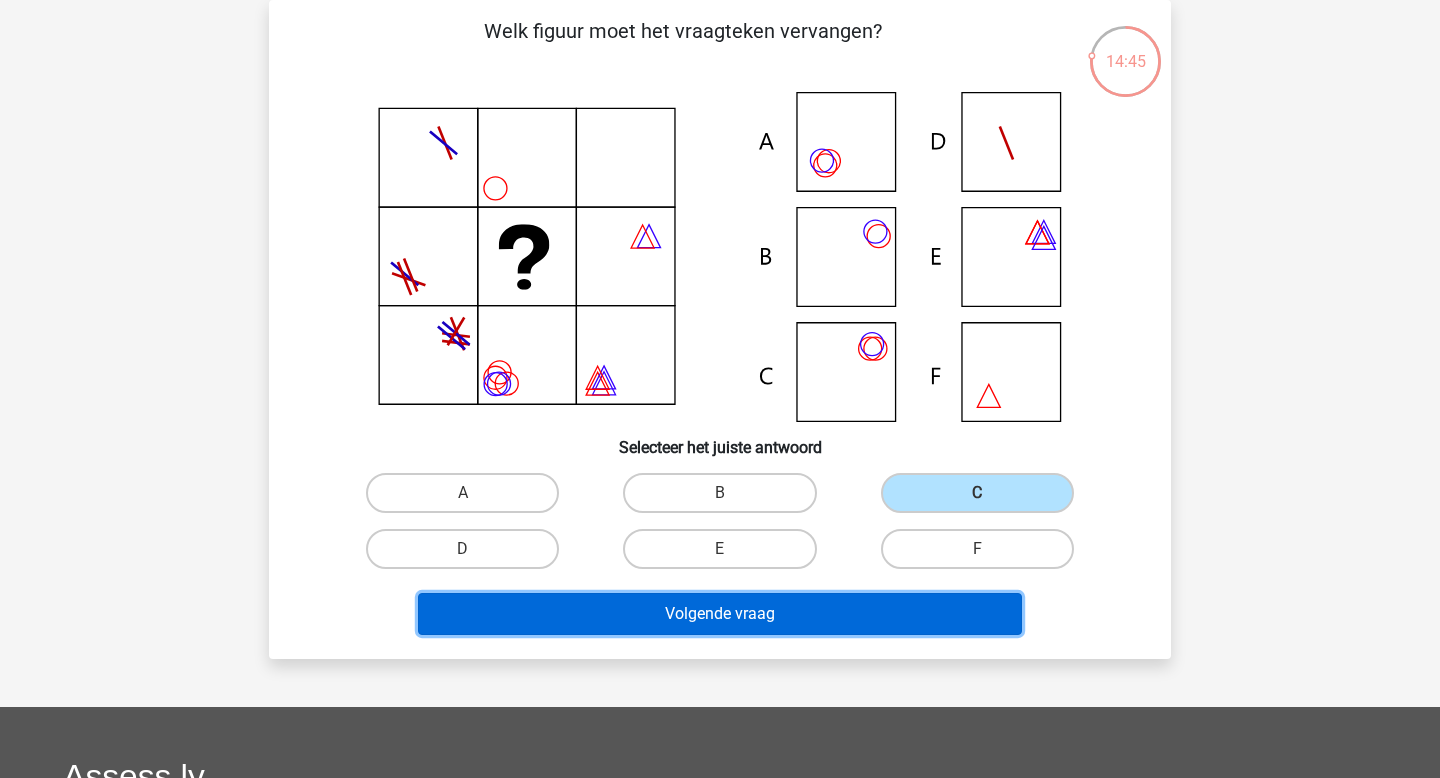 click on "Volgende vraag" at bounding box center [720, 614] 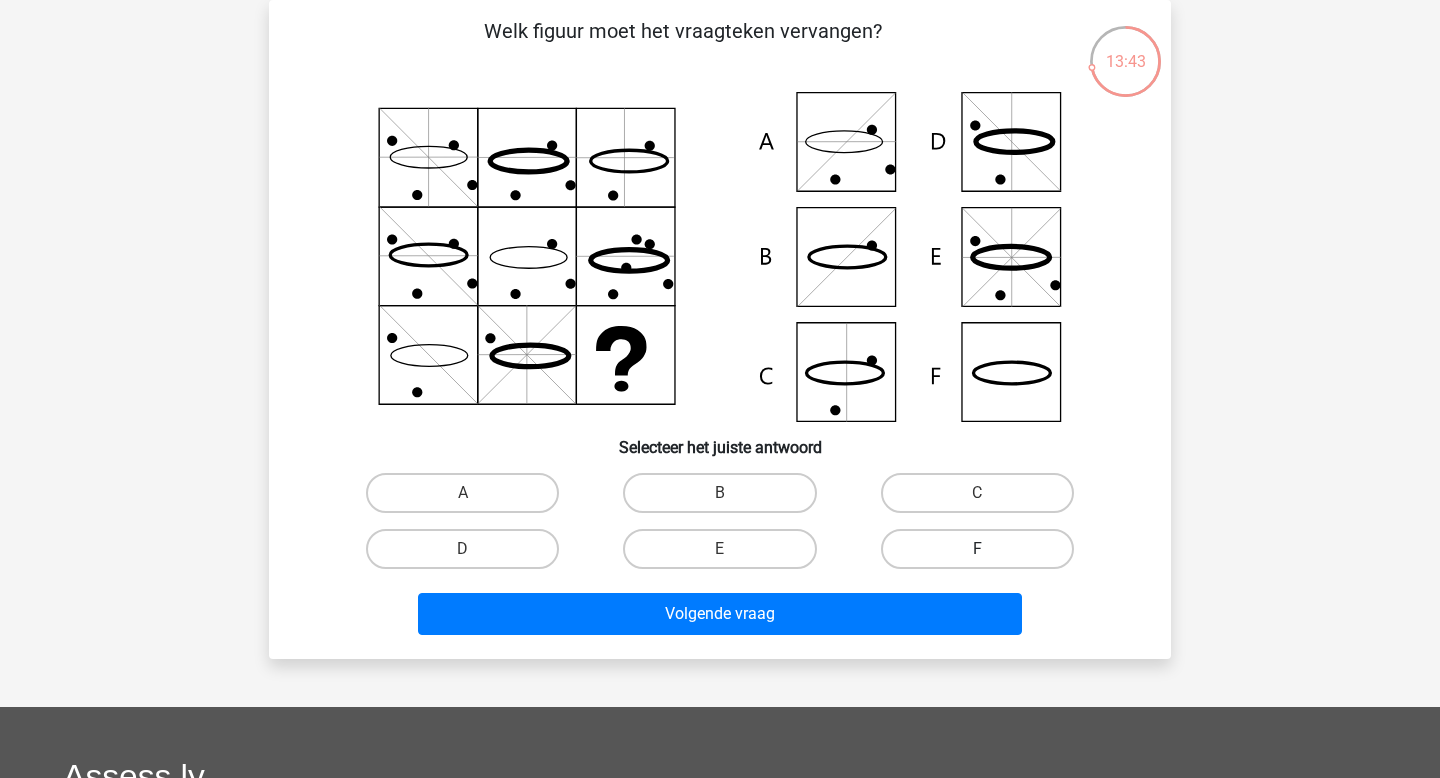 click on "F" at bounding box center (977, 549) 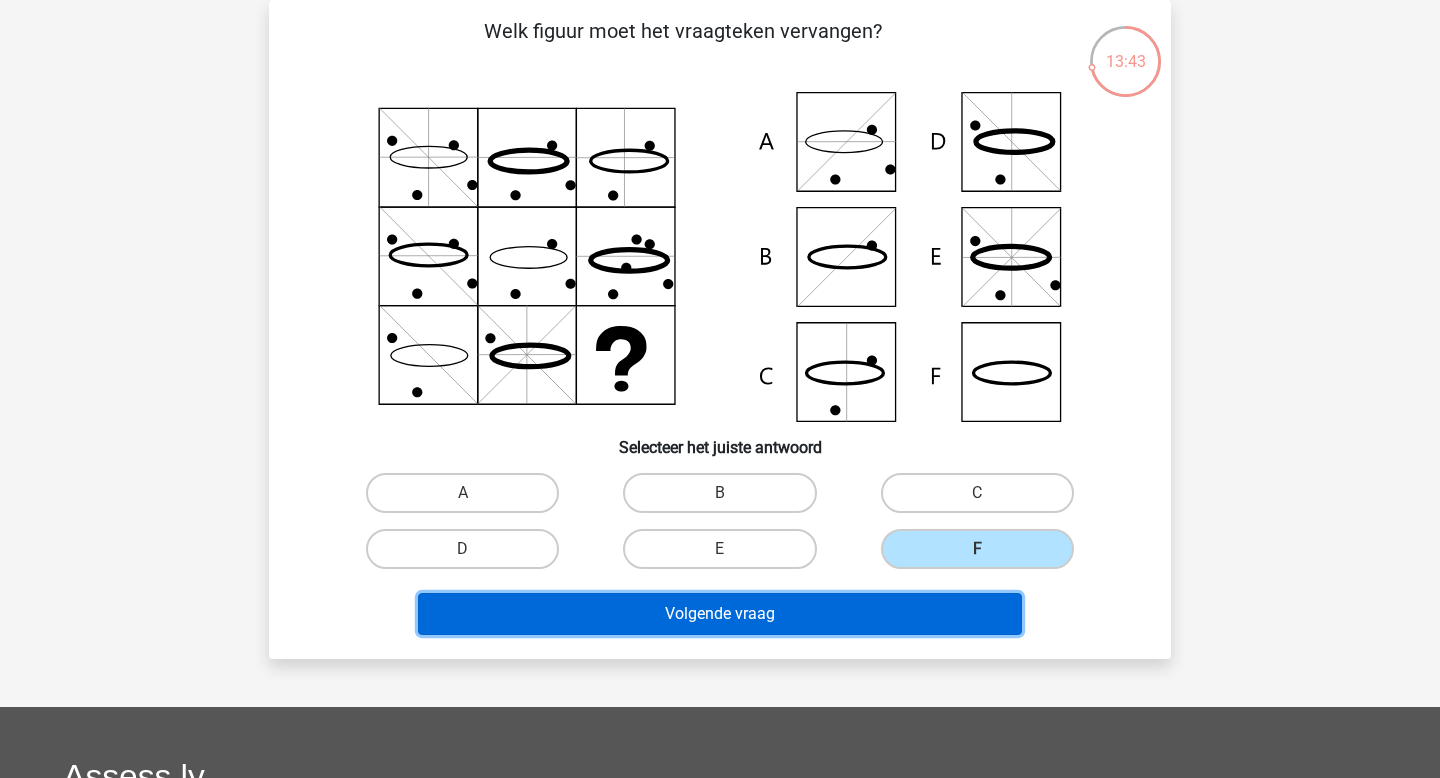 click on "Volgende vraag" at bounding box center [720, 614] 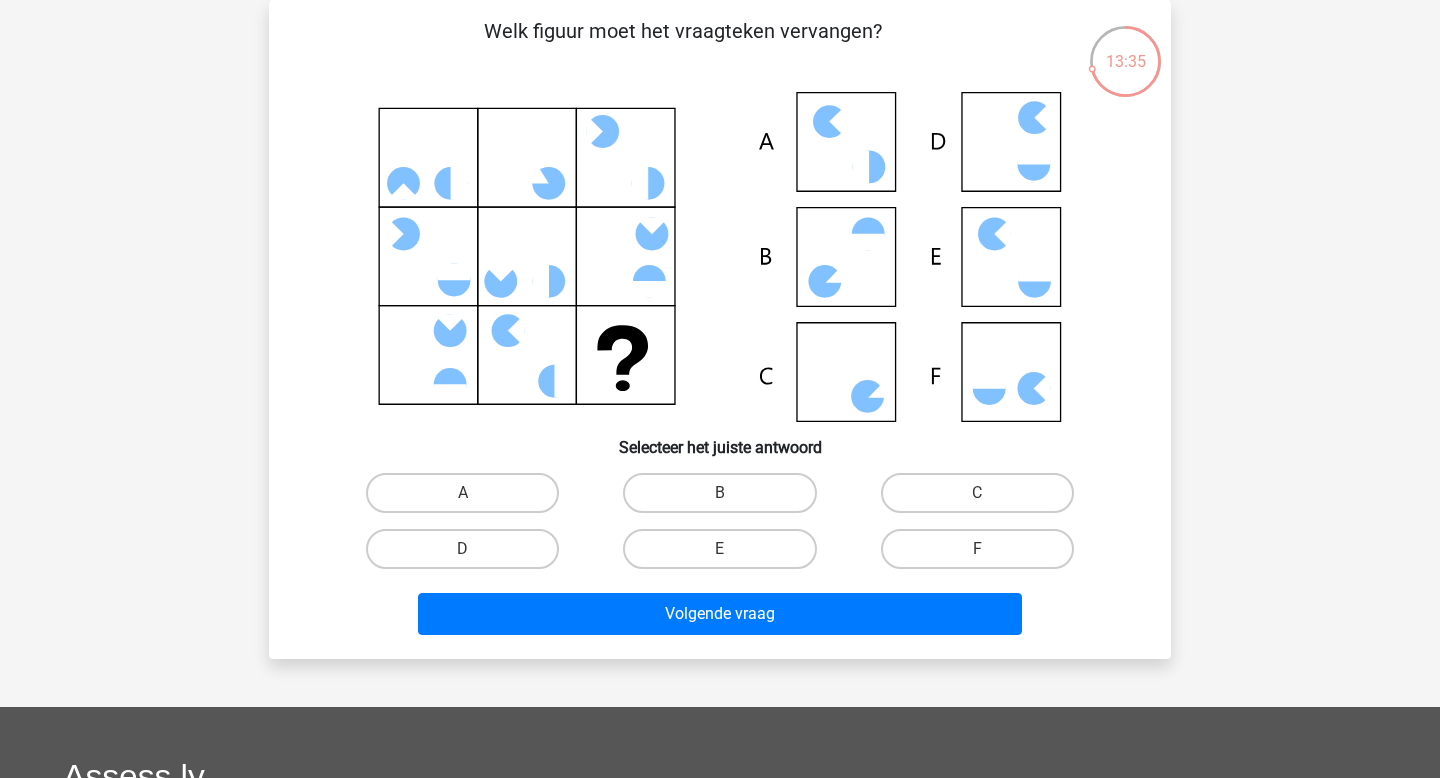 scroll, scrollTop: 0, scrollLeft: 0, axis: both 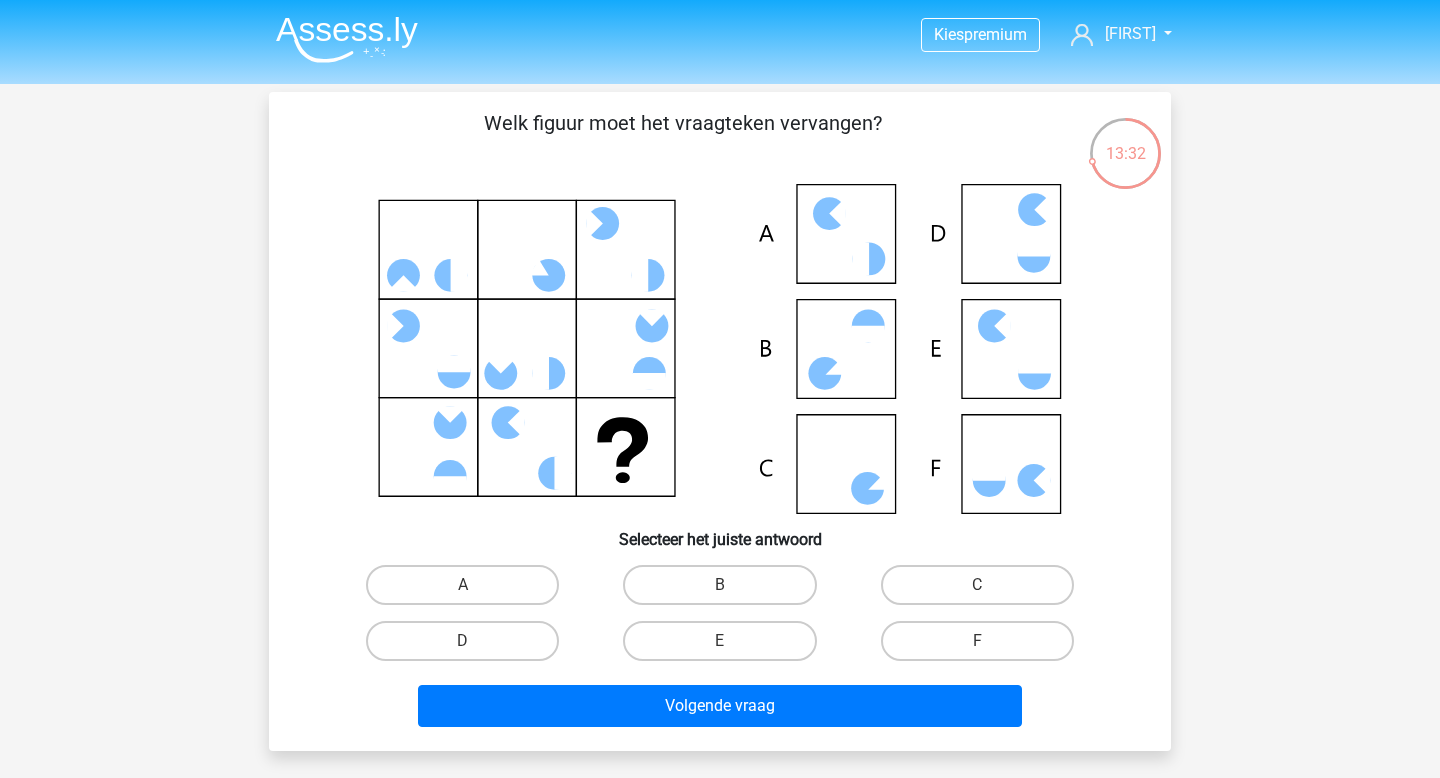 click on "13:32
Vraag 12
van de 21
Categorie:
abstracte matrices moeilijke vragen 1
Welk figuur moet het vraagteken vervangen?" at bounding box center (720, 421) 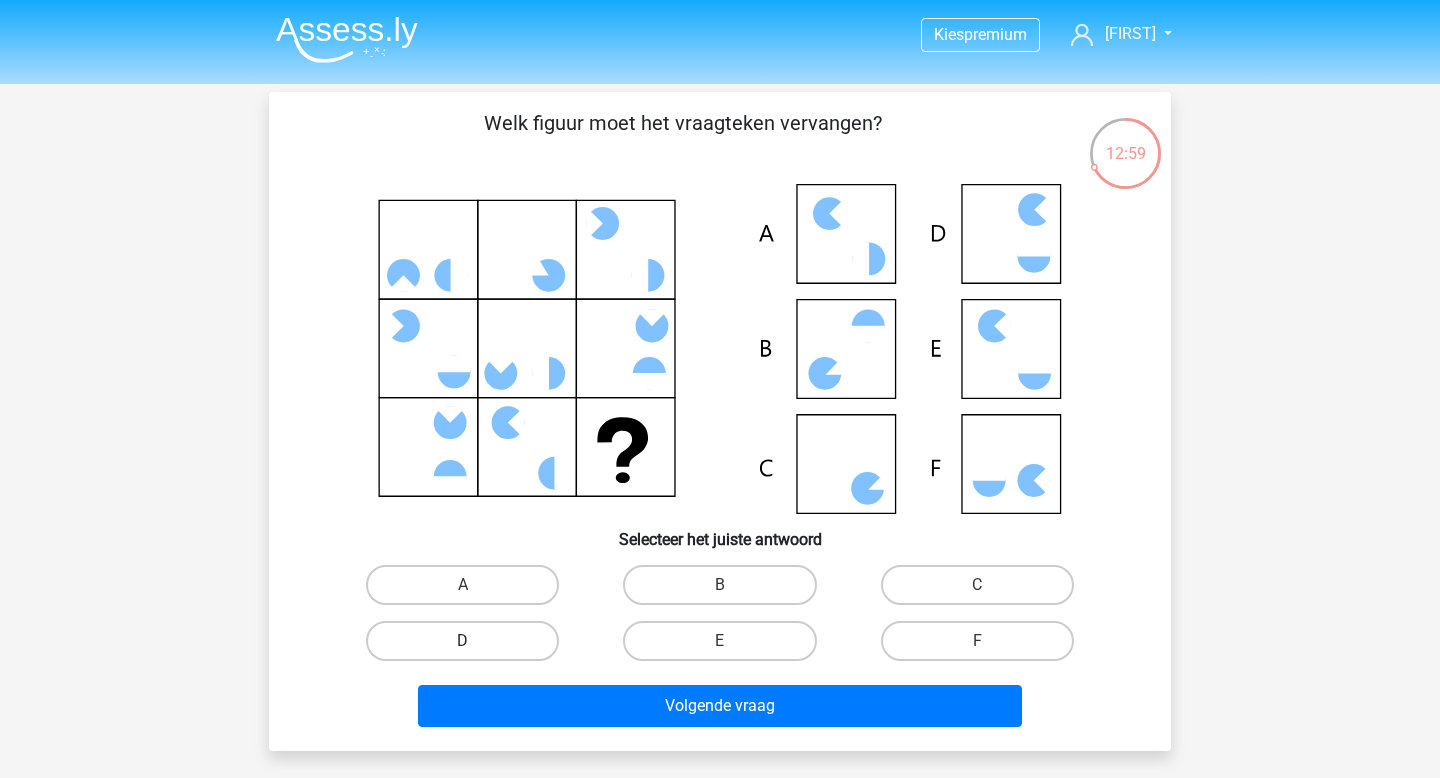click on "D" at bounding box center [462, 641] 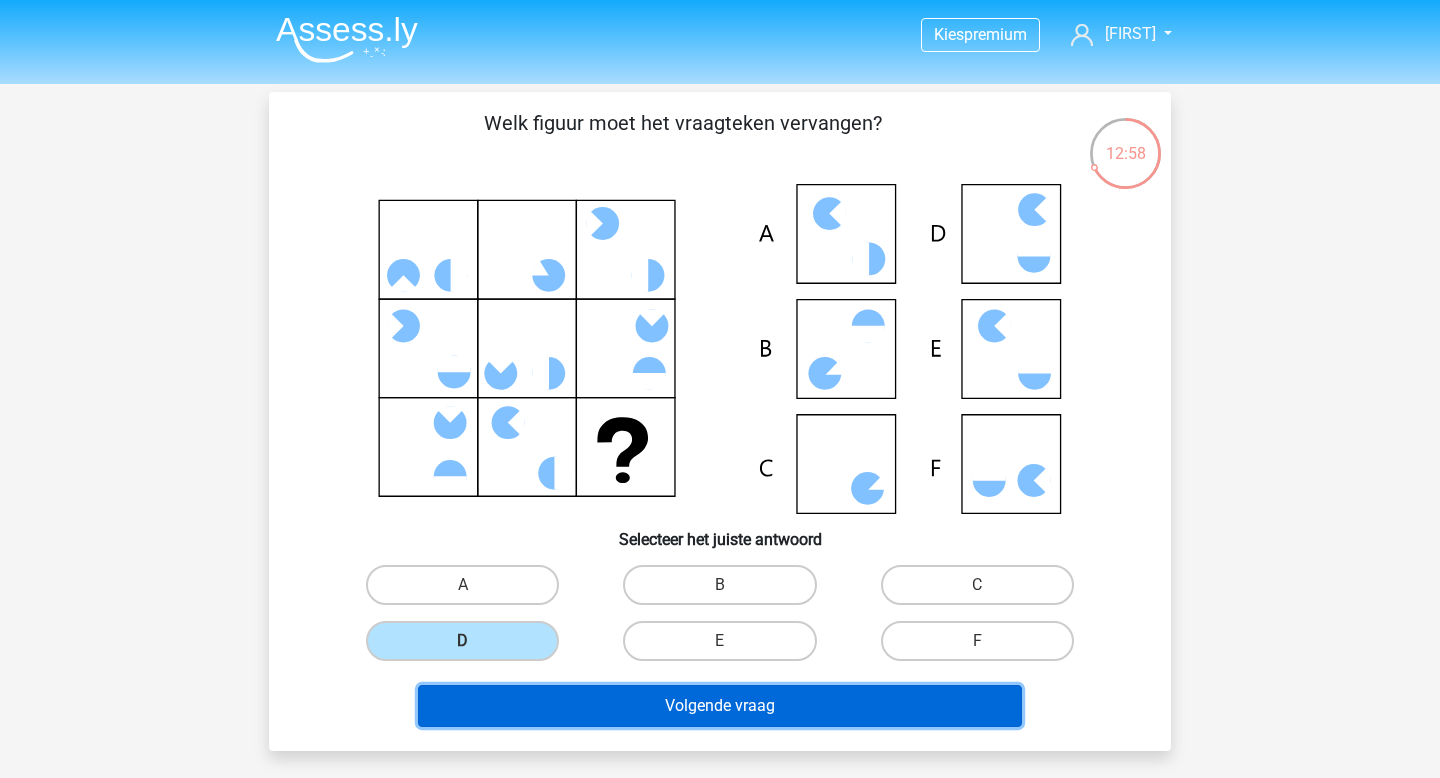 click on "Volgende vraag" at bounding box center [720, 706] 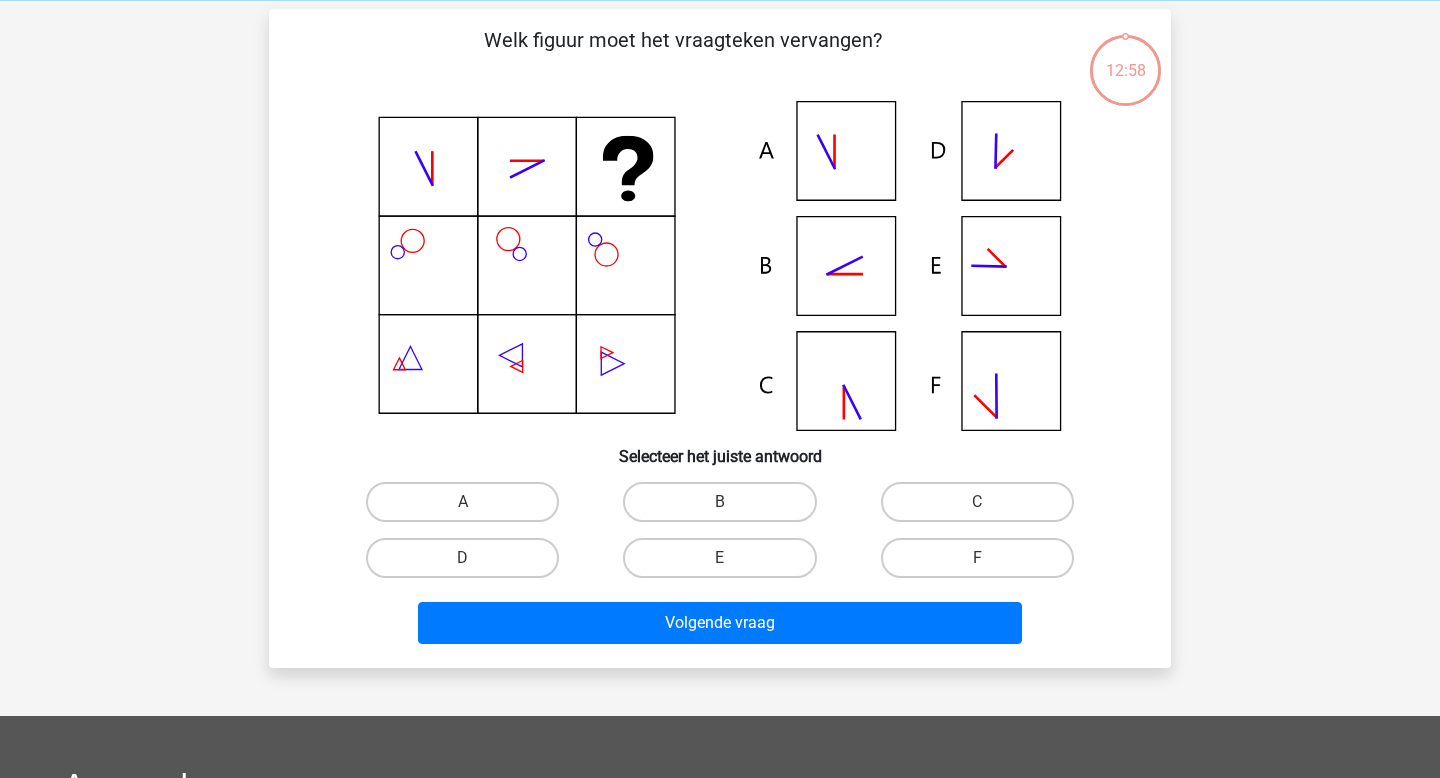 scroll, scrollTop: 92, scrollLeft: 0, axis: vertical 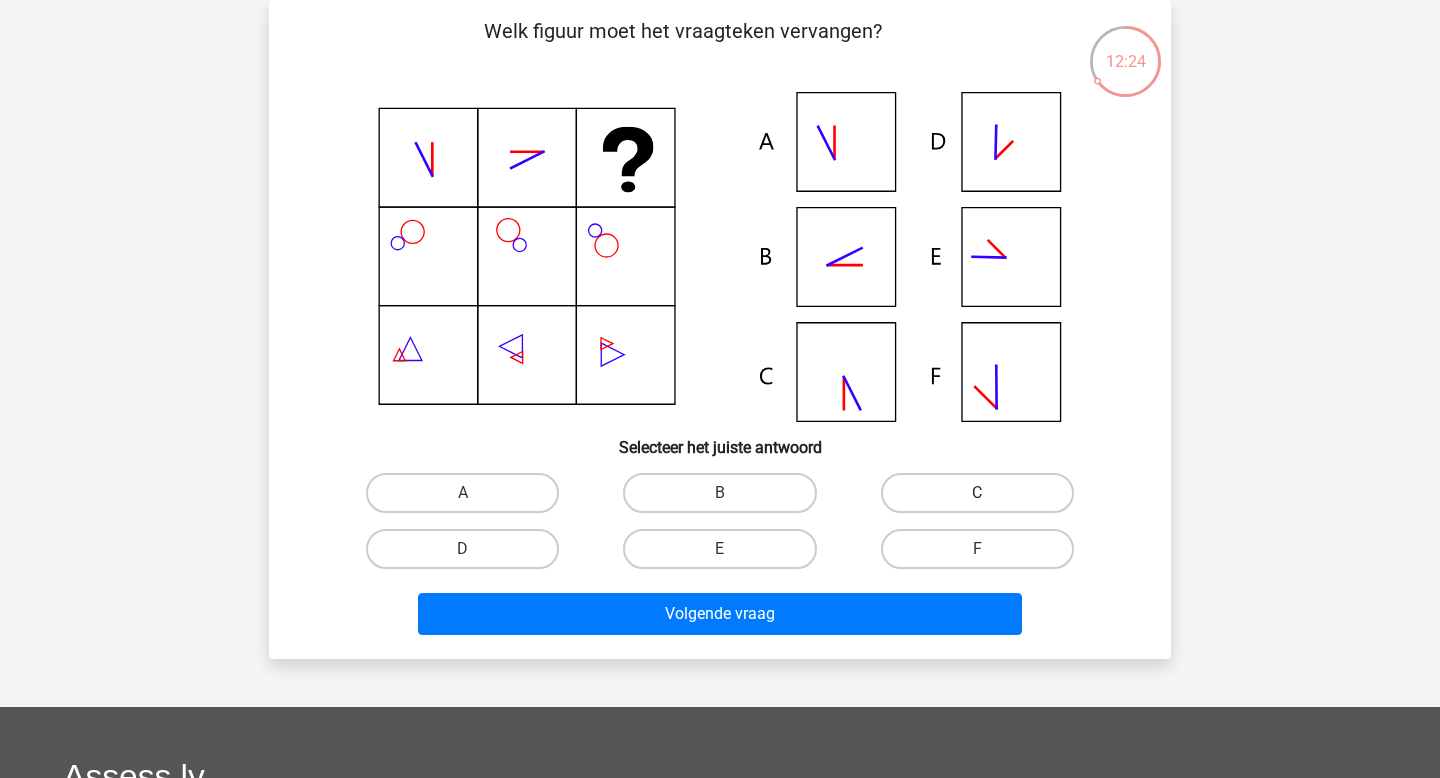 click on "C" at bounding box center (977, 493) 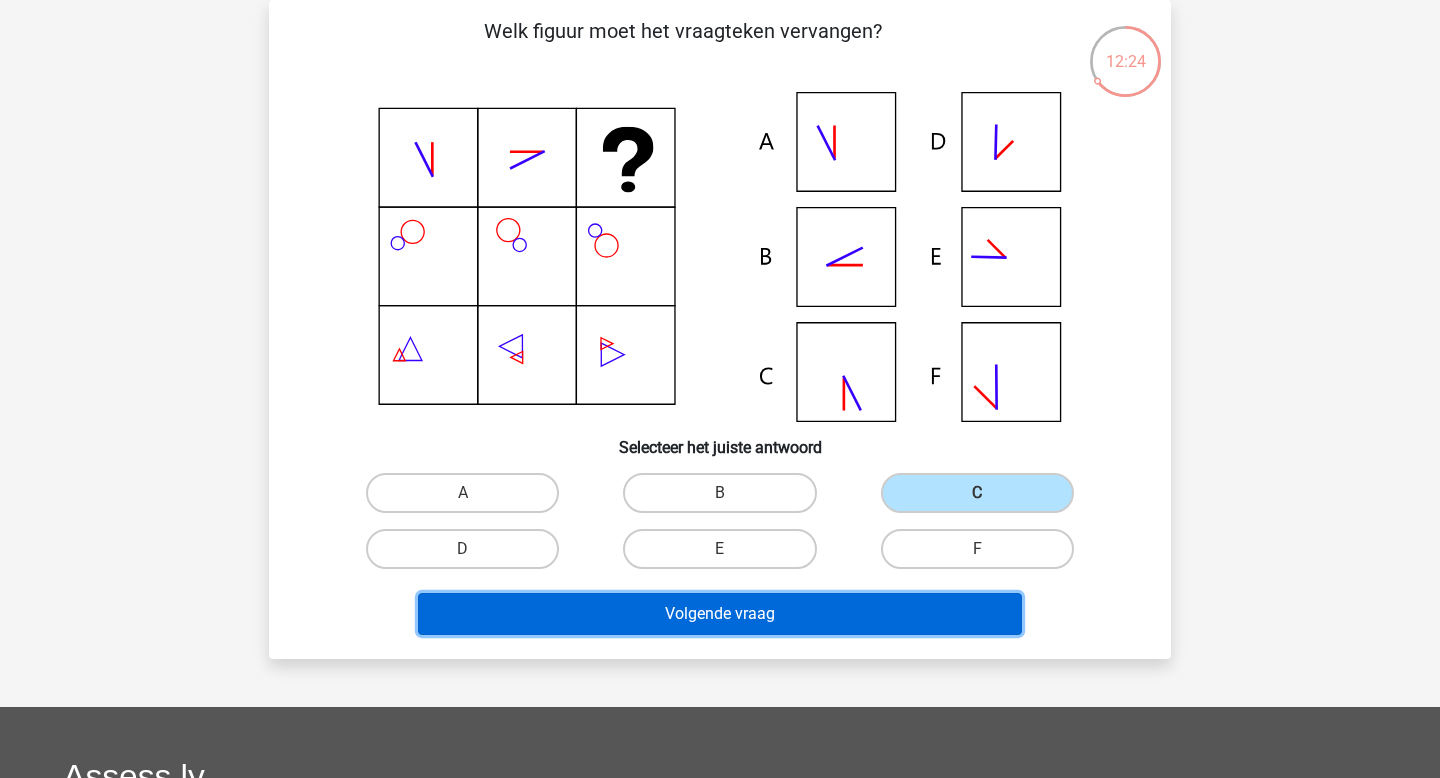 click on "Volgende vraag" at bounding box center (720, 614) 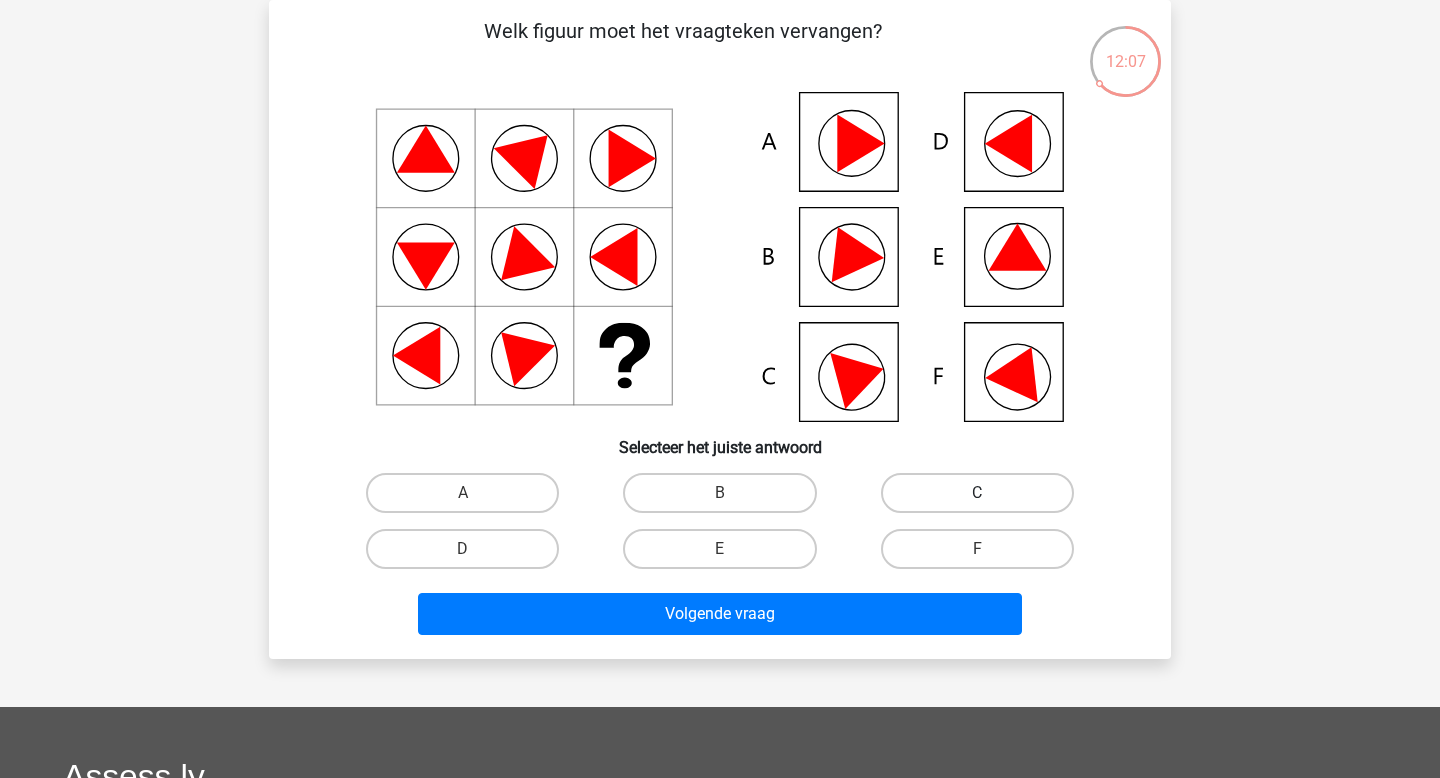 click on "C" at bounding box center [977, 493] 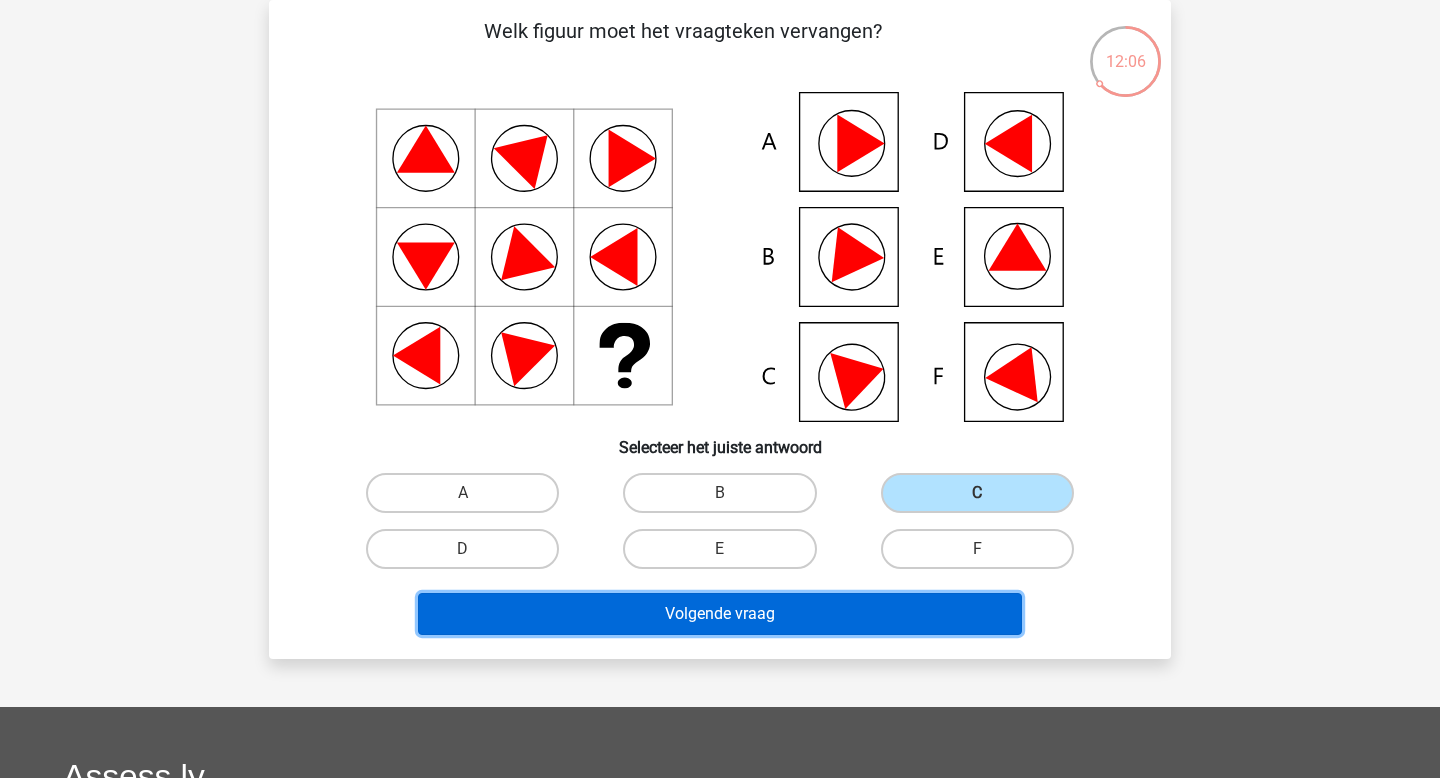 click on "Volgende vraag" at bounding box center [720, 614] 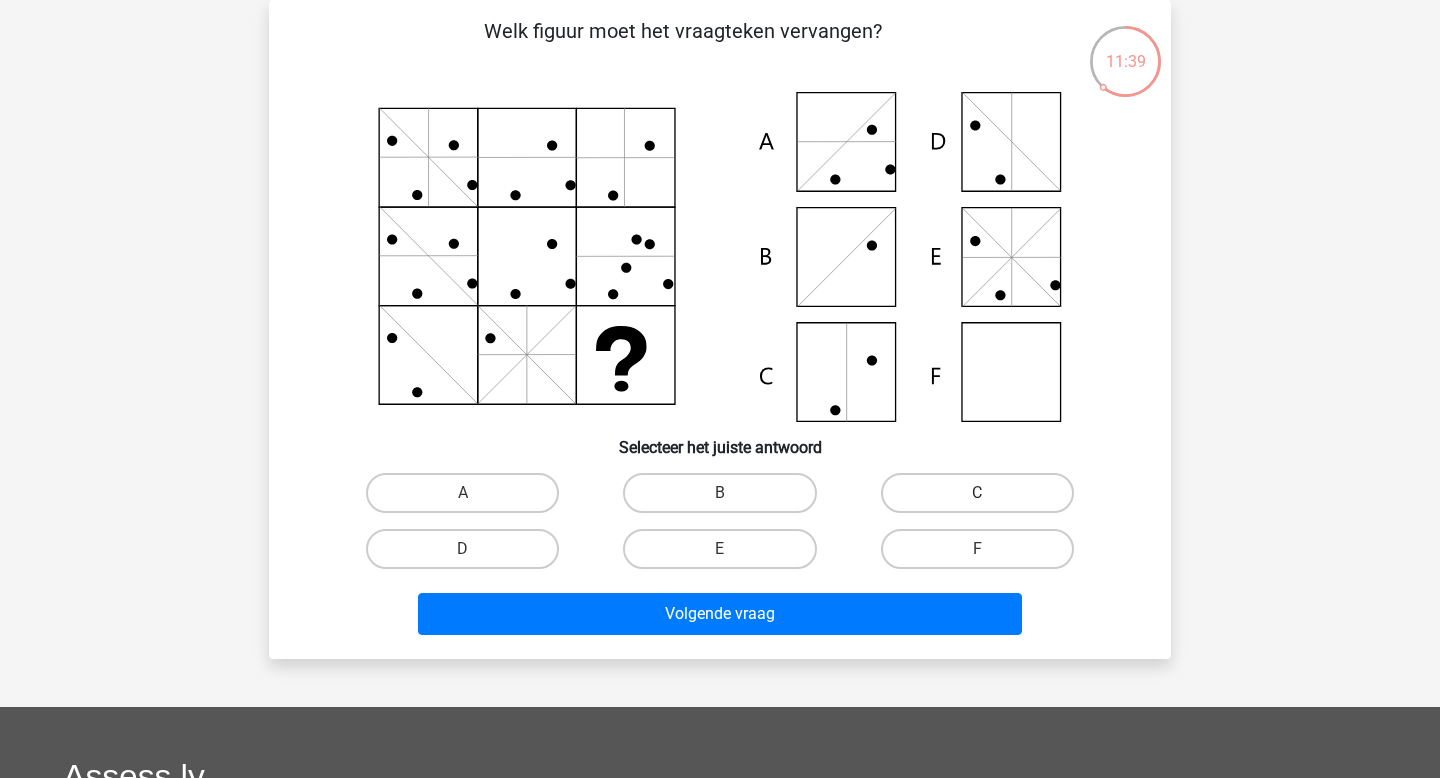 click on "C" at bounding box center (977, 493) 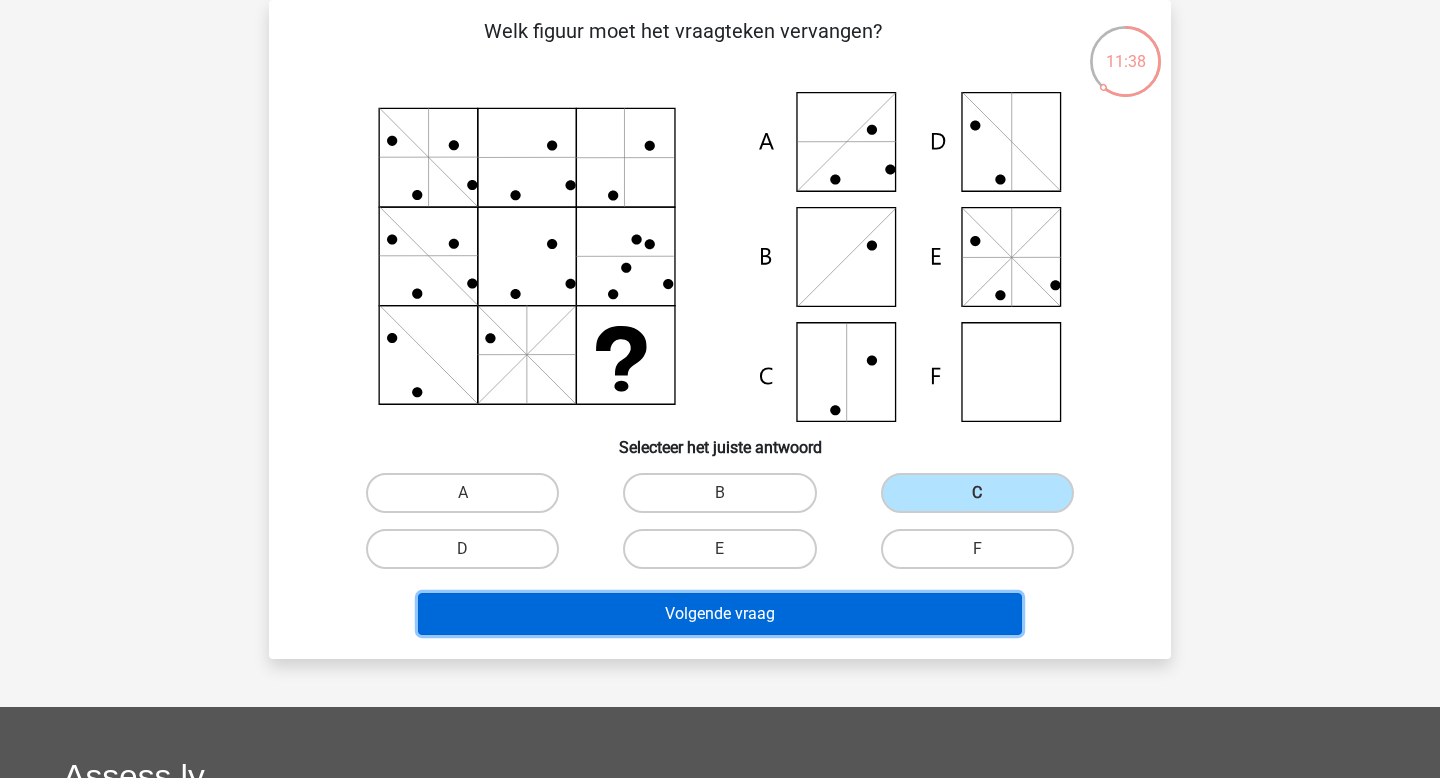 click on "Volgende vraag" at bounding box center [720, 614] 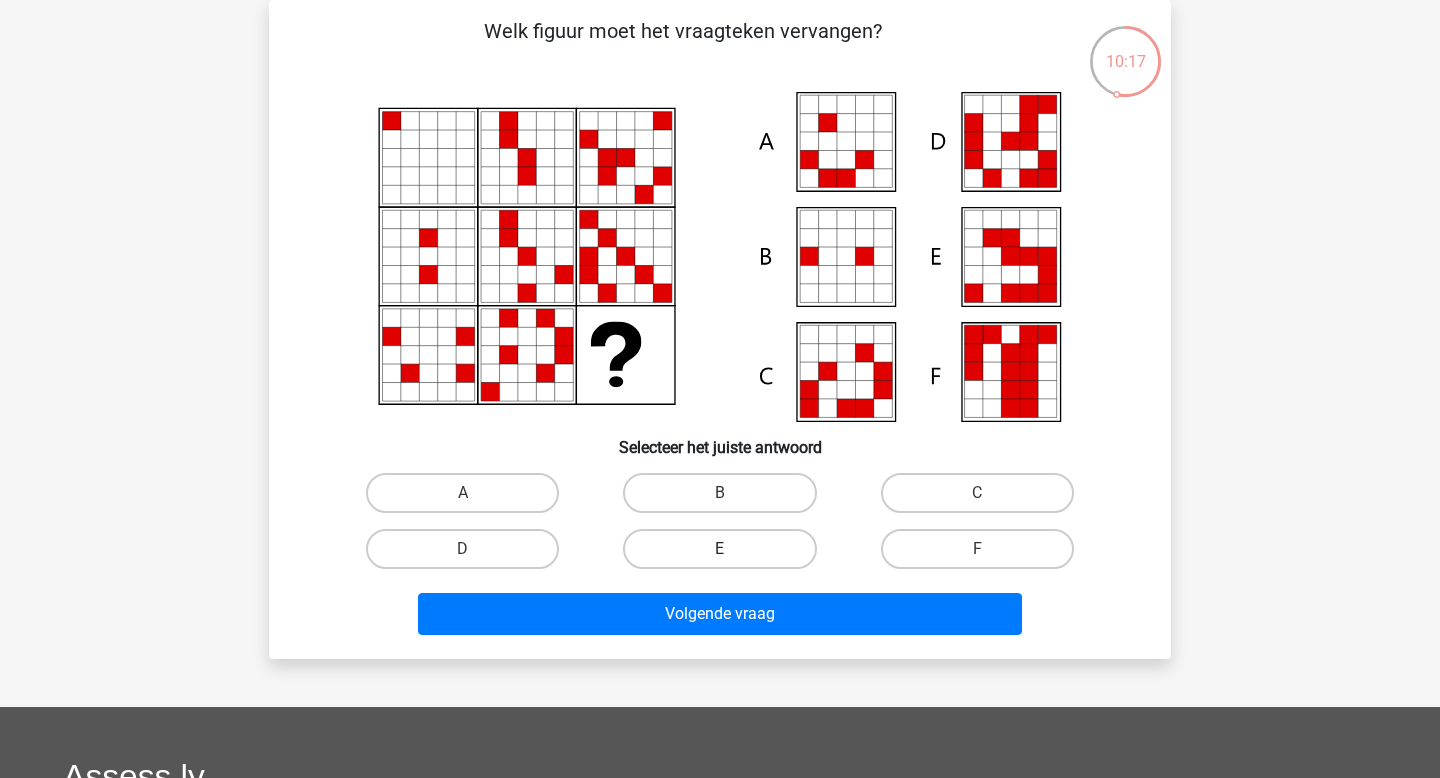click on "E" at bounding box center [719, 549] 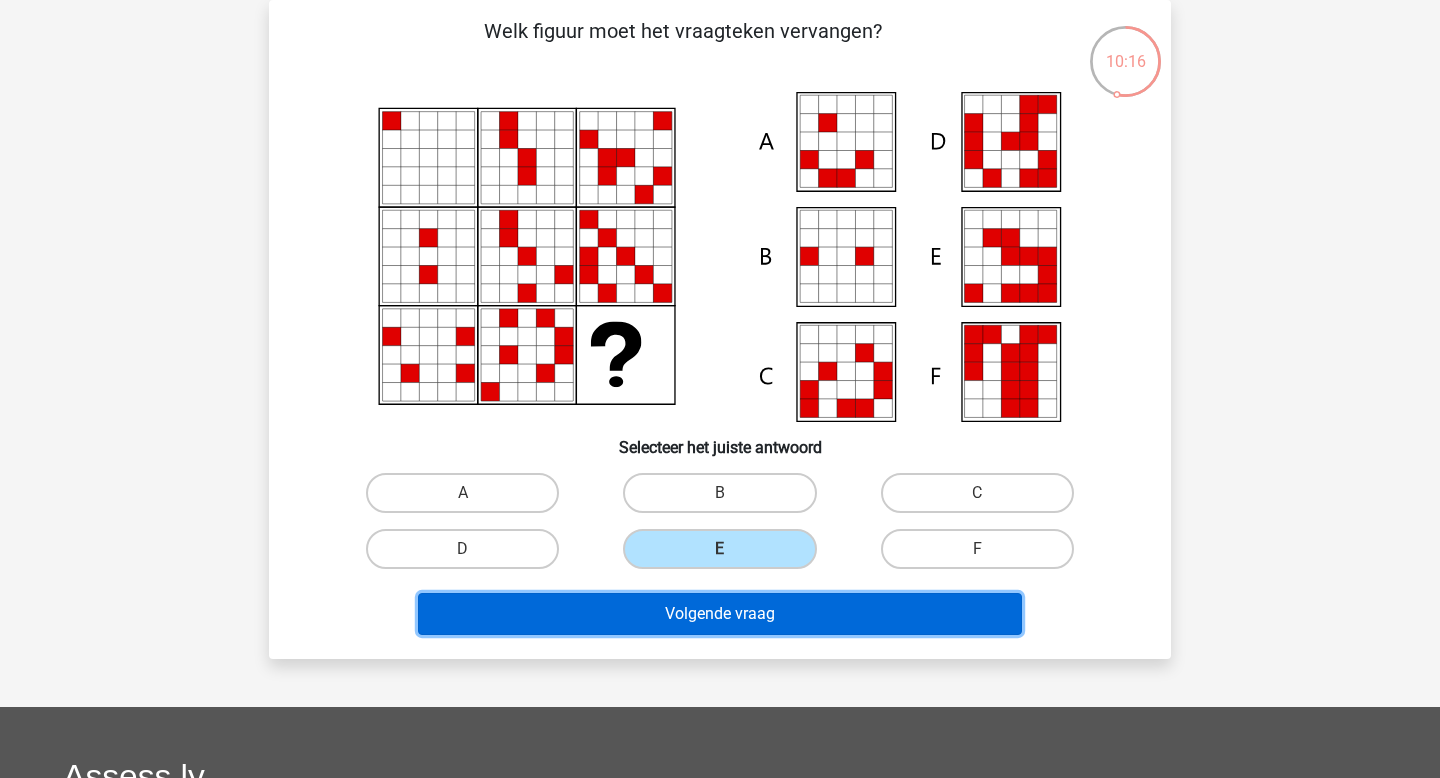 click on "Volgende vraag" at bounding box center (720, 614) 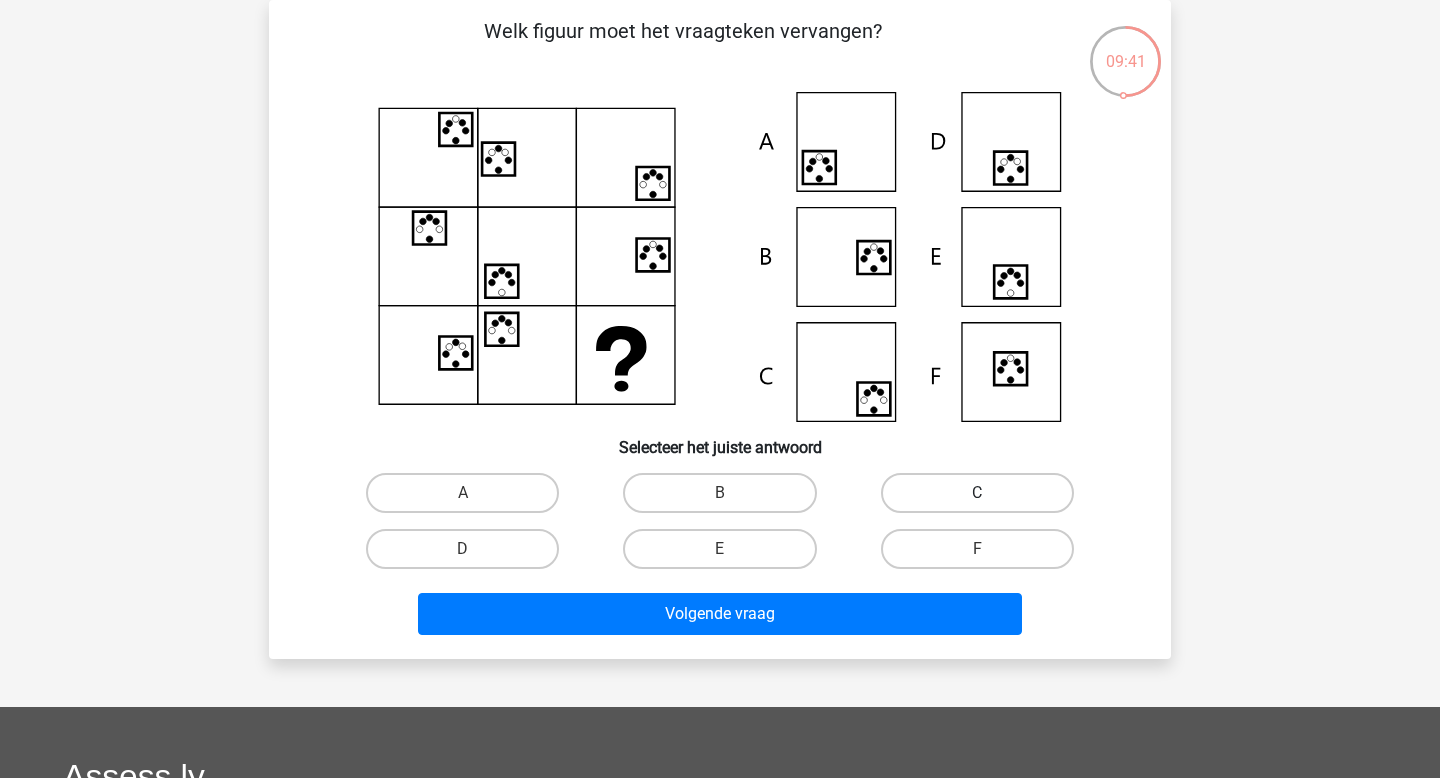 click on "C" at bounding box center (977, 493) 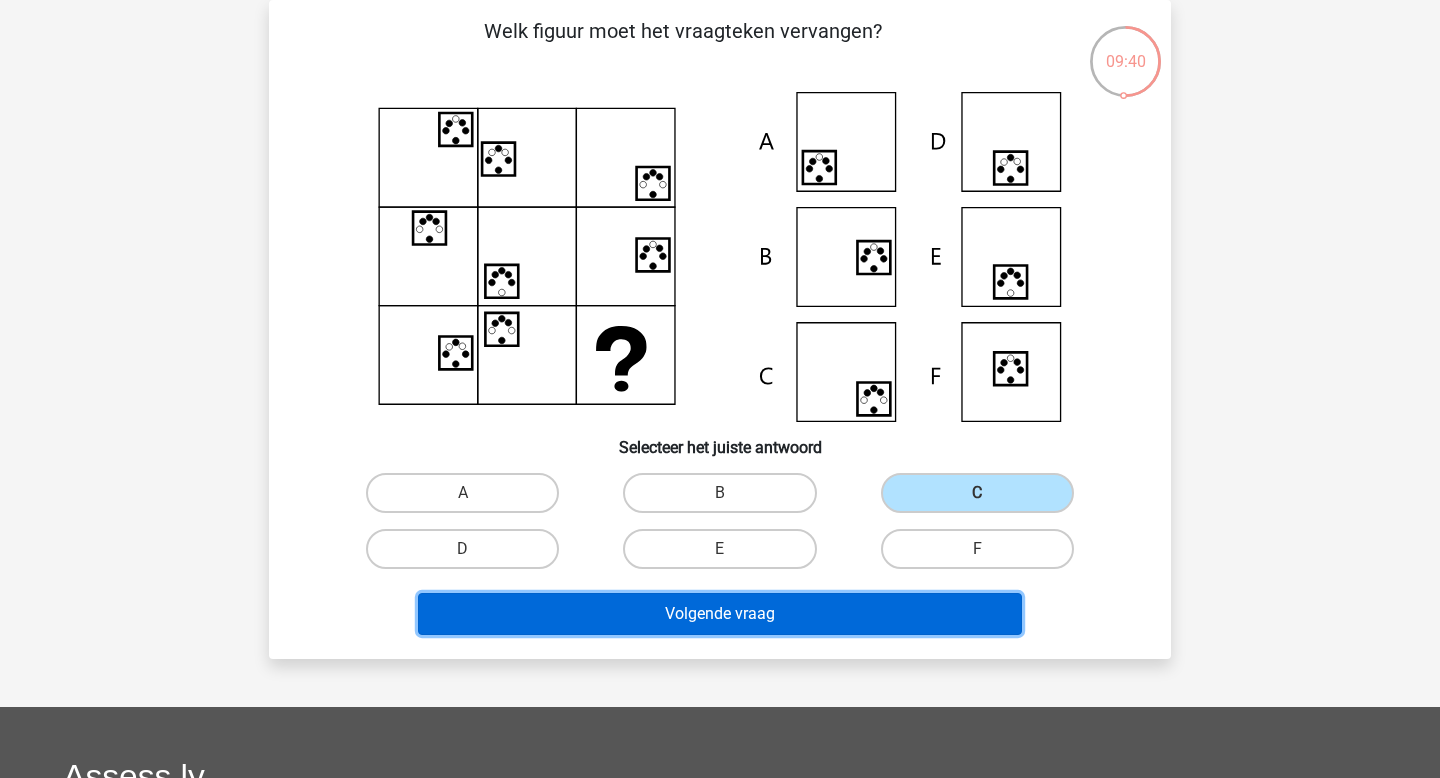click on "Volgende vraag" at bounding box center [720, 614] 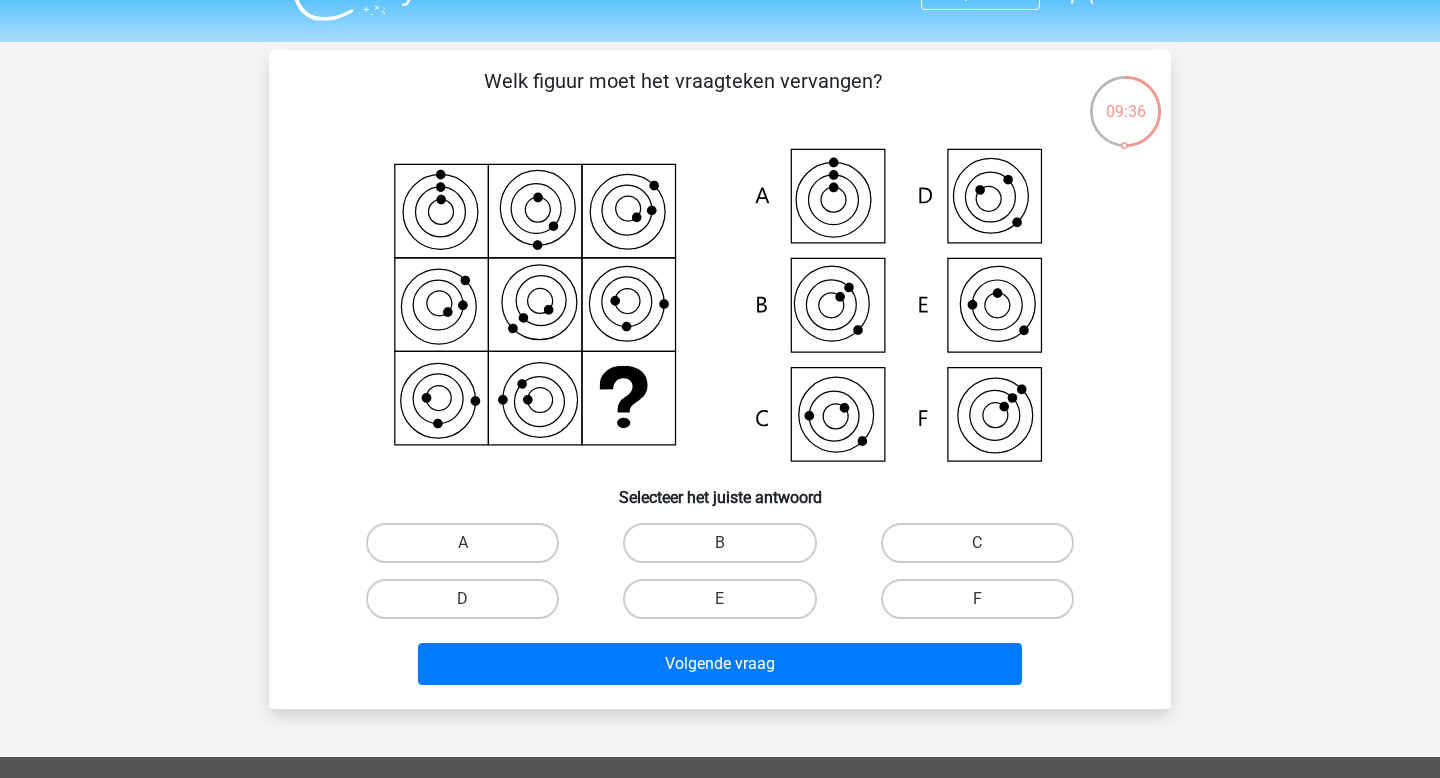 scroll, scrollTop: 58, scrollLeft: 0, axis: vertical 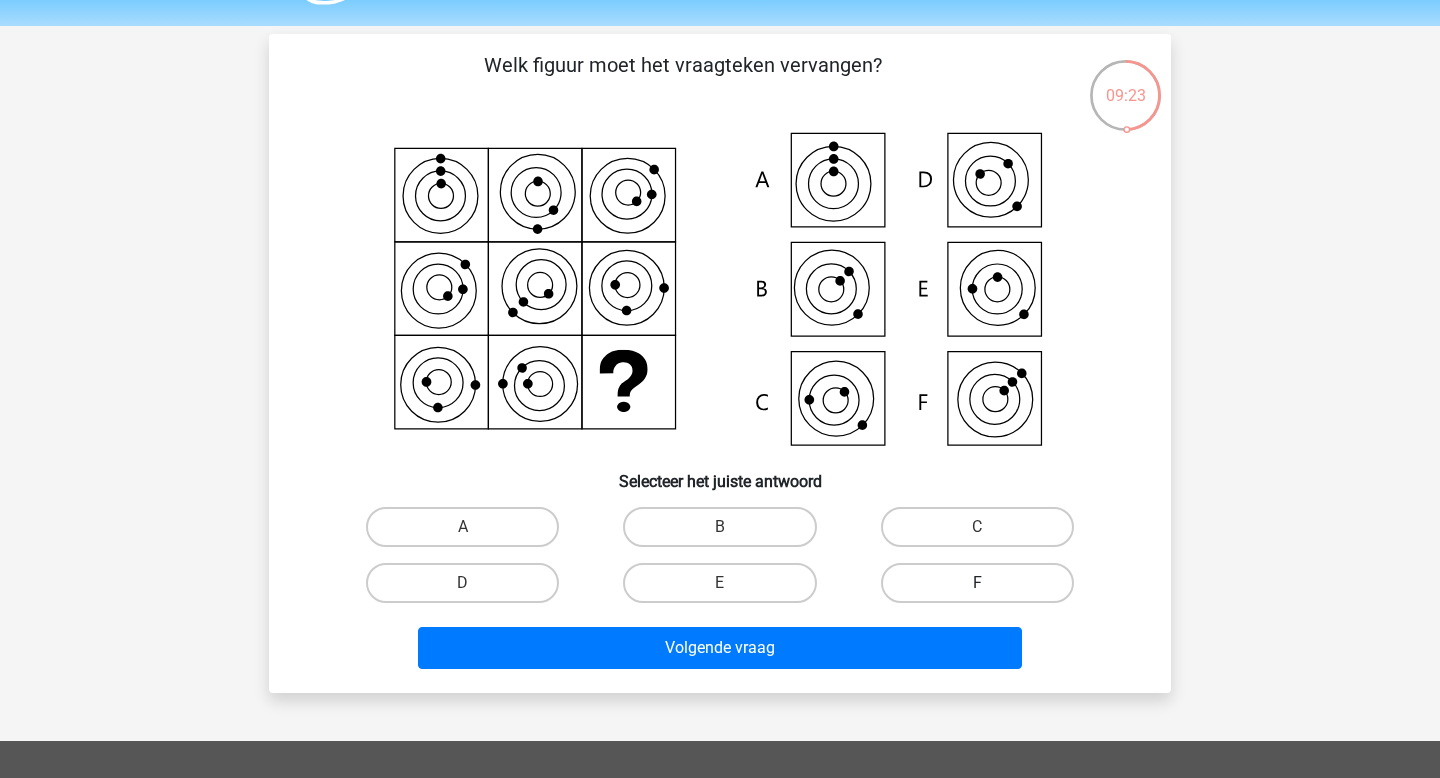 click on "F" at bounding box center (977, 583) 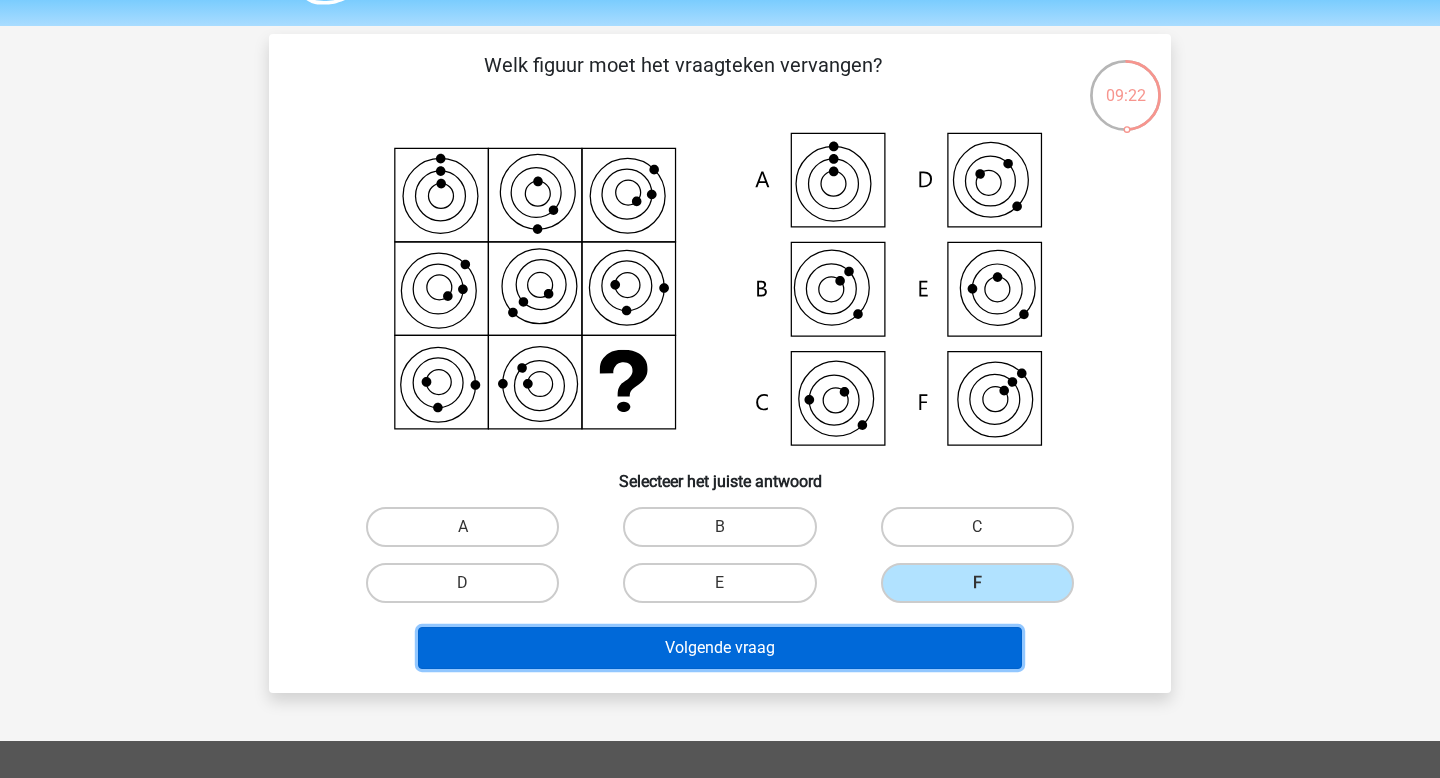 click on "Volgende vraag" at bounding box center [720, 648] 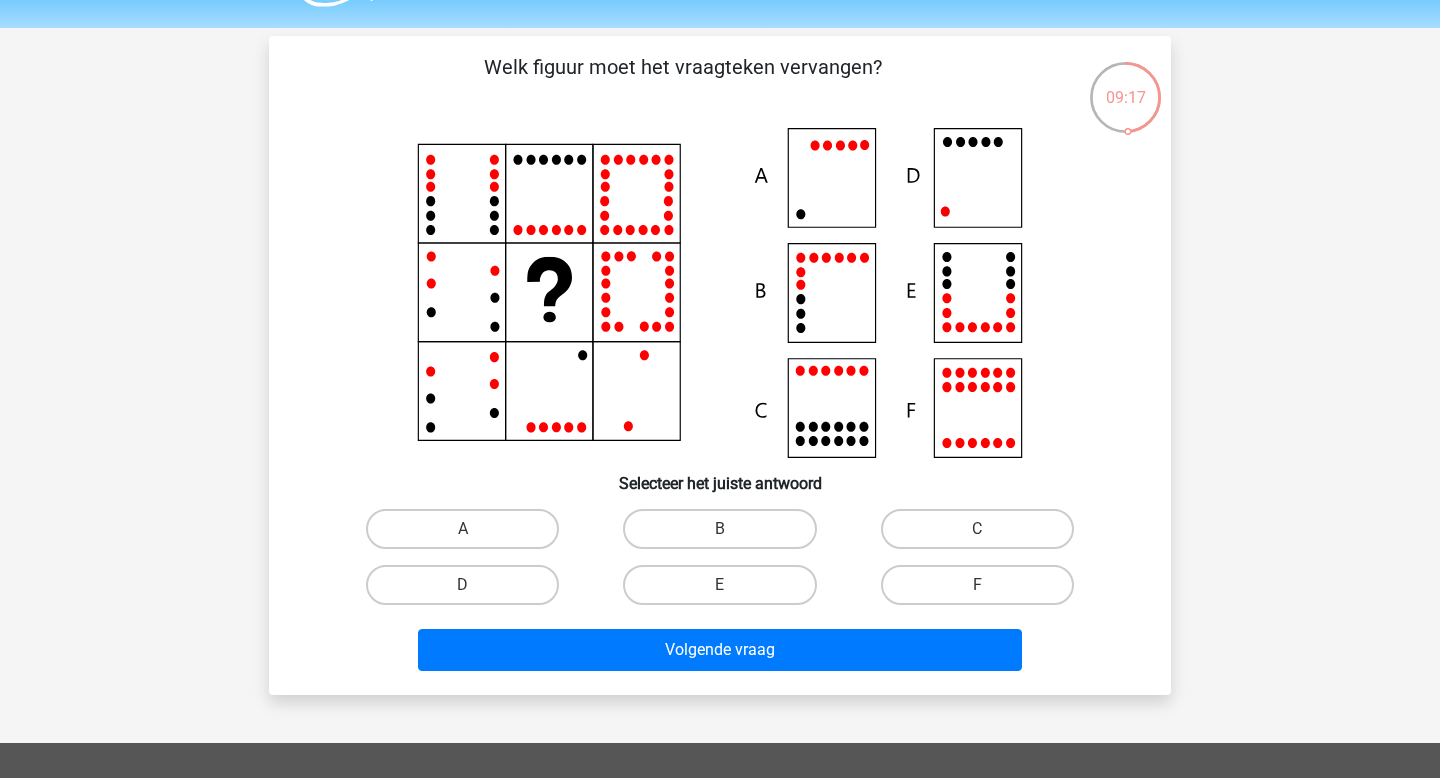 scroll, scrollTop: 58, scrollLeft: 0, axis: vertical 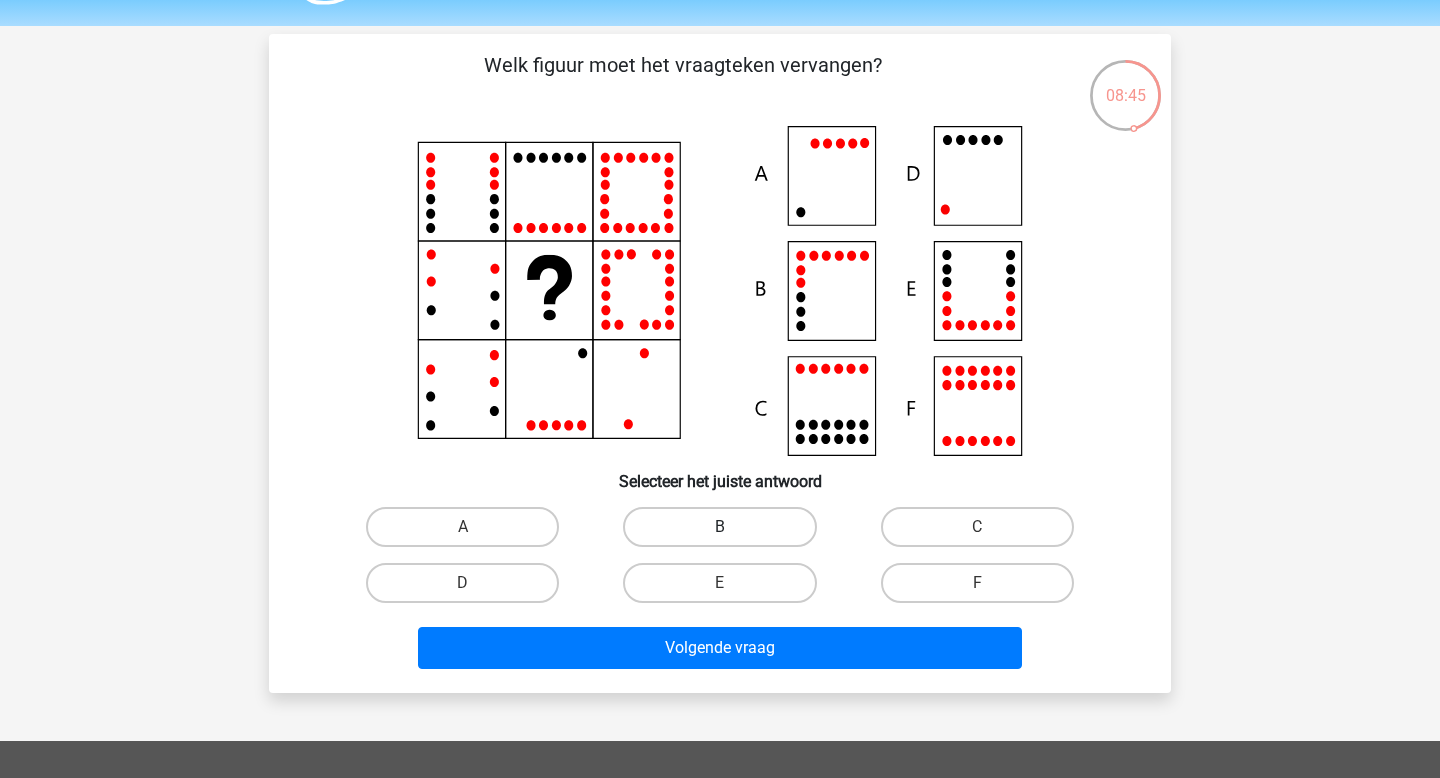 click on "B" at bounding box center (719, 527) 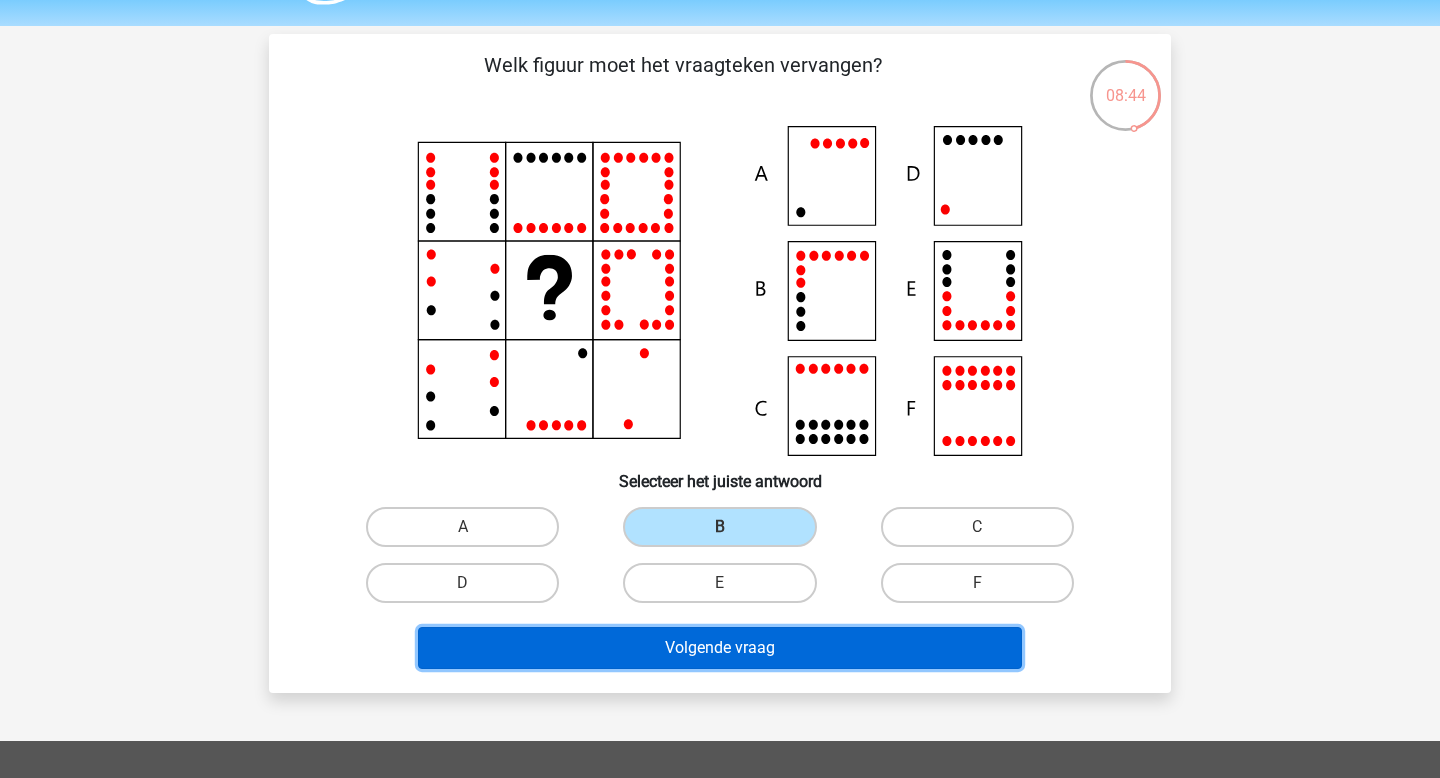 click on "Volgende vraag" at bounding box center [720, 648] 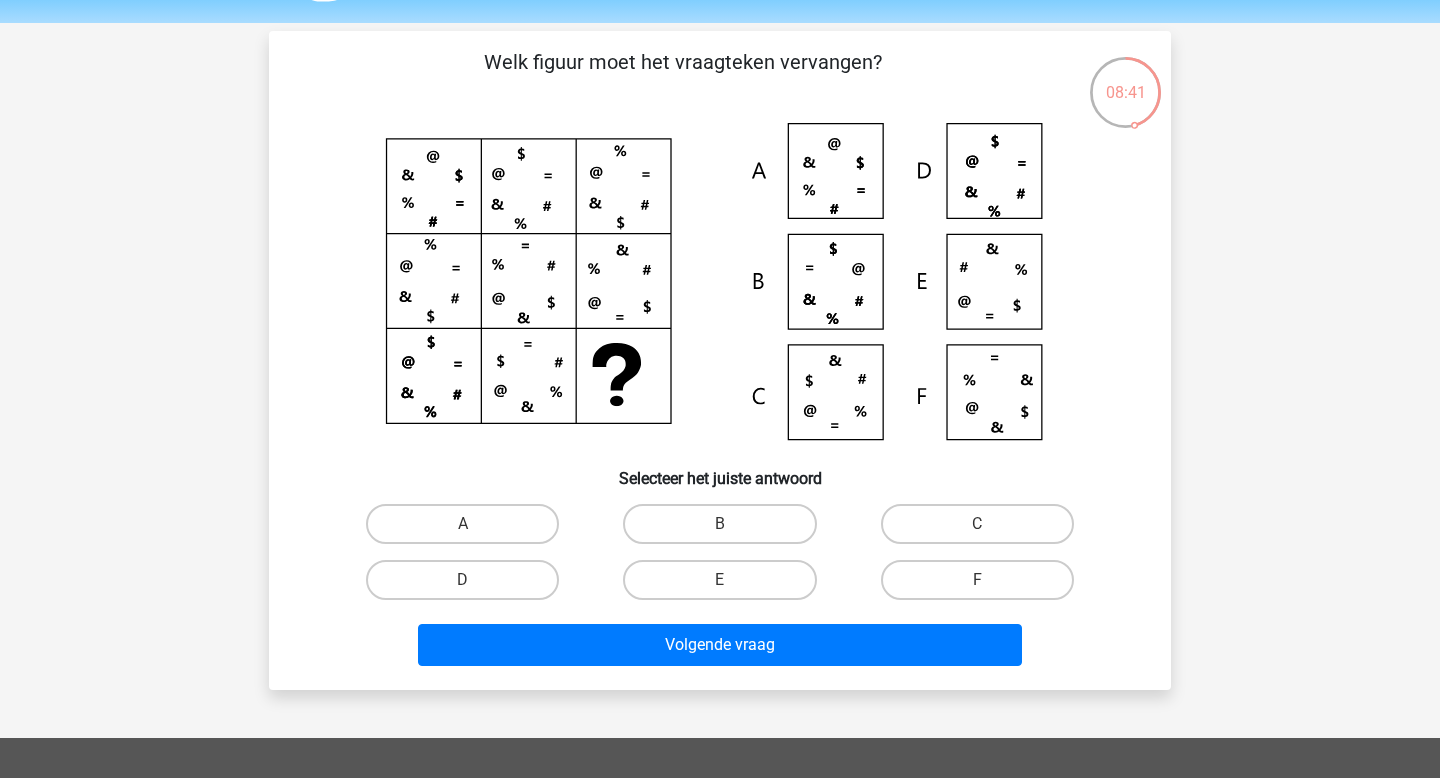 scroll, scrollTop: 0, scrollLeft: 0, axis: both 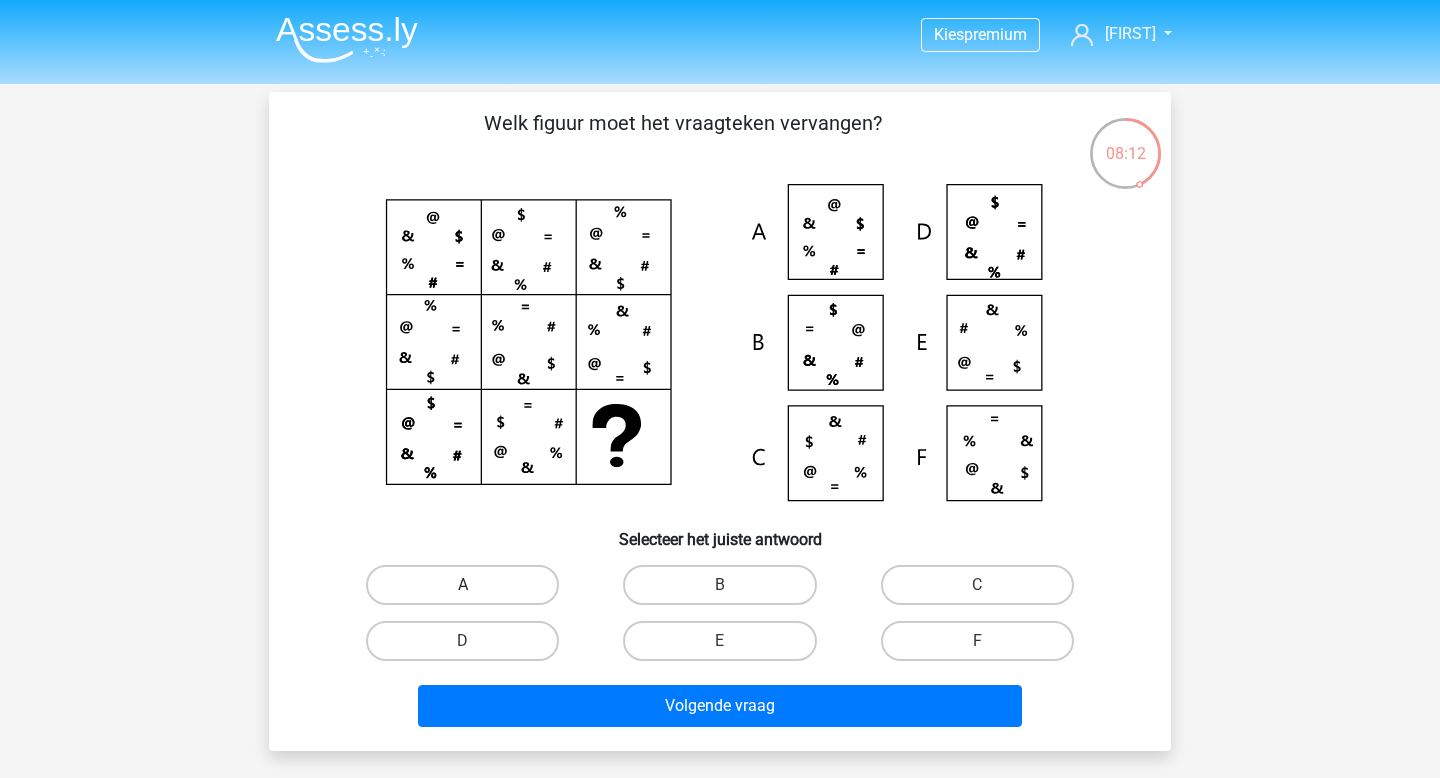 click on "A" at bounding box center [462, 585] 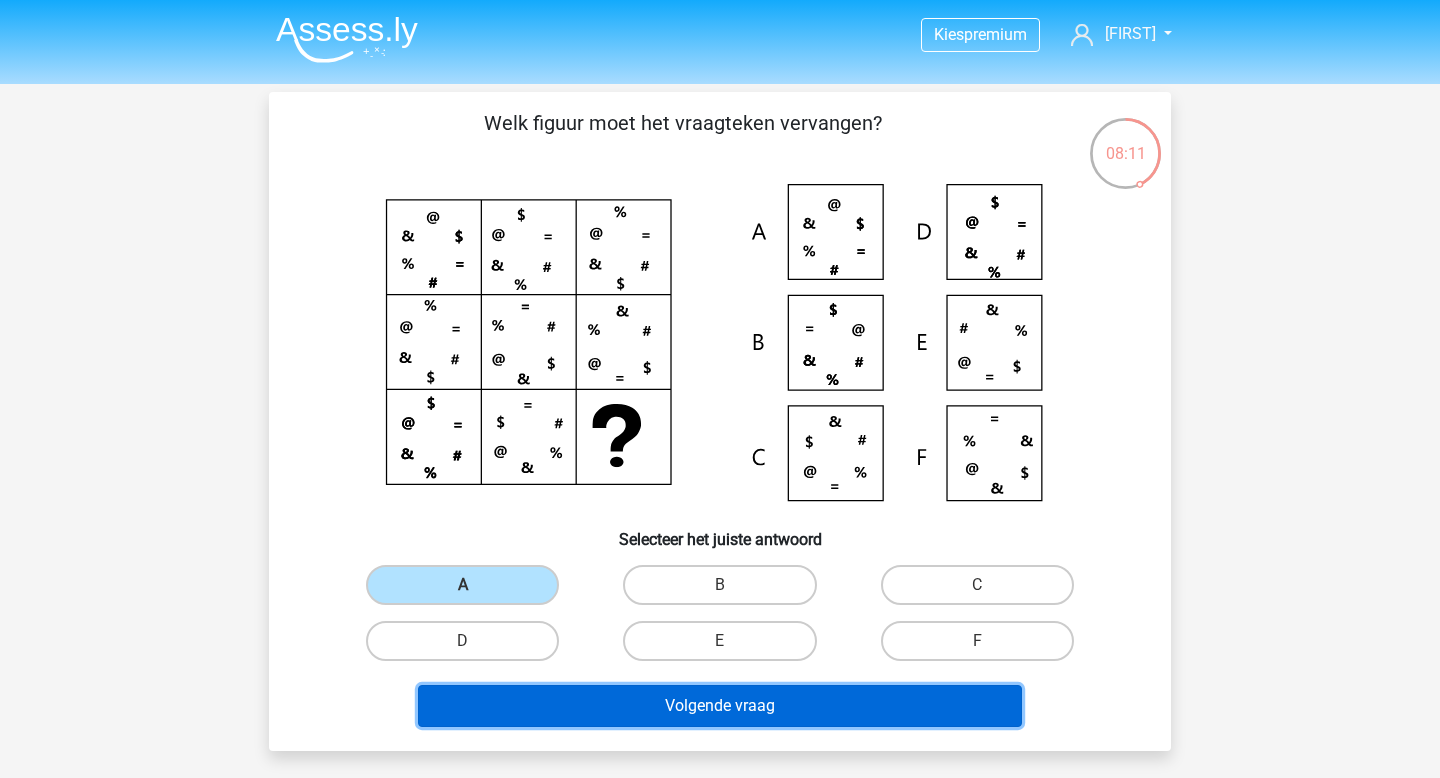 click on "Volgende vraag" at bounding box center (720, 706) 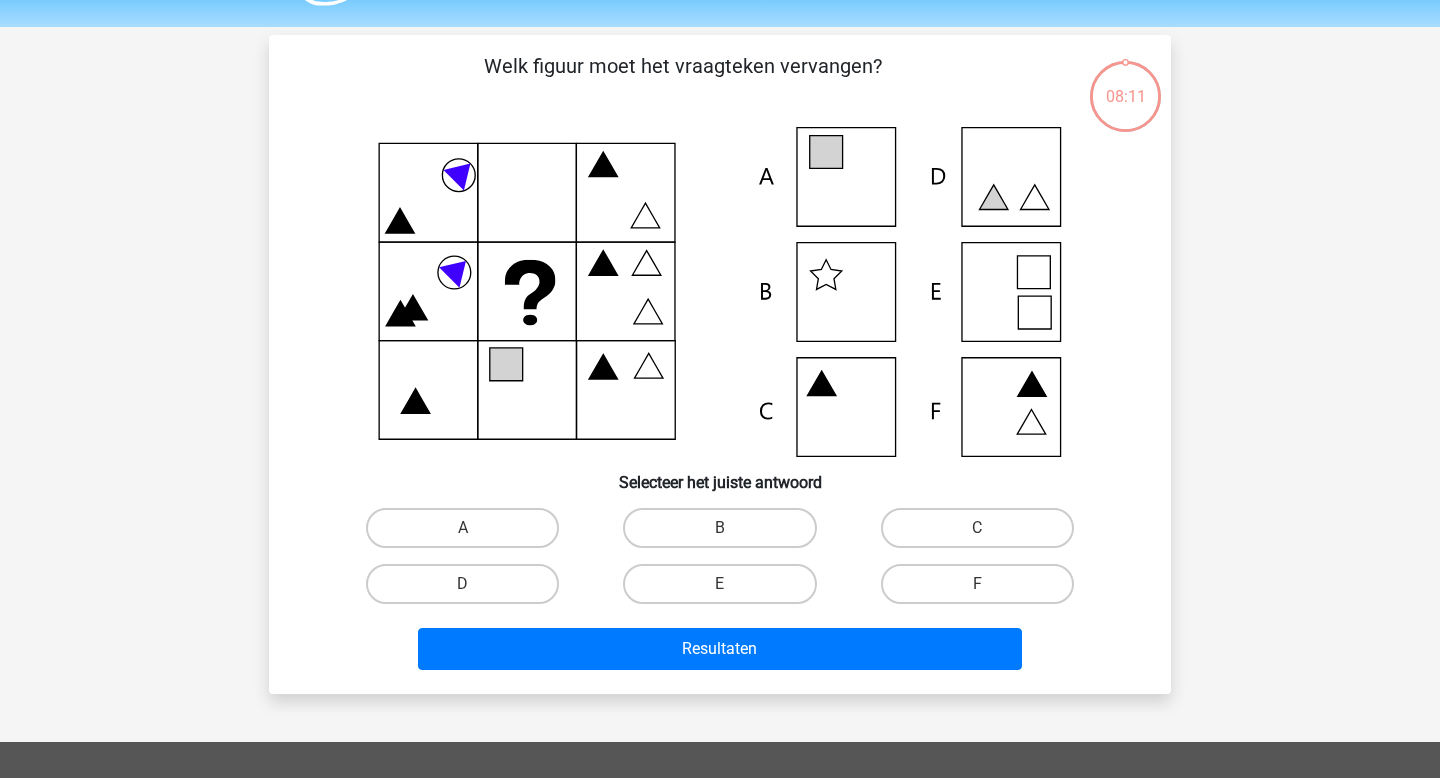 scroll, scrollTop: 92, scrollLeft: 0, axis: vertical 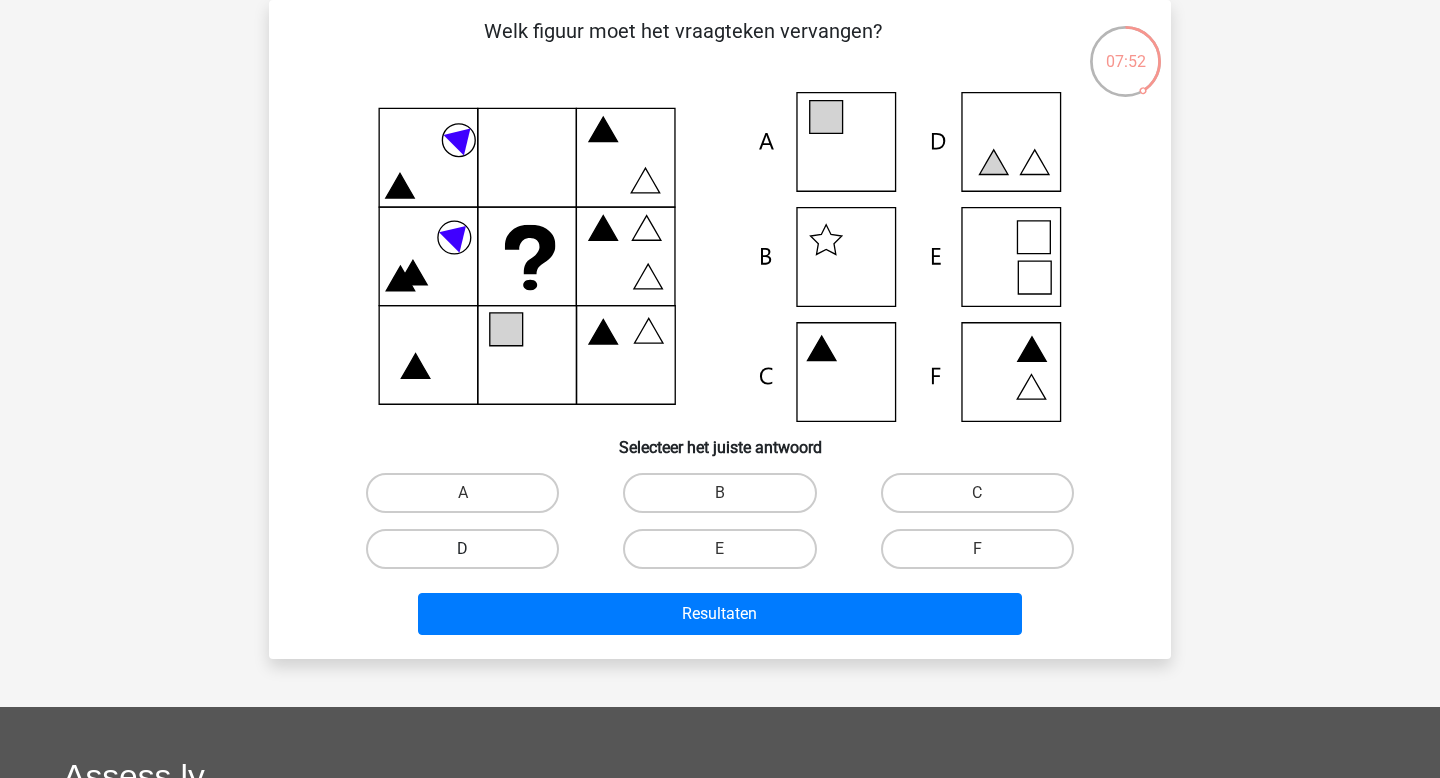 click on "D" at bounding box center [462, 549] 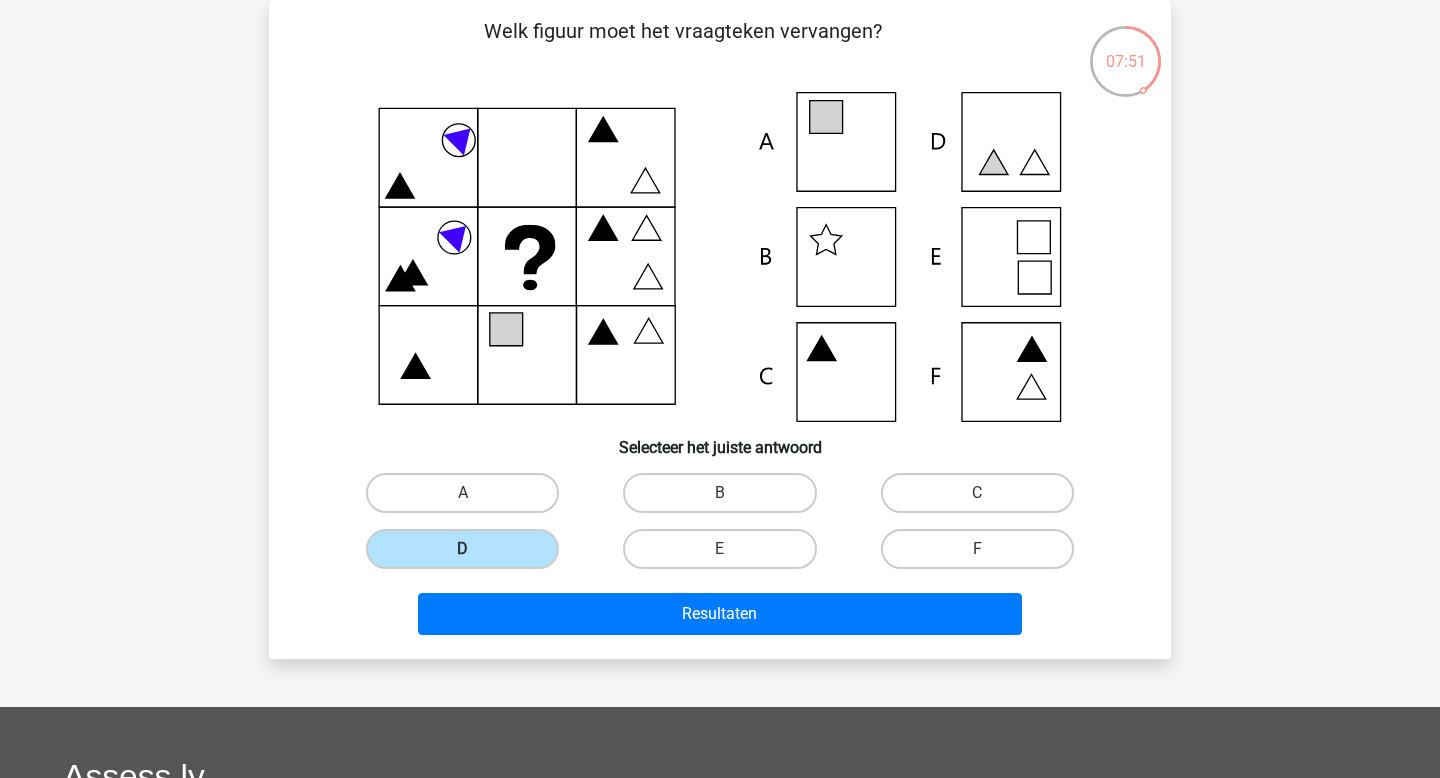 click on "Resultaten" at bounding box center [720, 618] 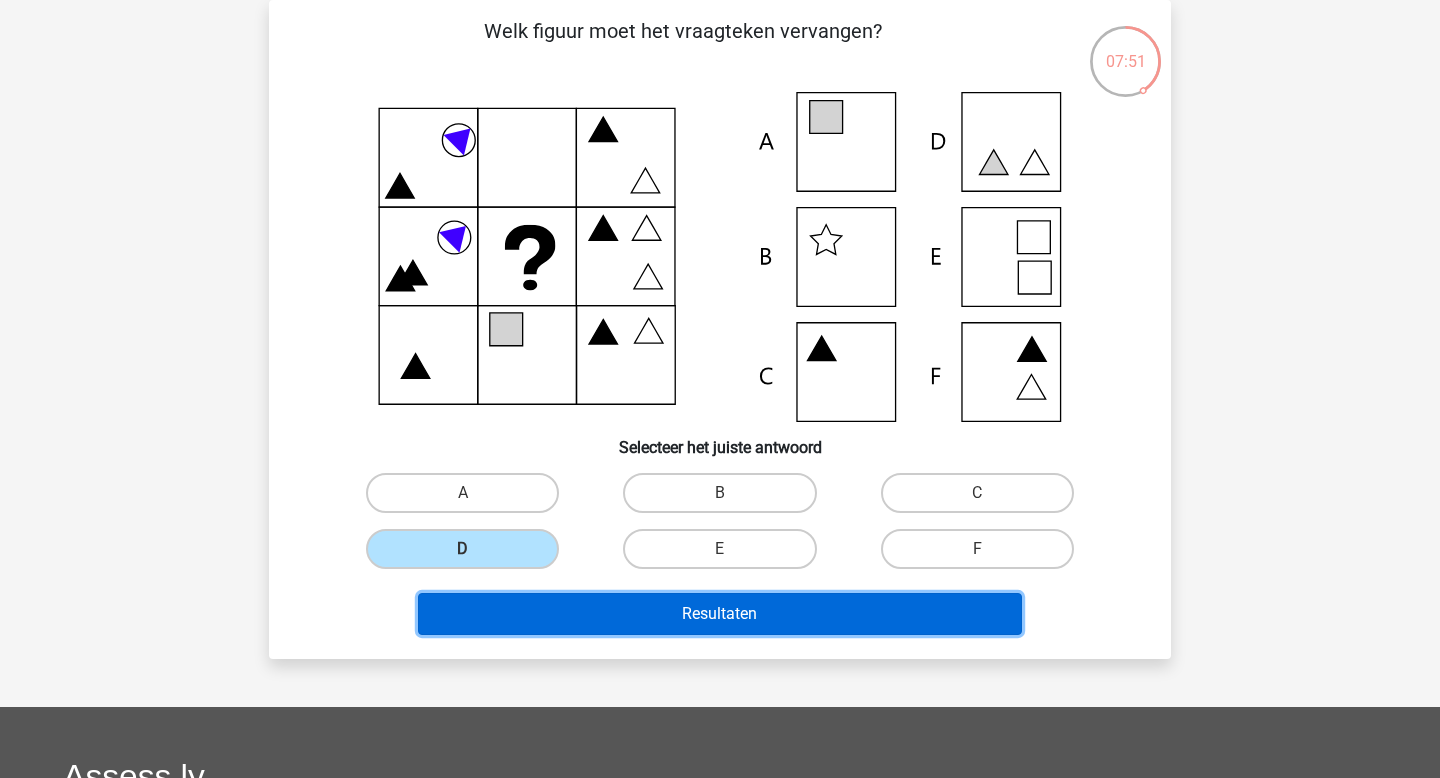 click on "Resultaten" at bounding box center (720, 614) 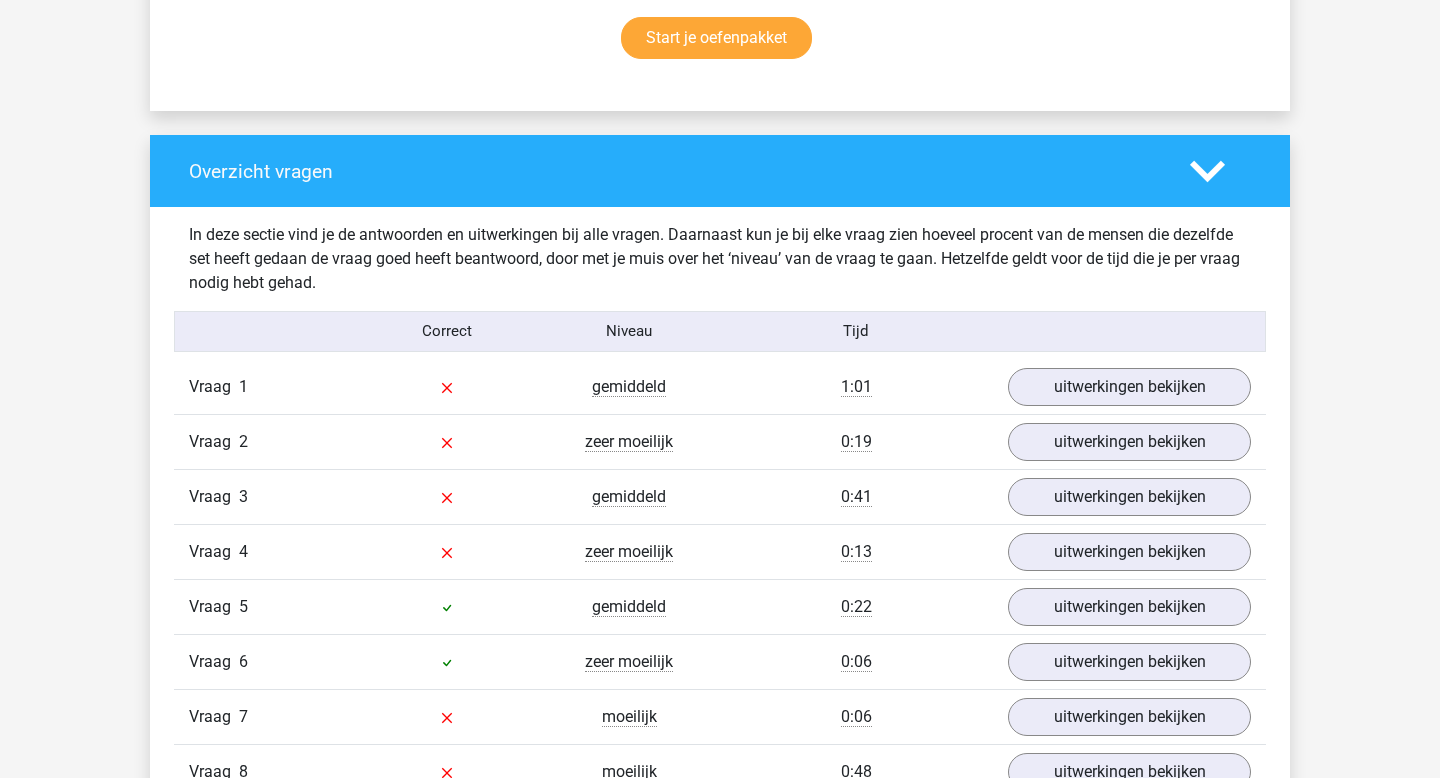 scroll, scrollTop: 1367, scrollLeft: 0, axis: vertical 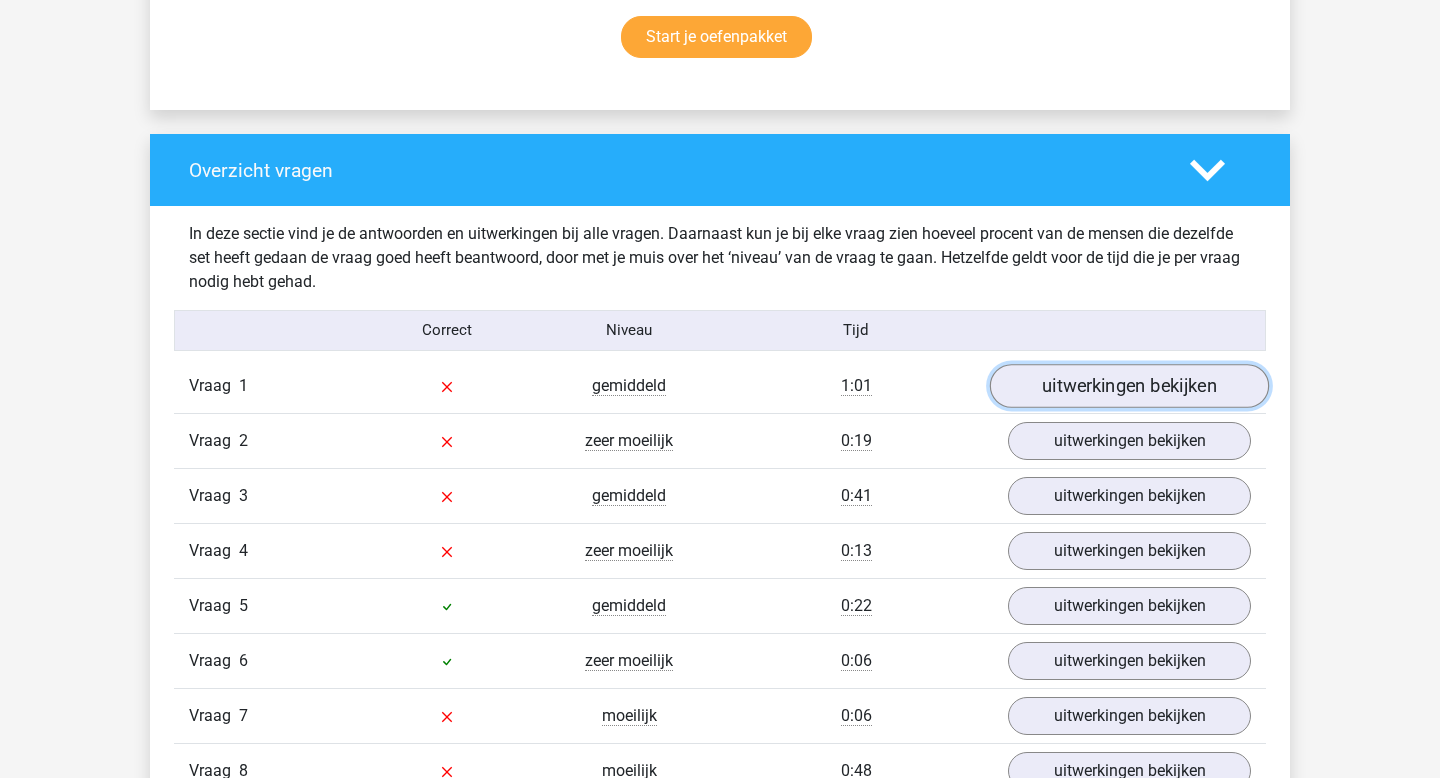 click on "uitwerkingen bekijken" at bounding box center [1129, 386] 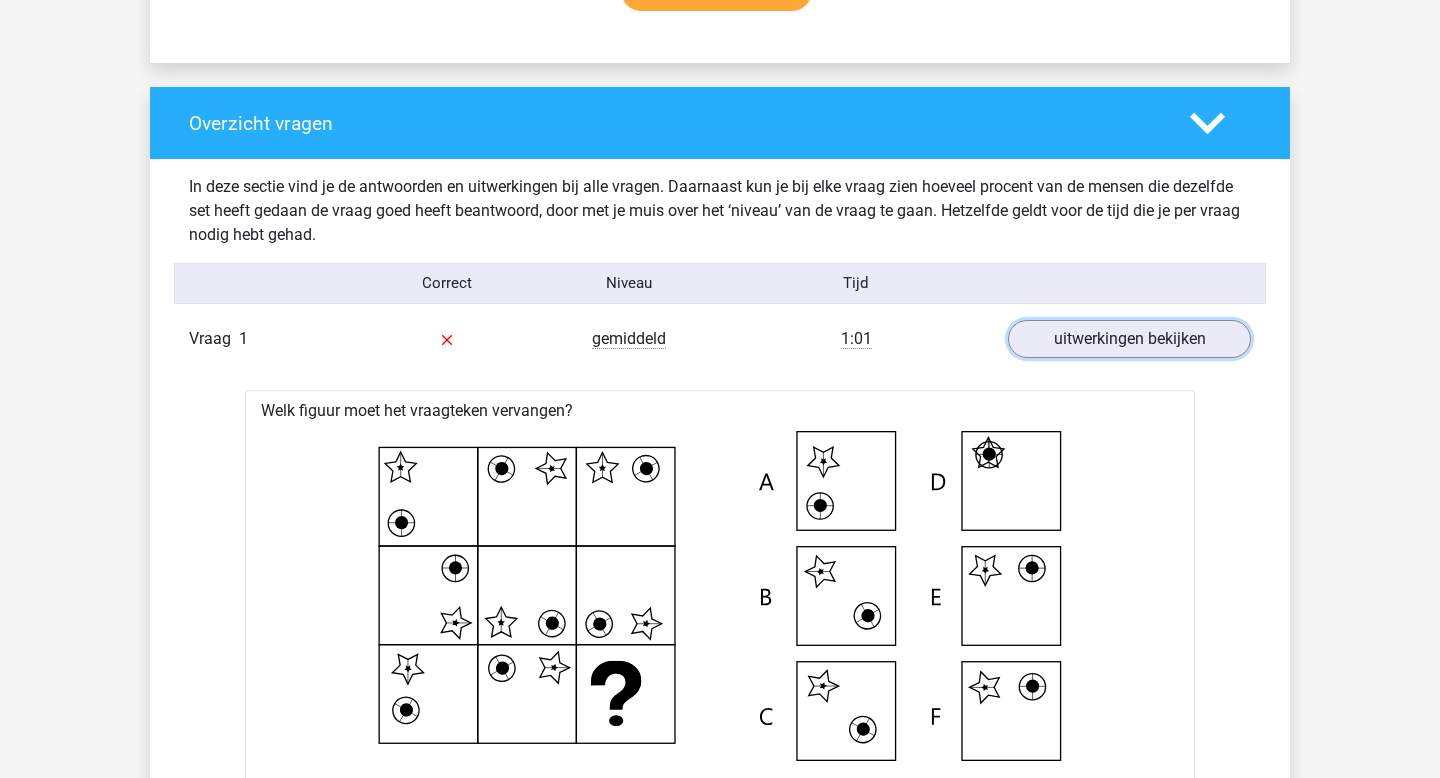 scroll, scrollTop: 1410, scrollLeft: 0, axis: vertical 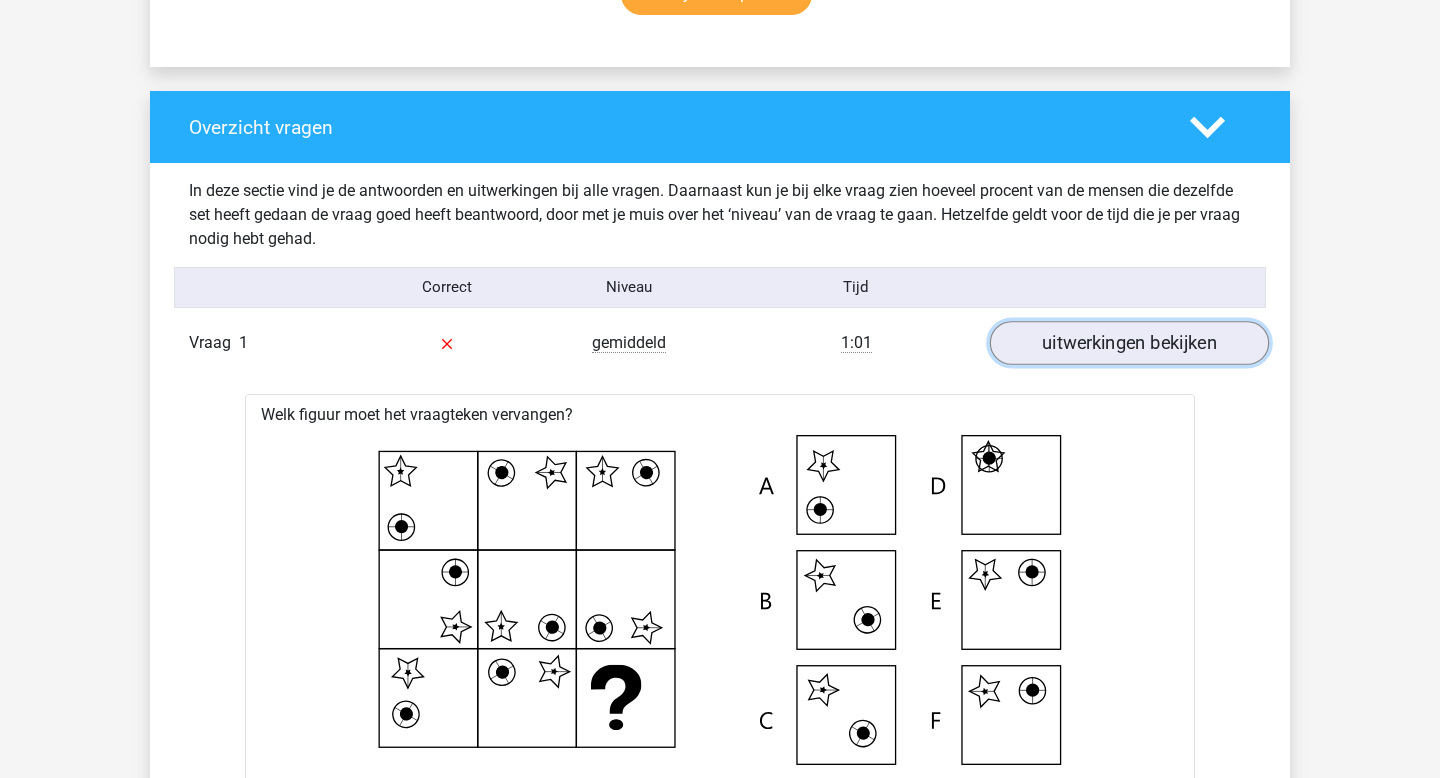 click on "uitwerkingen bekijken" at bounding box center (1129, 343) 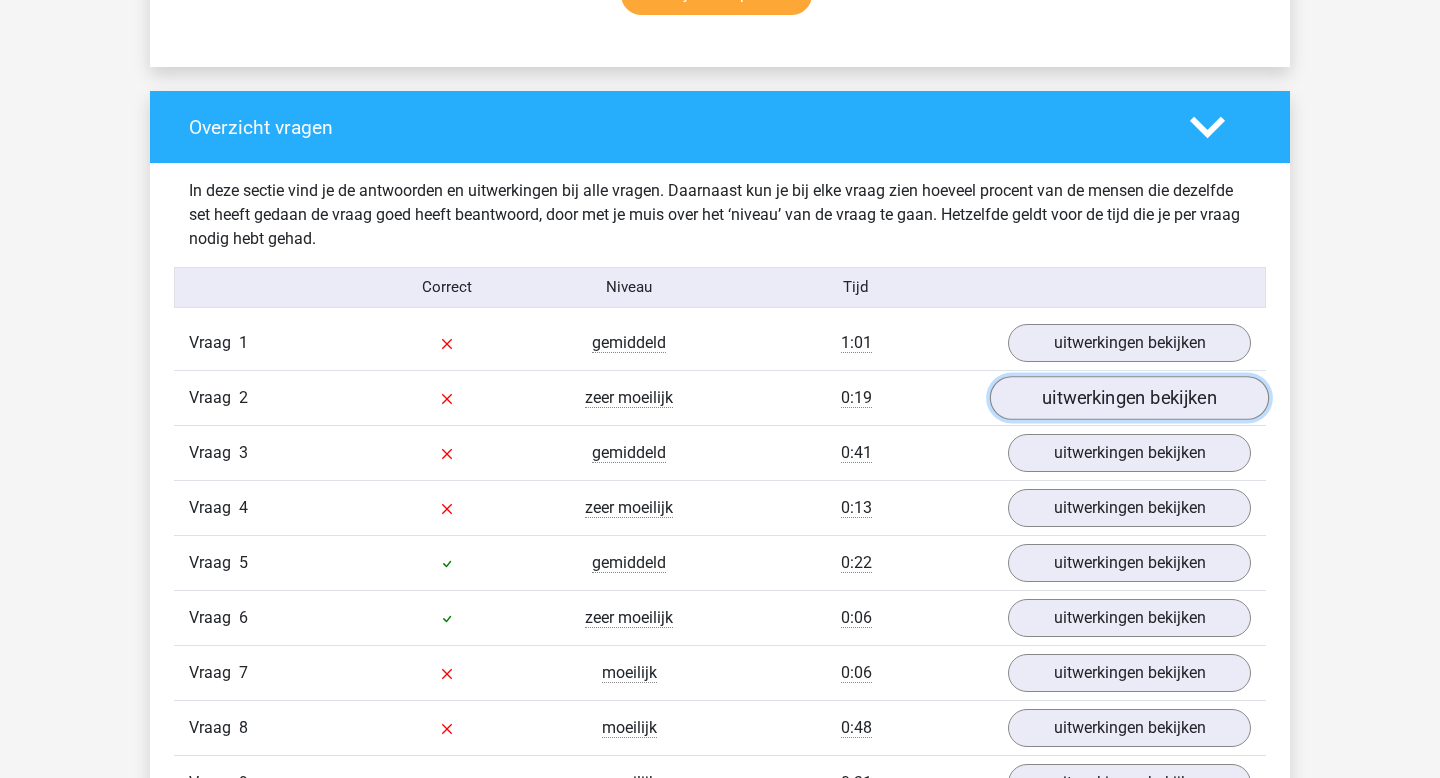 click on "uitwerkingen bekijken" at bounding box center (1129, 398) 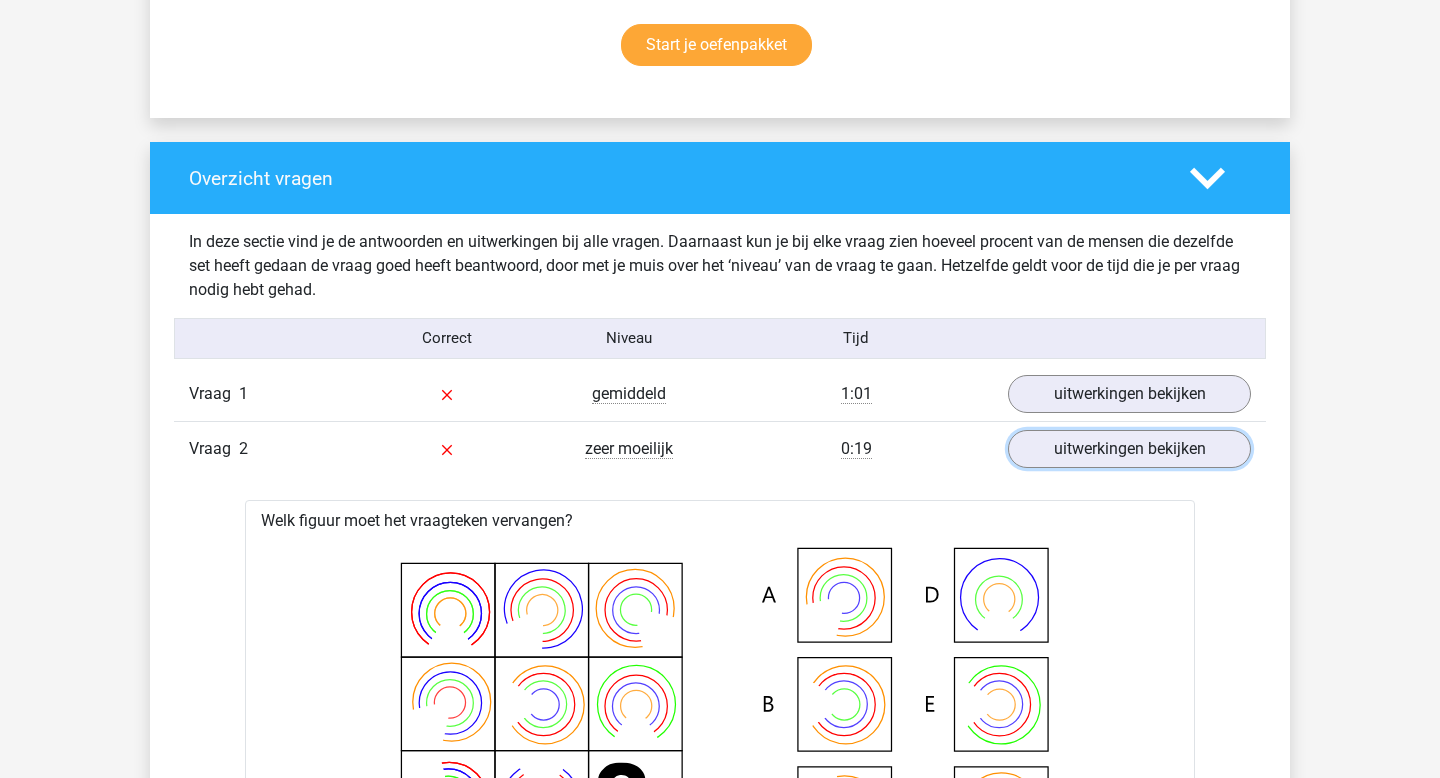scroll, scrollTop: 1342, scrollLeft: 0, axis: vertical 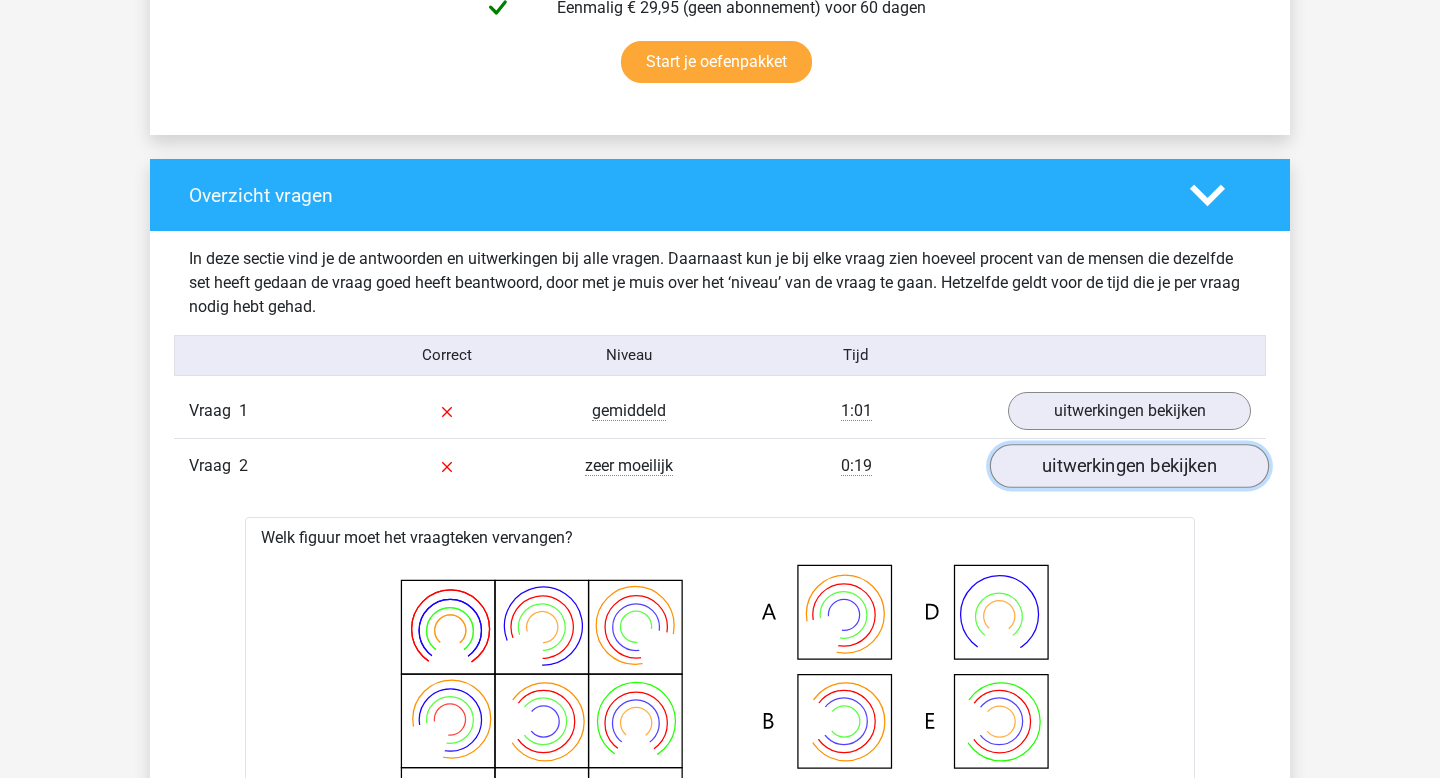 click on "uitwerkingen bekijken" at bounding box center [1129, 466] 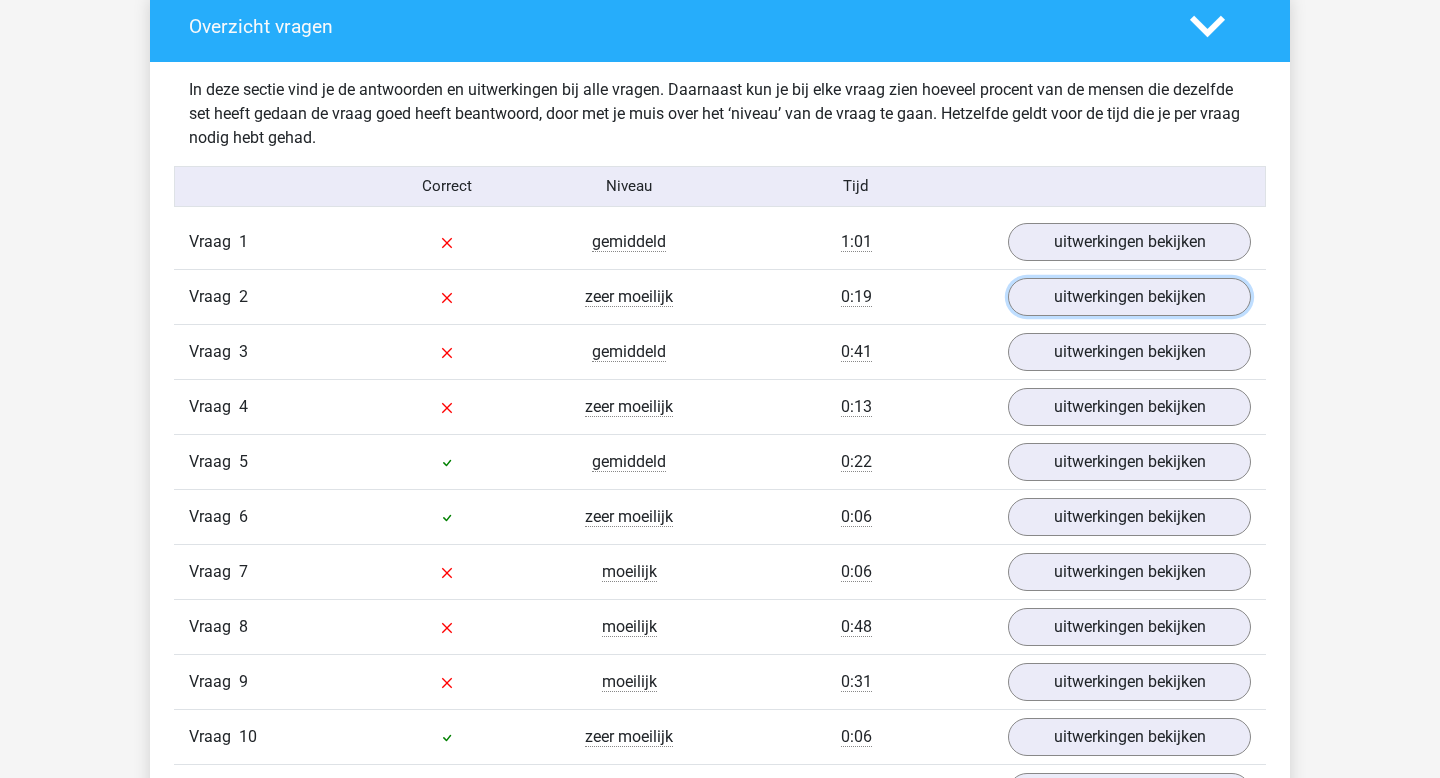 scroll, scrollTop: 1521, scrollLeft: 0, axis: vertical 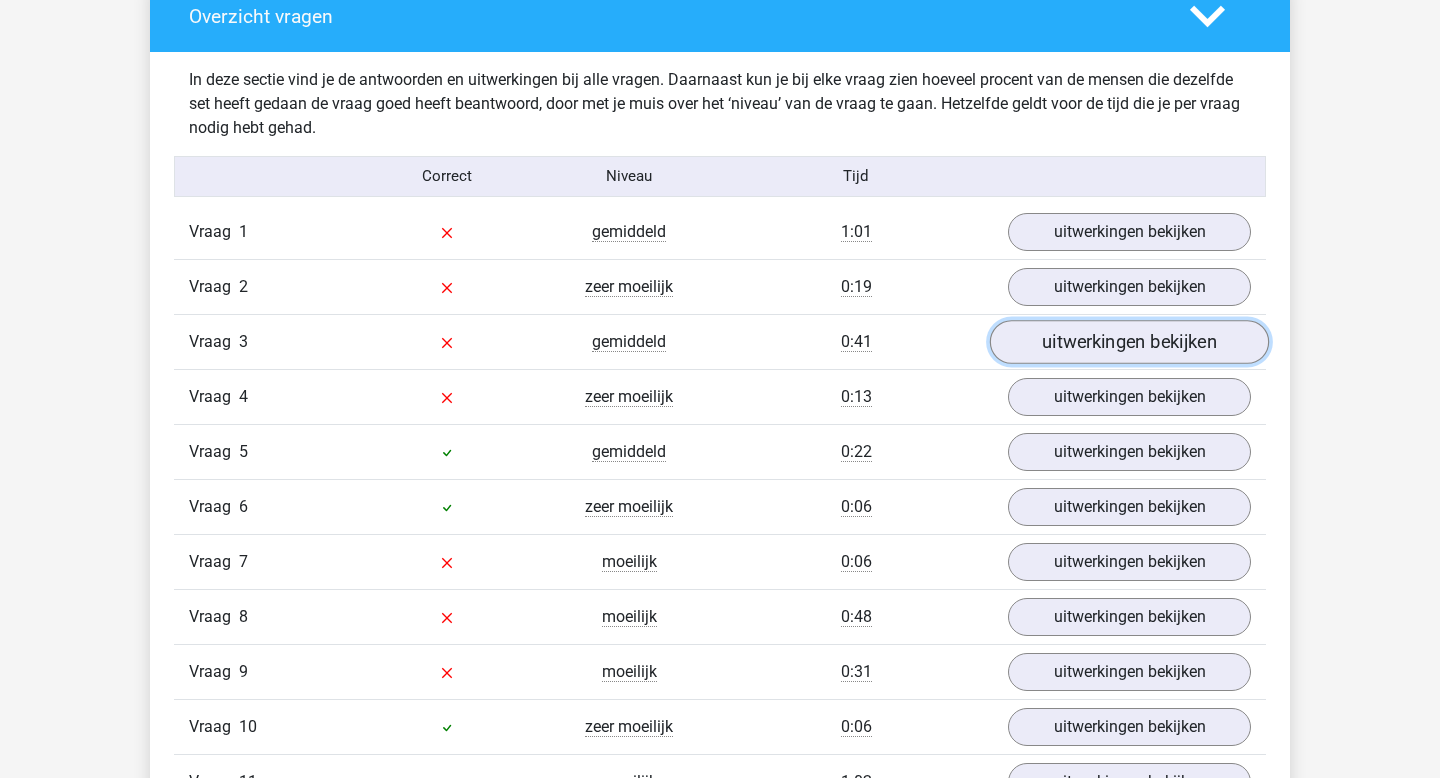 click on "uitwerkingen bekijken" at bounding box center (1129, 342) 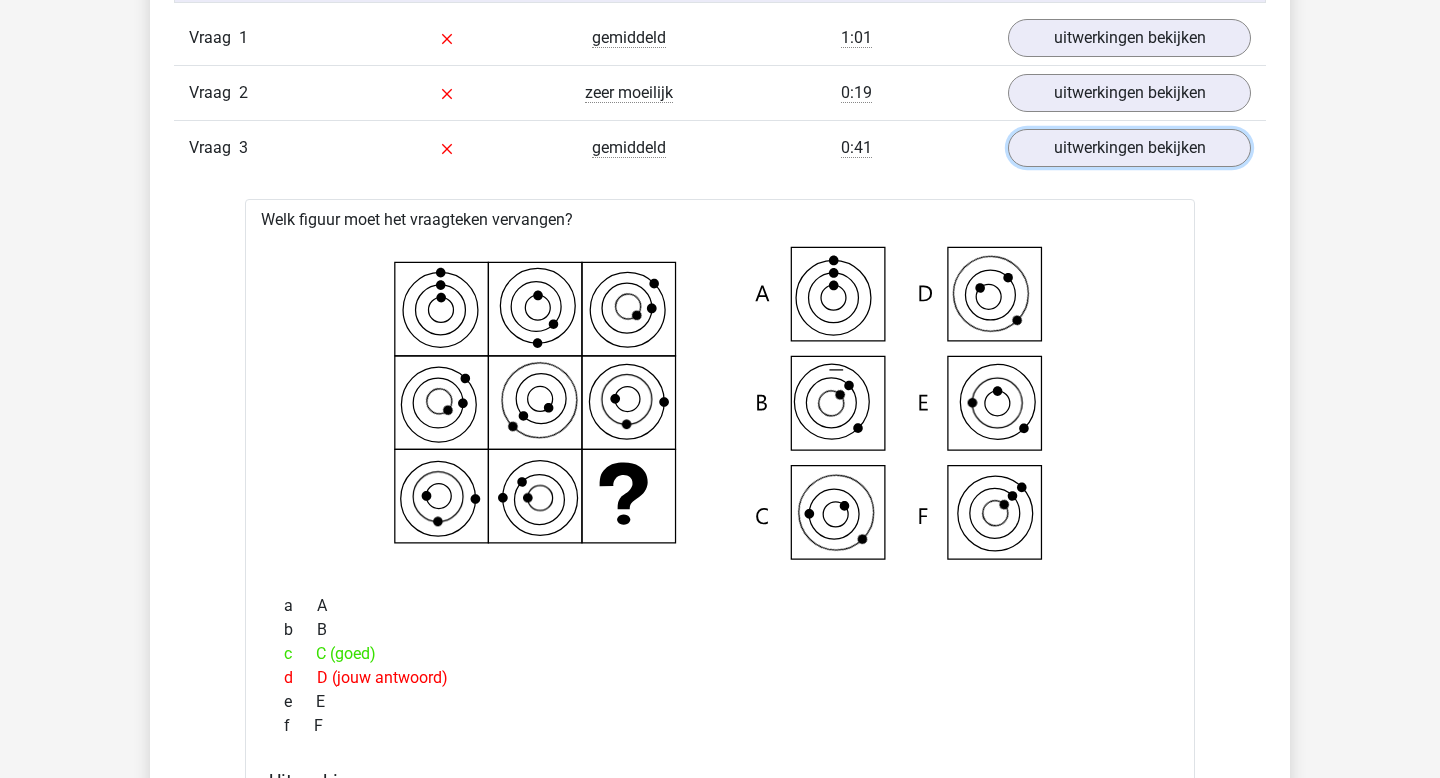 scroll, scrollTop: 1716, scrollLeft: 0, axis: vertical 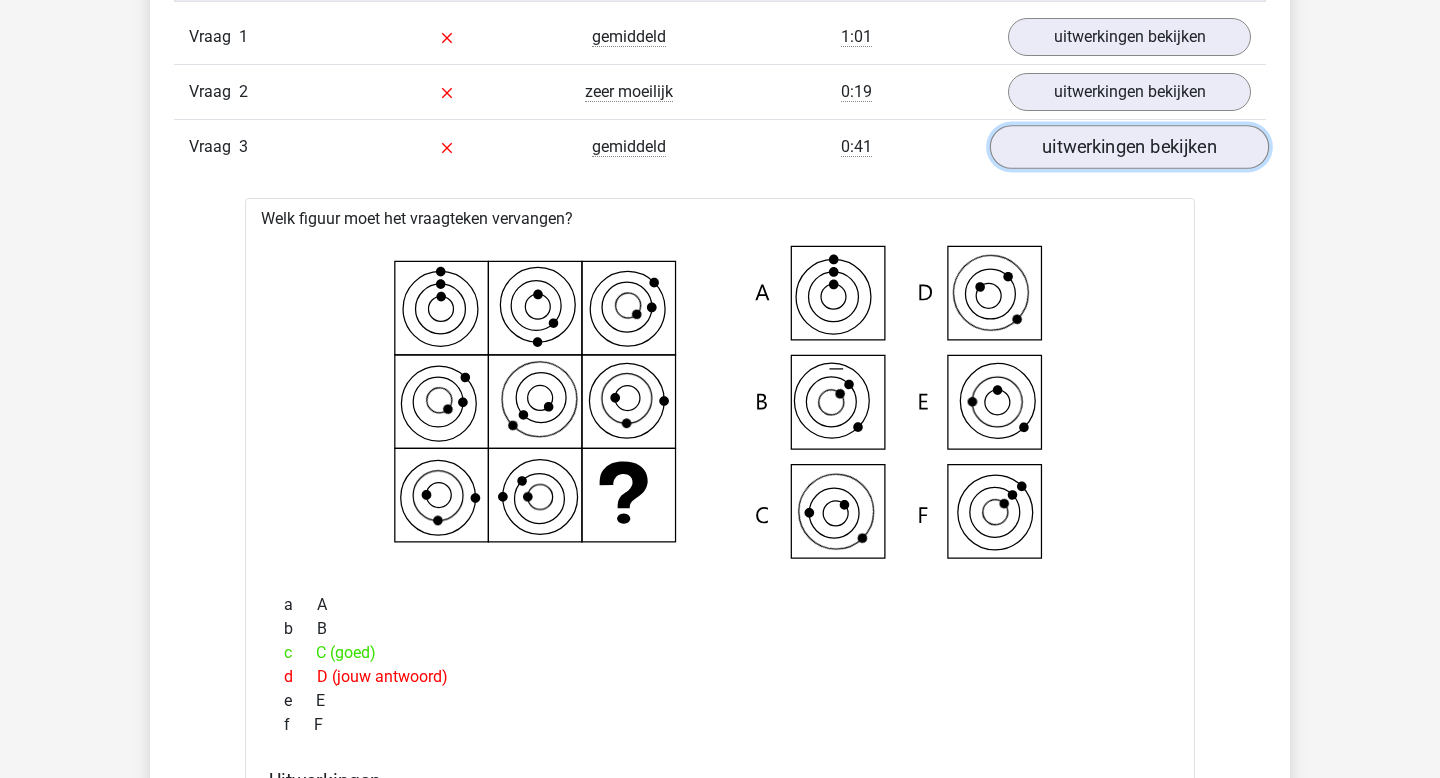 click on "uitwerkingen bekijken" at bounding box center (1129, 147) 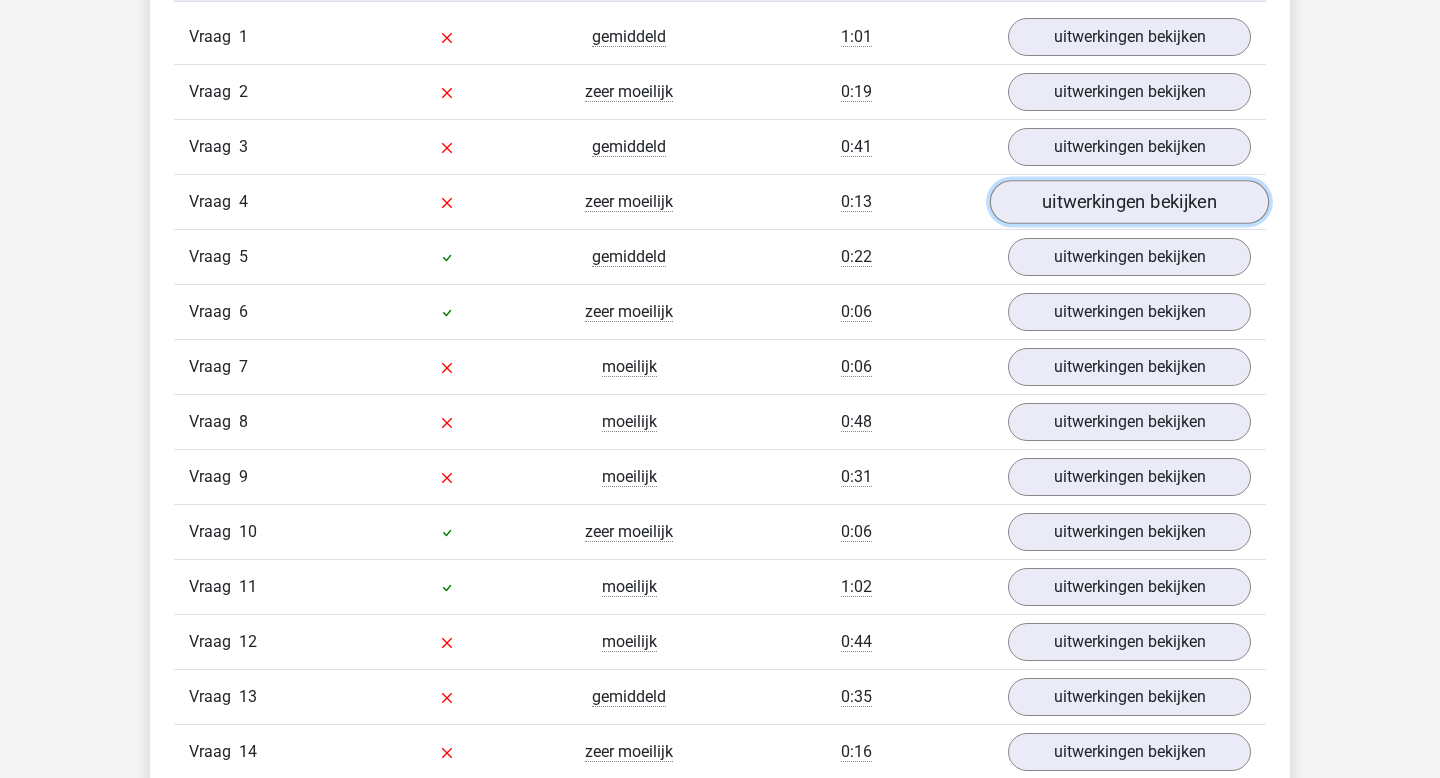 click on "uitwerkingen bekijken" at bounding box center (1129, 202) 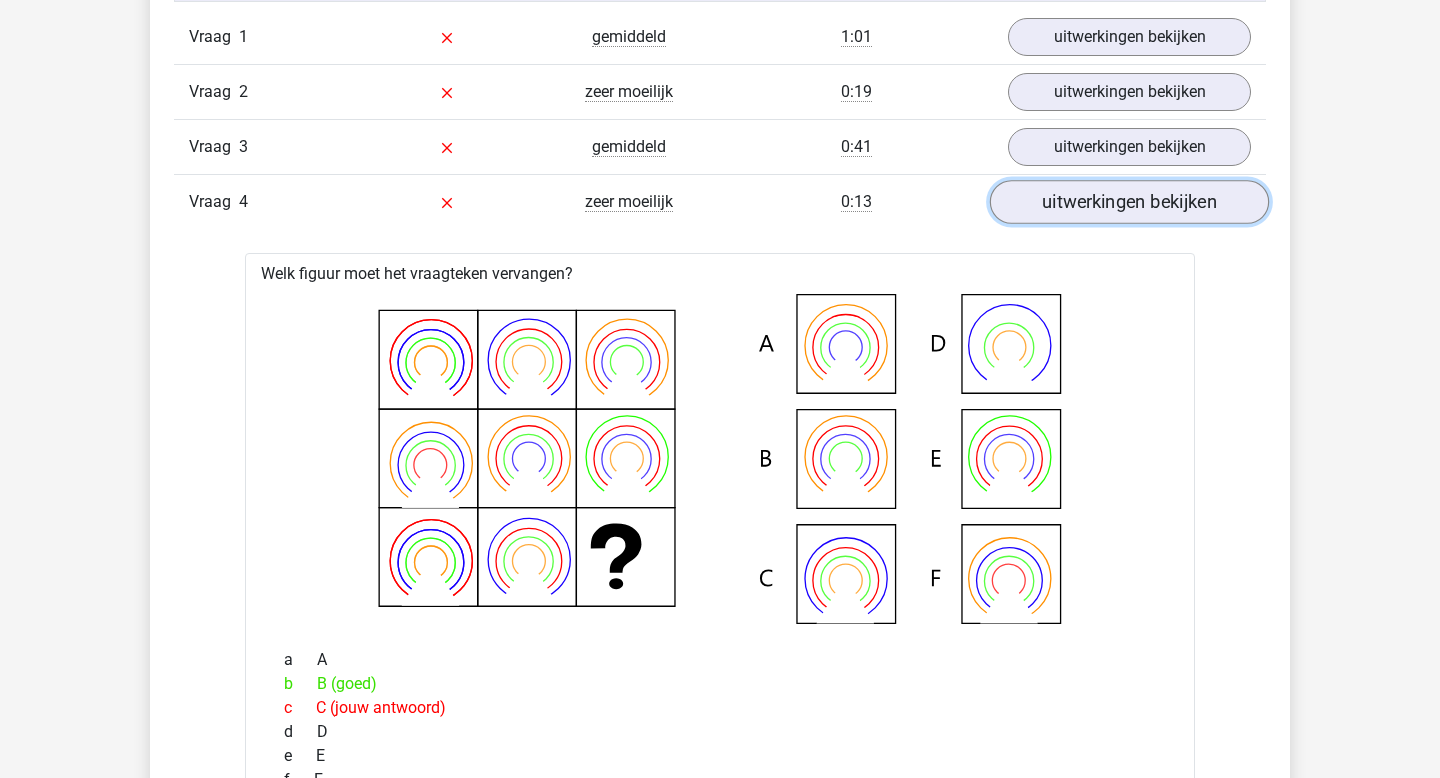 click on "uitwerkingen bekijken" at bounding box center (1129, 202) 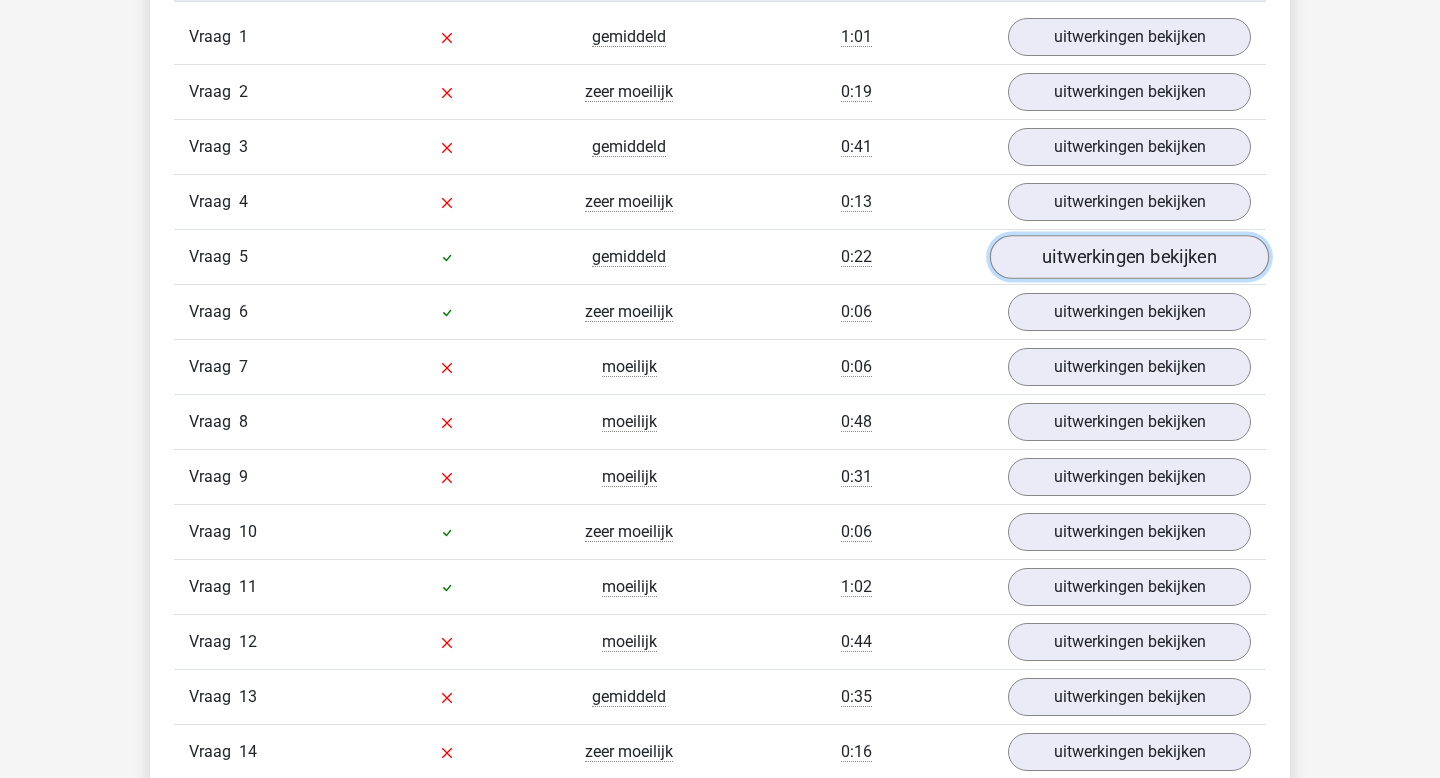 click on "uitwerkingen bekijken" at bounding box center (1129, 257) 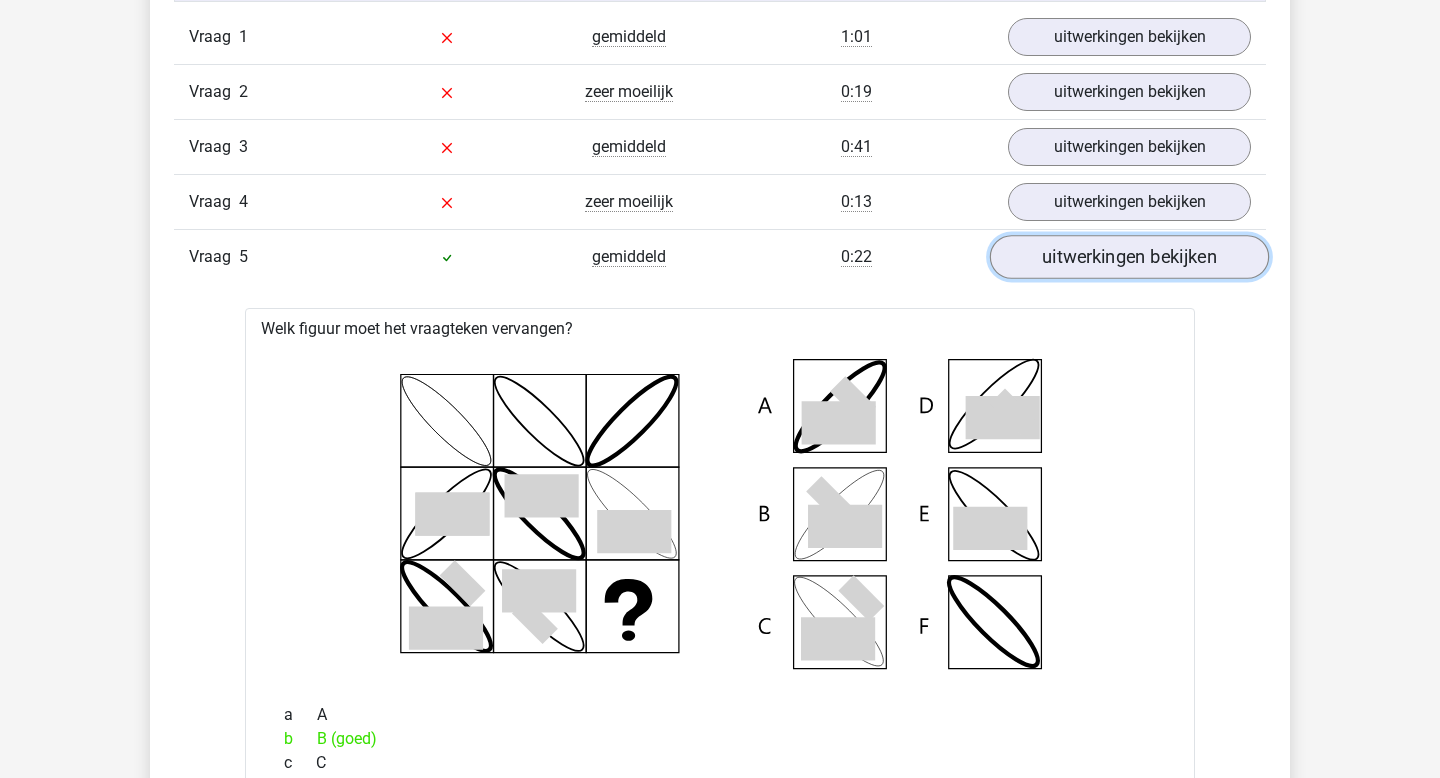 click on "uitwerkingen bekijken" at bounding box center [1129, 257] 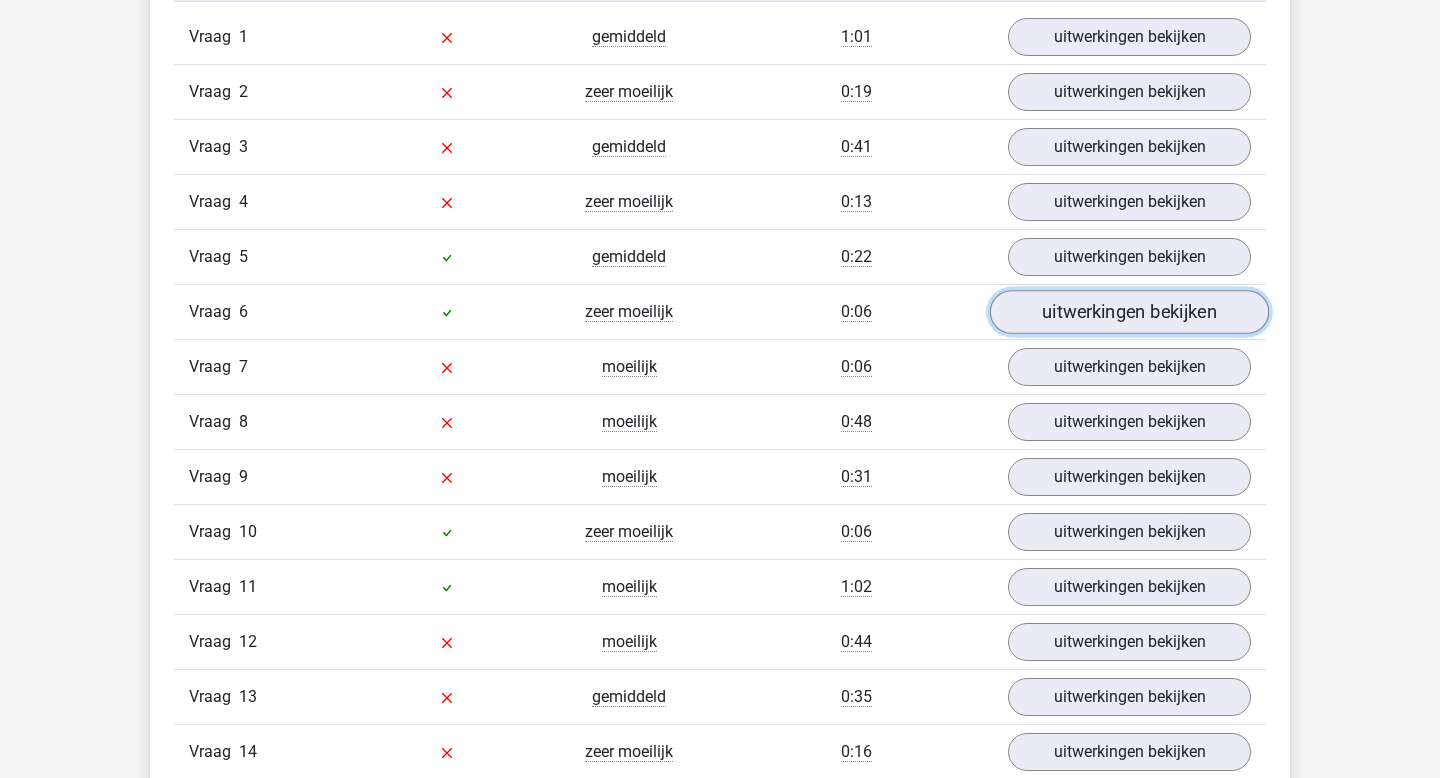 click on "uitwerkingen bekijken" at bounding box center [1129, 312] 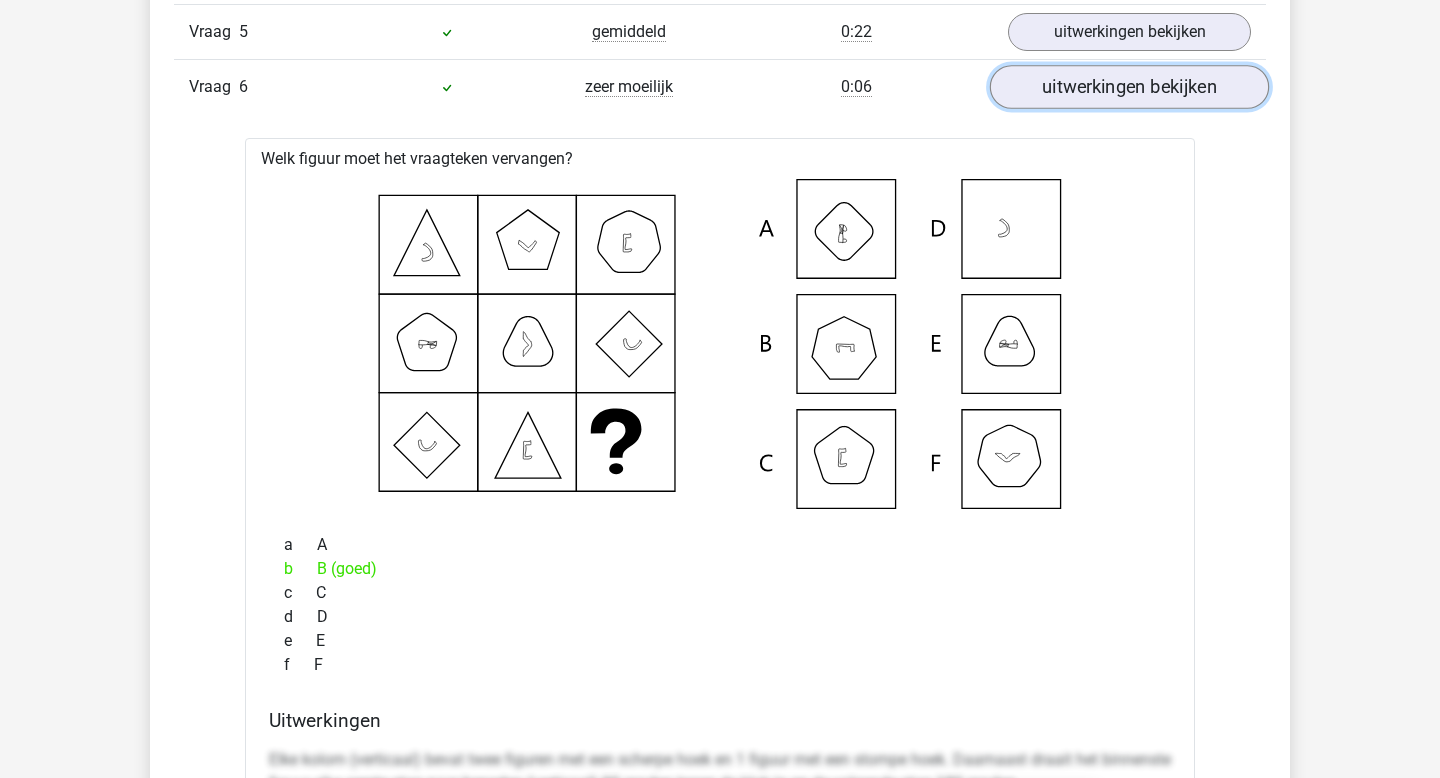 scroll, scrollTop: 1942, scrollLeft: 0, axis: vertical 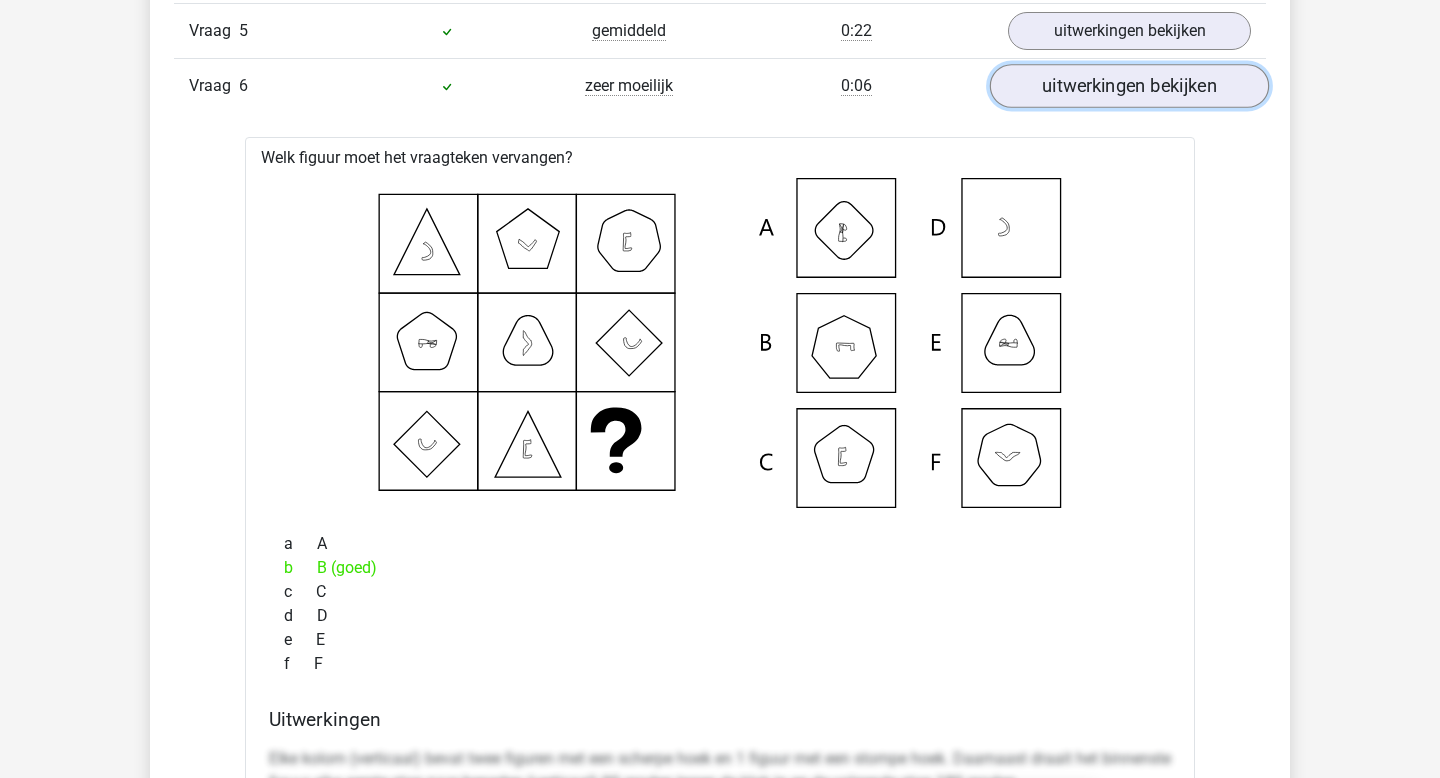 click on "uitwerkingen bekijken" at bounding box center (1129, 86) 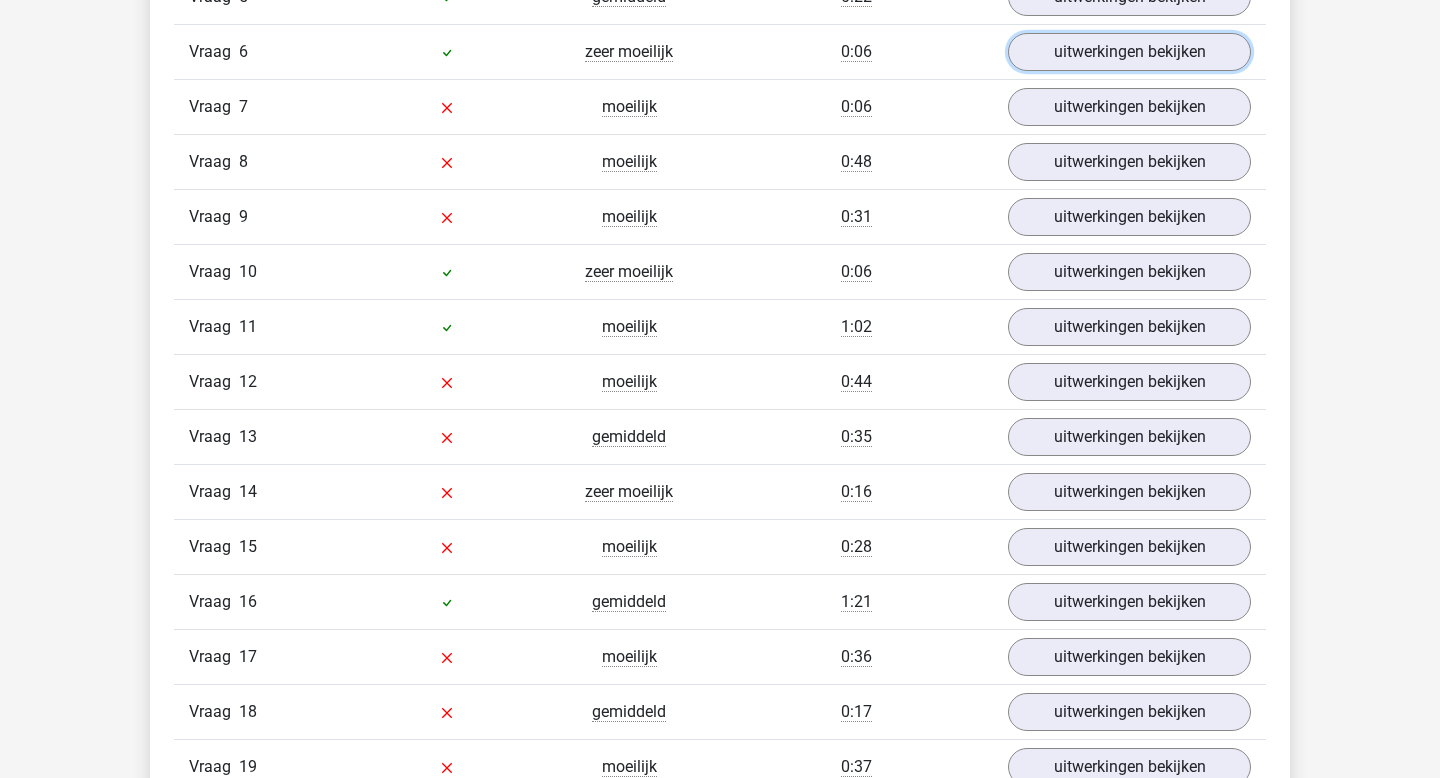 scroll, scrollTop: 1979, scrollLeft: 0, axis: vertical 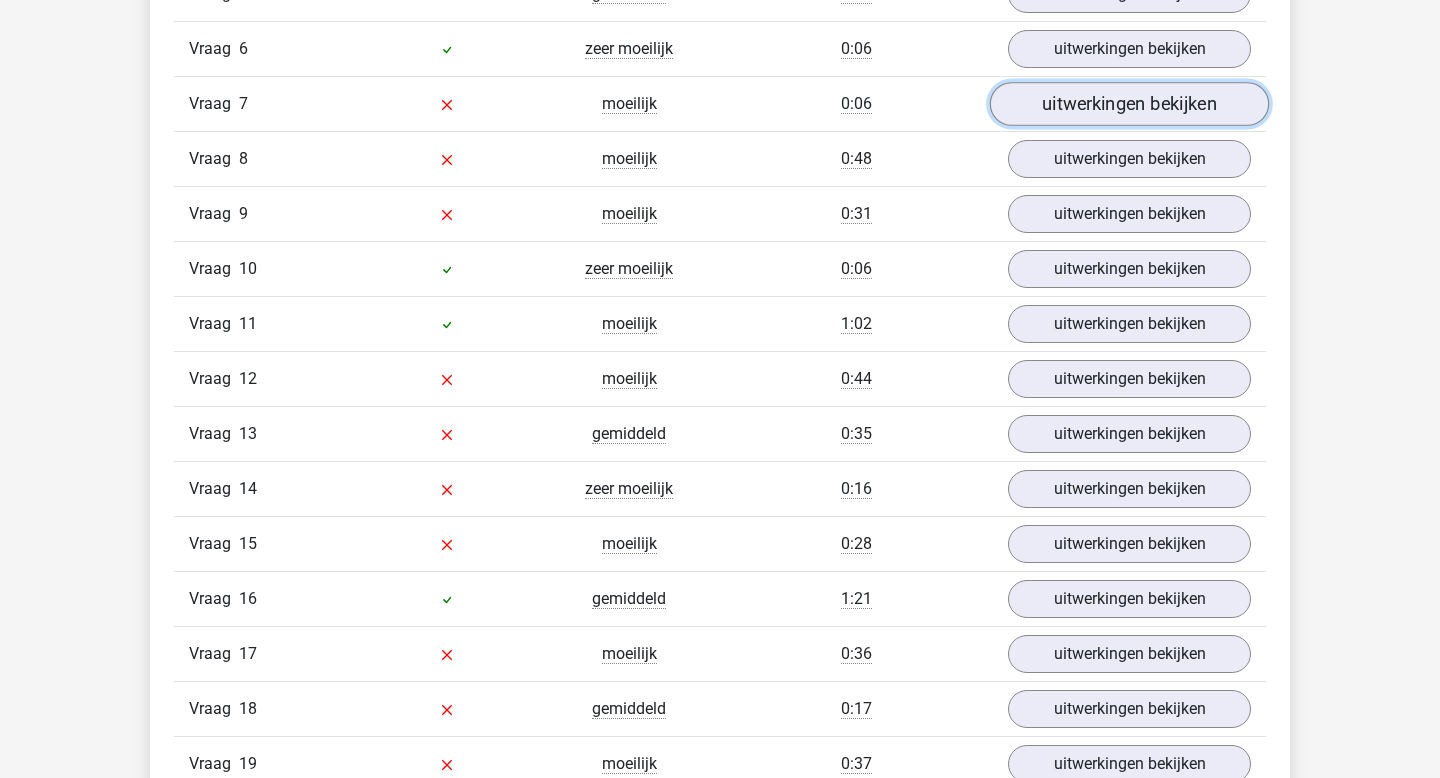 click on "uitwerkingen bekijken" at bounding box center [1129, 104] 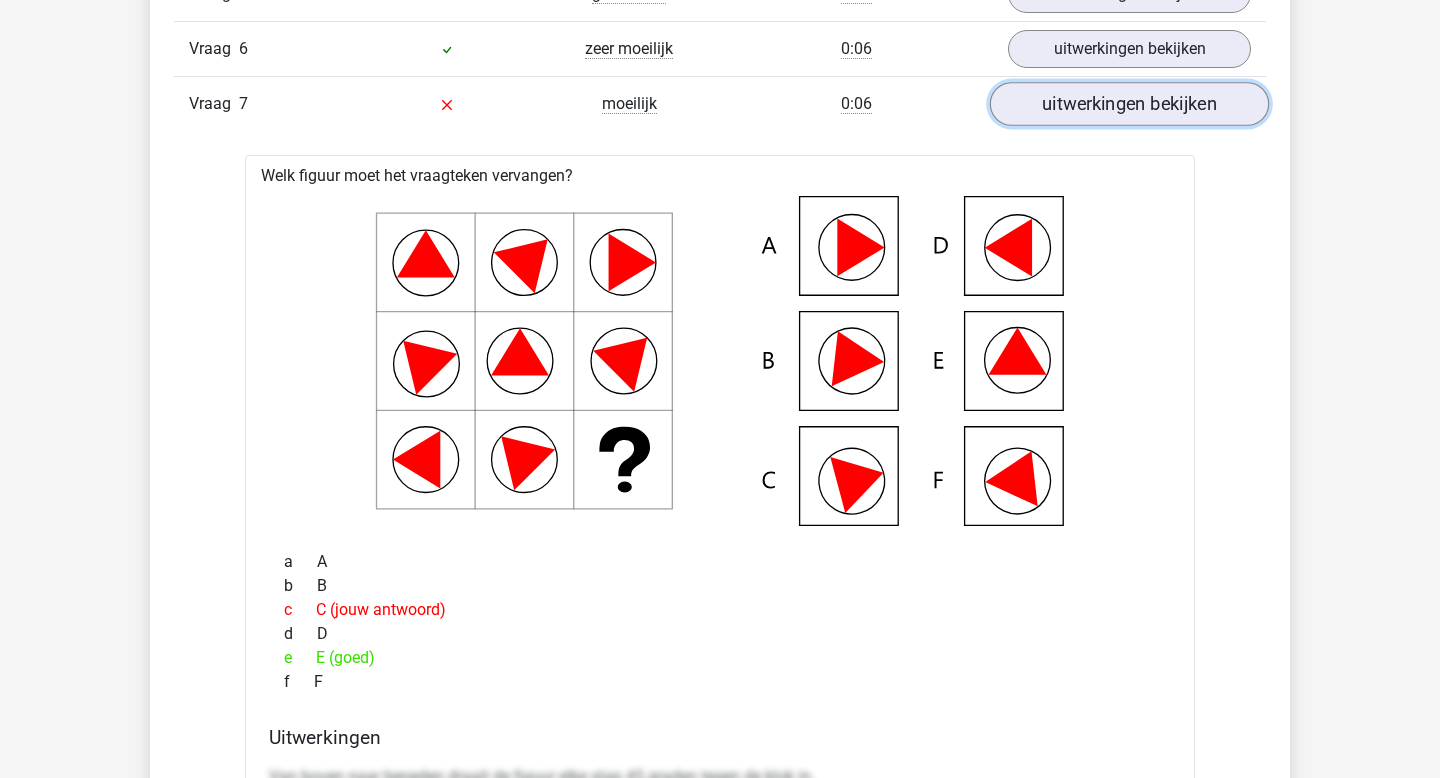 click on "uitwerkingen bekijken" at bounding box center [1129, 104] 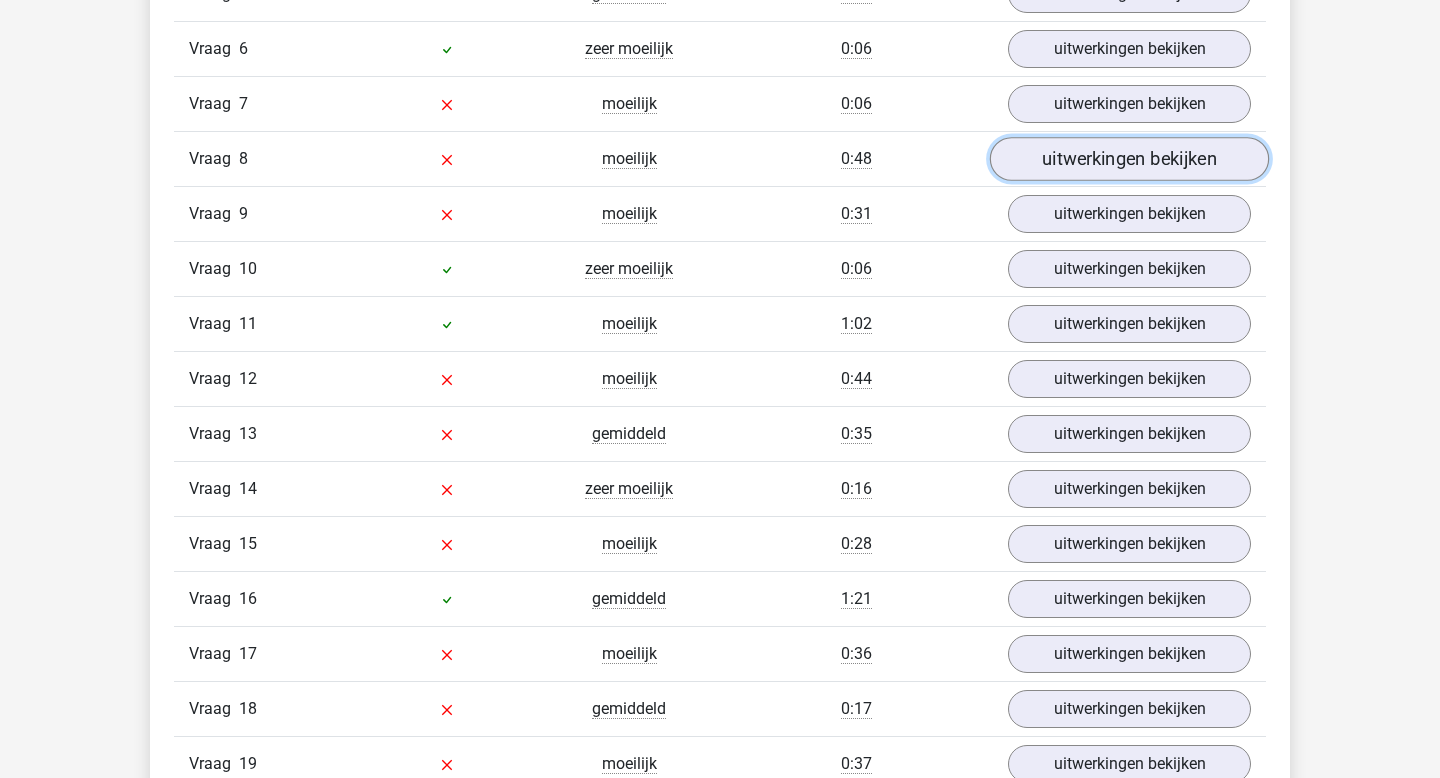 click on "uitwerkingen bekijken" at bounding box center [1129, 159] 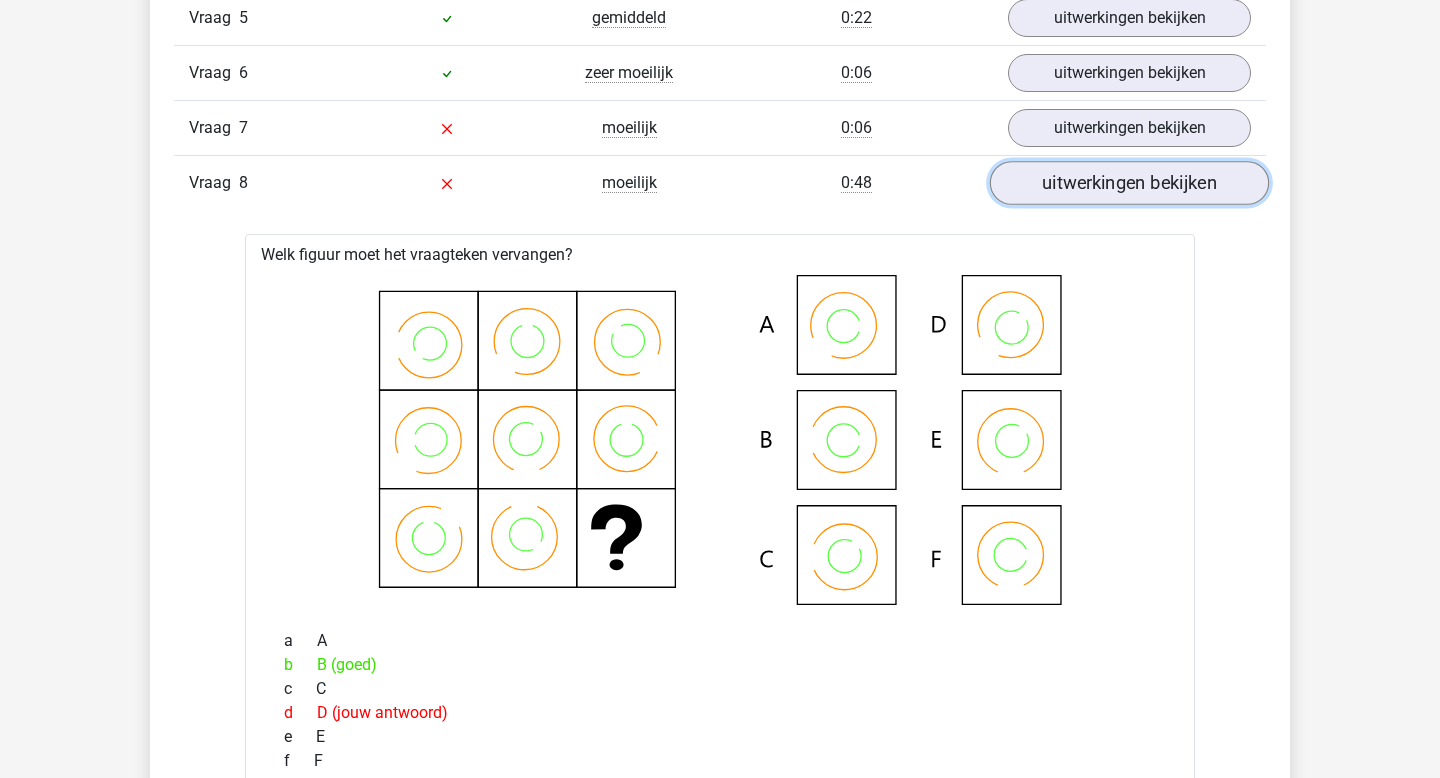 scroll, scrollTop: 1948, scrollLeft: 0, axis: vertical 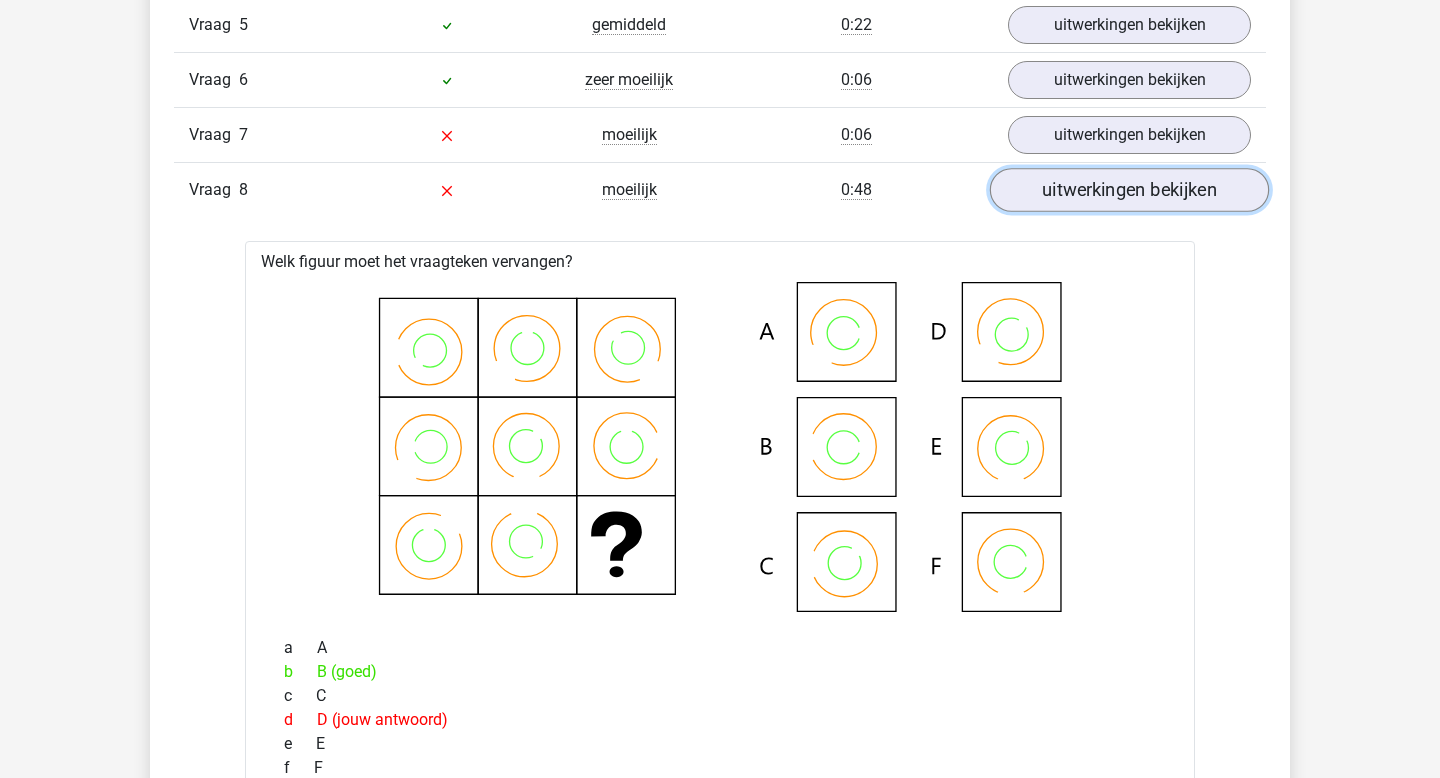 click on "uitwerkingen bekijken" at bounding box center (1129, 190) 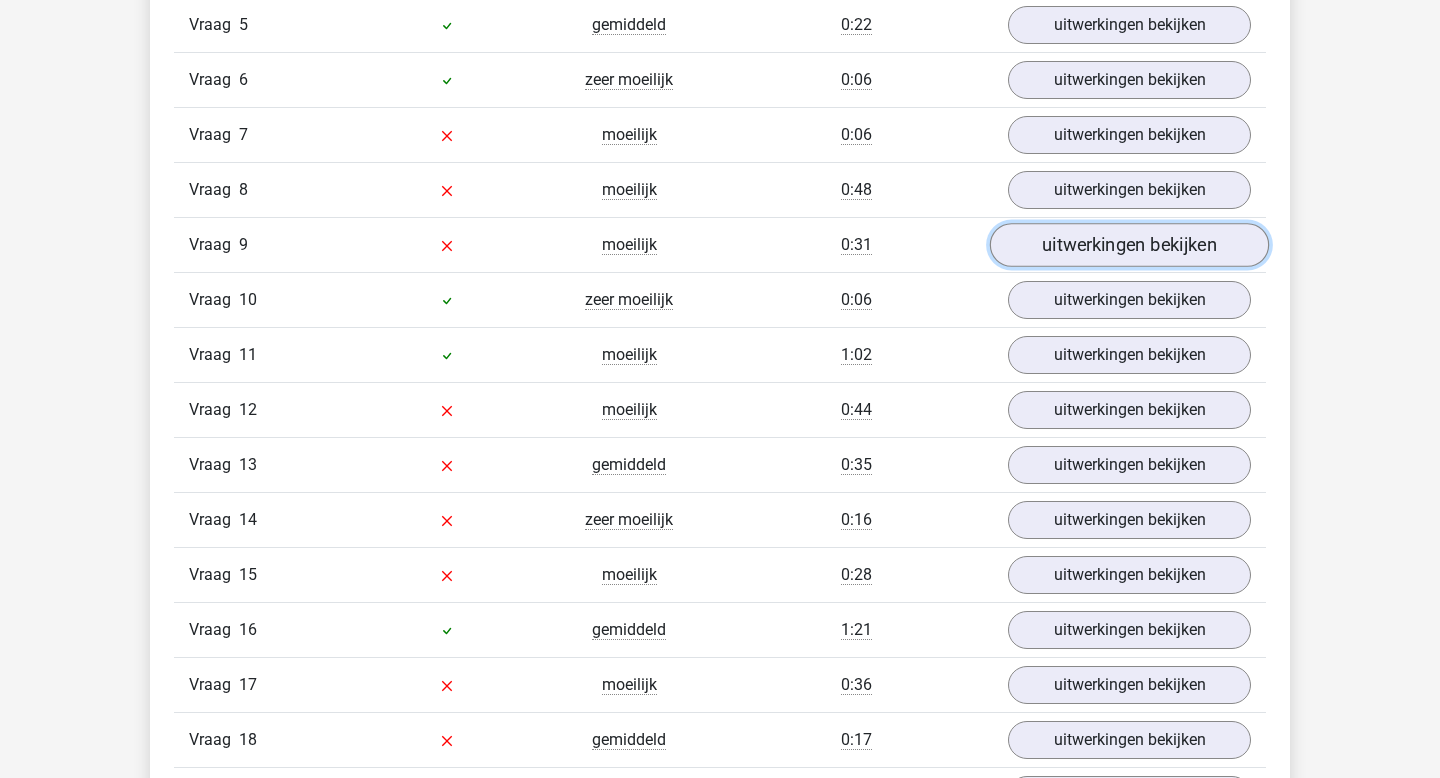 click on "uitwerkingen bekijken" at bounding box center (1129, 245) 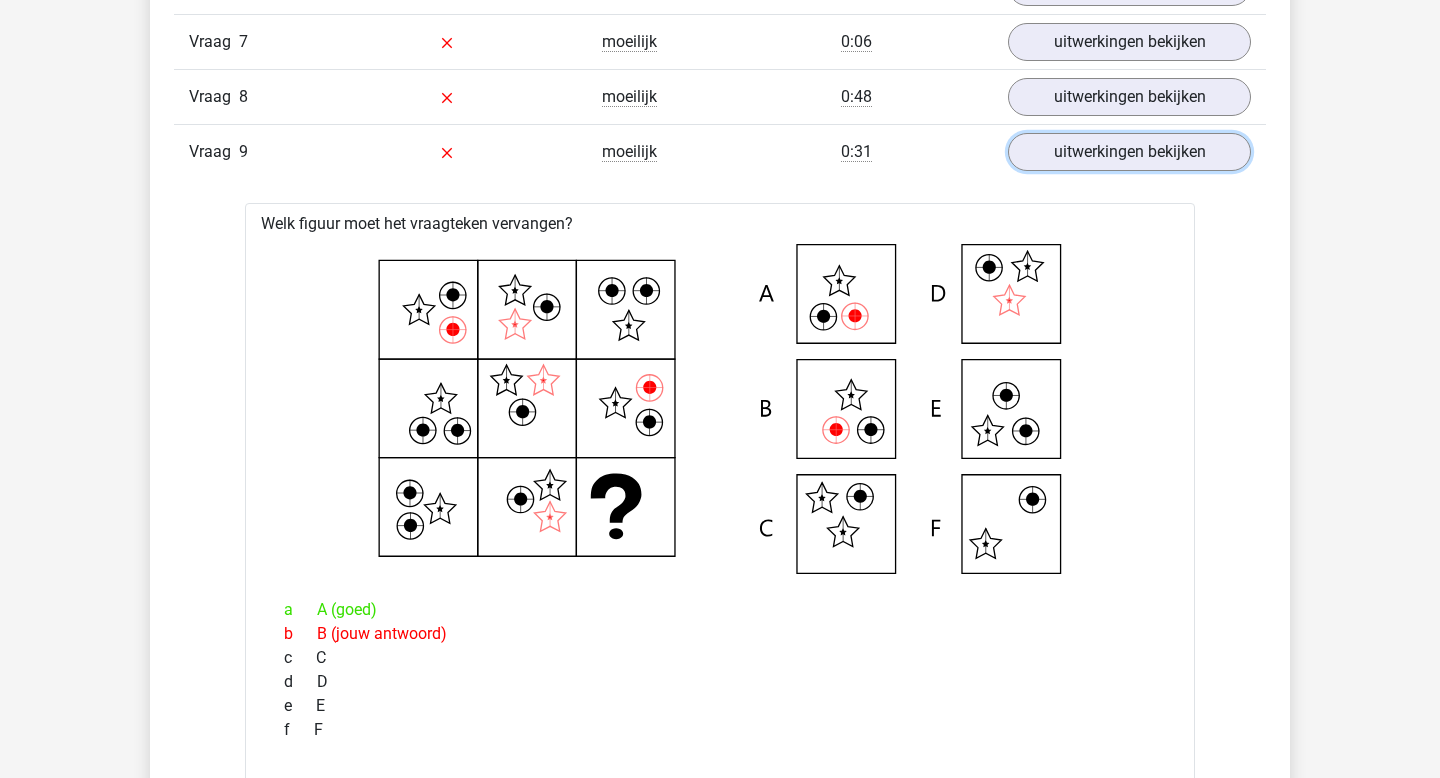 scroll, scrollTop: 2014, scrollLeft: 0, axis: vertical 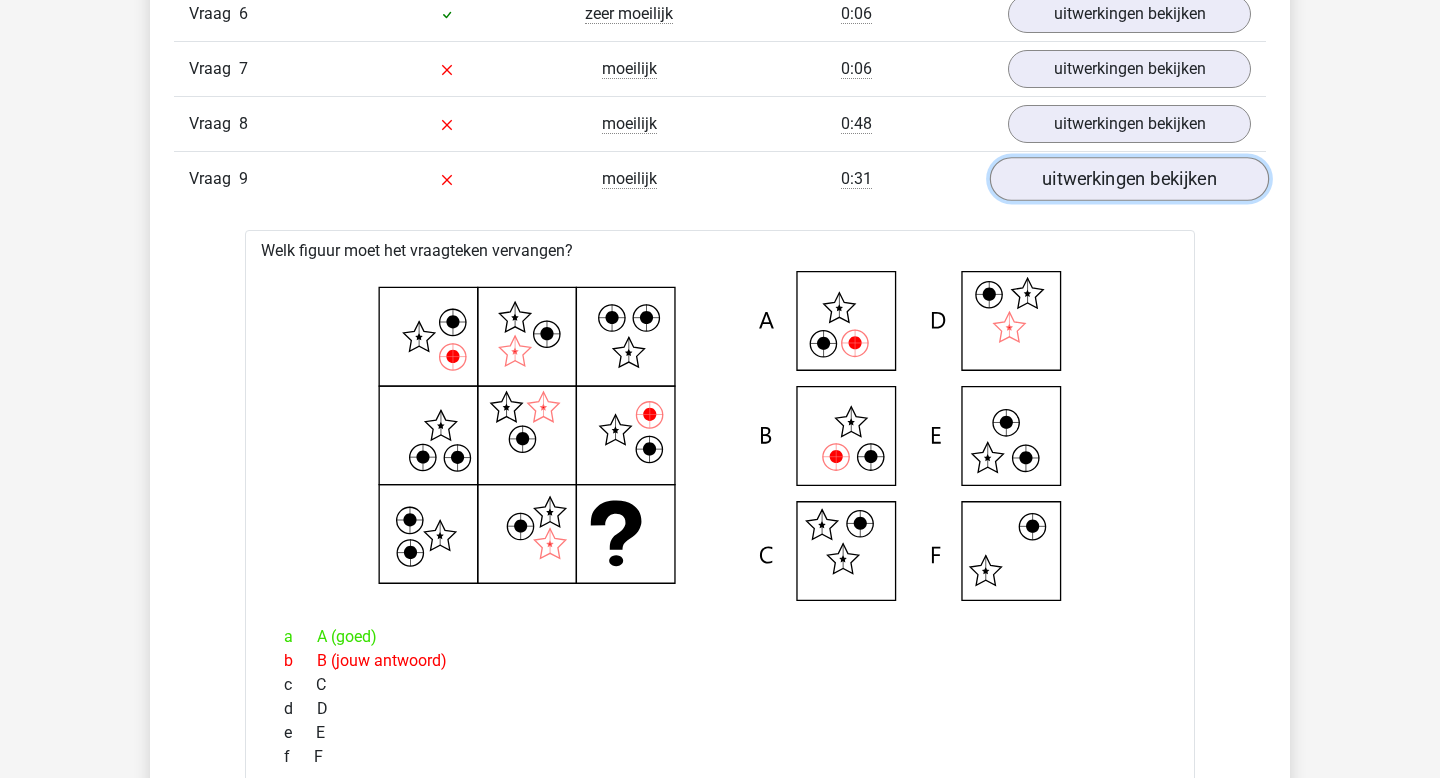 click on "uitwerkingen bekijken" at bounding box center (1129, 179) 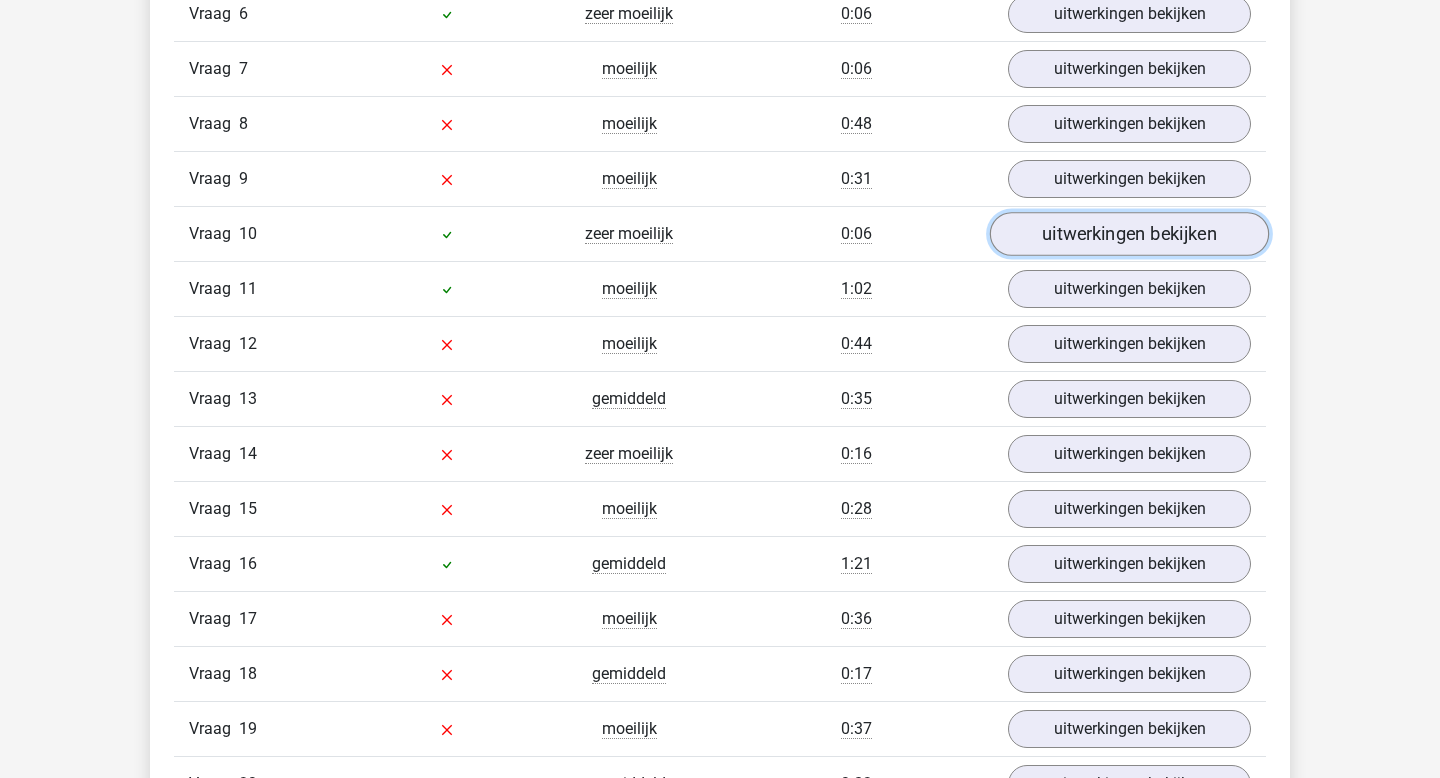 click on "uitwerkingen bekijken" at bounding box center [1129, 234] 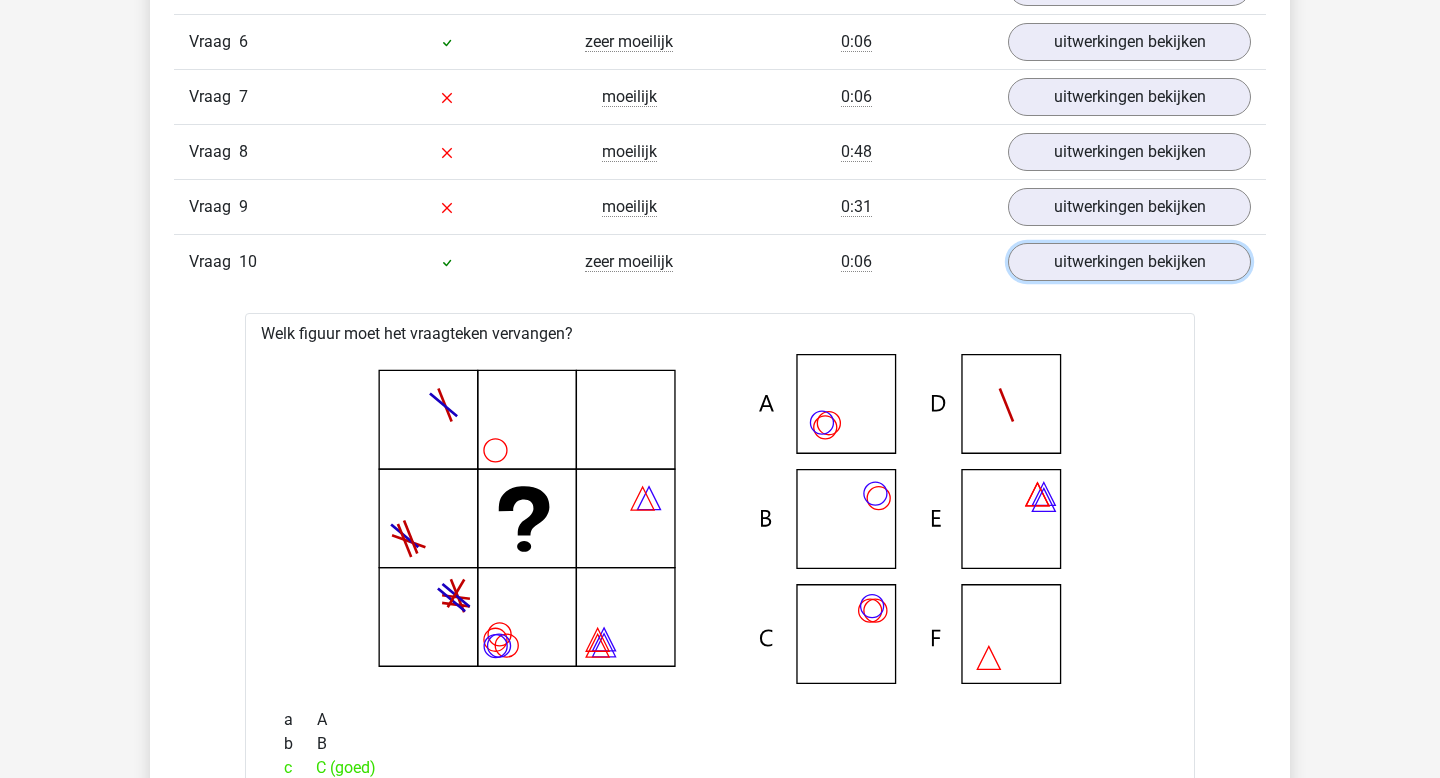 scroll, scrollTop: 1988, scrollLeft: 0, axis: vertical 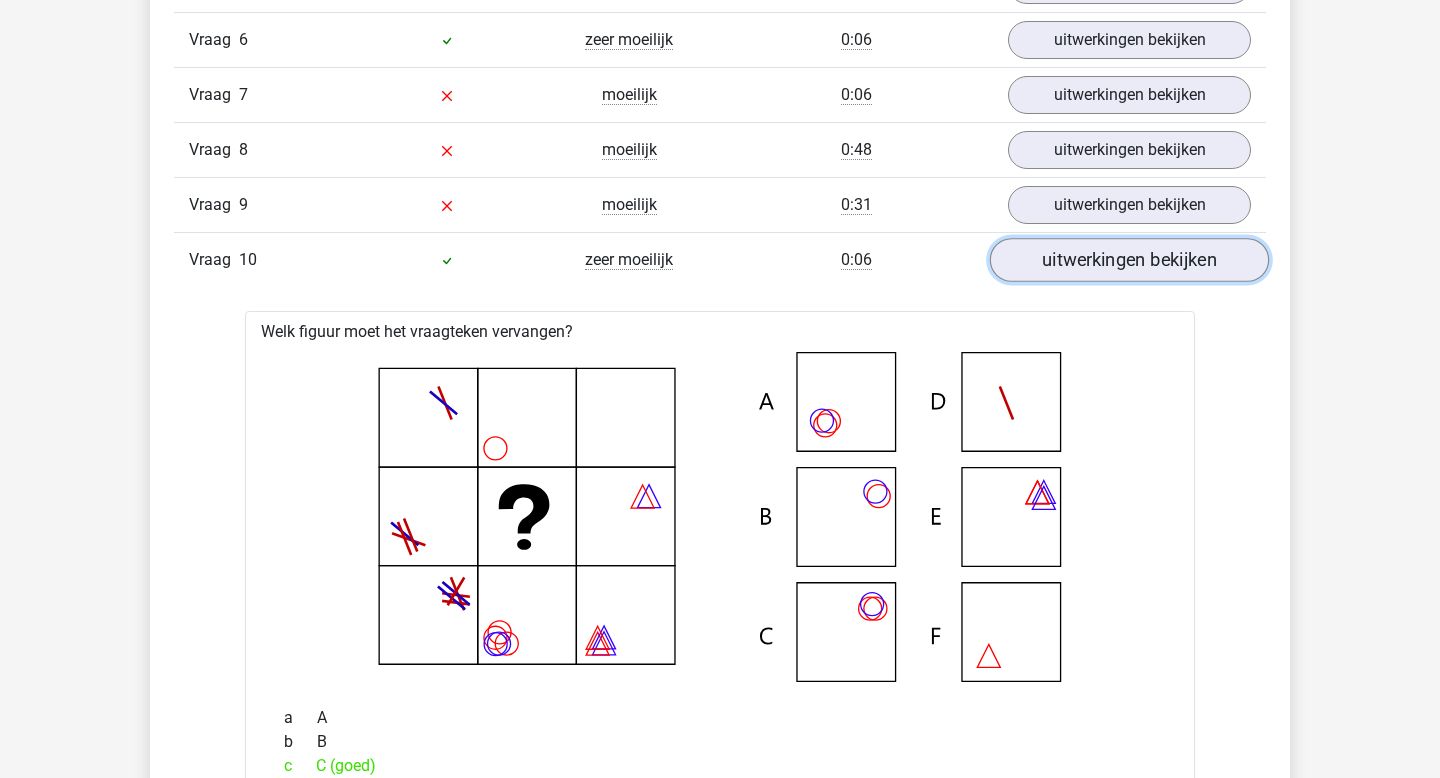 click on "uitwerkingen bekijken" at bounding box center [1129, 260] 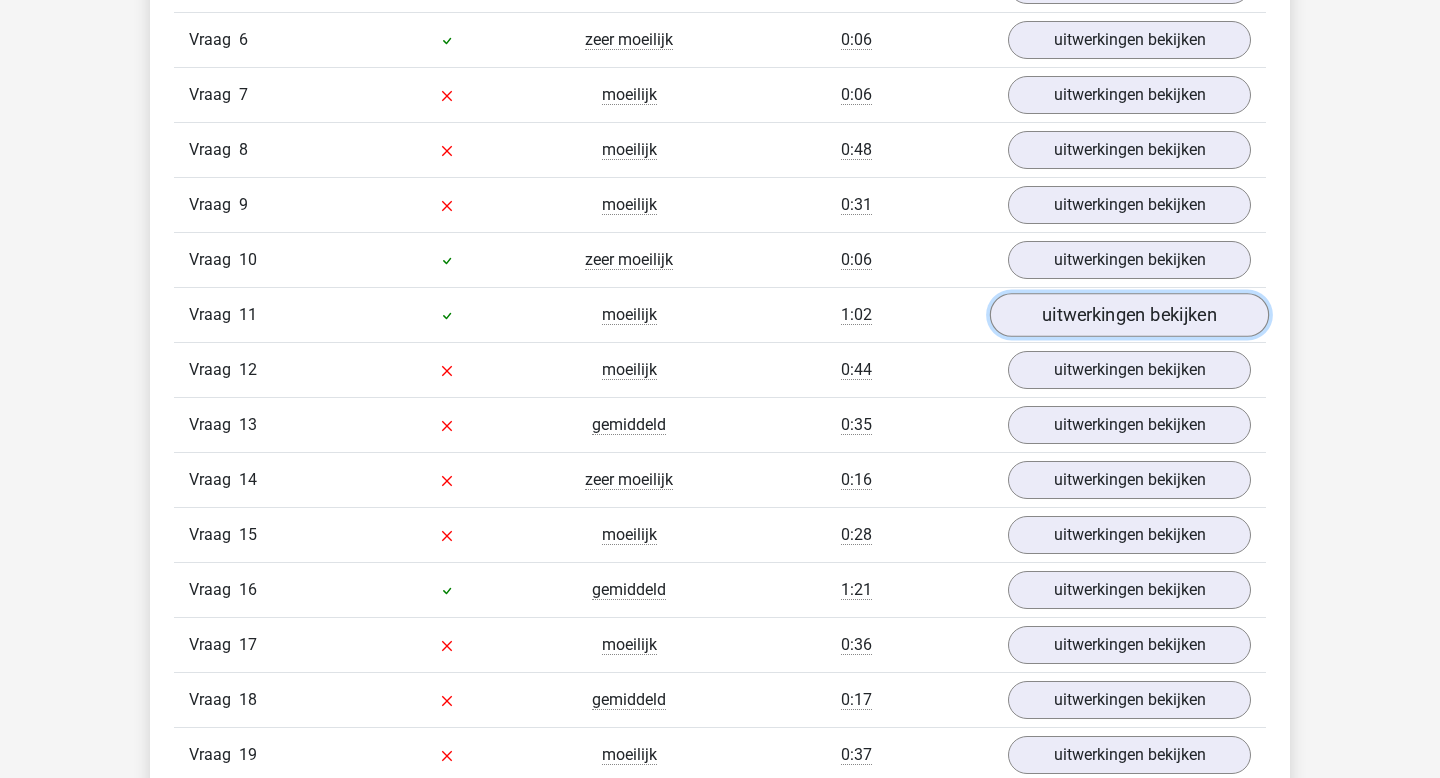 click on "uitwerkingen bekijken" at bounding box center (1129, 315) 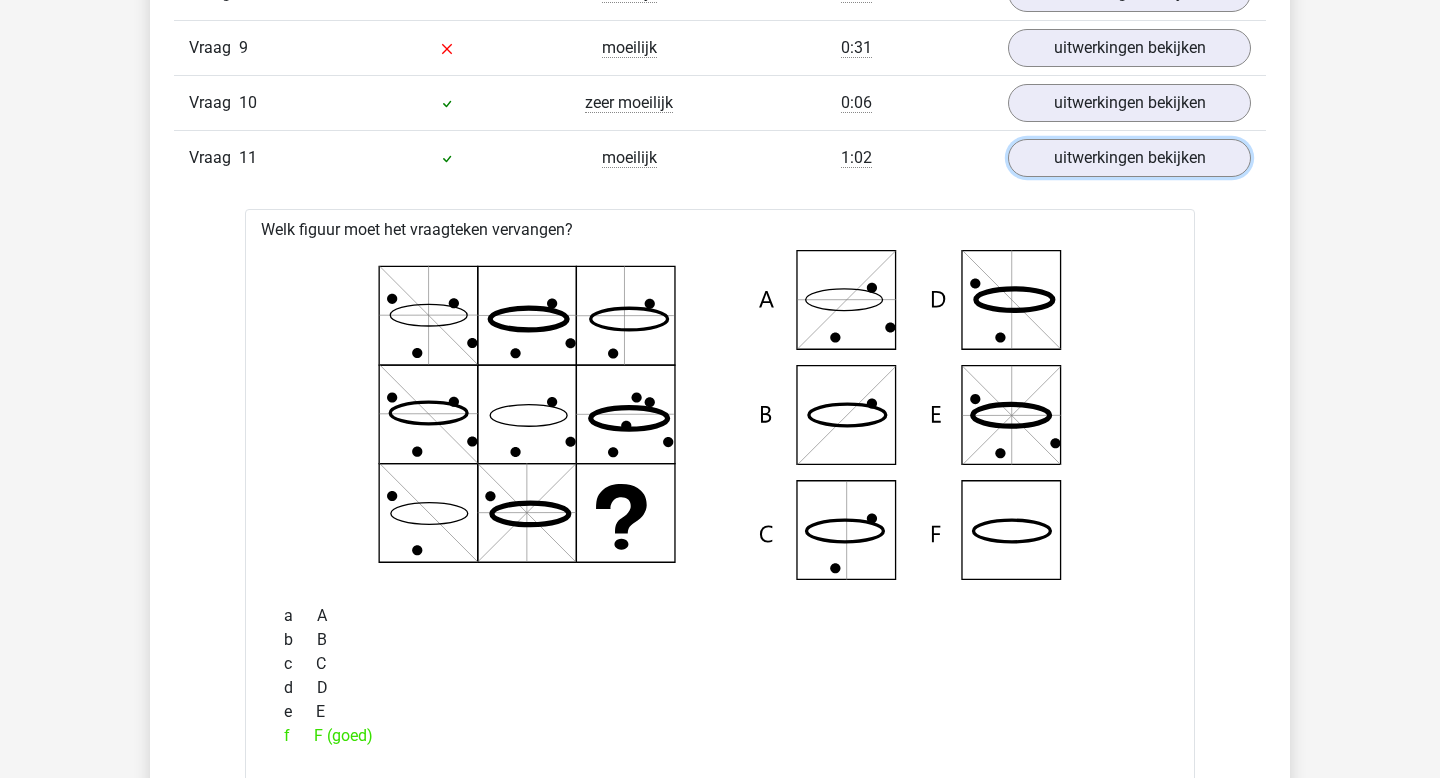 scroll, scrollTop: 2116, scrollLeft: 0, axis: vertical 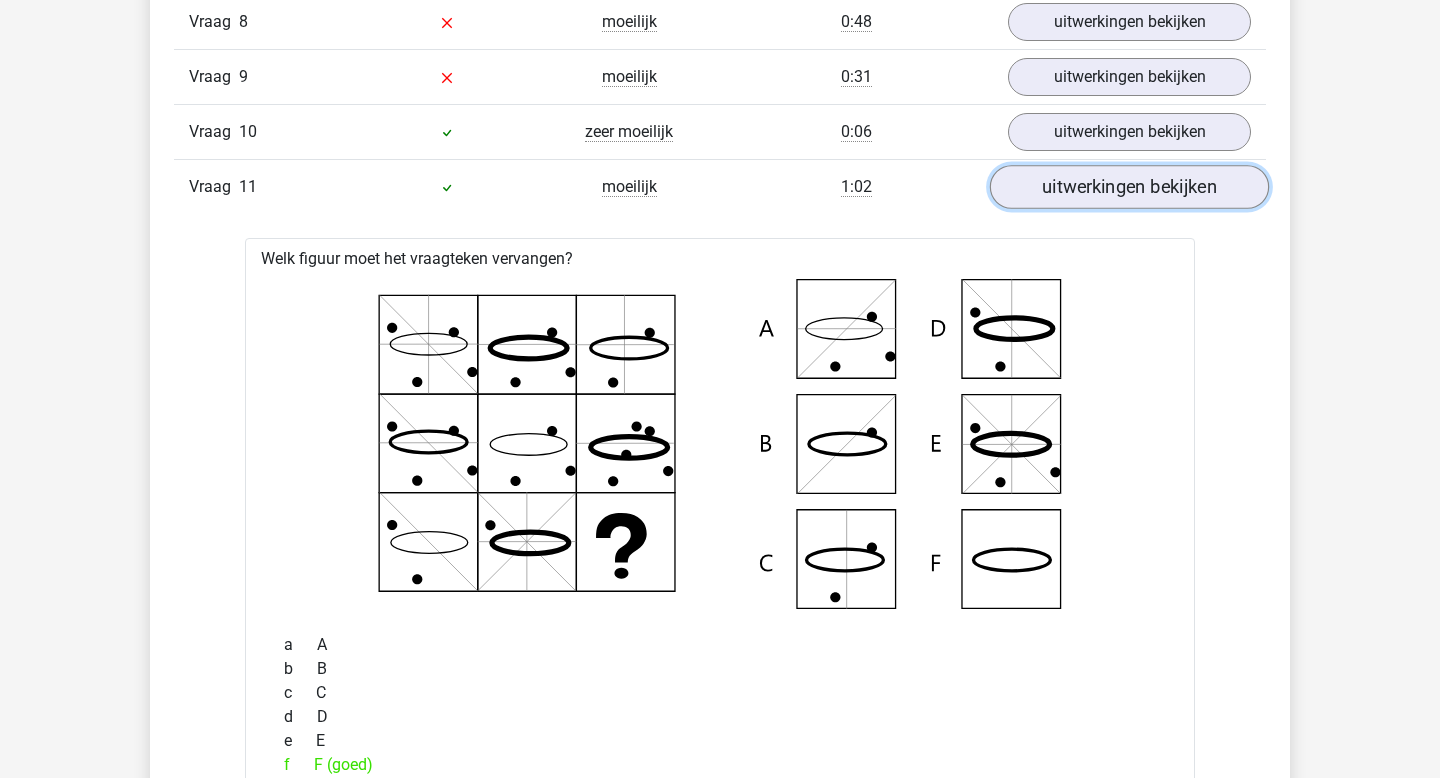 click on "uitwerkingen bekijken" at bounding box center (1129, 187) 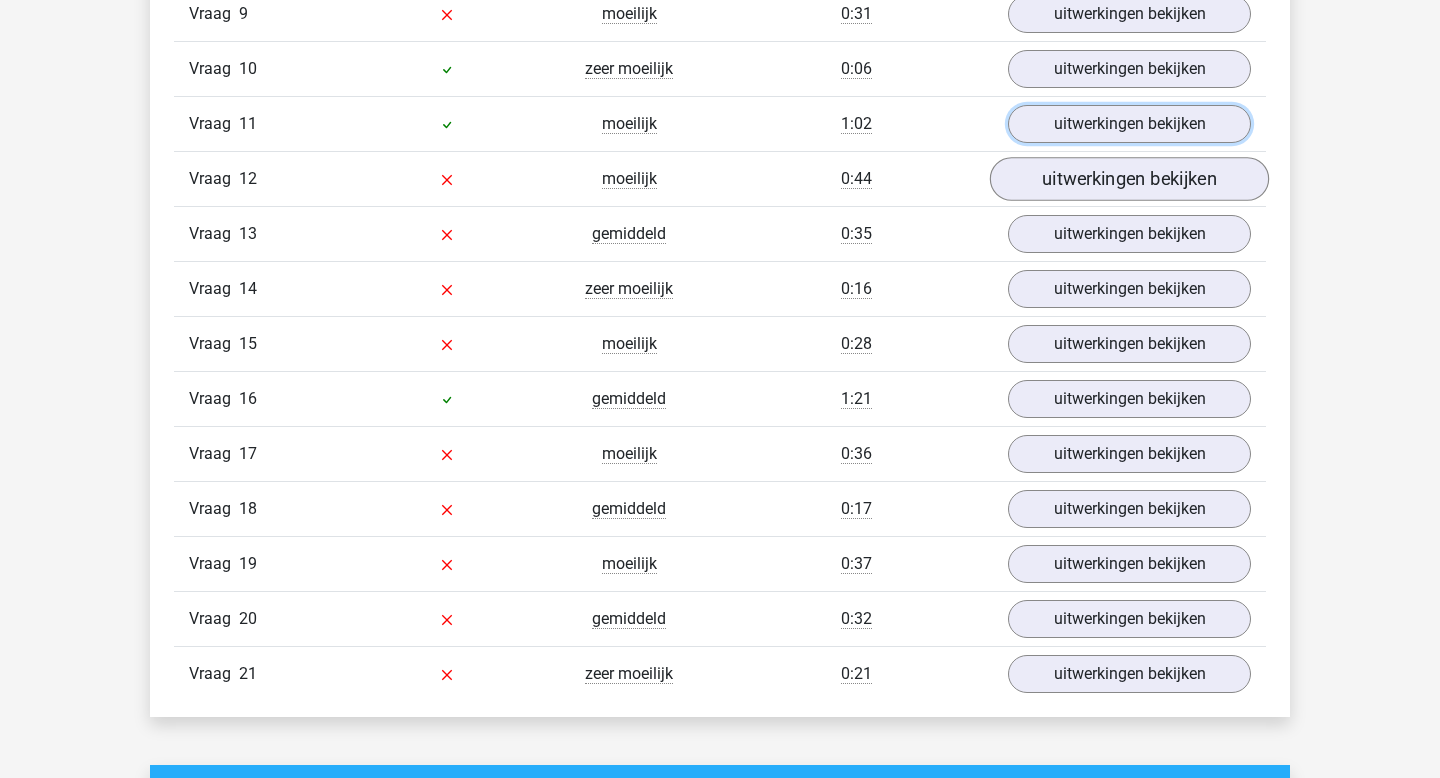 scroll, scrollTop: 2182, scrollLeft: 0, axis: vertical 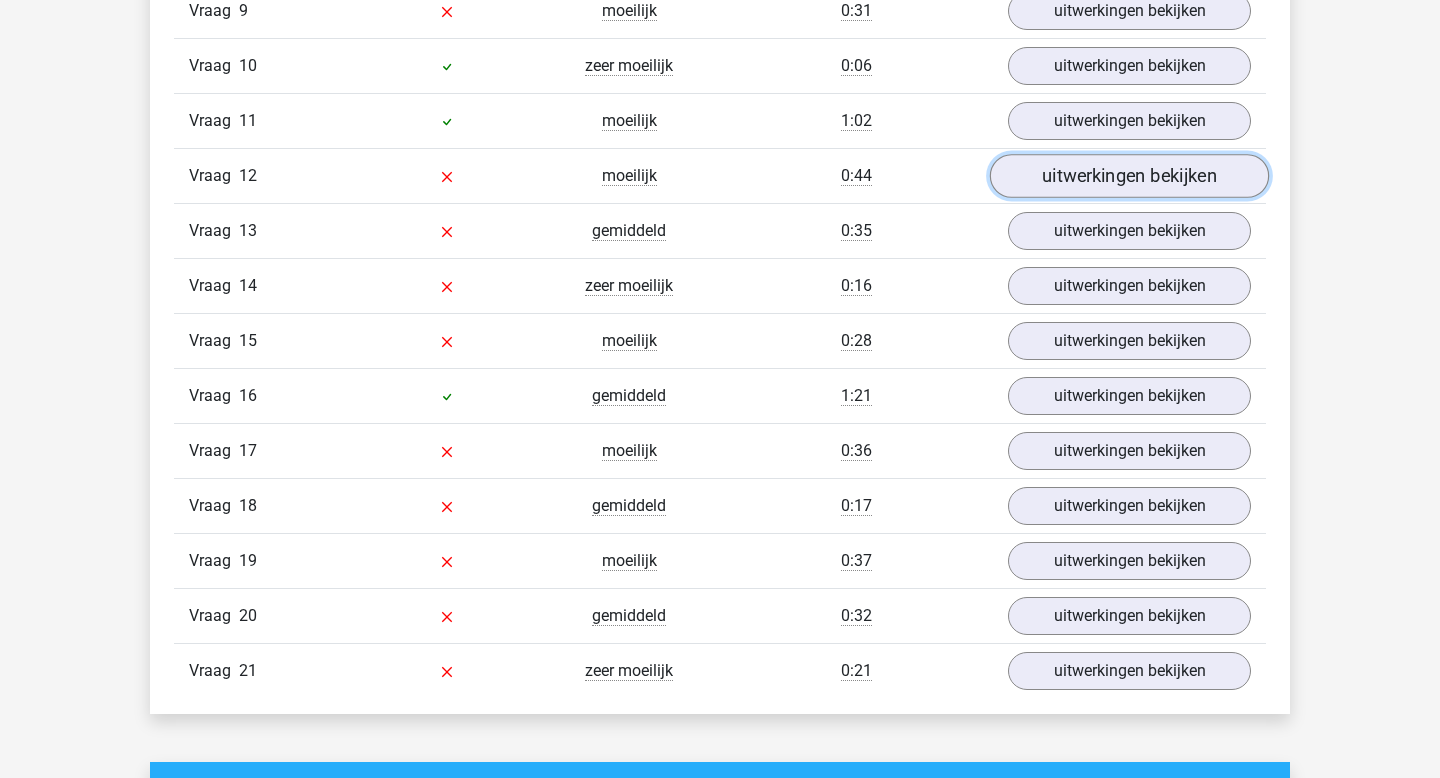 click on "uitwerkingen bekijken" at bounding box center (1129, 176) 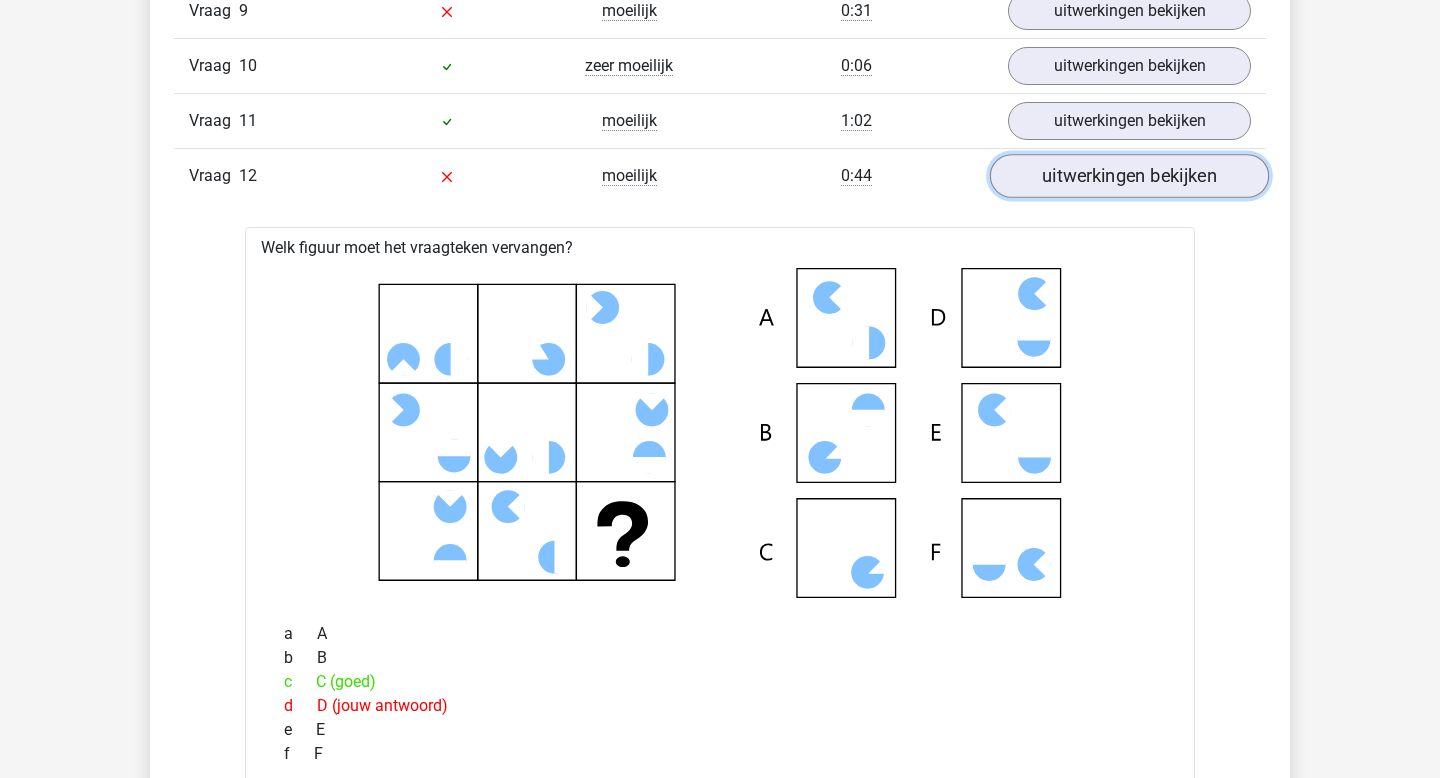 click on "uitwerkingen bekijken" at bounding box center [1129, 176] 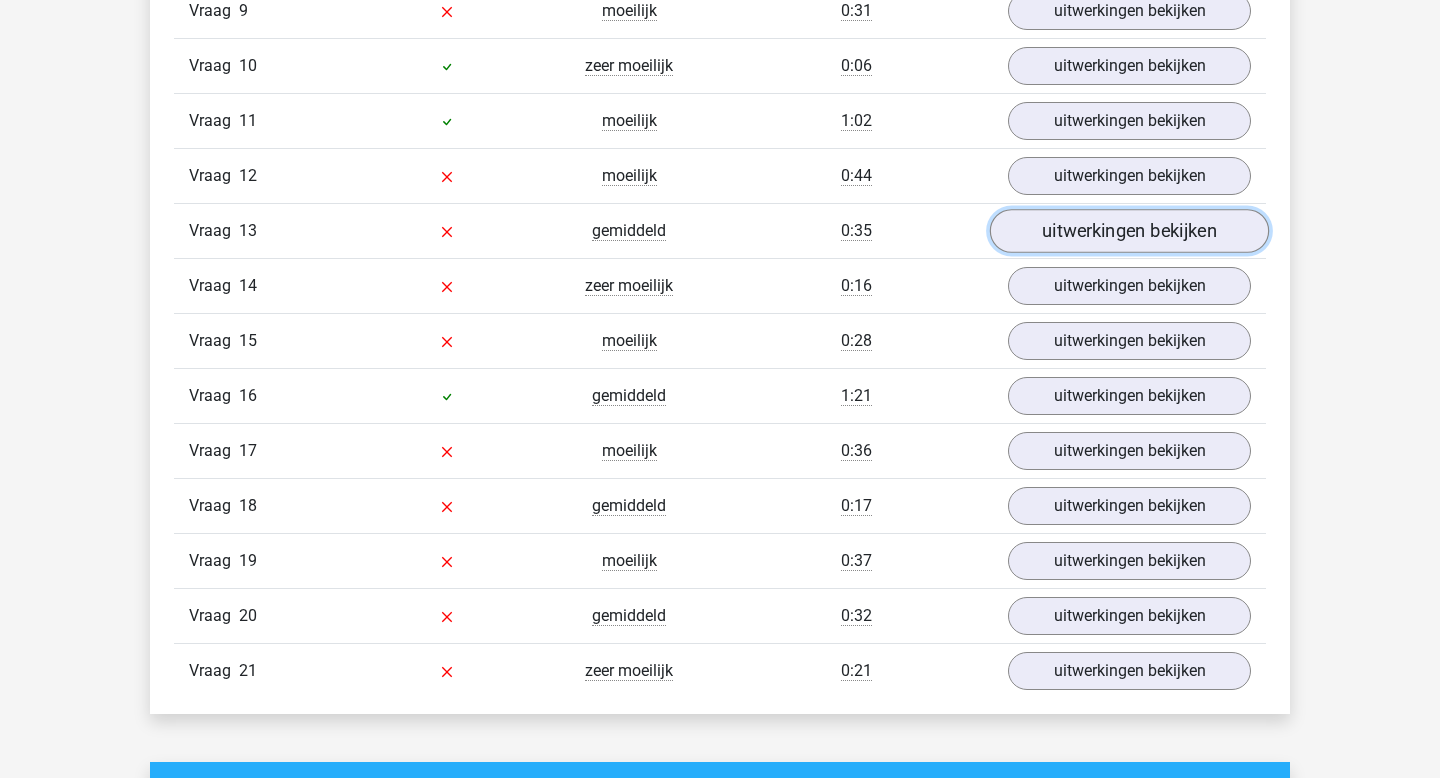 click on "uitwerkingen bekijken" at bounding box center (1129, 231) 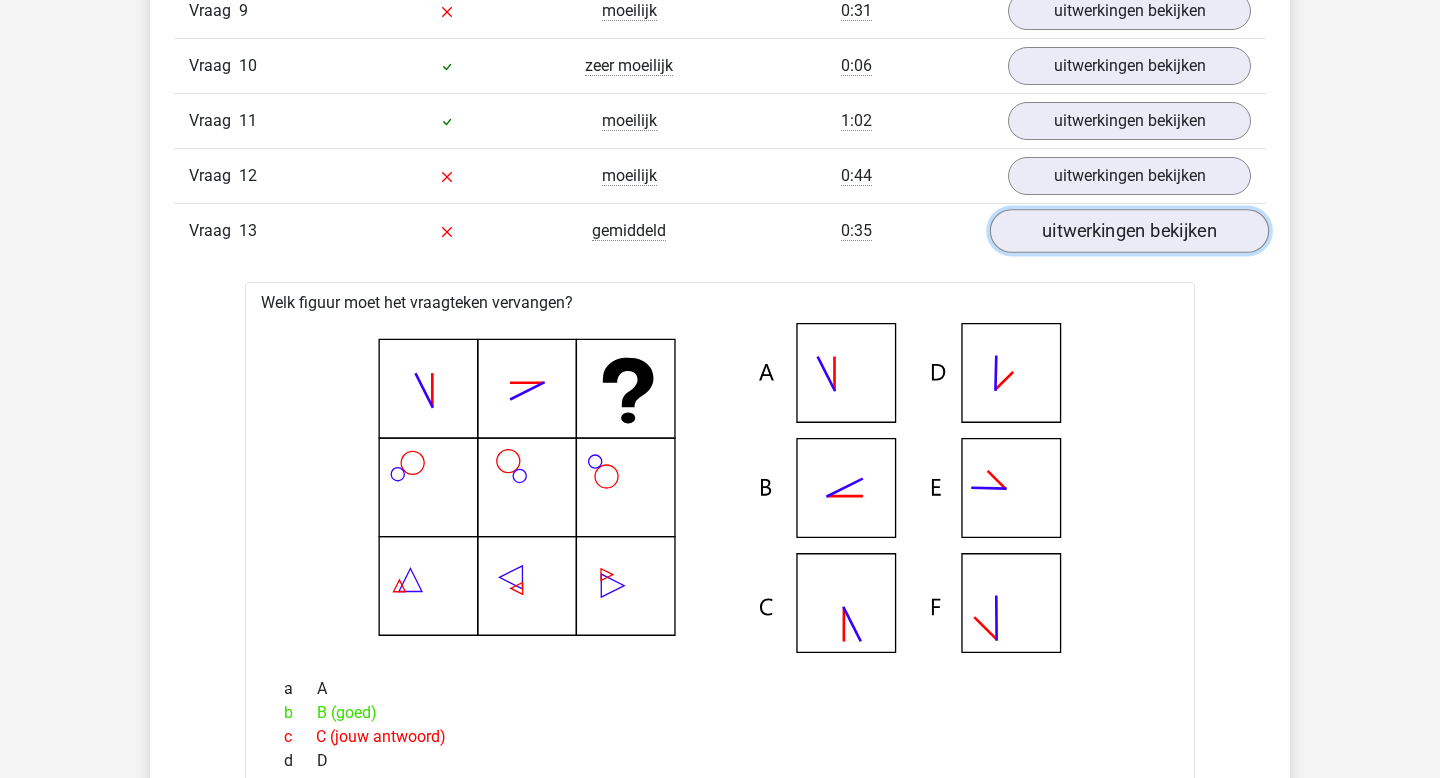 click on "uitwerkingen bekijken" at bounding box center [1129, 231] 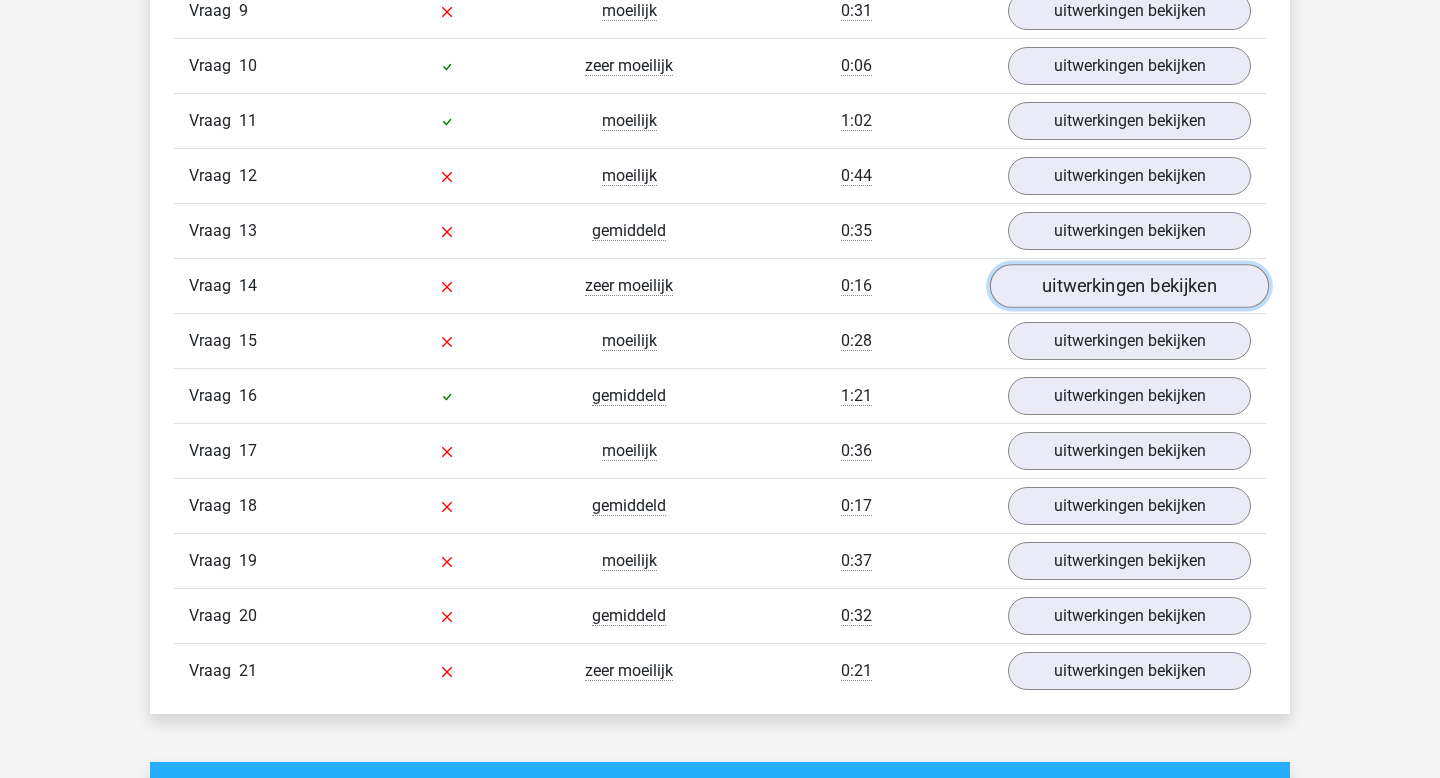 click on "uitwerkingen bekijken" at bounding box center (1129, 286) 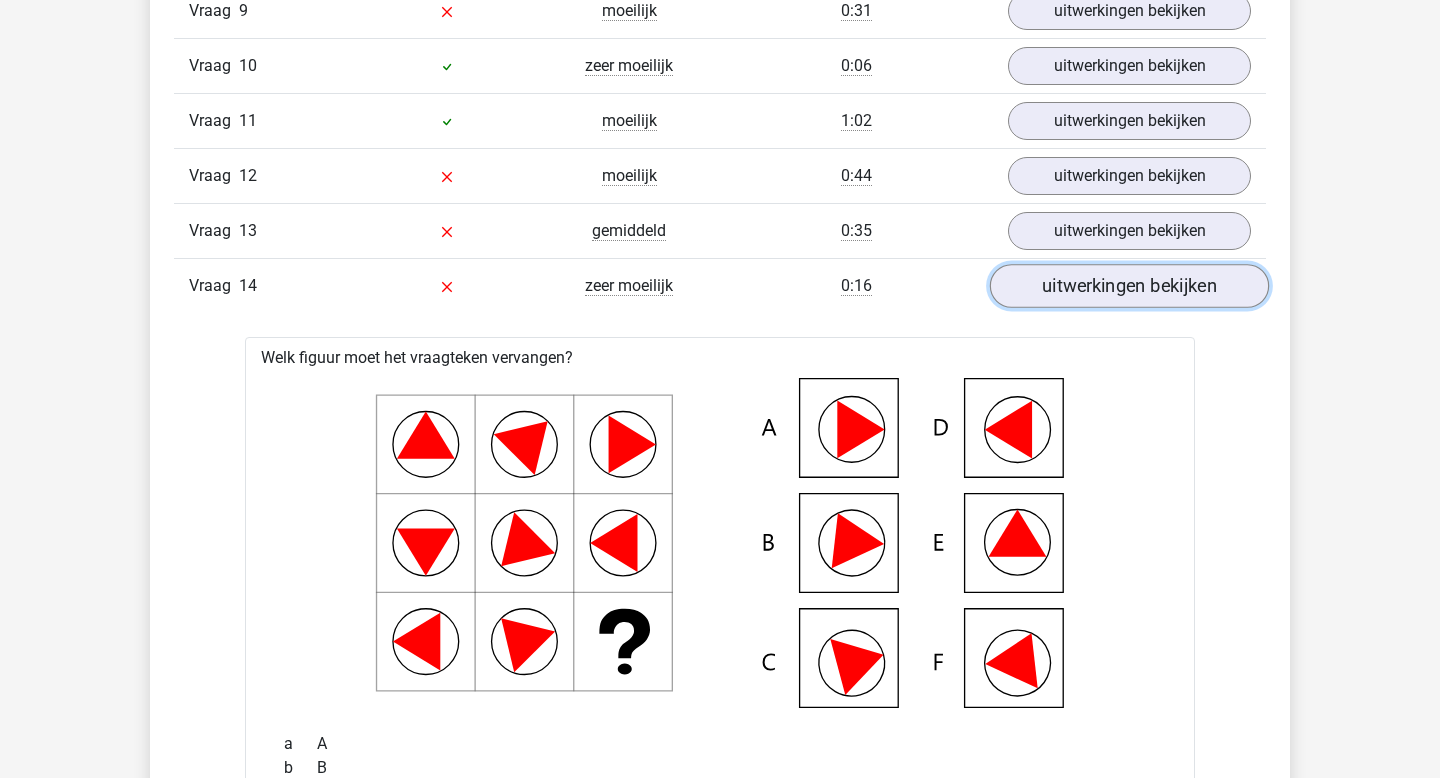 click on "uitwerkingen bekijken" at bounding box center [1129, 286] 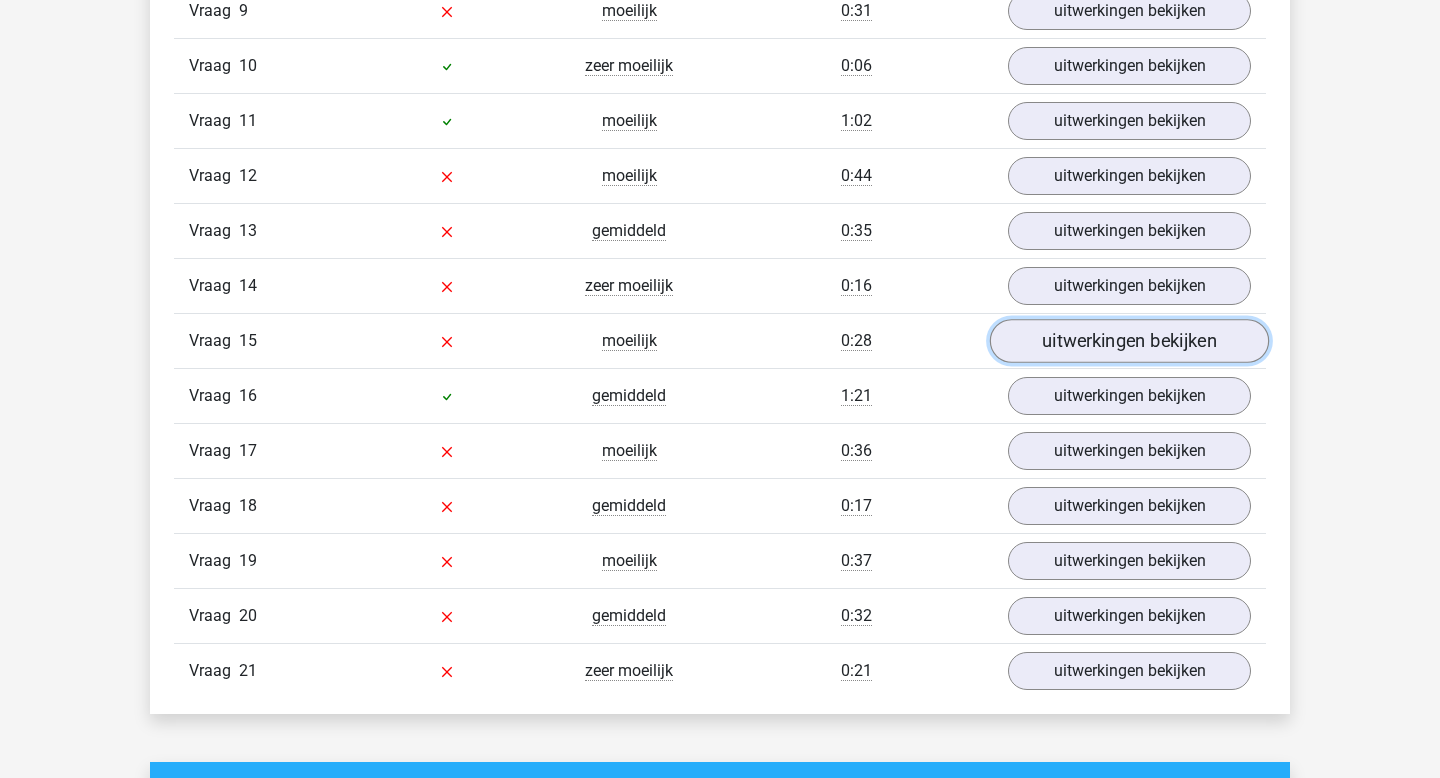 click on "uitwerkingen bekijken" at bounding box center [1129, 341] 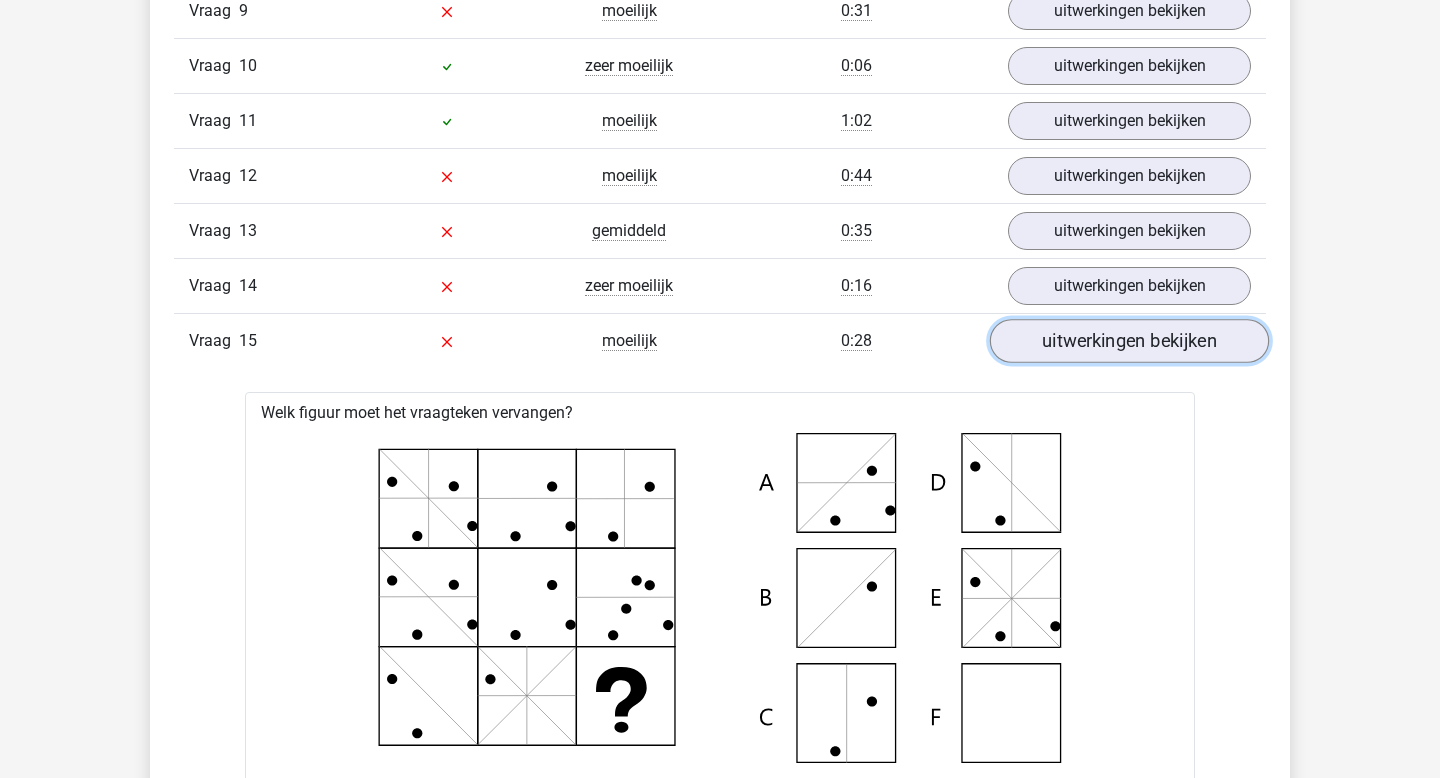 click on "uitwerkingen bekijken" at bounding box center [1129, 341] 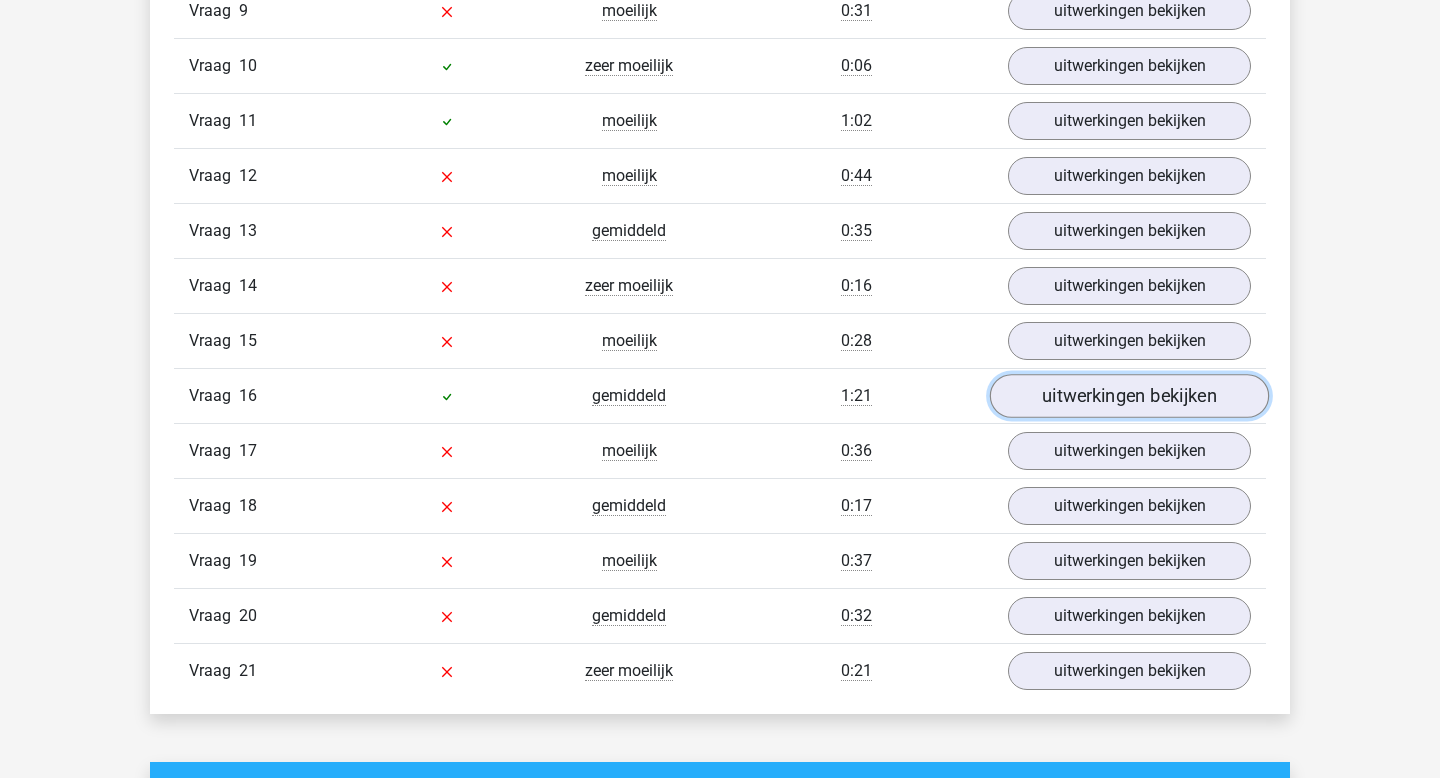 click on "uitwerkingen bekijken" at bounding box center [1129, 396] 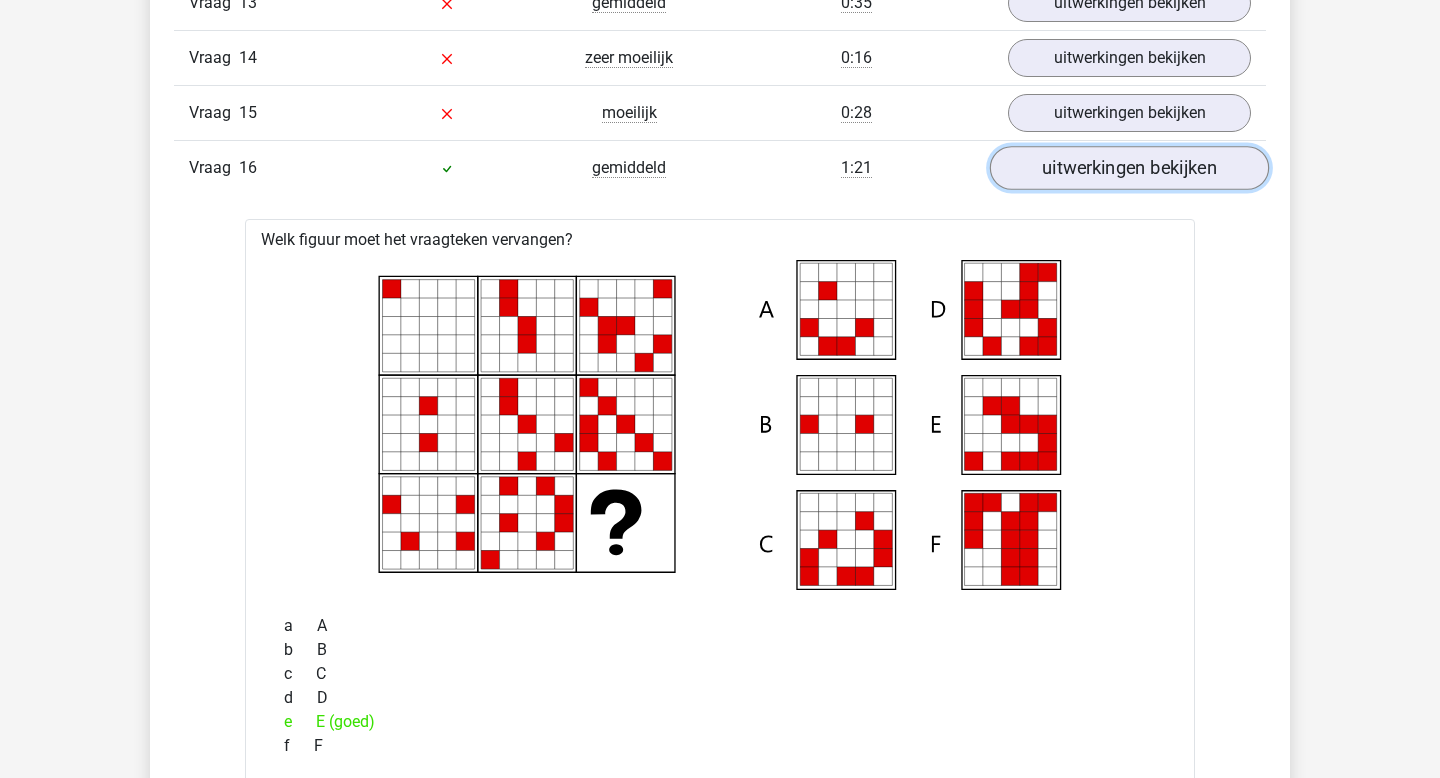 scroll, scrollTop: 2326, scrollLeft: 0, axis: vertical 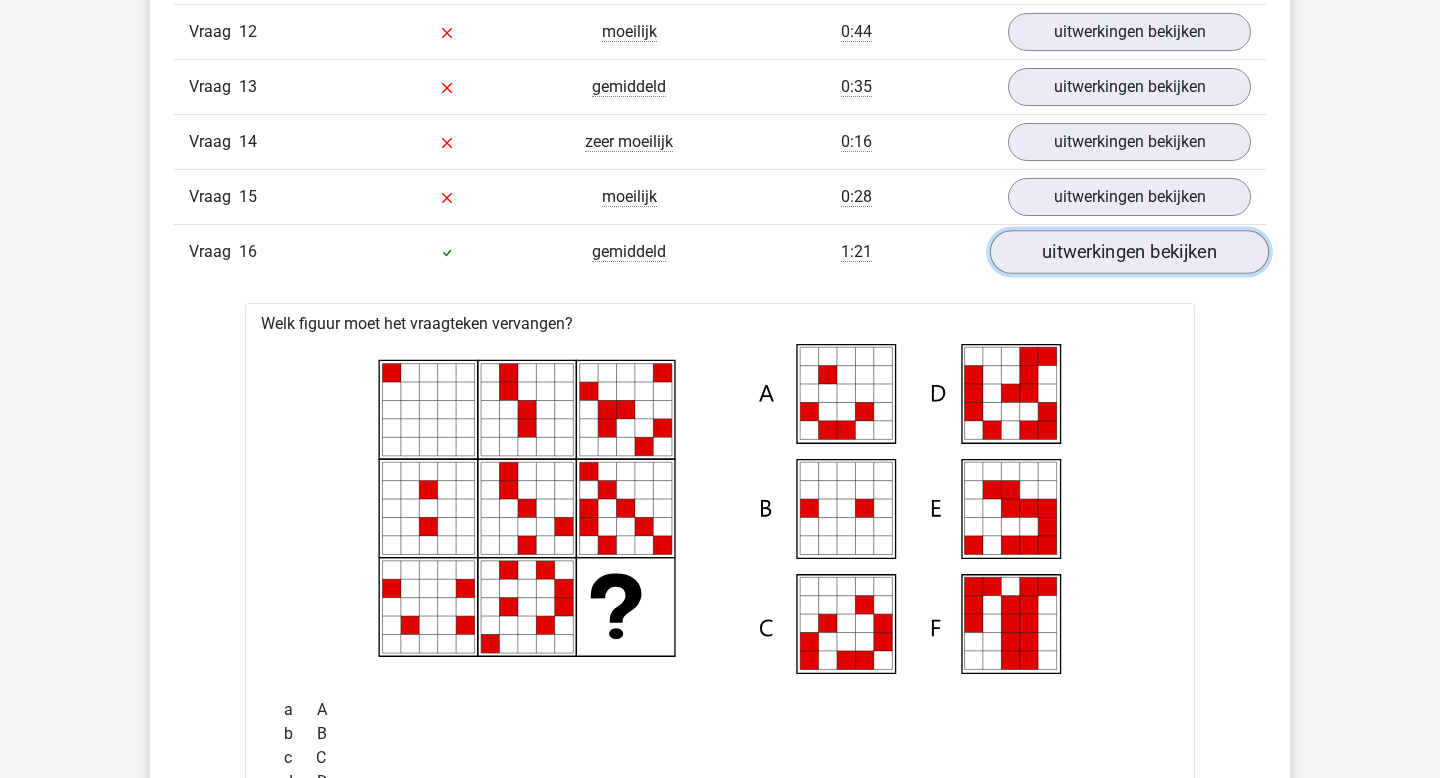 click on "uitwerkingen bekijken" at bounding box center (1129, 252) 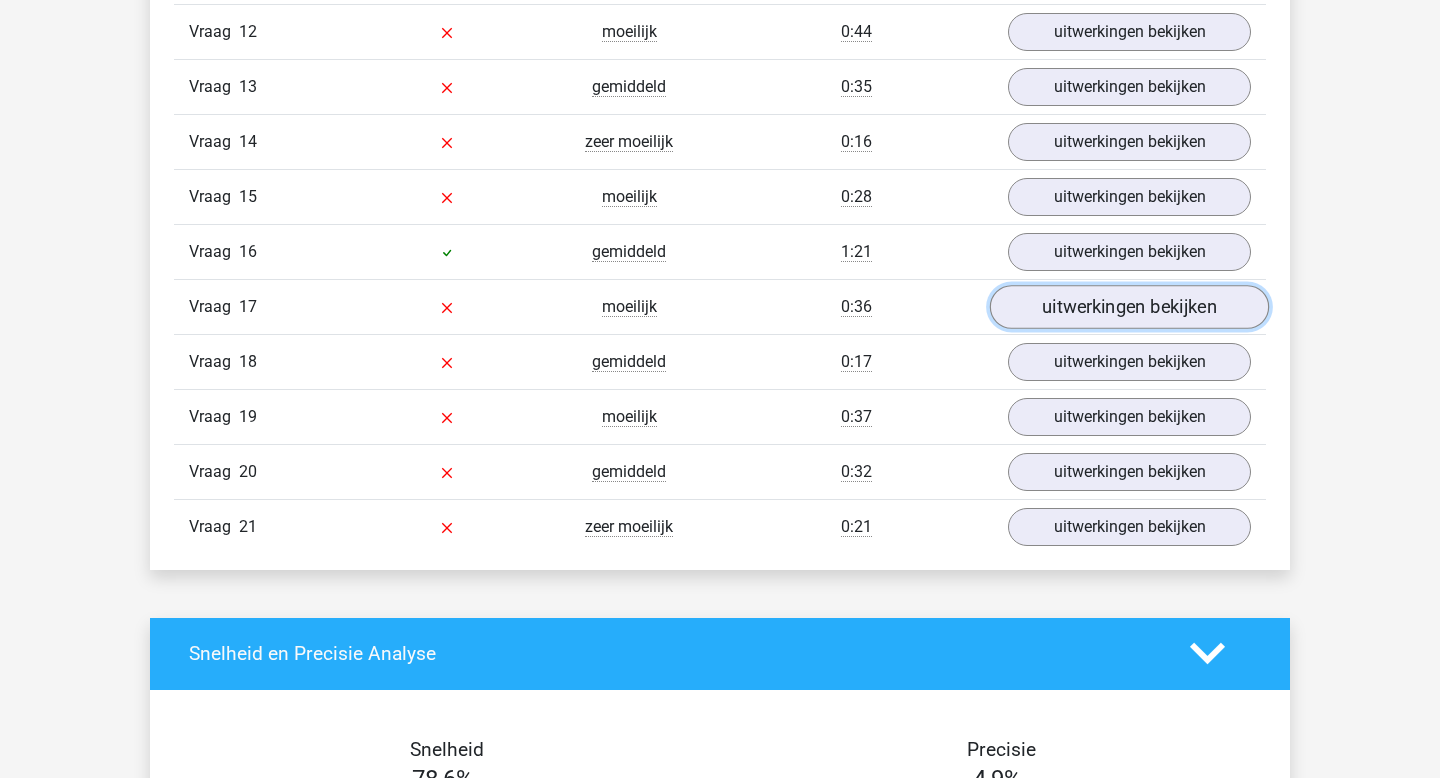 click on "uitwerkingen bekijken" at bounding box center (1129, 307) 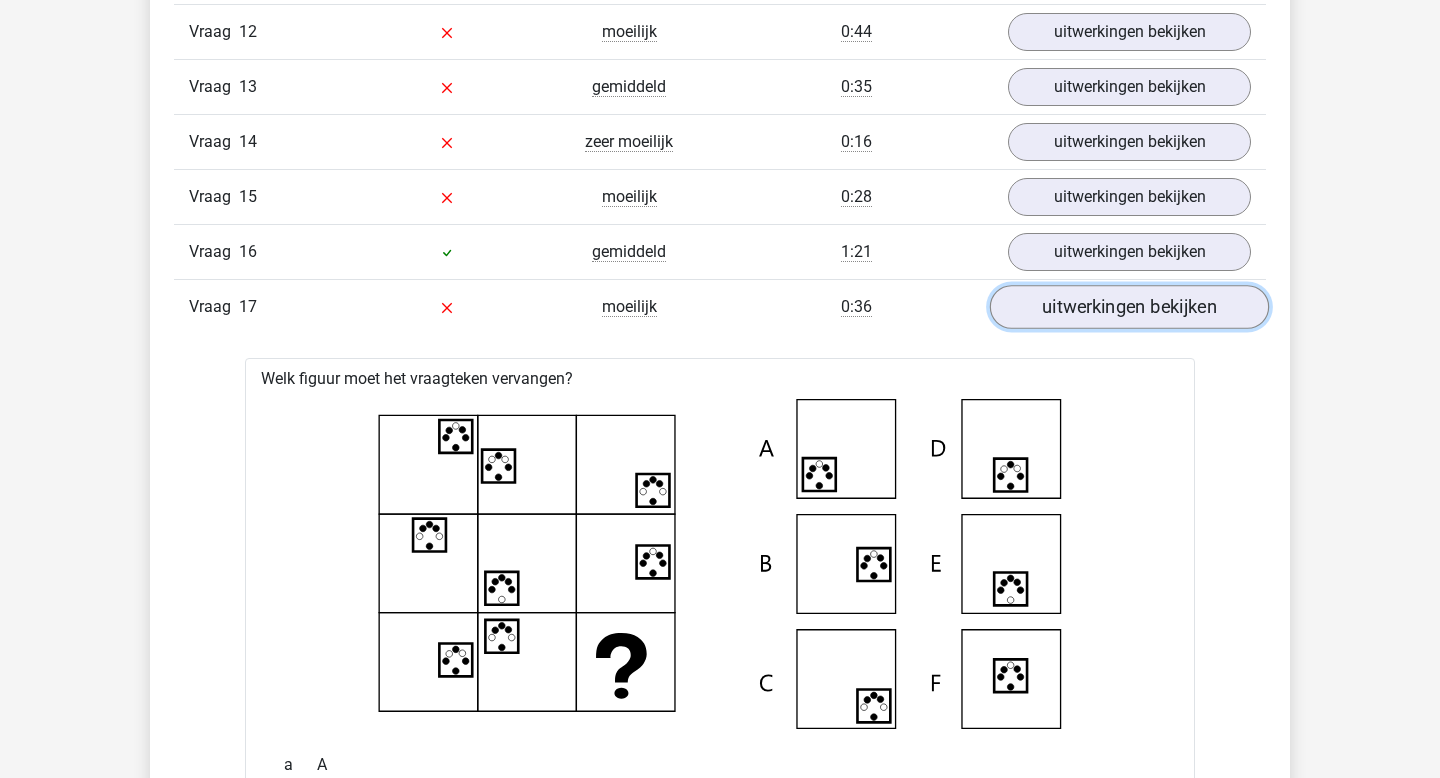 scroll, scrollTop: 2559, scrollLeft: 0, axis: vertical 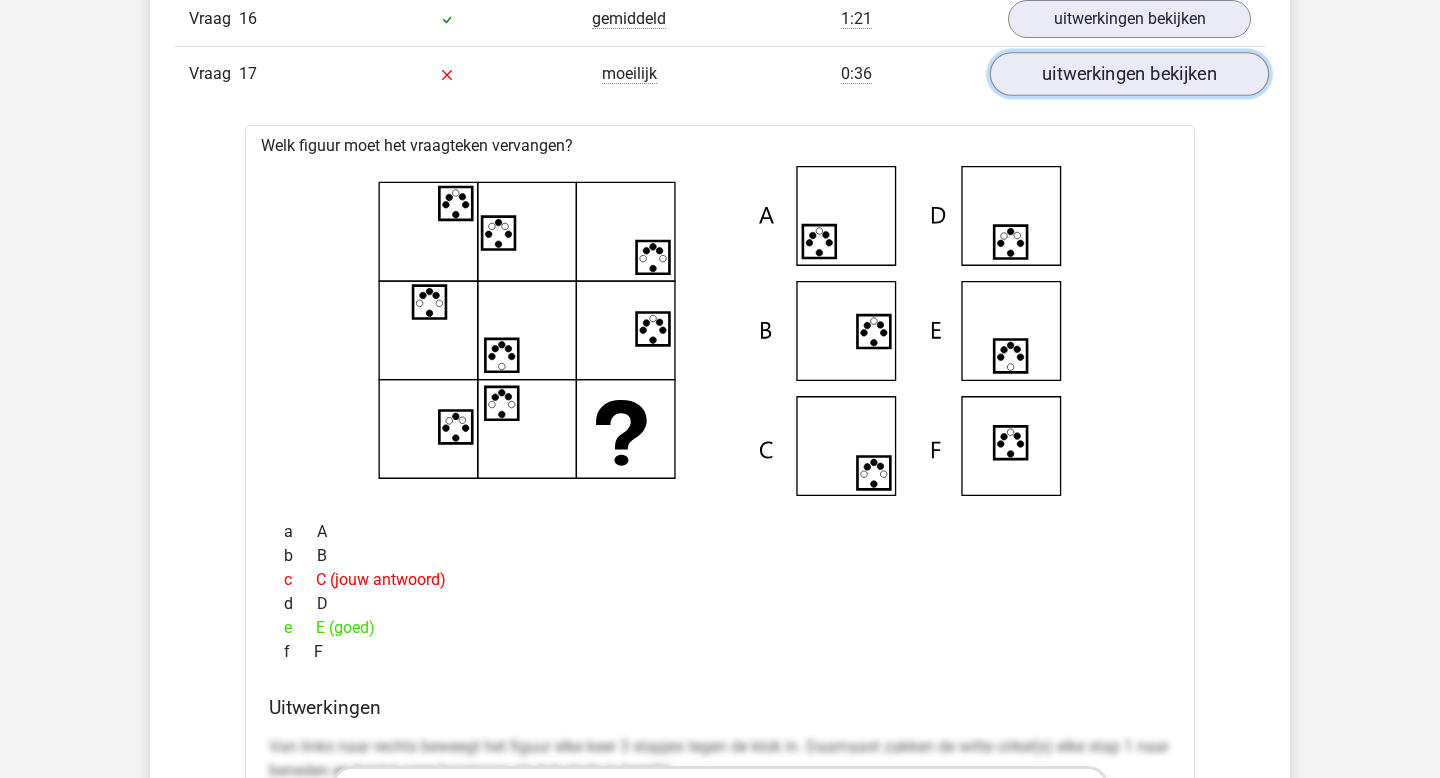 click on "uitwerkingen bekijken" at bounding box center [1129, 74] 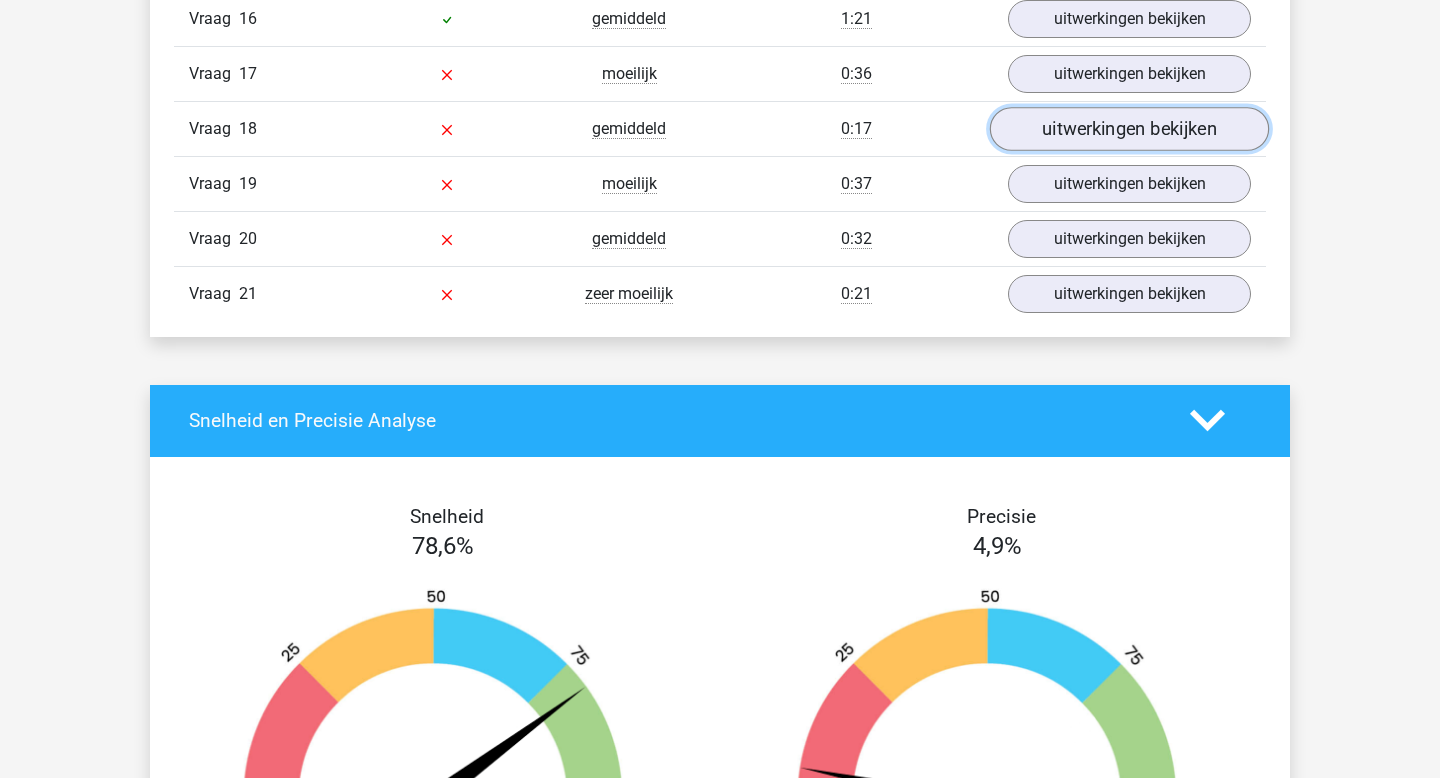 click on "uitwerkingen bekijken" at bounding box center [1129, 129] 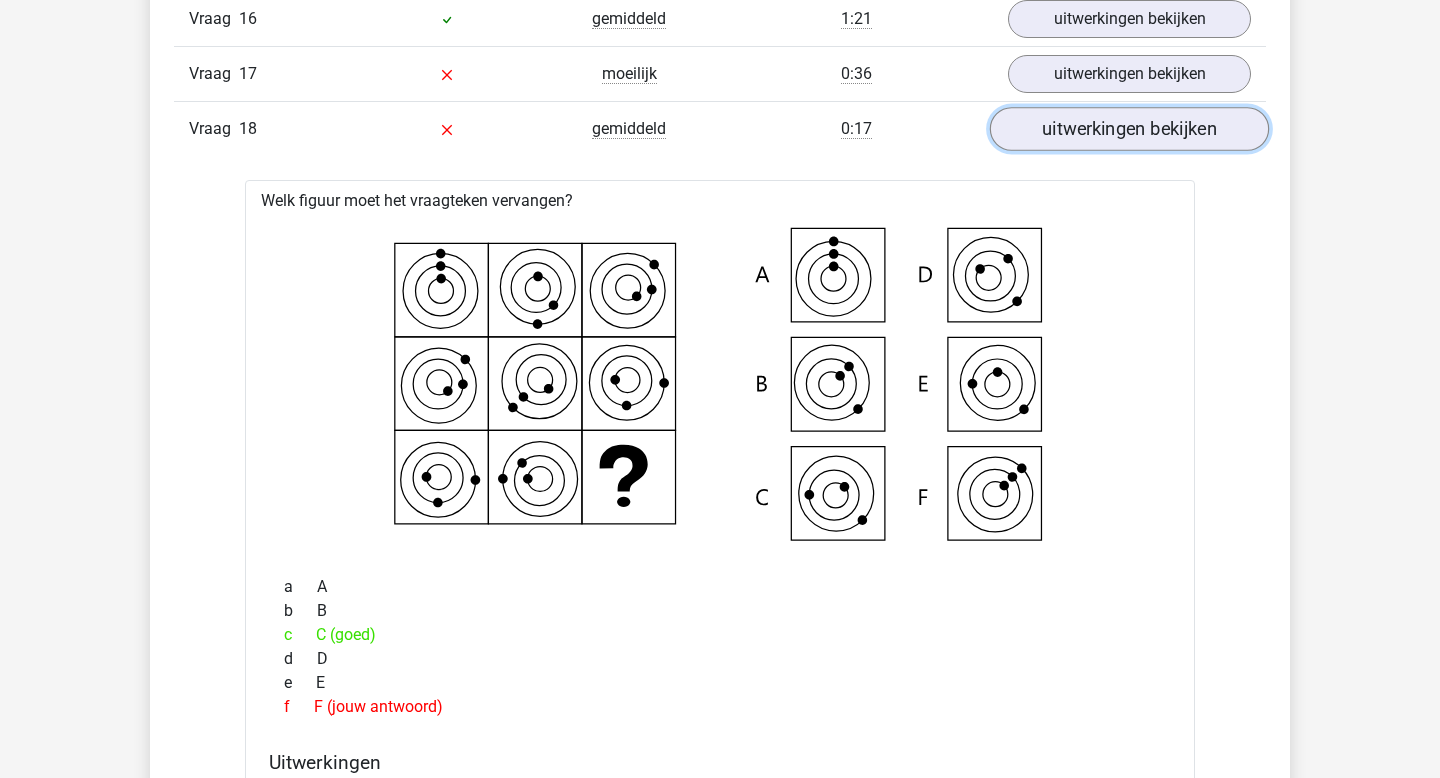 click on "uitwerkingen bekijken" at bounding box center (1129, 129) 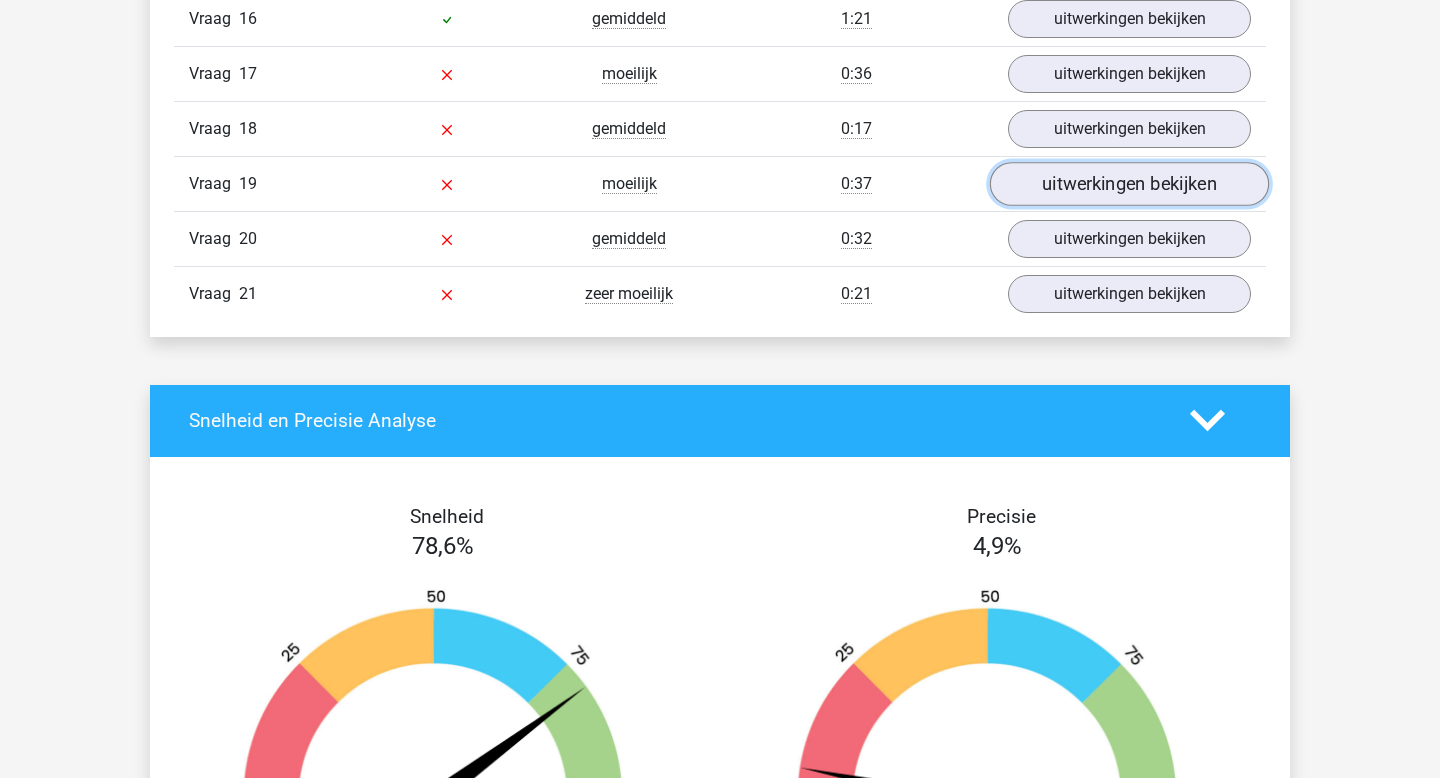 click on "uitwerkingen bekijken" at bounding box center (1129, 184) 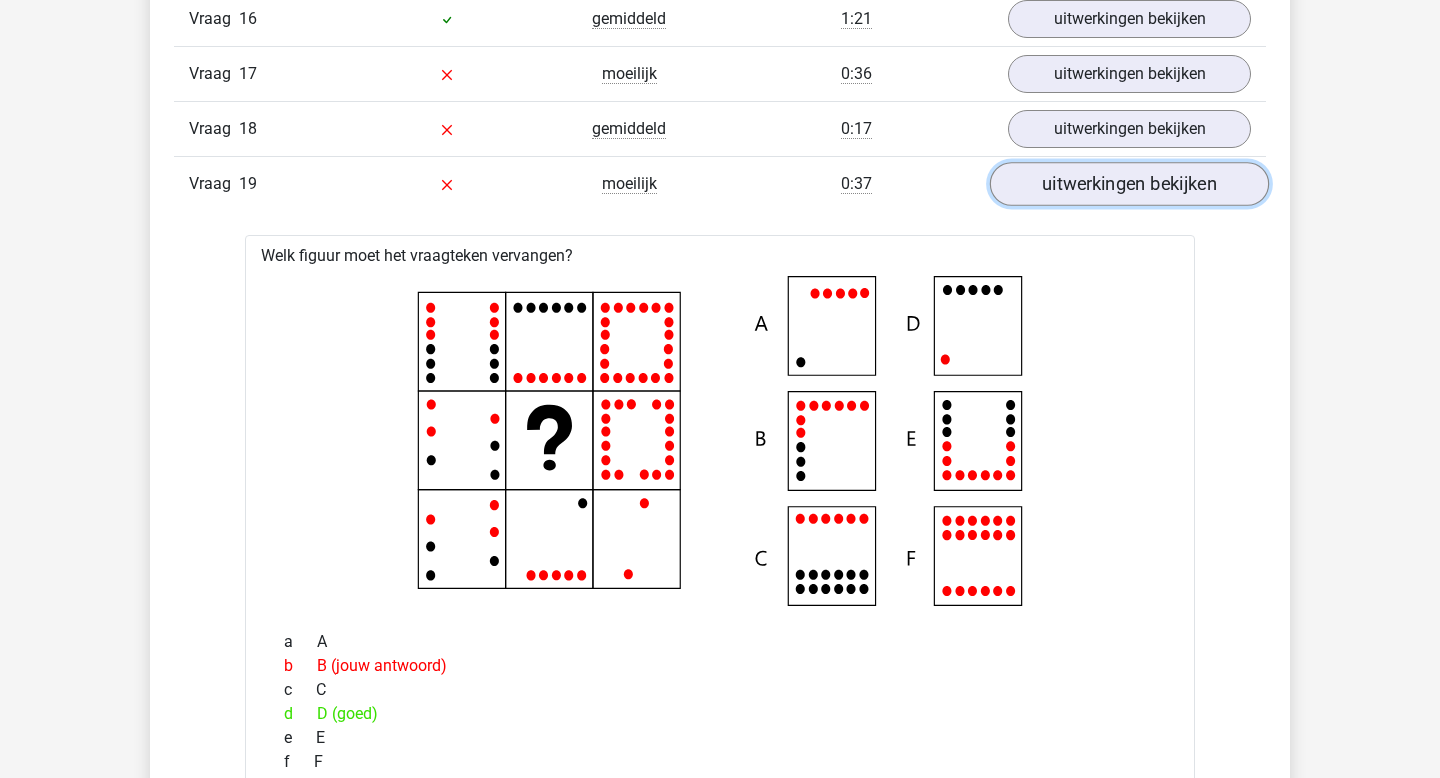 click on "uitwerkingen bekijken" at bounding box center (1129, 184) 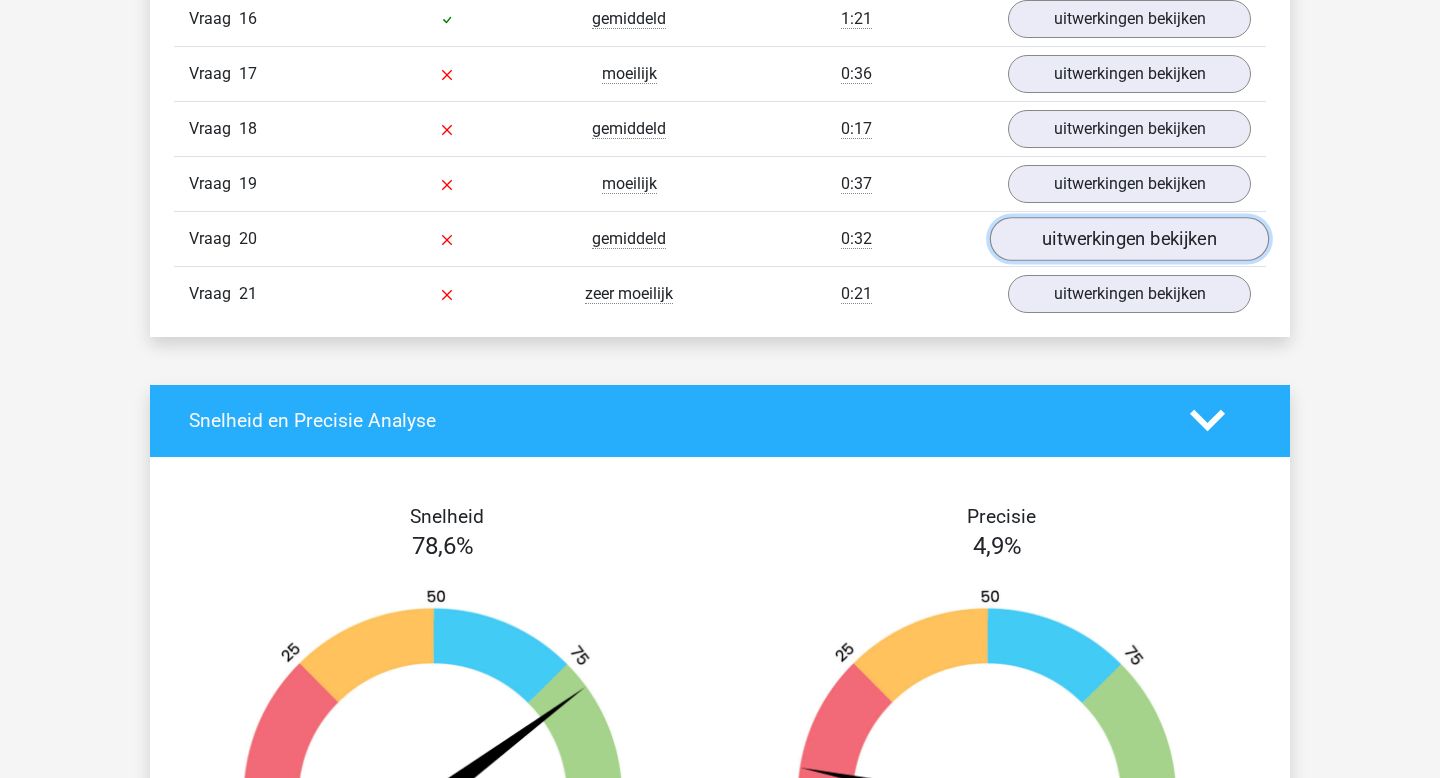 click on "uitwerkingen bekijken" at bounding box center (1129, 239) 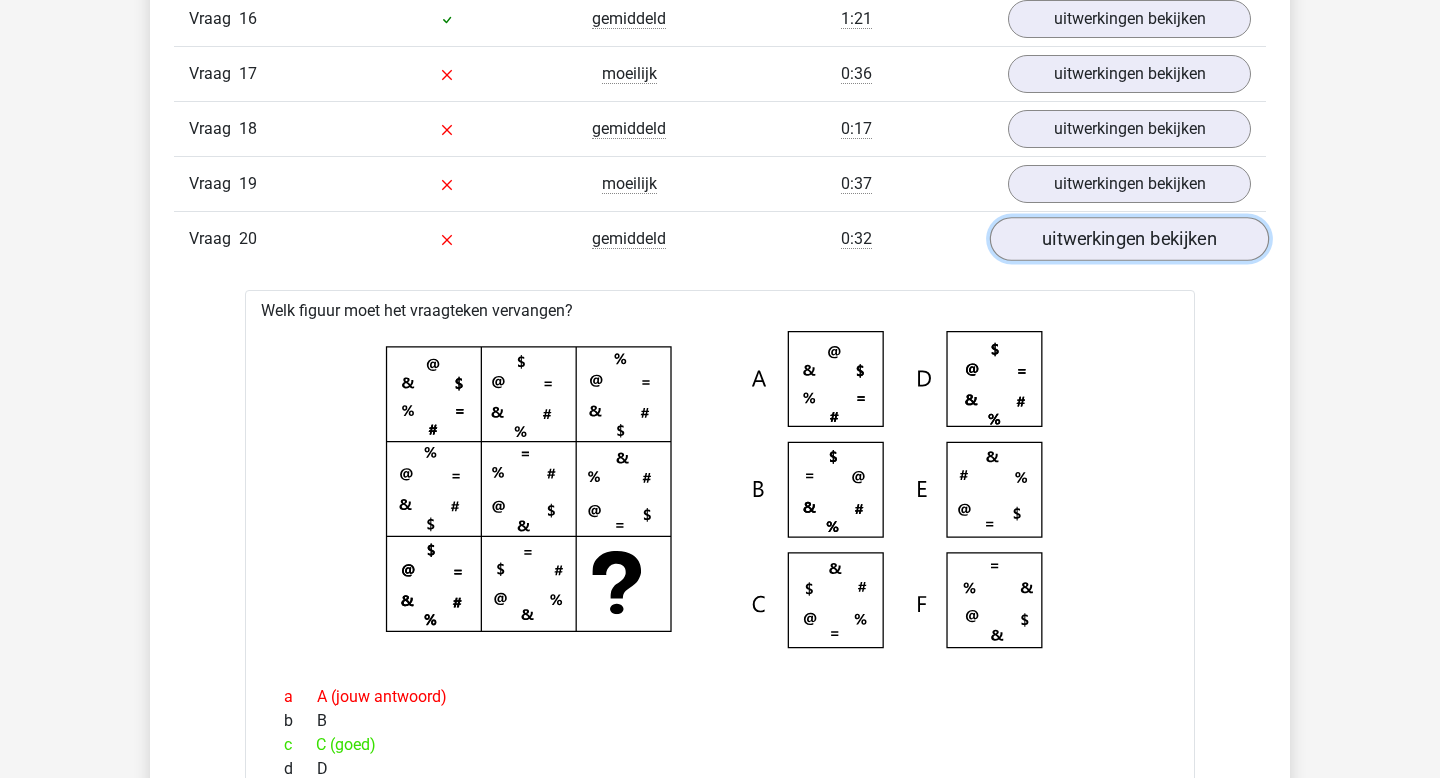 click on "uitwerkingen bekijken" at bounding box center (1129, 239) 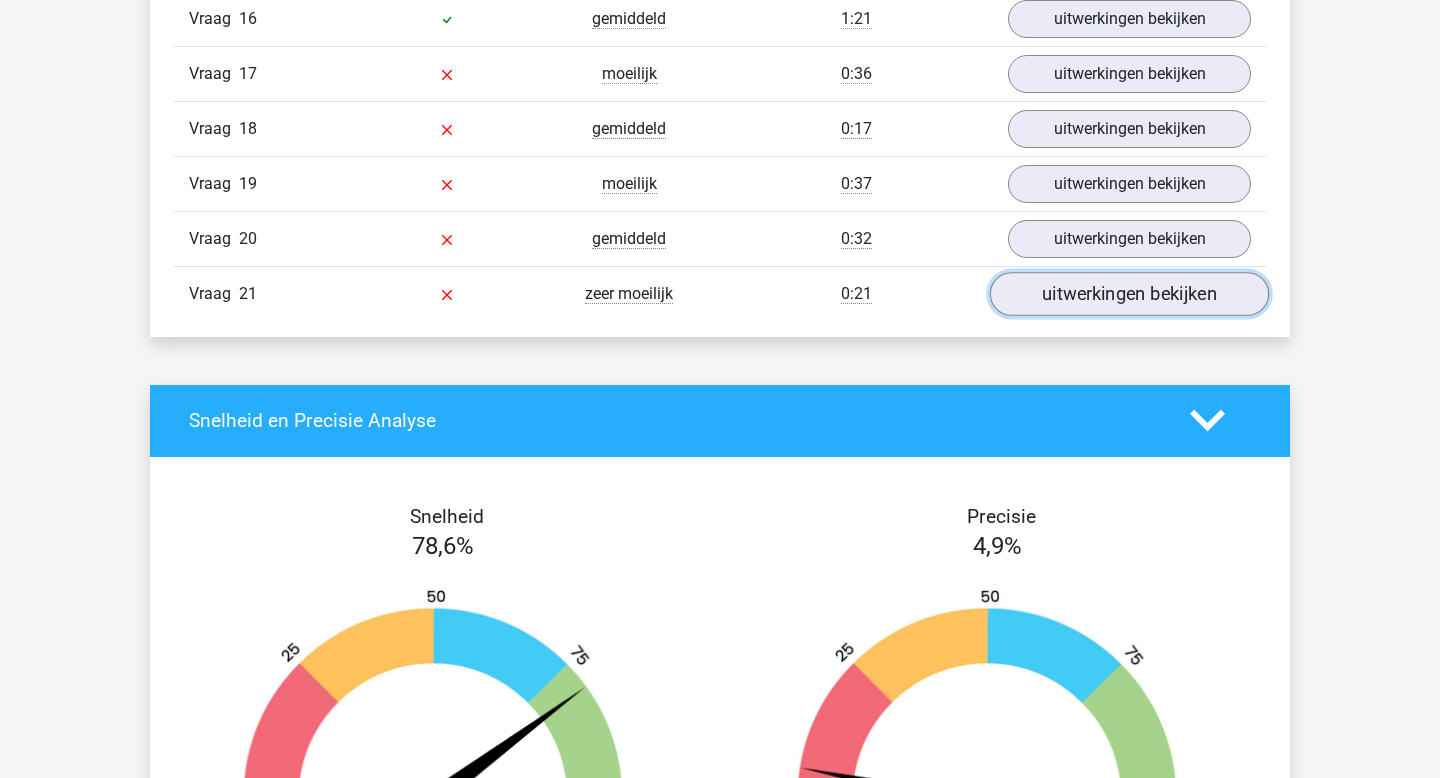 click on "uitwerkingen bekijken" at bounding box center (1129, 294) 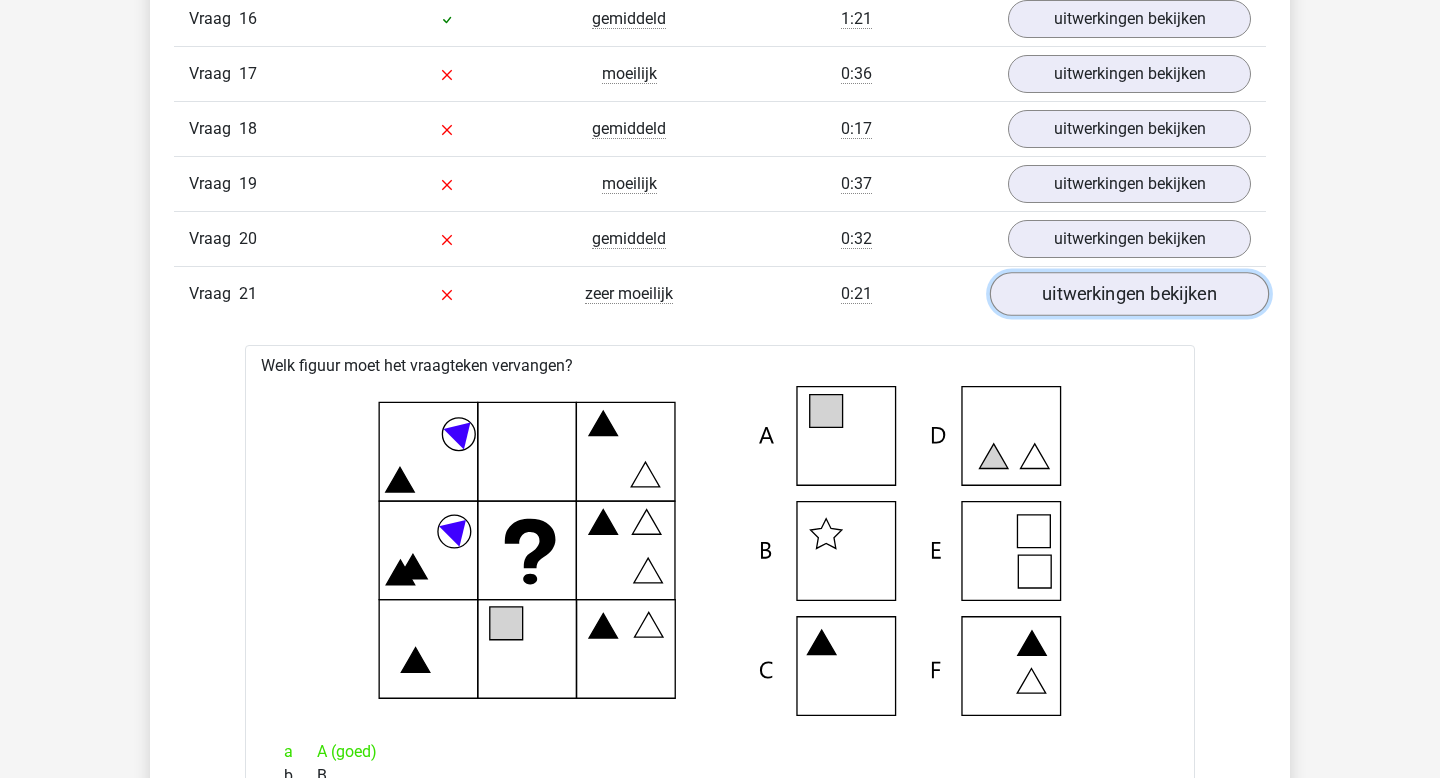 click on "uitwerkingen bekijken" at bounding box center [1129, 294] 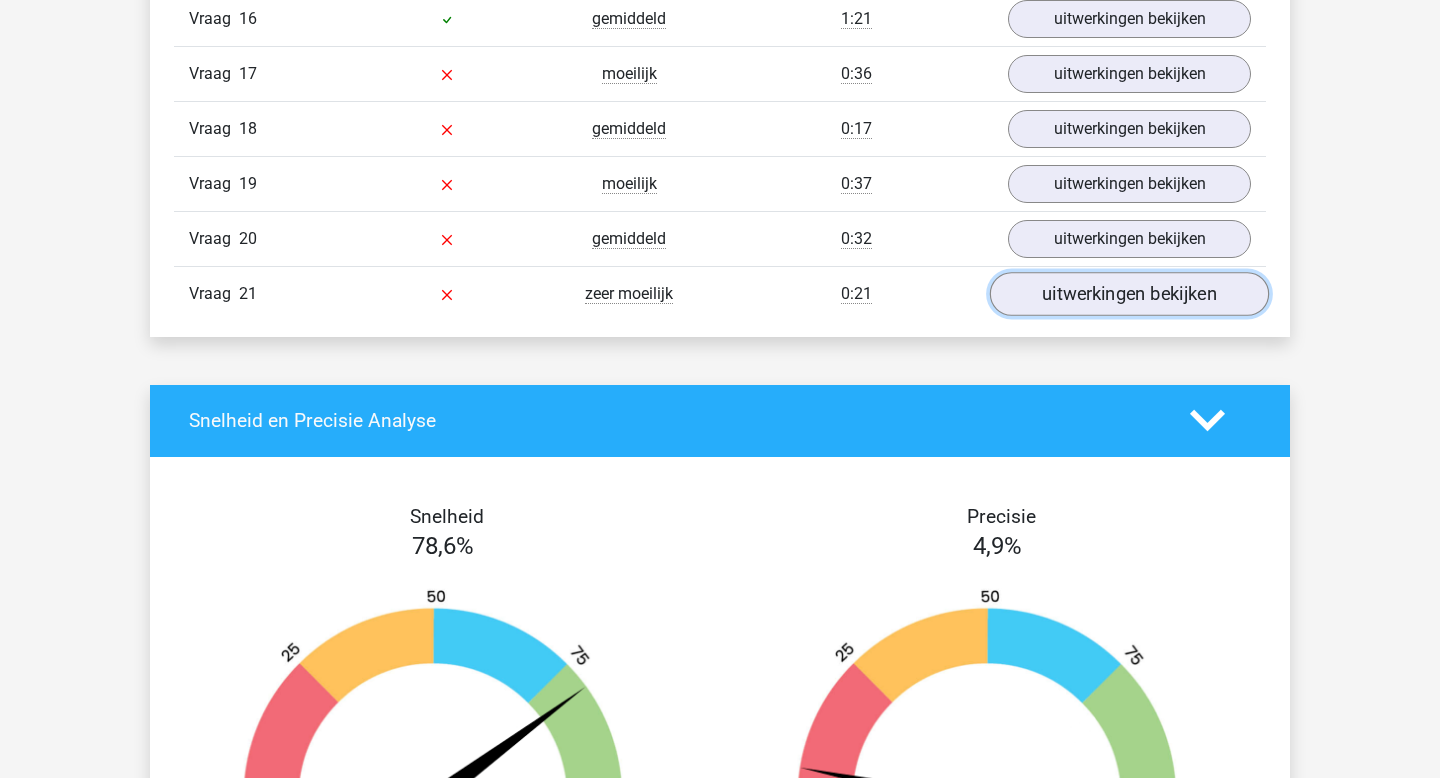 click on "uitwerkingen bekijken" at bounding box center [1129, 294] 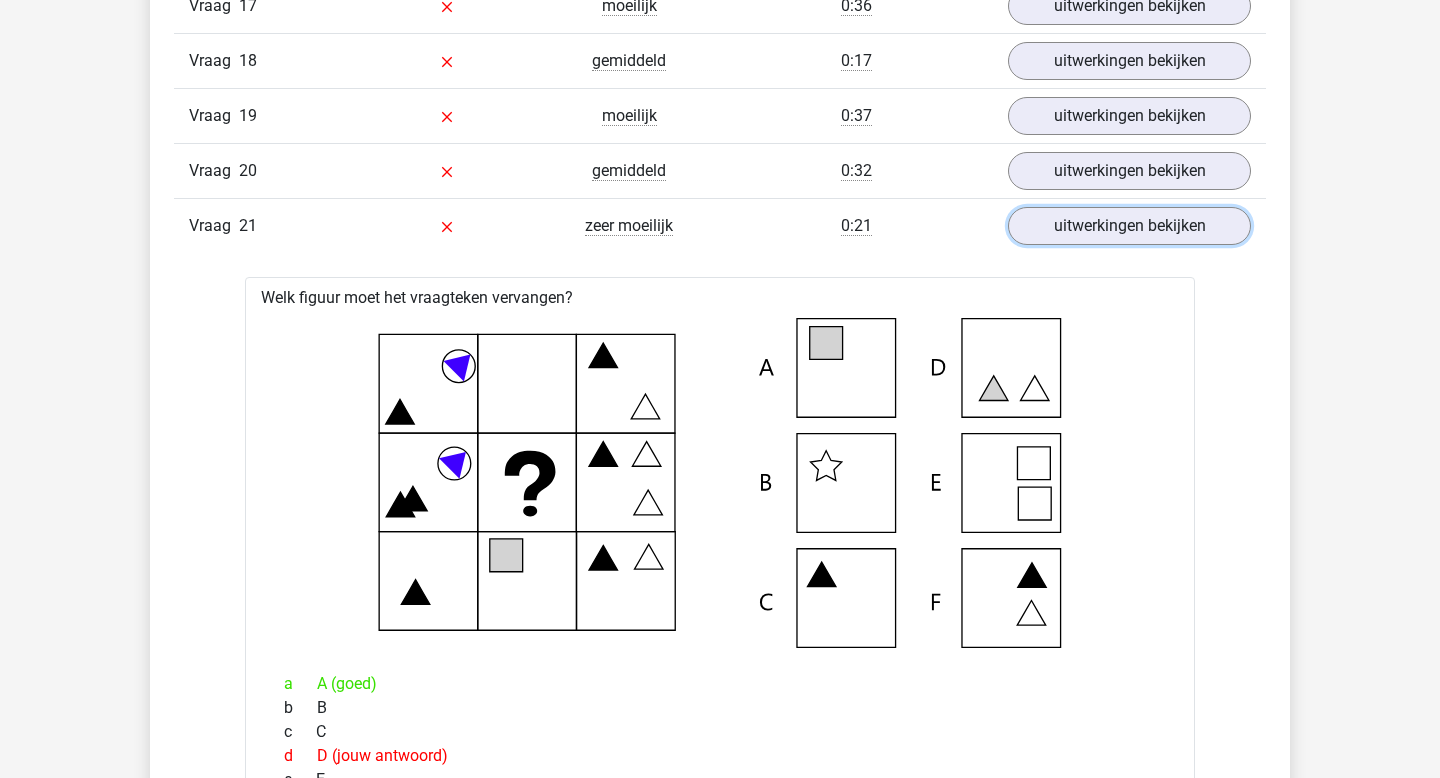 scroll, scrollTop: 2611, scrollLeft: 0, axis: vertical 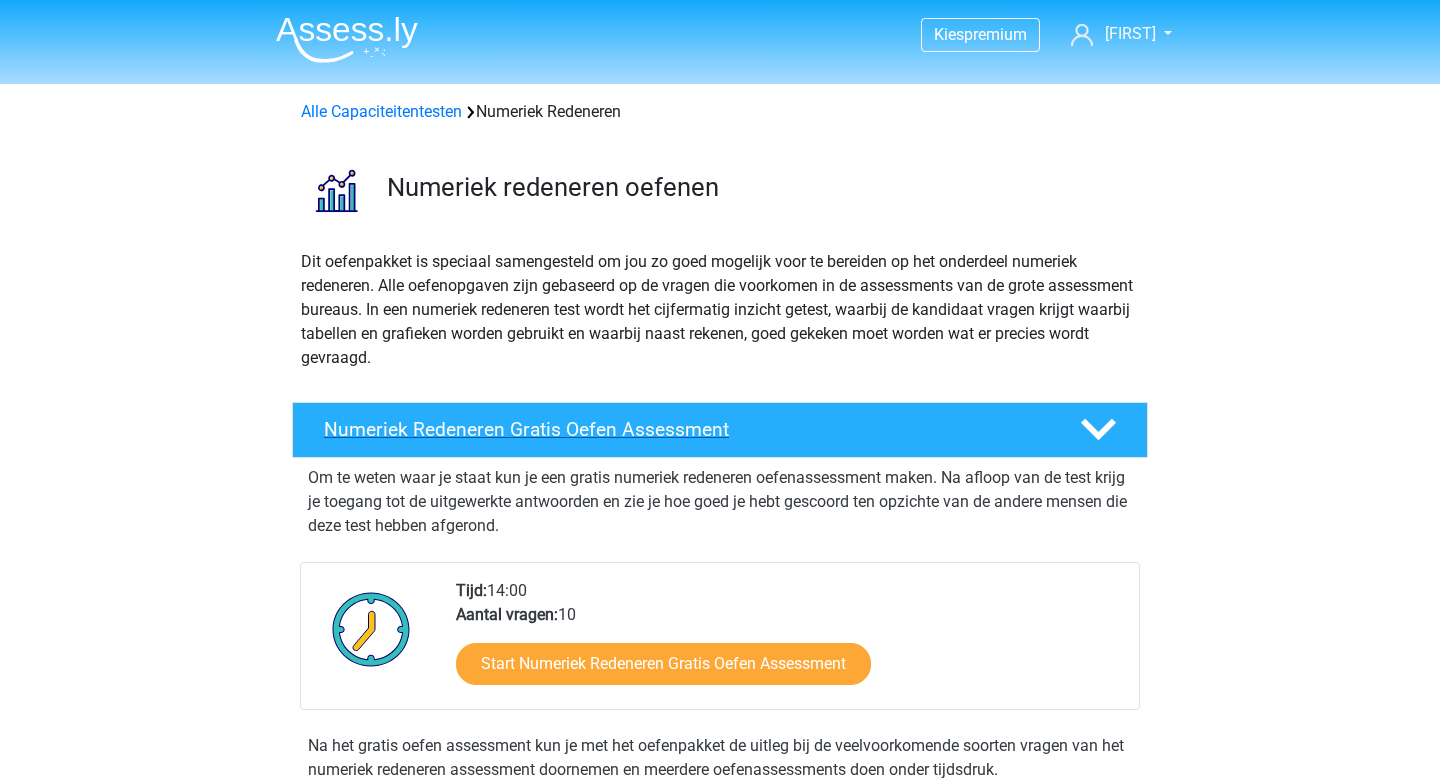 click on "Numeriek Redeneren
Gratis Oefen Assessment" at bounding box center [720, 430] 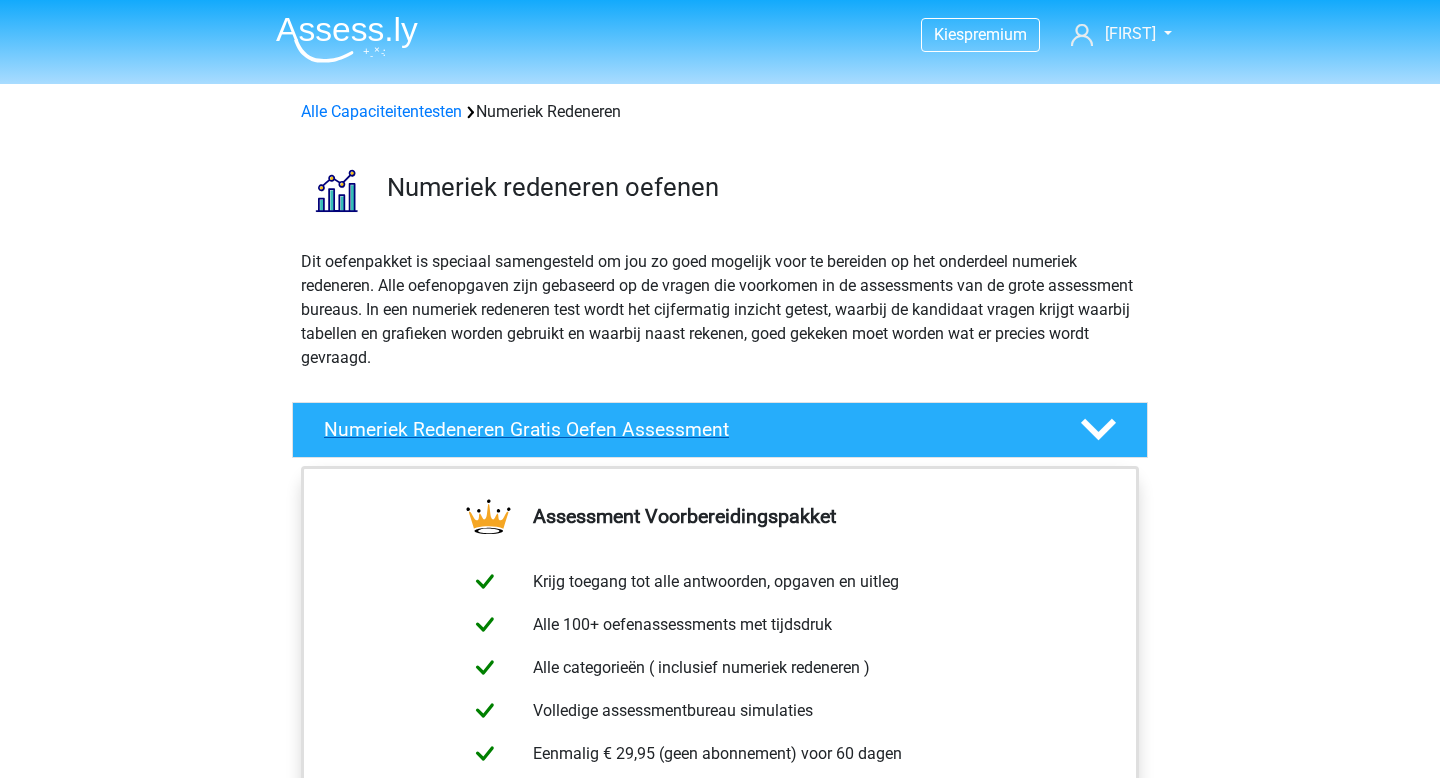 click on "Numeriek Redeneren
Gratis Oefen Assessment" at bounding box center [720, 430] 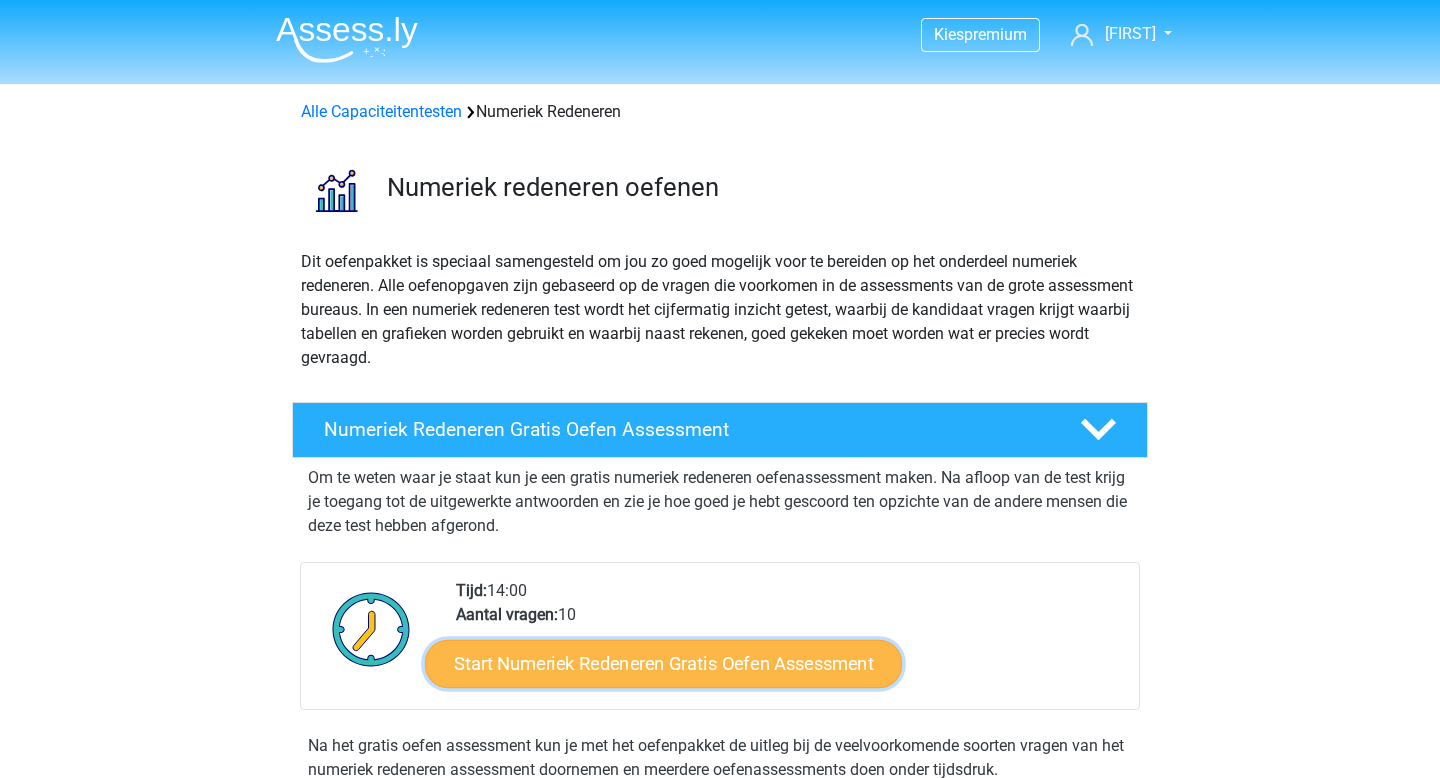 click on "Start Numeriek Redeneren
Gratis Oefen Assessment" at bounding box center [663, 663] 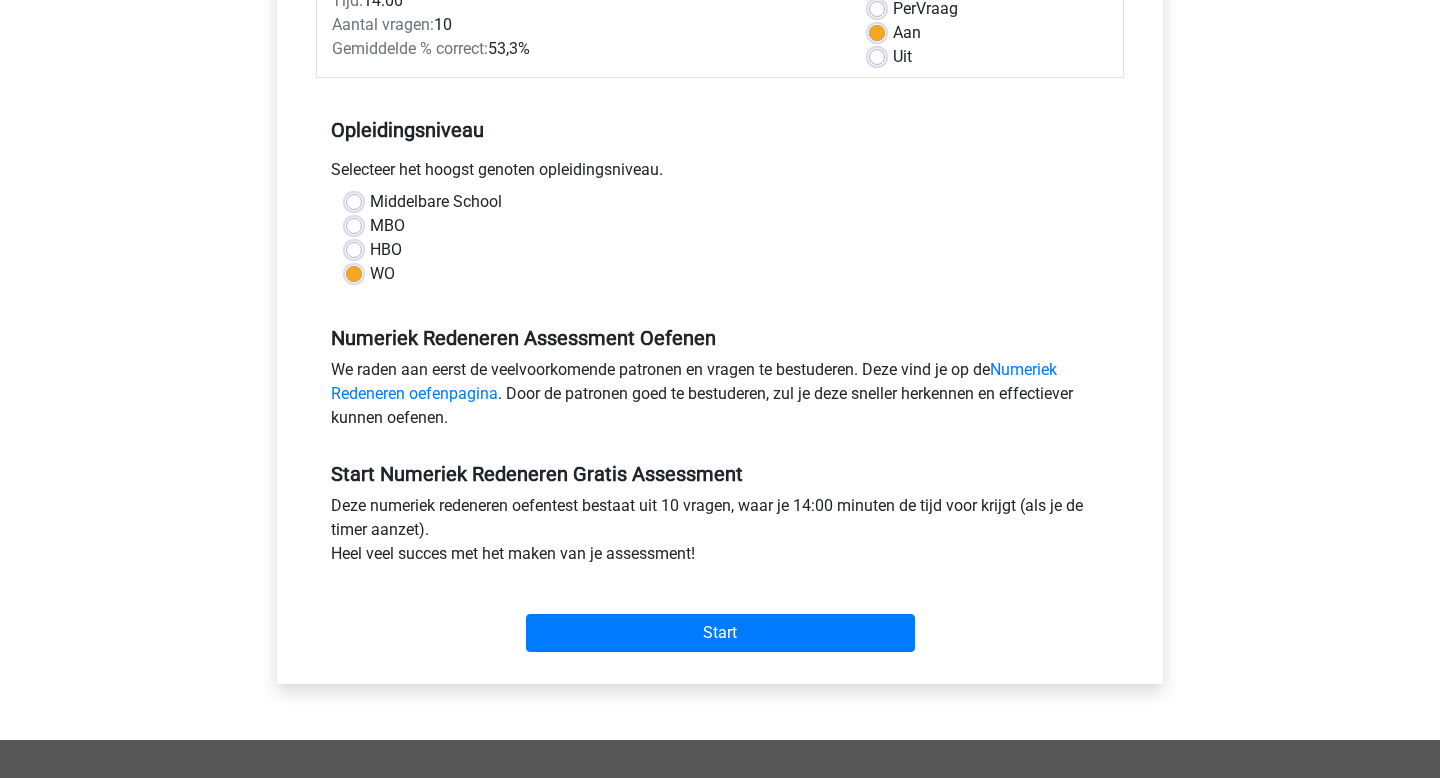 scroll, scrollTop: 324, scrollLeft: 0, axis: vertical 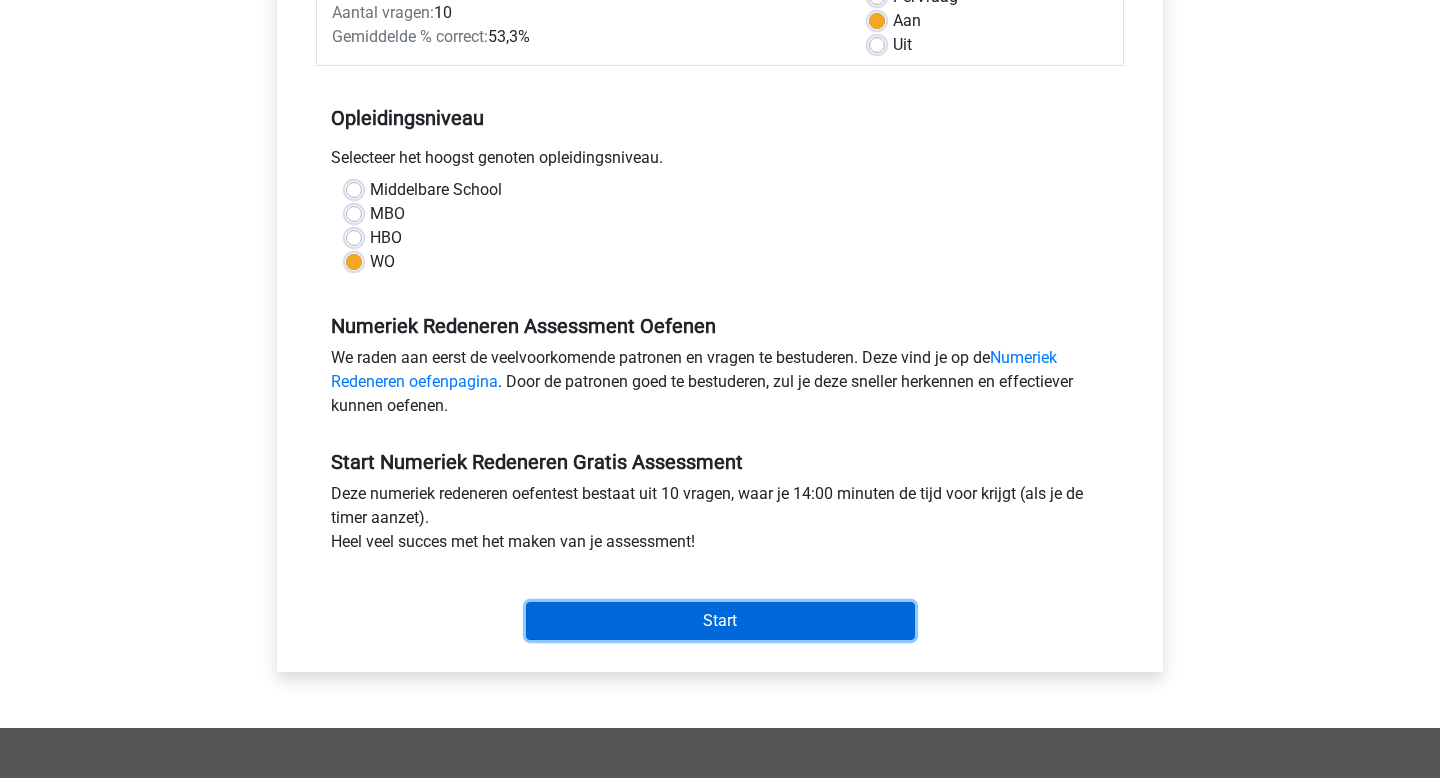 click on "Start" at bounding box center (720, 621) 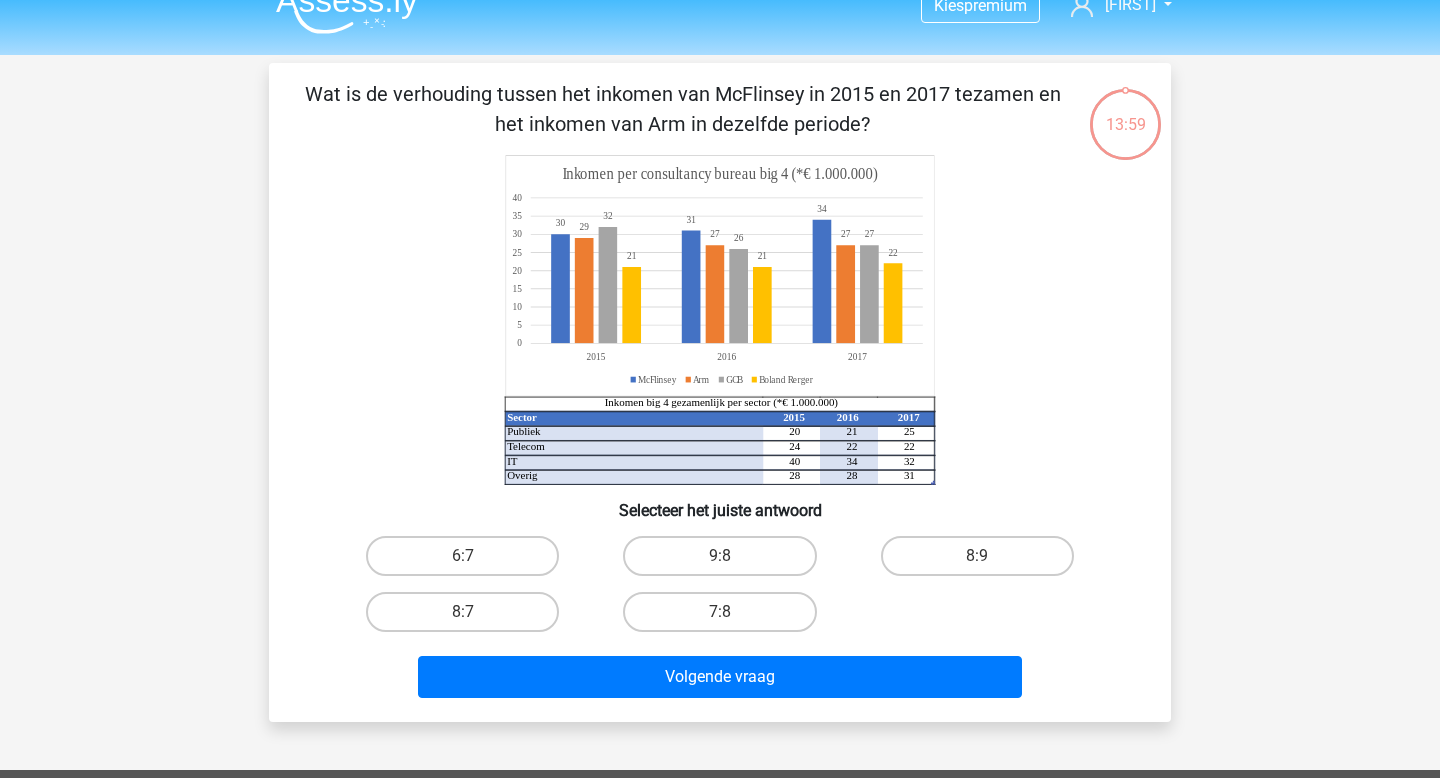 scroll, scrollTop: 33, scrollLeft: 0, axis: vertical 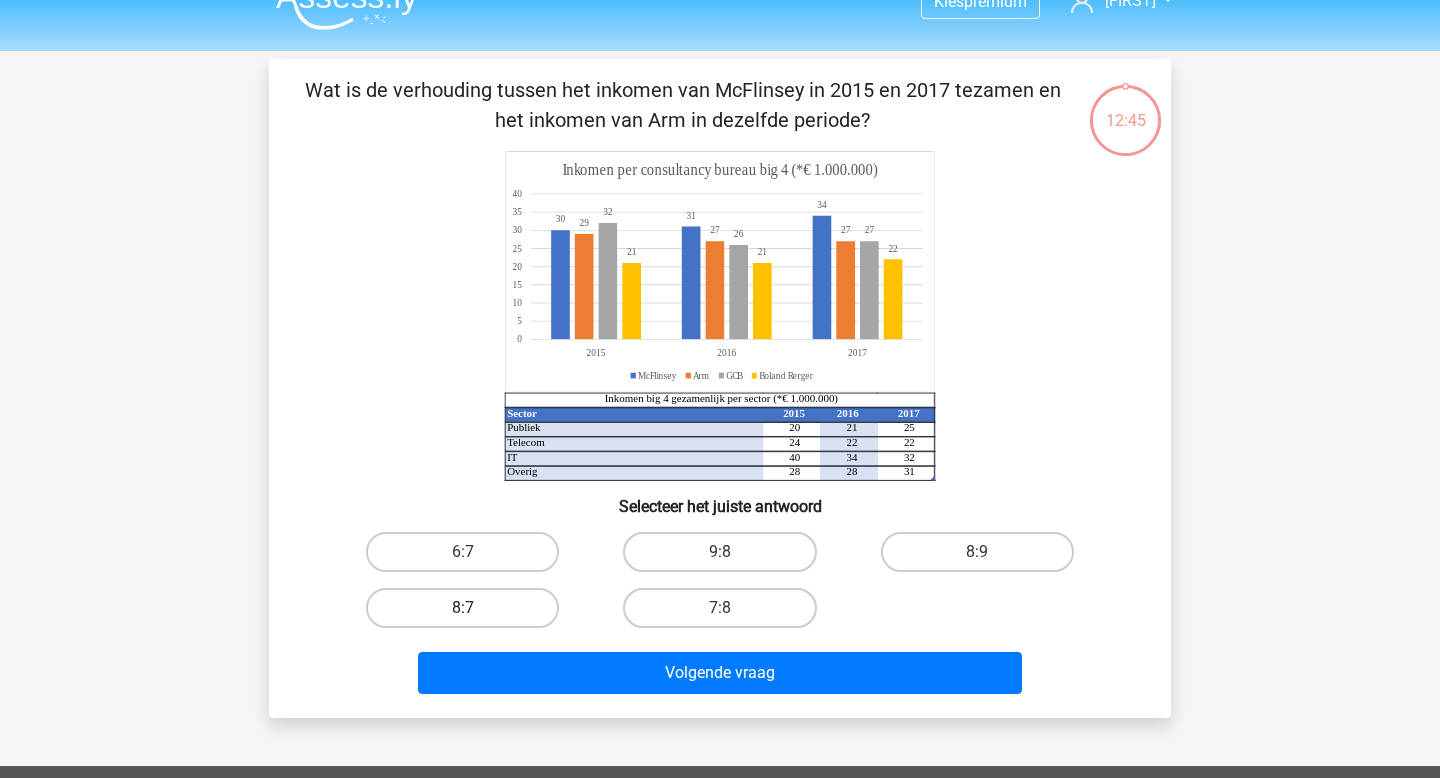 click on "8:7" at bounding box center (462, 608) 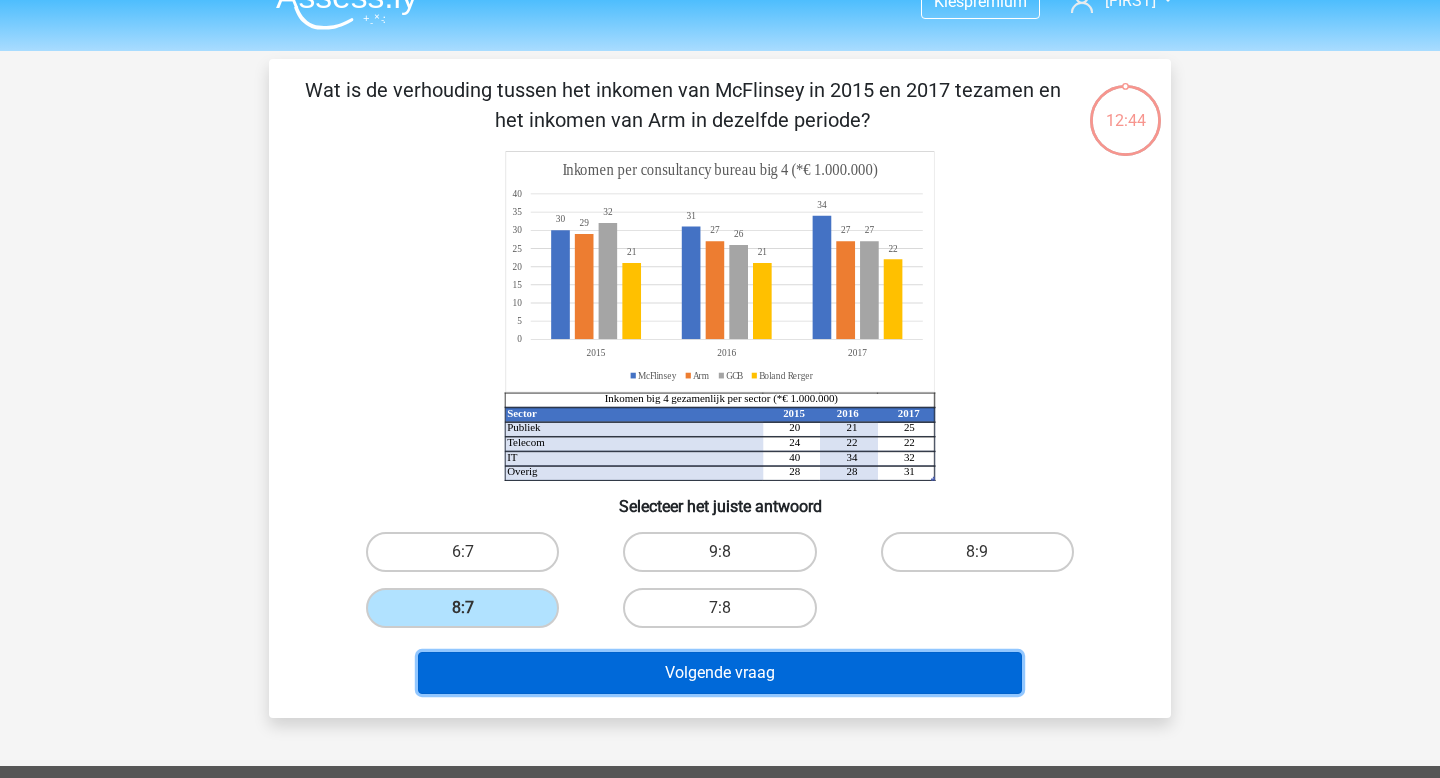 click on "Volgende vraag" at bounding box center [720, 673] 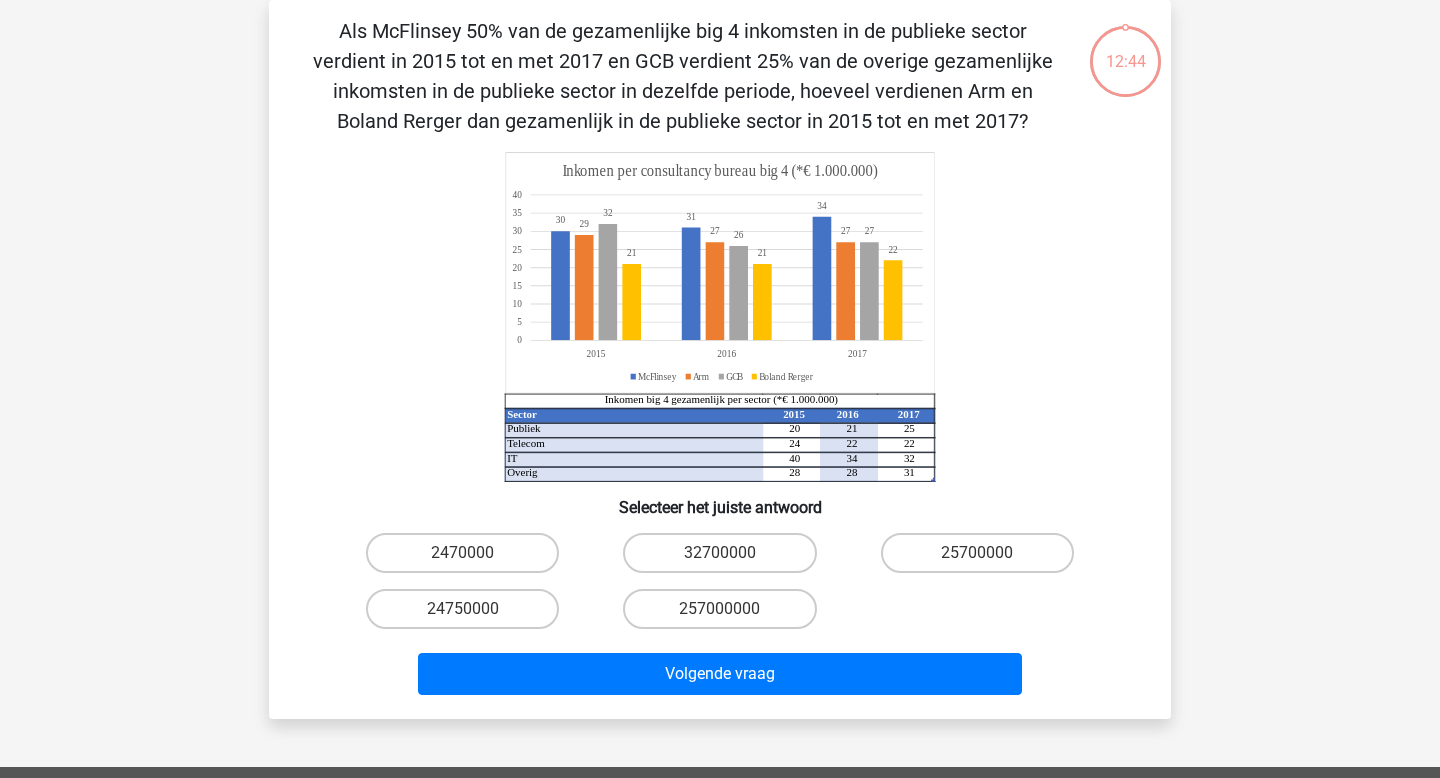 scroll, scrollTop: 20, scrollLeft: 0, axis: vertical 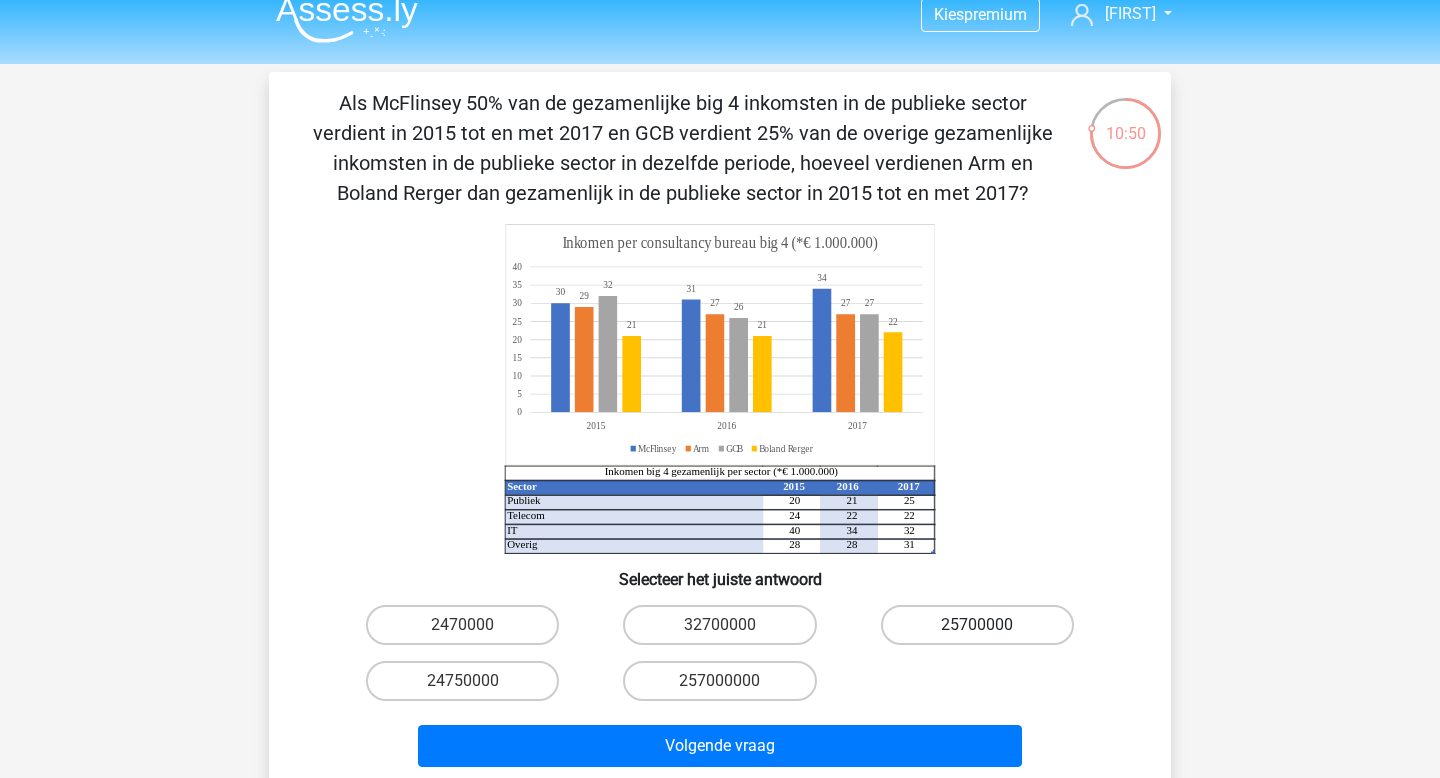 click on "25700000" at bounding box center (977, 625) 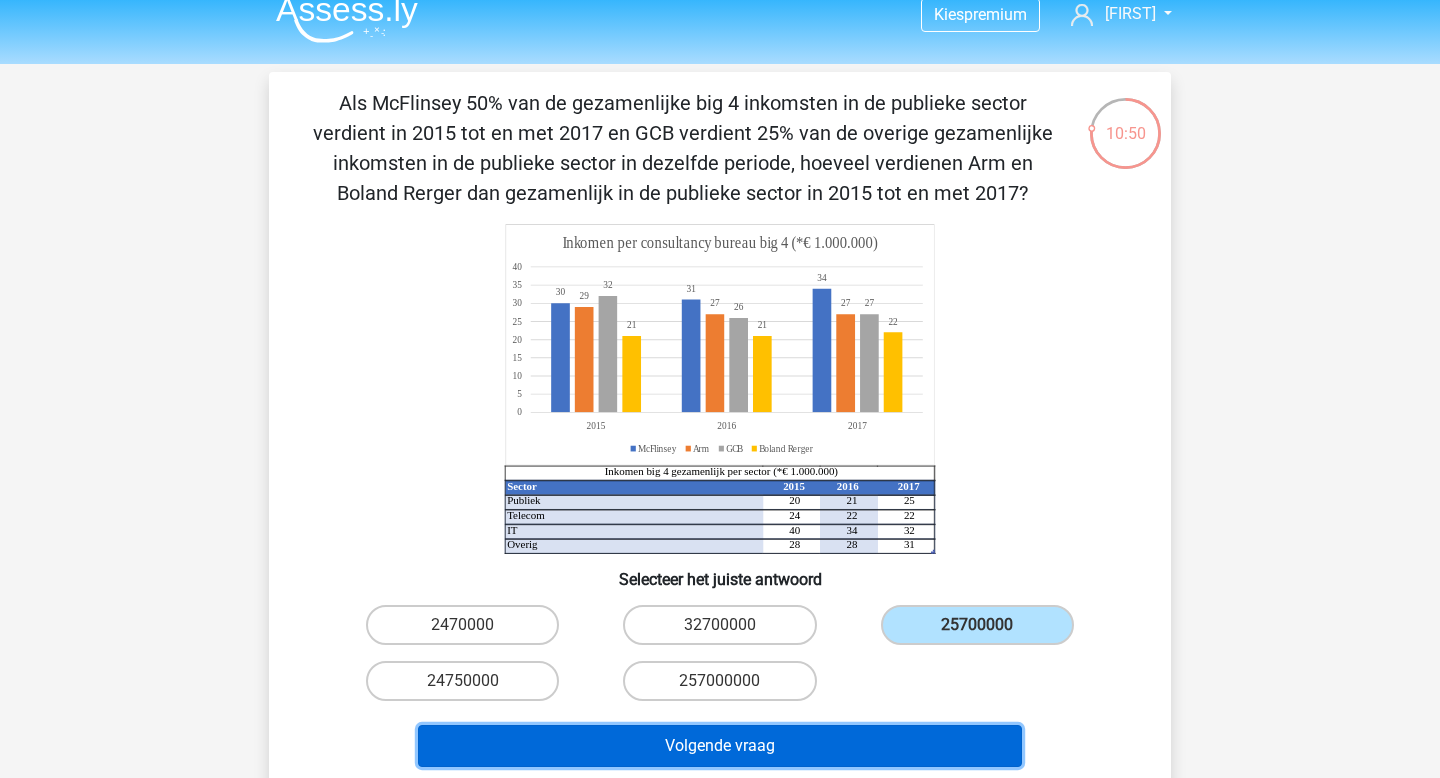 click on "Volgende vraag" at bounding box center (720, 746) 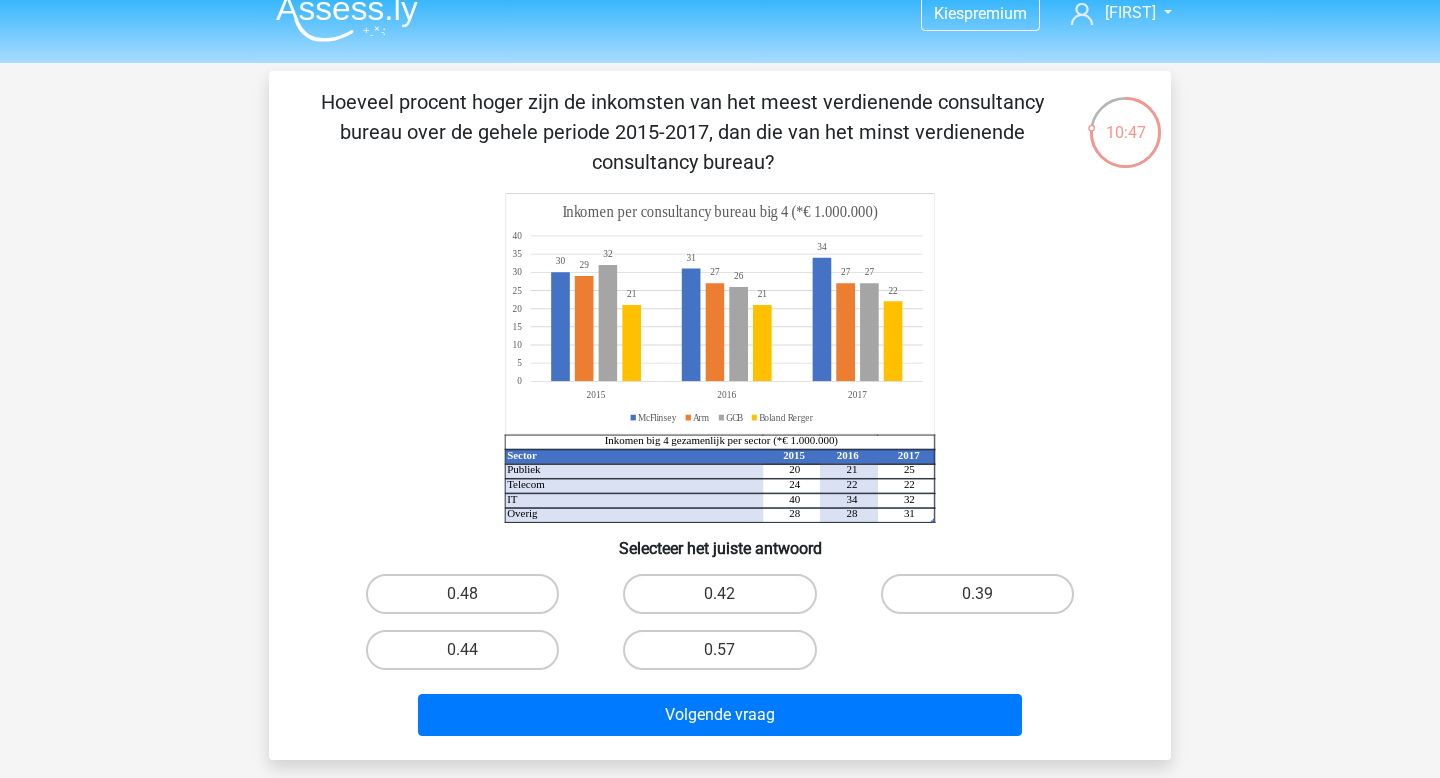 scroll, scrollTop: 35, scrollLeft: 0, axis: vertical 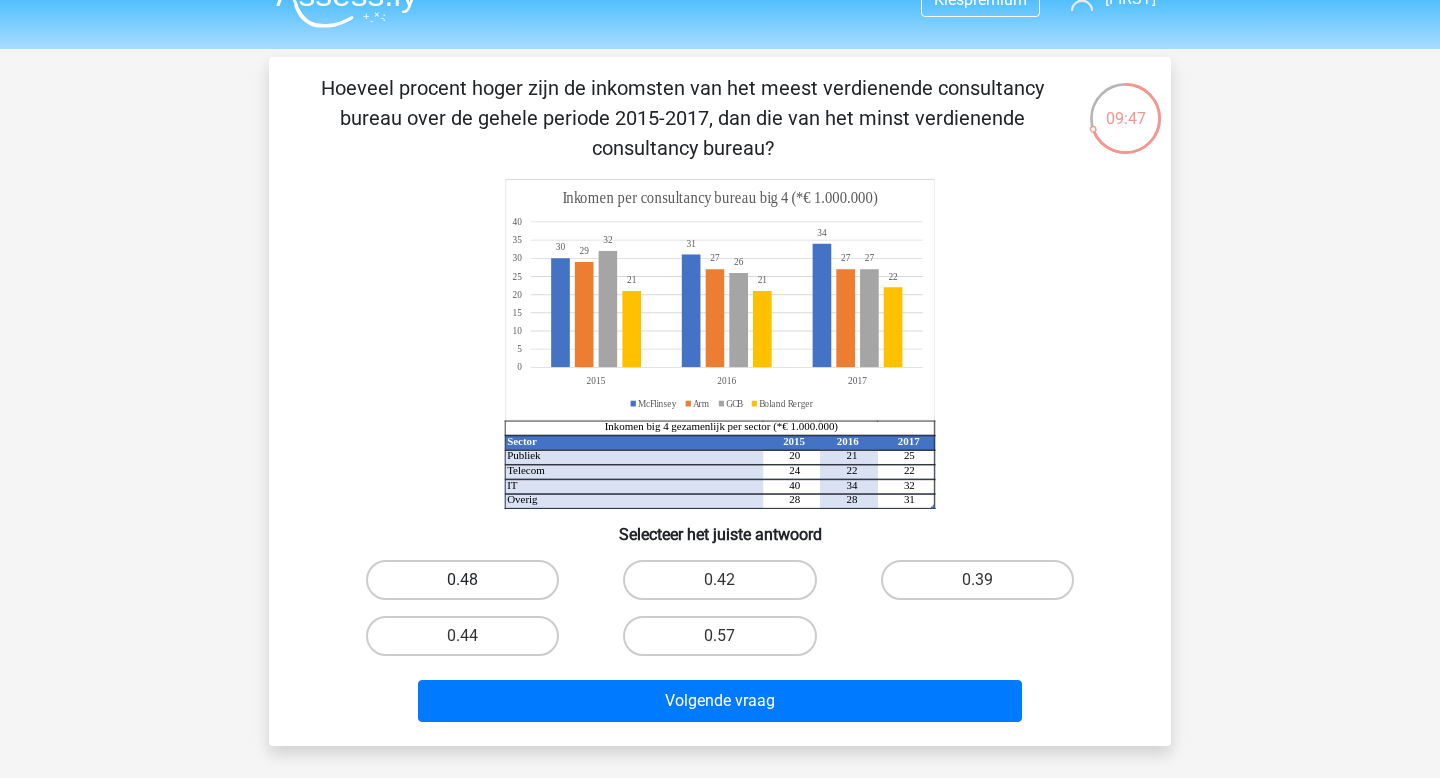 click on "0.48" at bounding box center (462, 580) 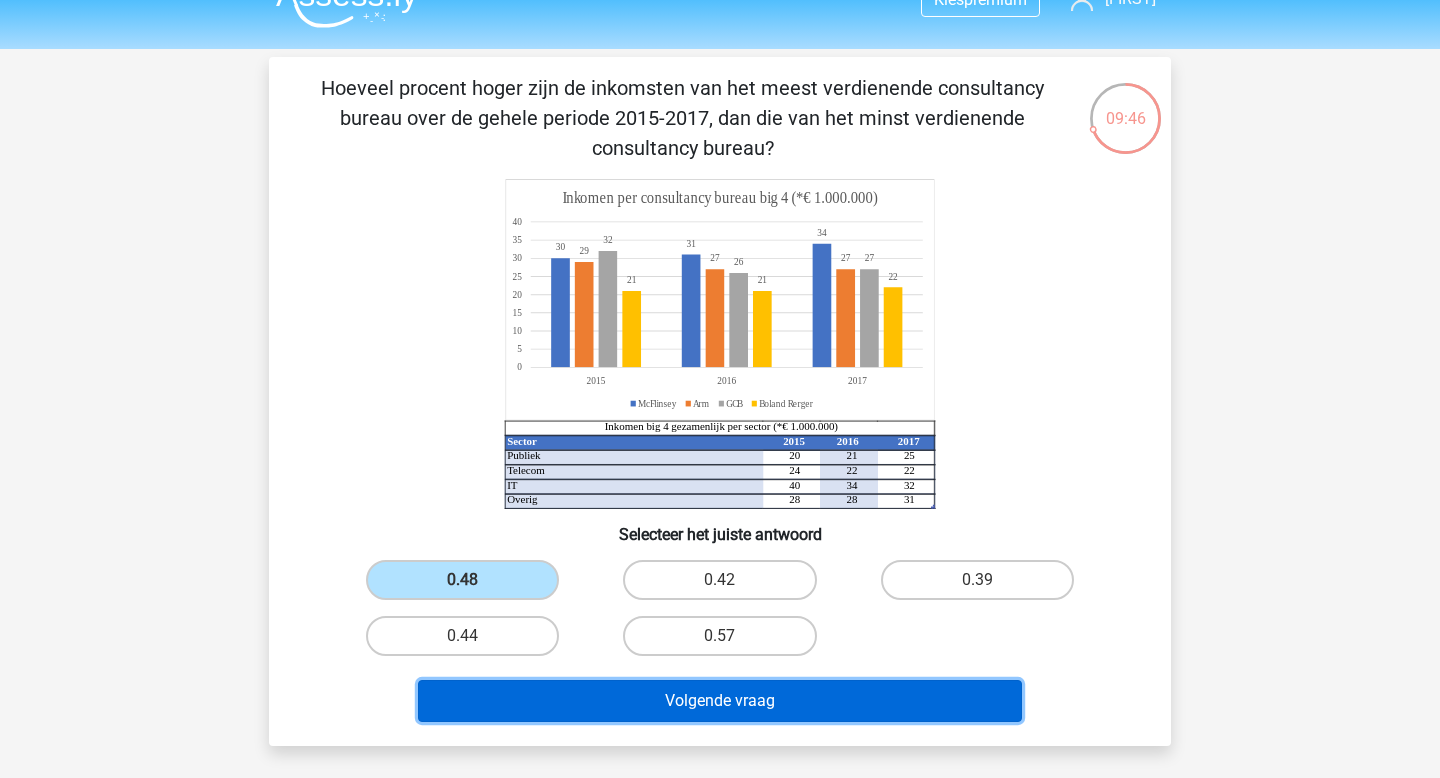 click on "Volgende vraag" at bounding box center (720, 701) 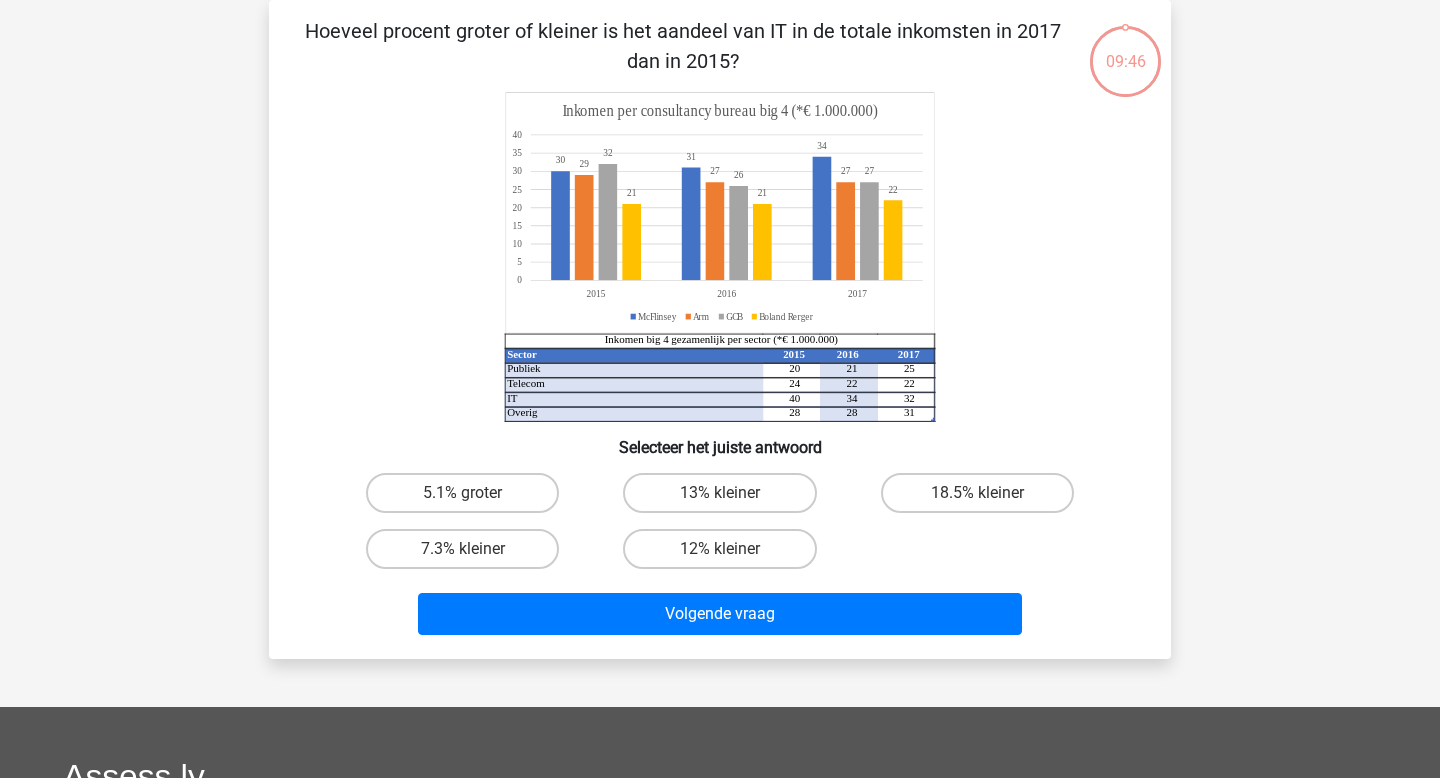 scroll, scrollTop: 0, scrollLeft: 0, axis: both 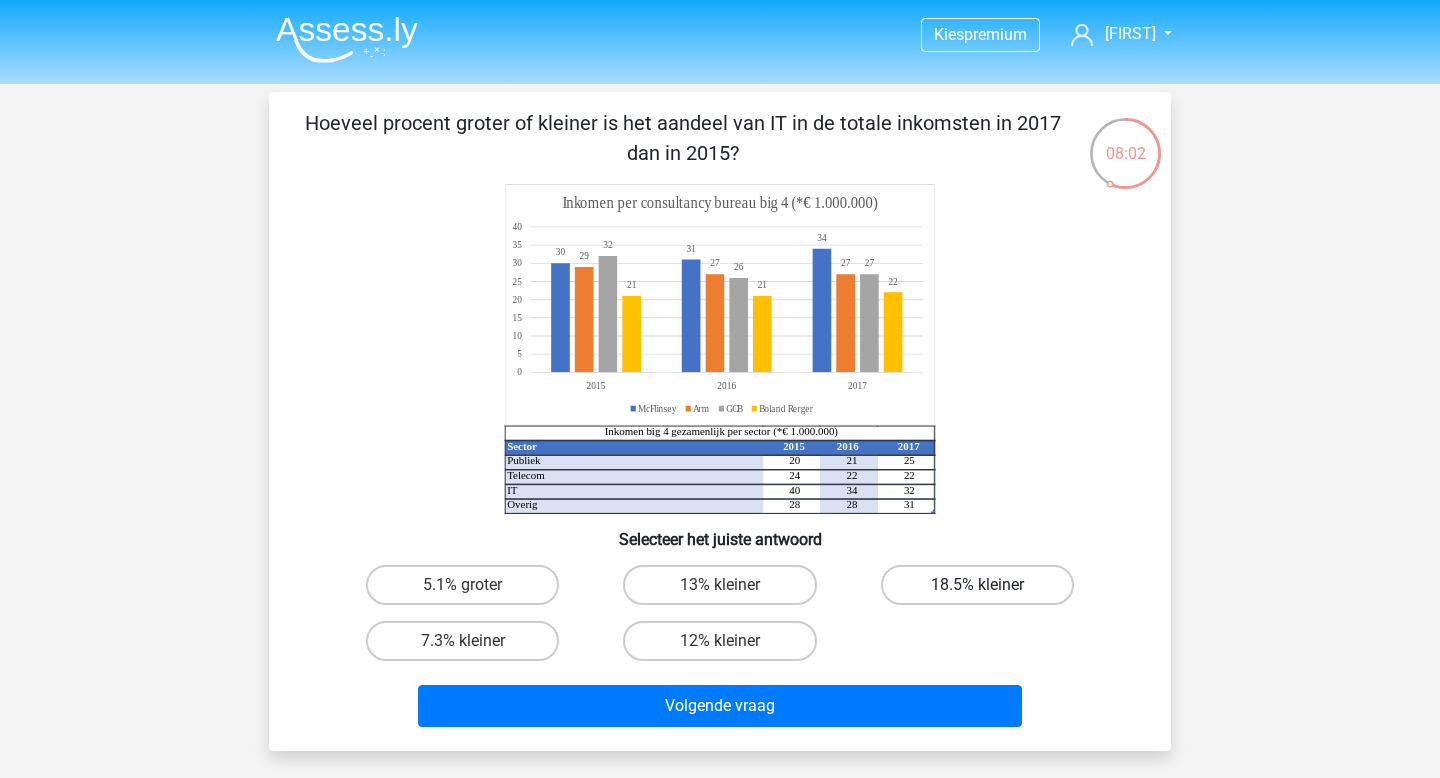 click on "18.5% kleiner" at bounding box center (977, 585) 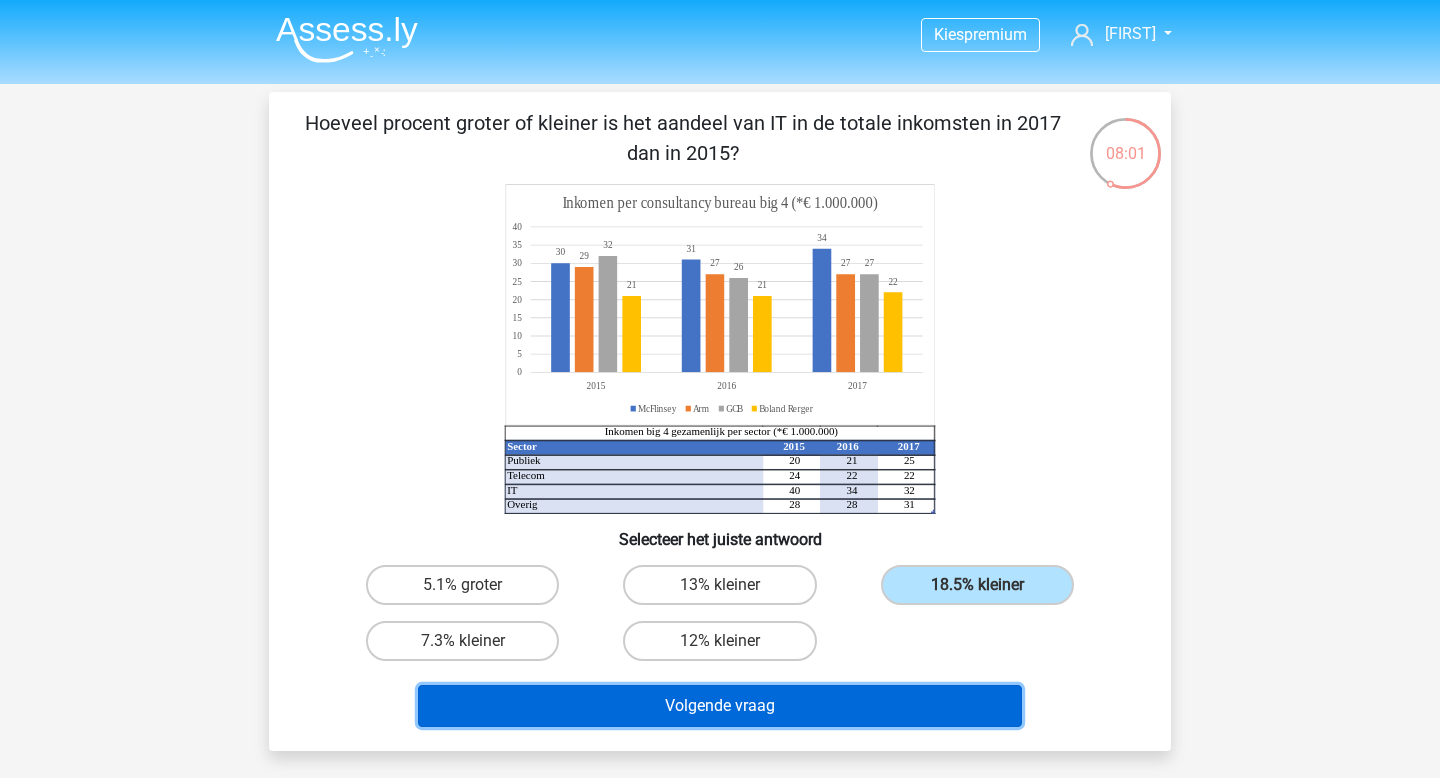 click on "Volgende vraag" at bounding box center [720, 706] 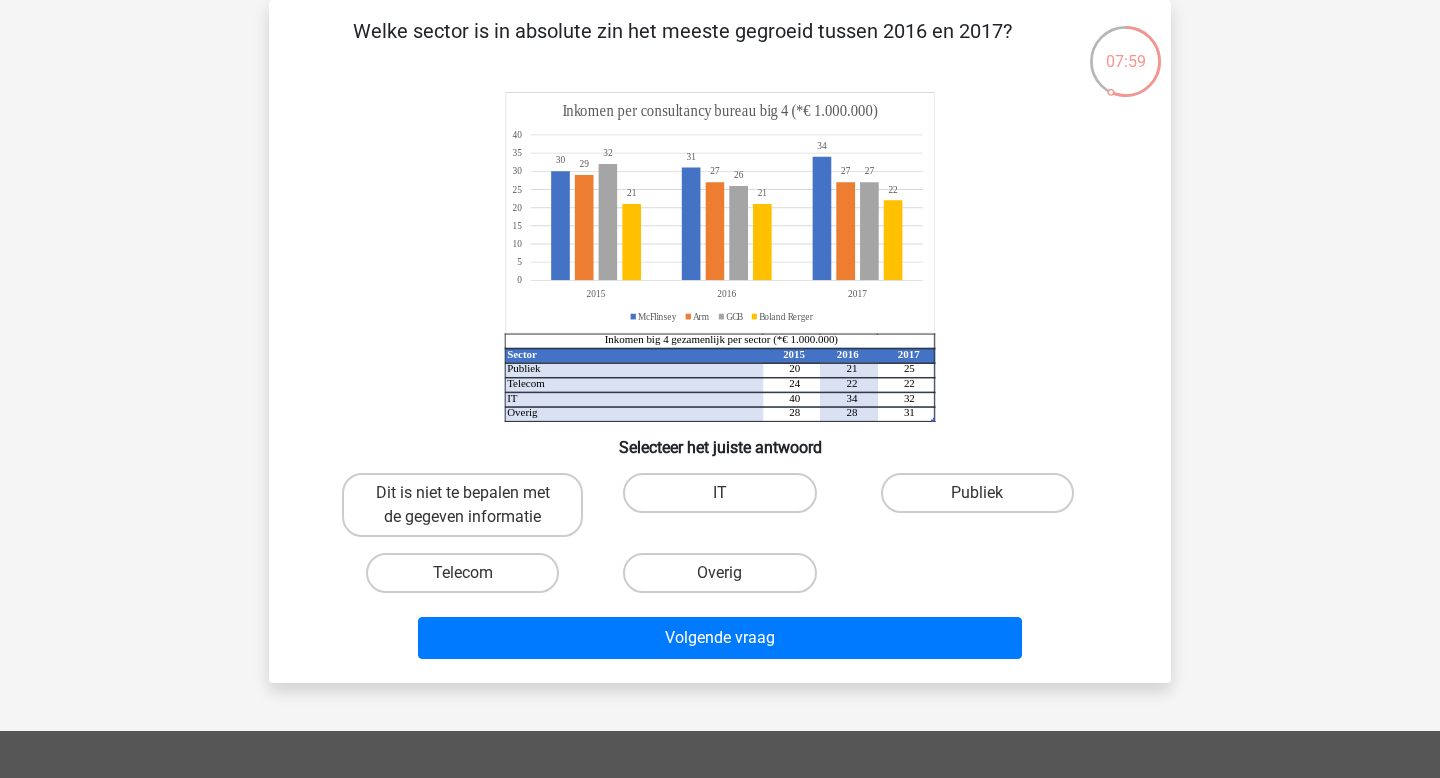 scroll, scrollTop: 0, scrollLeft: 0, axis: both 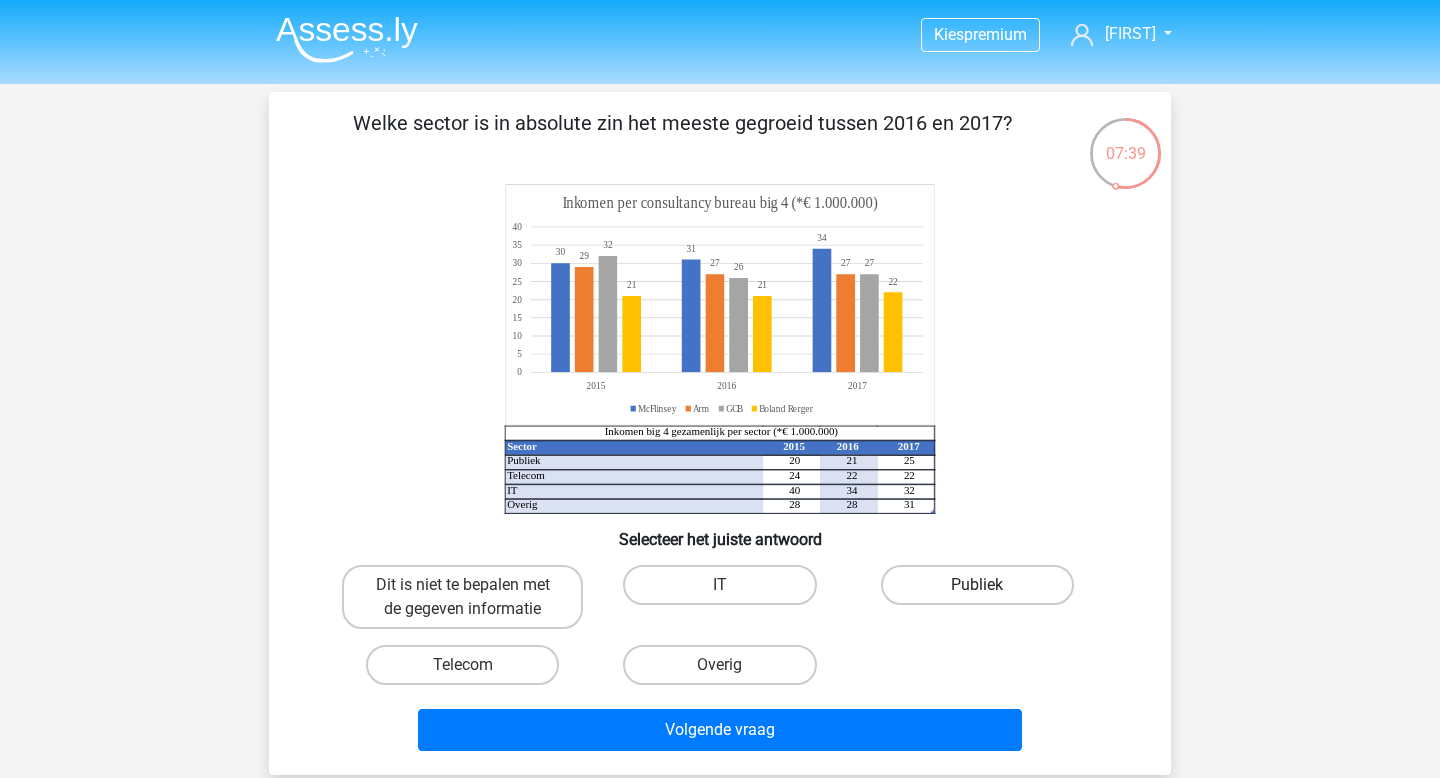 click on "Publiek" at bounding box center [977, 585] 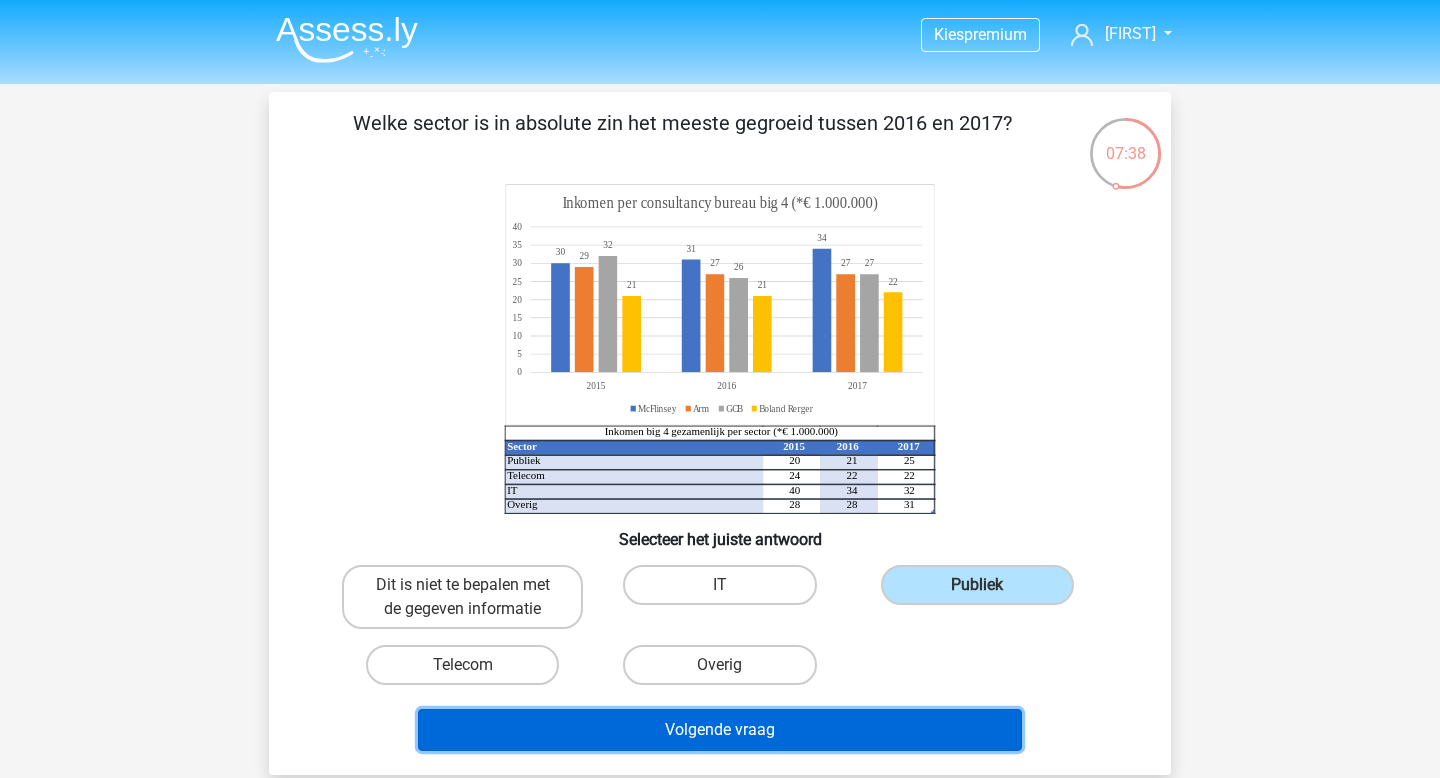 click on "Volgende vraag" at bounding box center (720, 730) 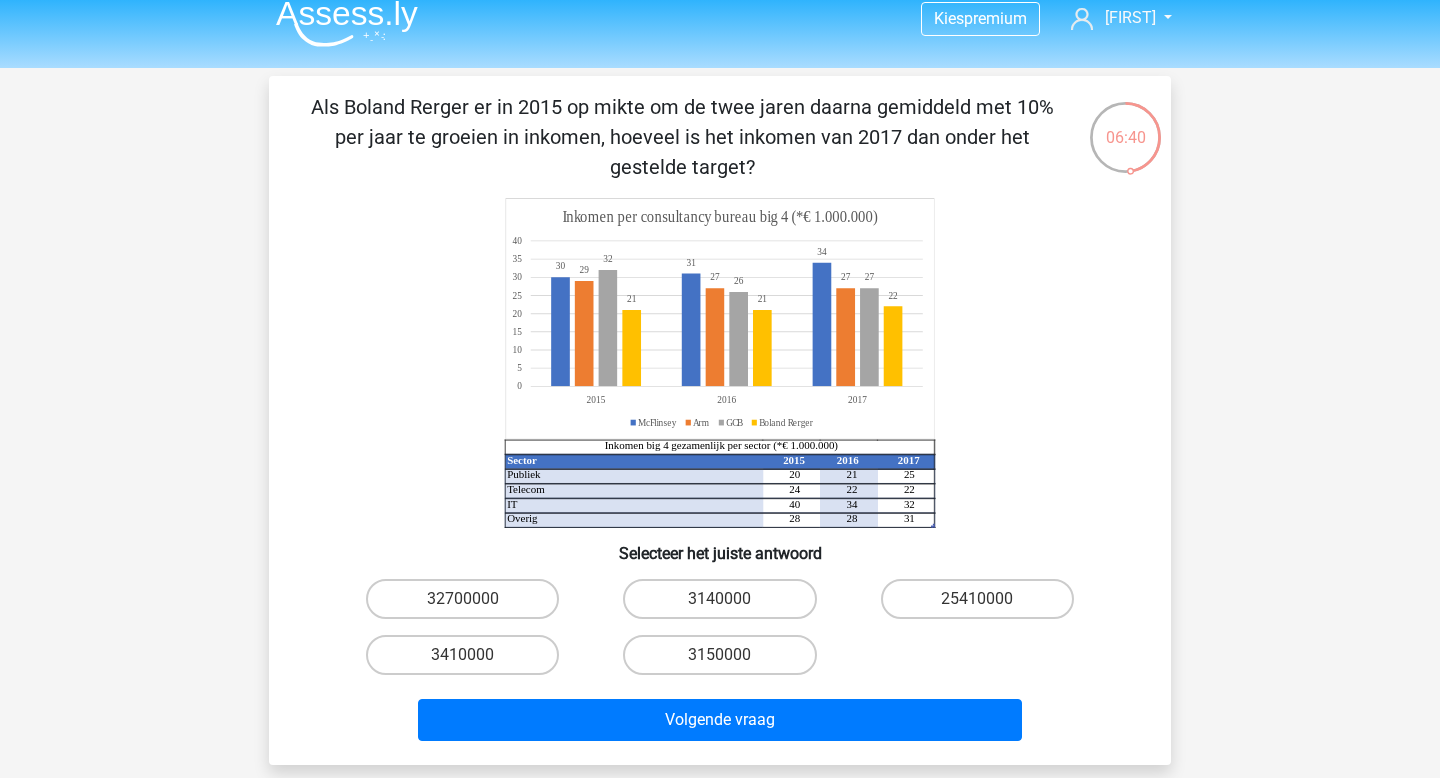 scroll, scrollTop: 18, scrollLeft: 0, axis: vertical 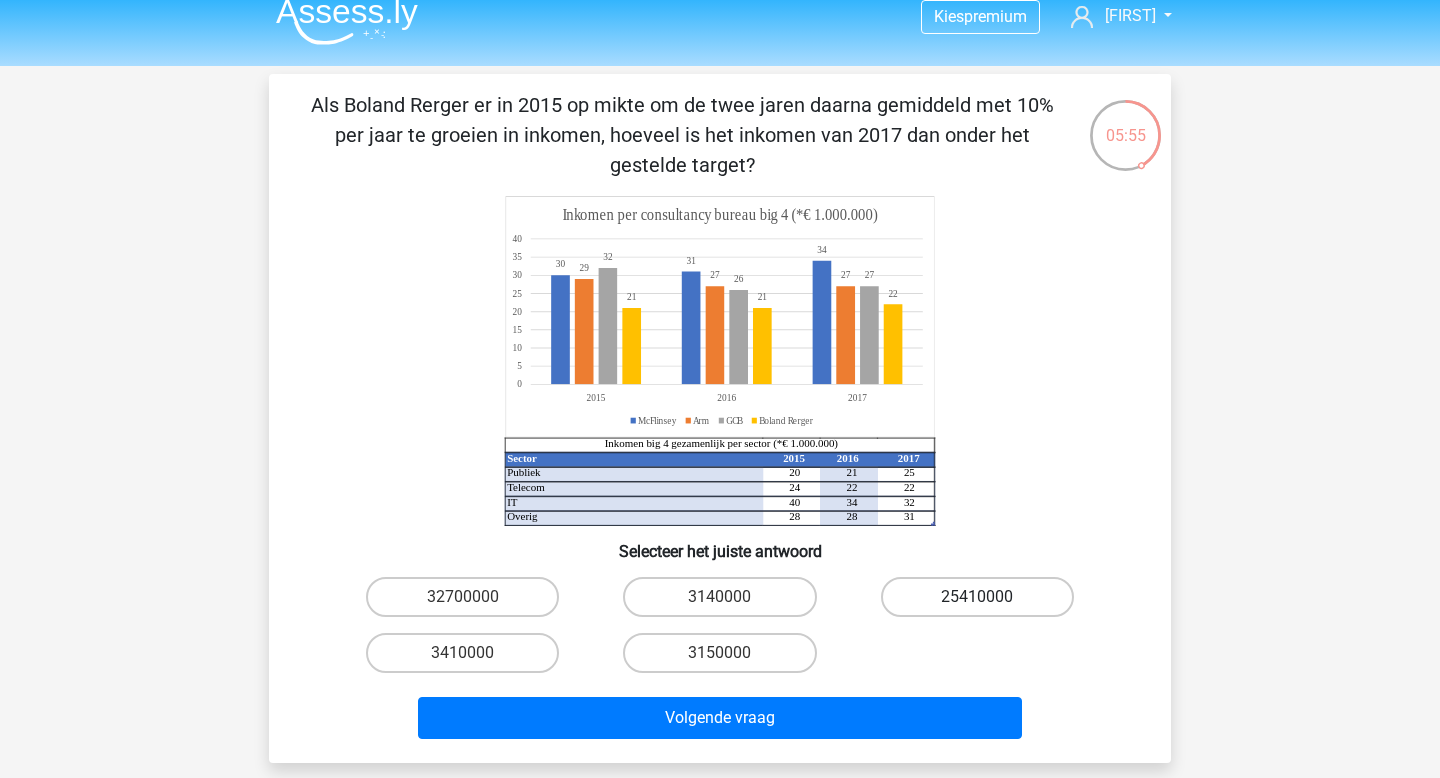 click on "25410000" at bounding box center (977, 597) 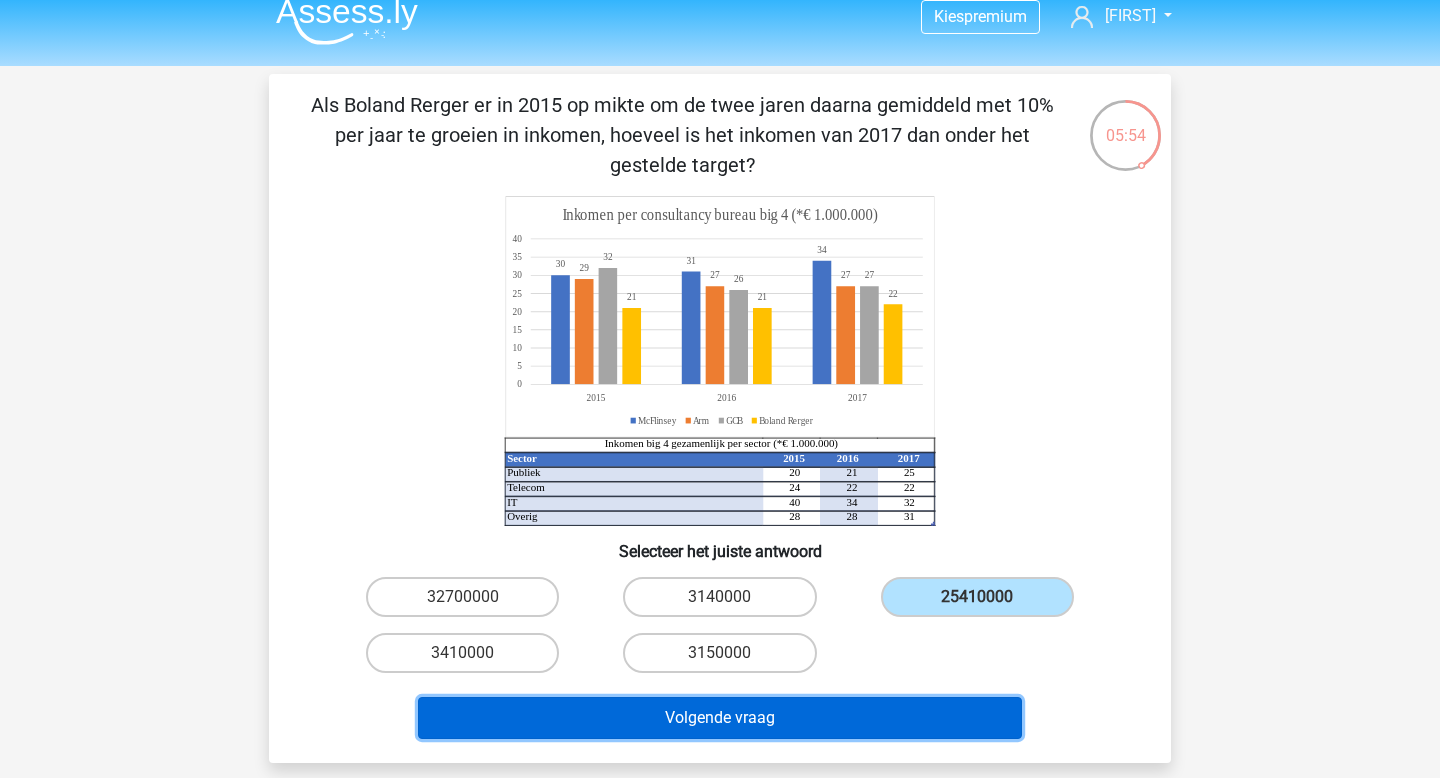 click on "Volgende vraag" at bounding box center [720, 718] 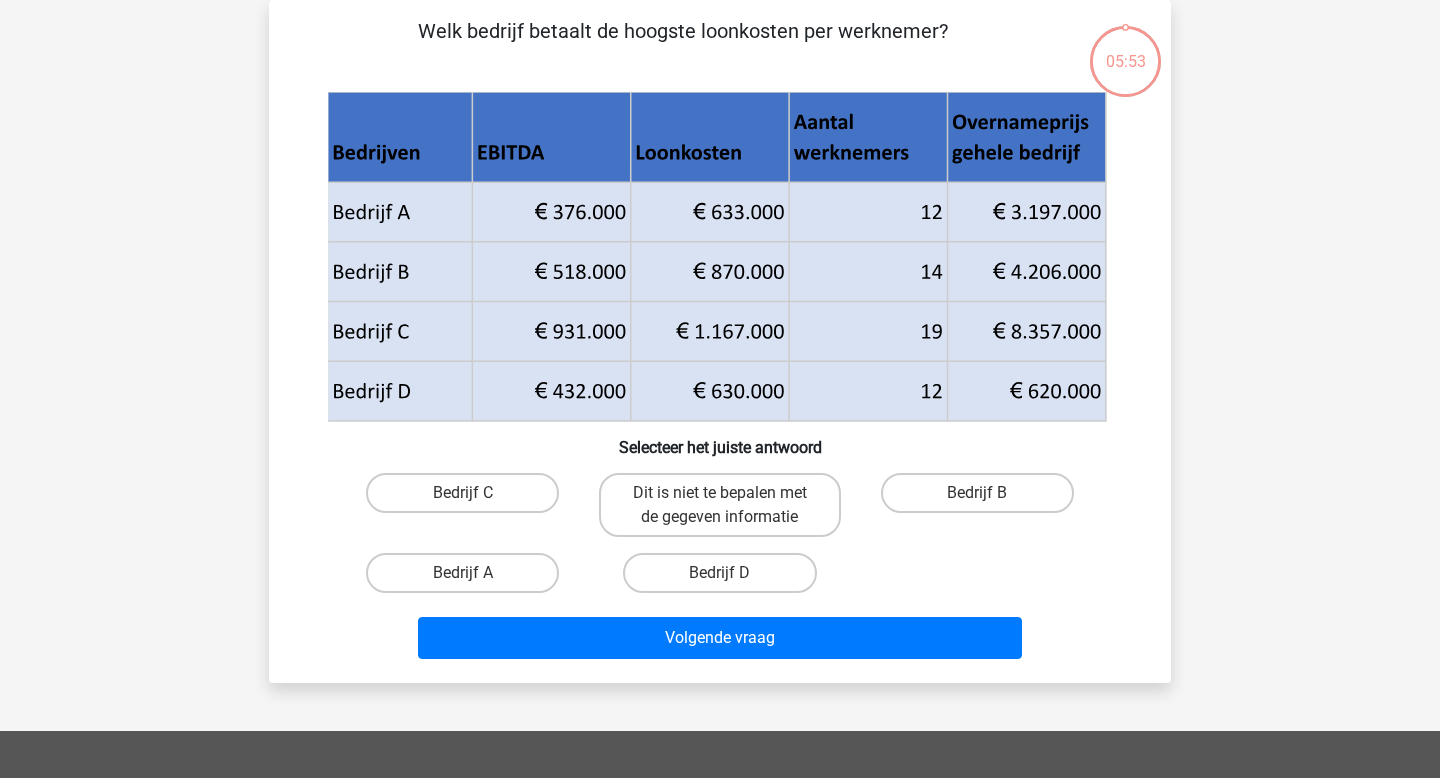 scroll, scrollTop: 0, scrollLeft: 0, axis: both 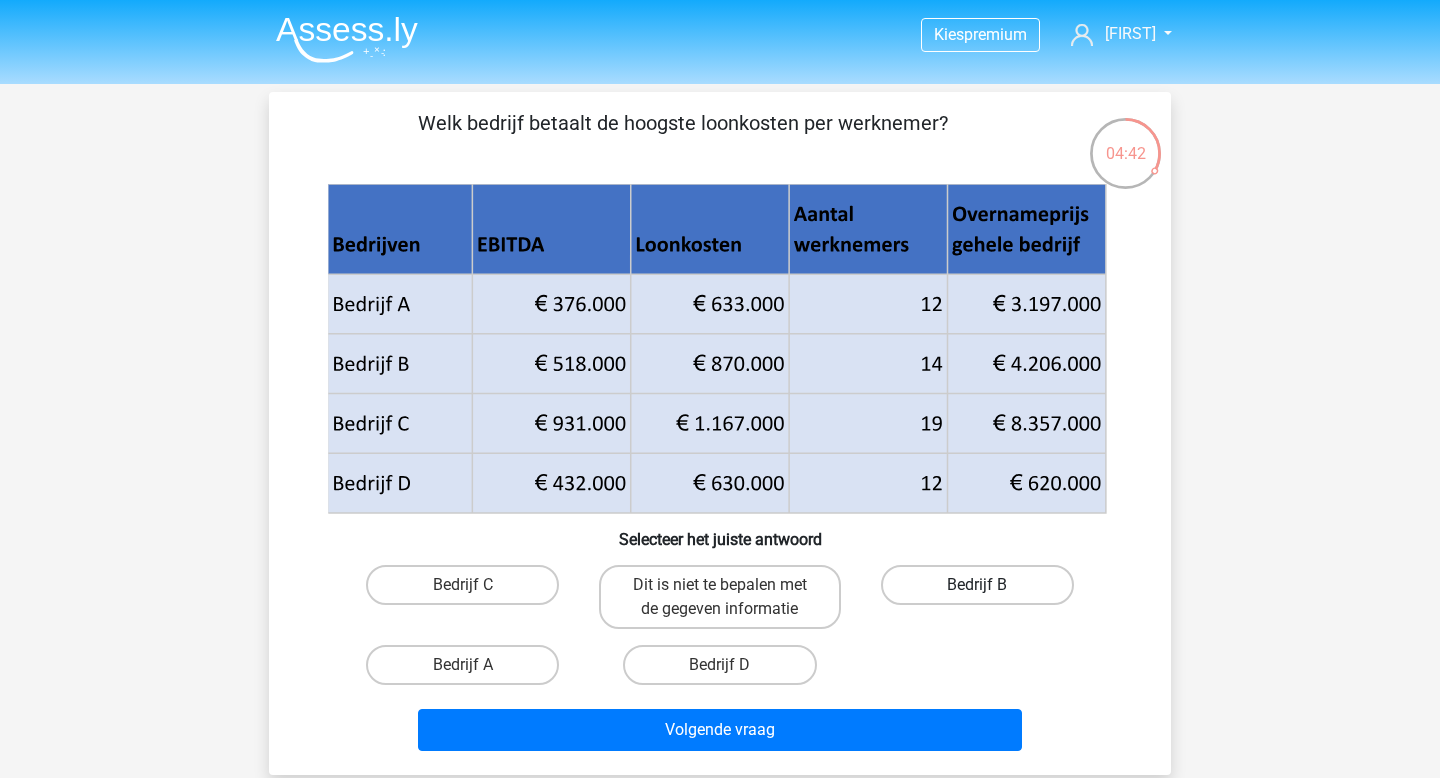 click on "Bedrijf B" at bounding box center [977, 585] 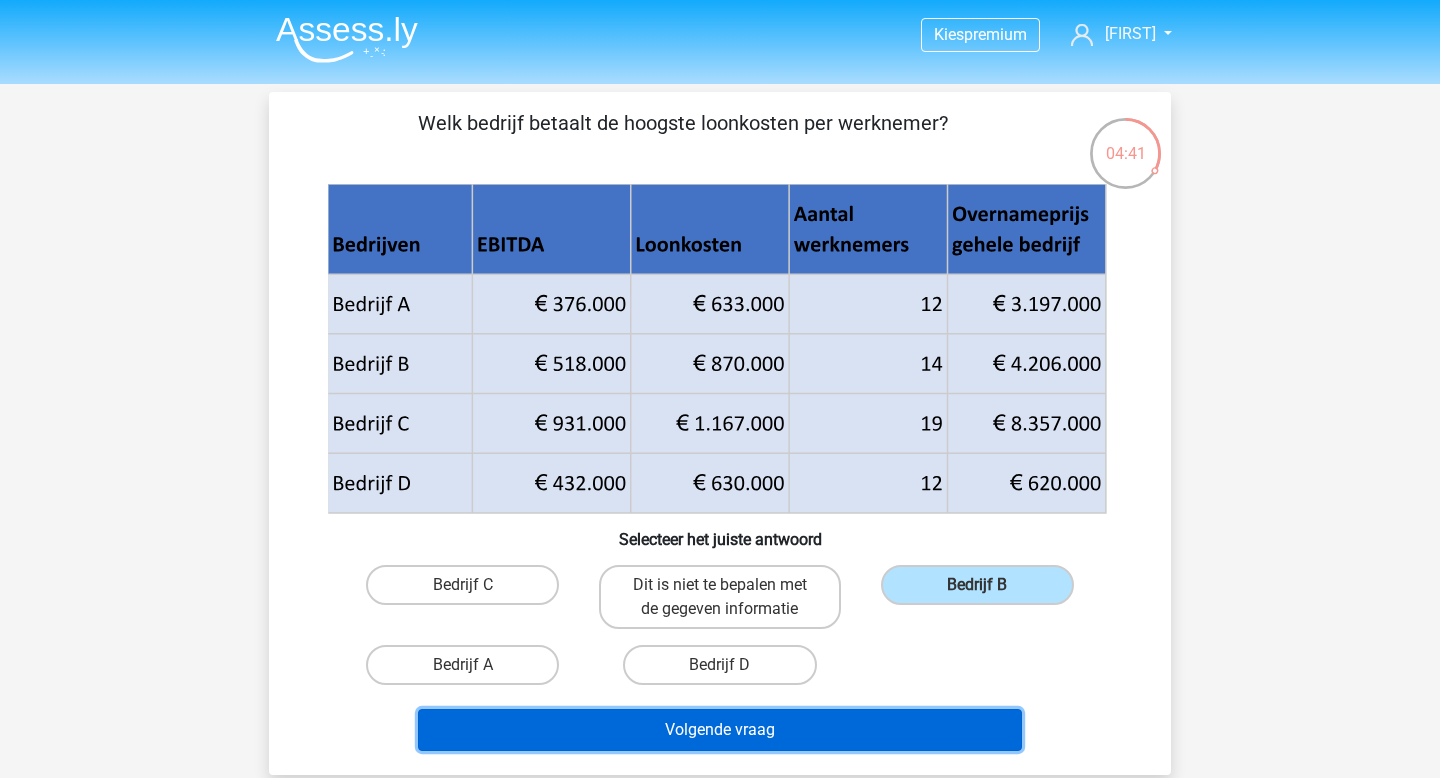 click on "Volgende vraag" at bounding box center [720, 730] 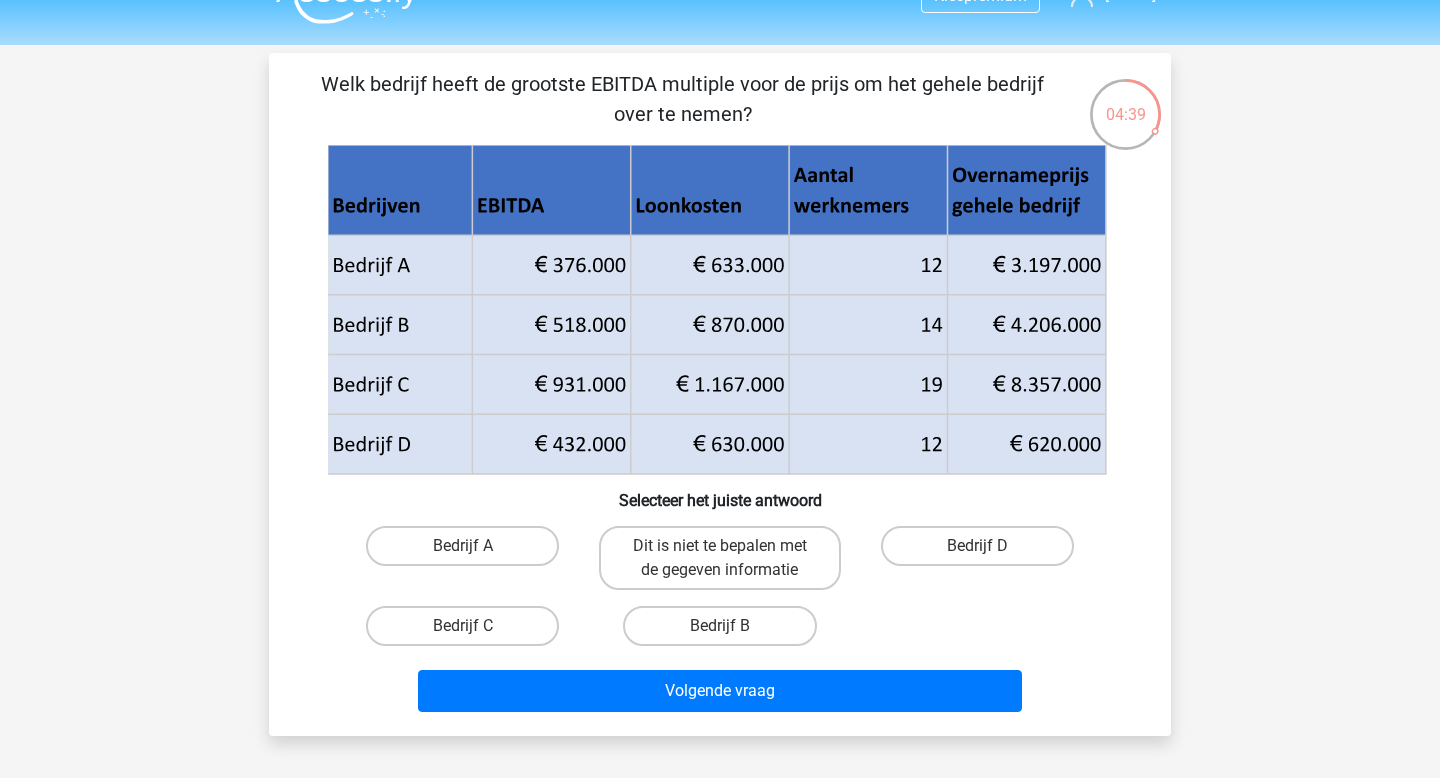 scroll, scrollTop: 0, scrollLeft: 0, axis: both 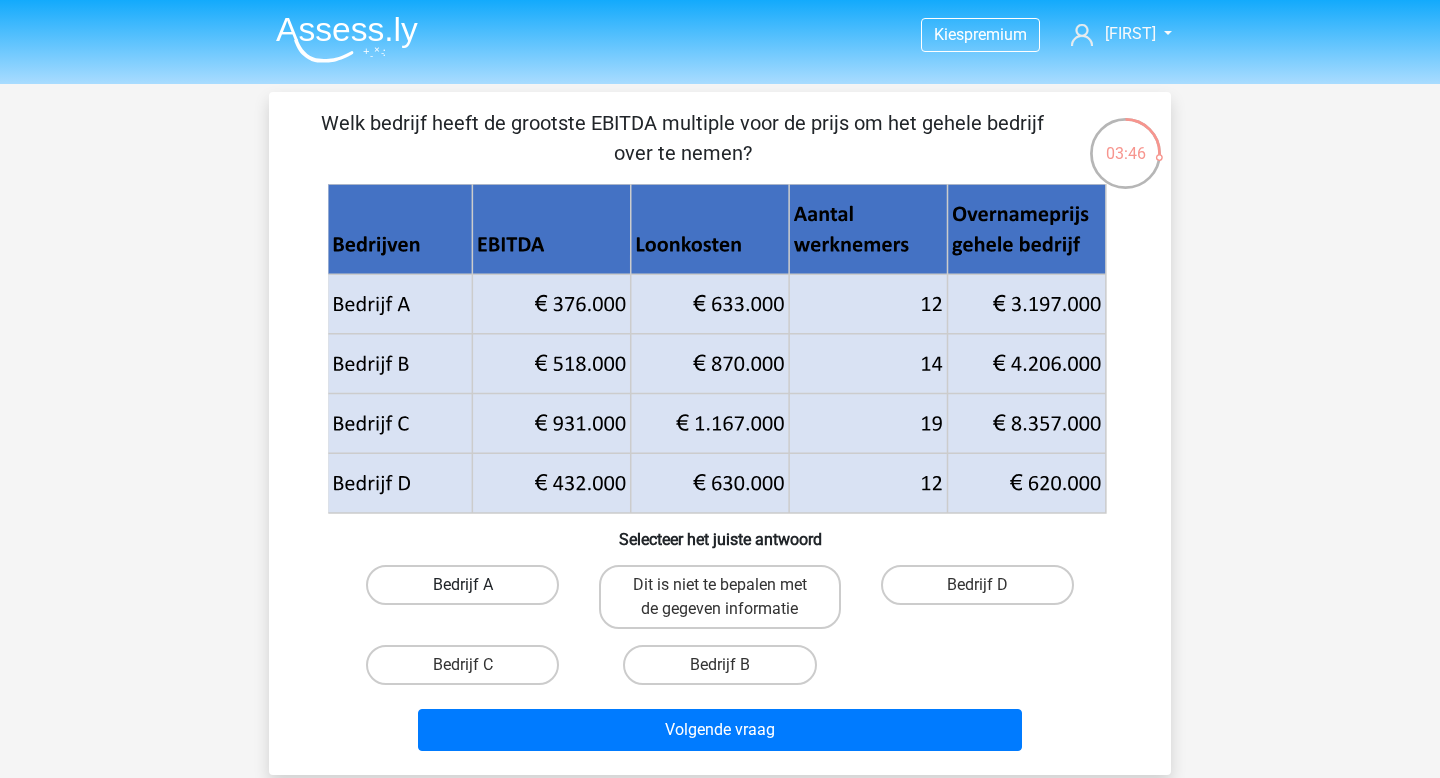 click on "Bedrijf A" at bounding box center [462, 585] 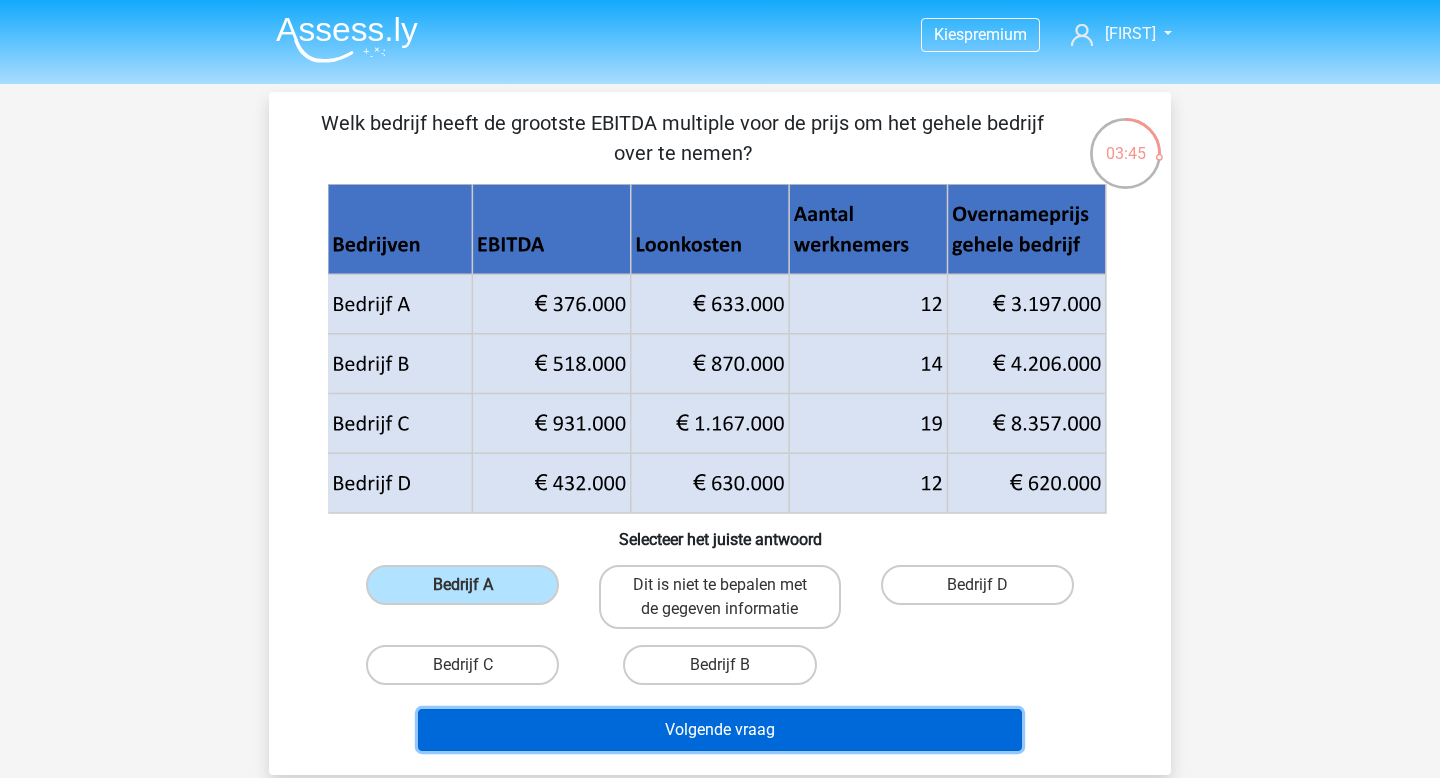 click on "Volgende vraag" at bounding box center [720, 730] 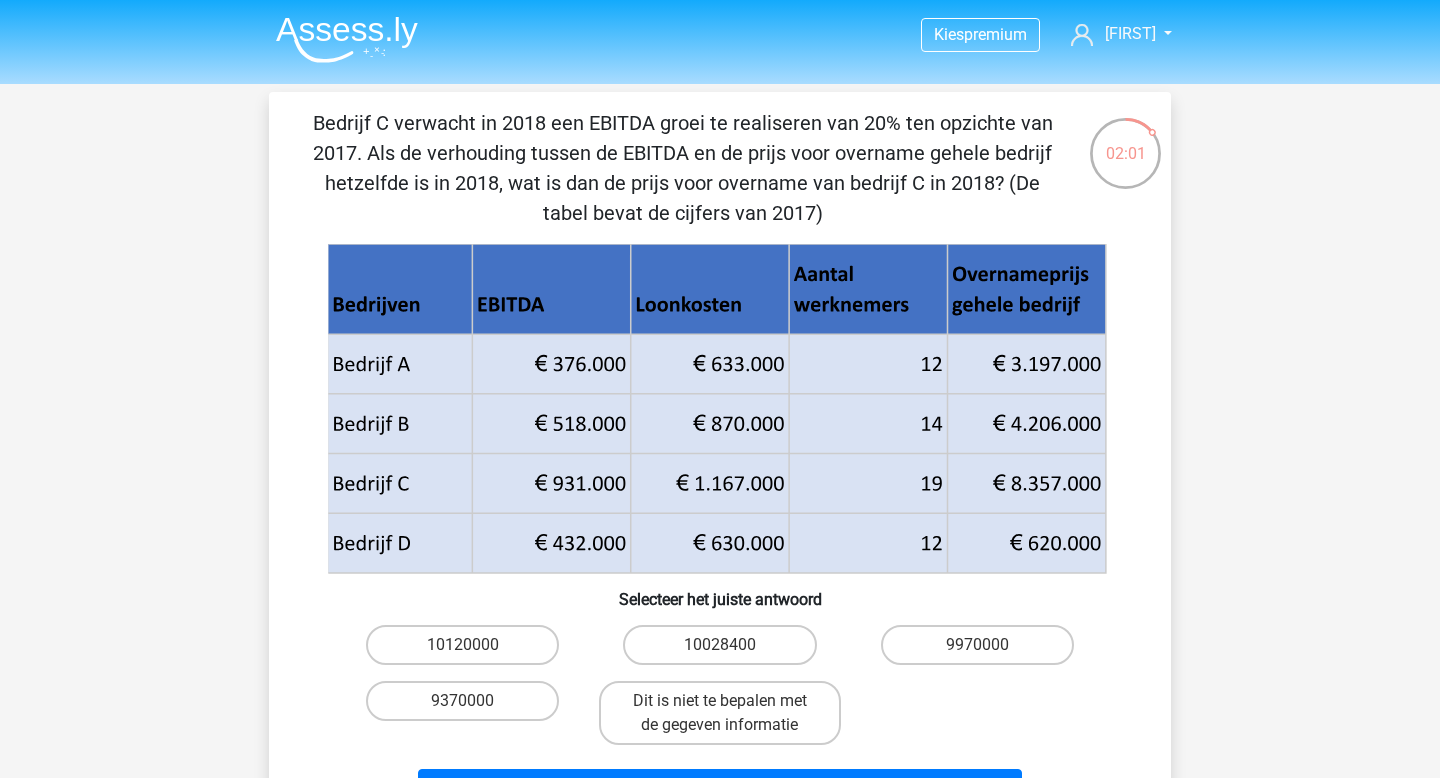 scroll, scrollTop: 14, scrollLeft: 0, axis: vertical 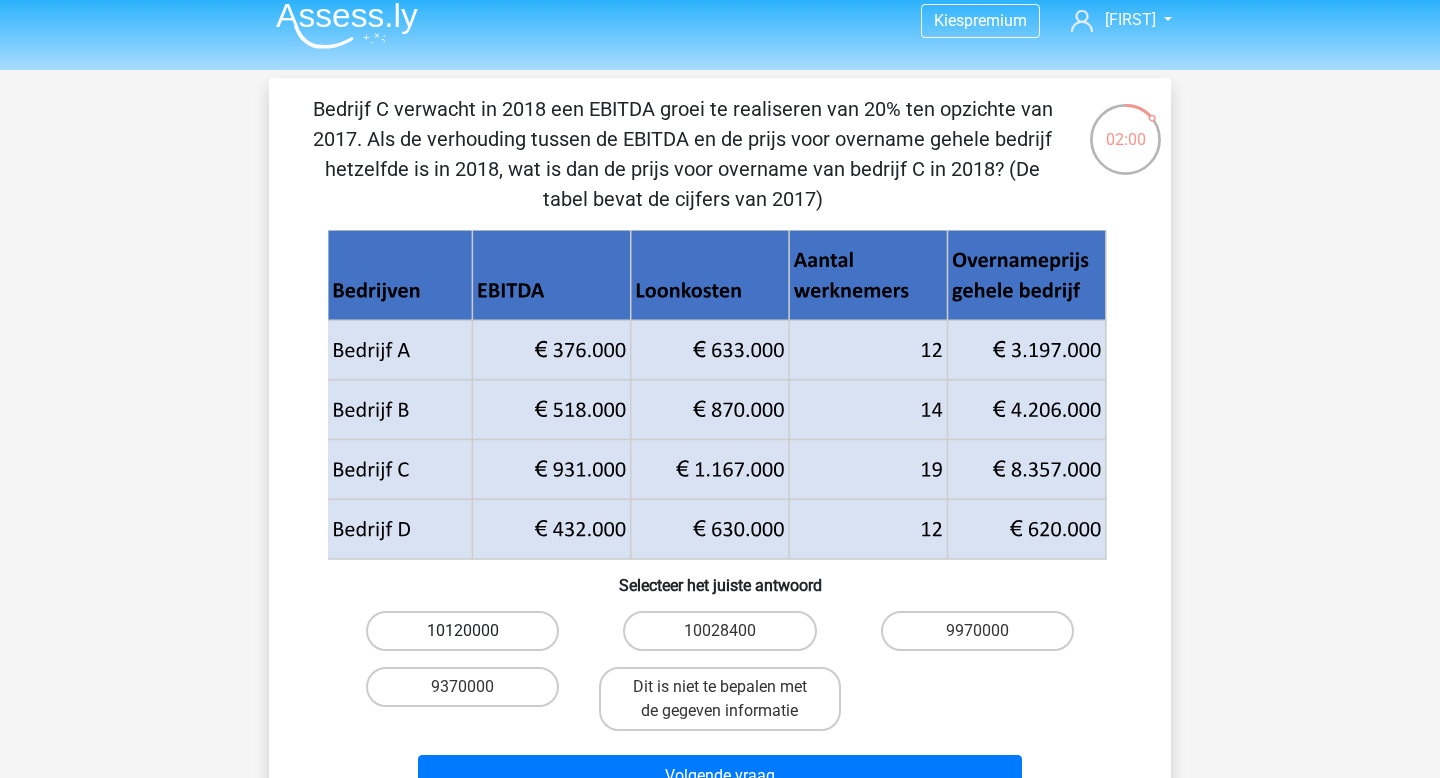 click on "10120000" at bounding box center [462, 631] 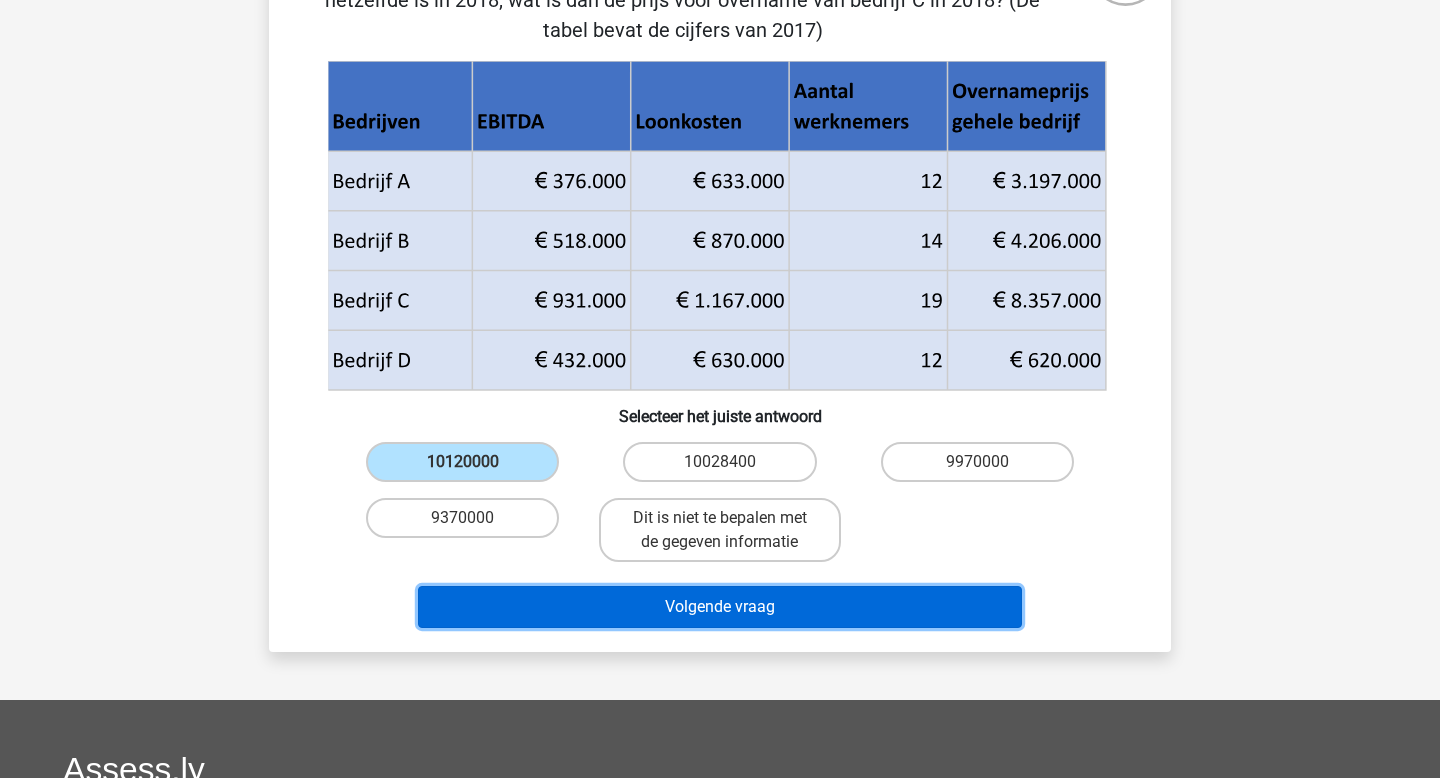 click on "Volgende vraag" at bounding box center [720, 607] 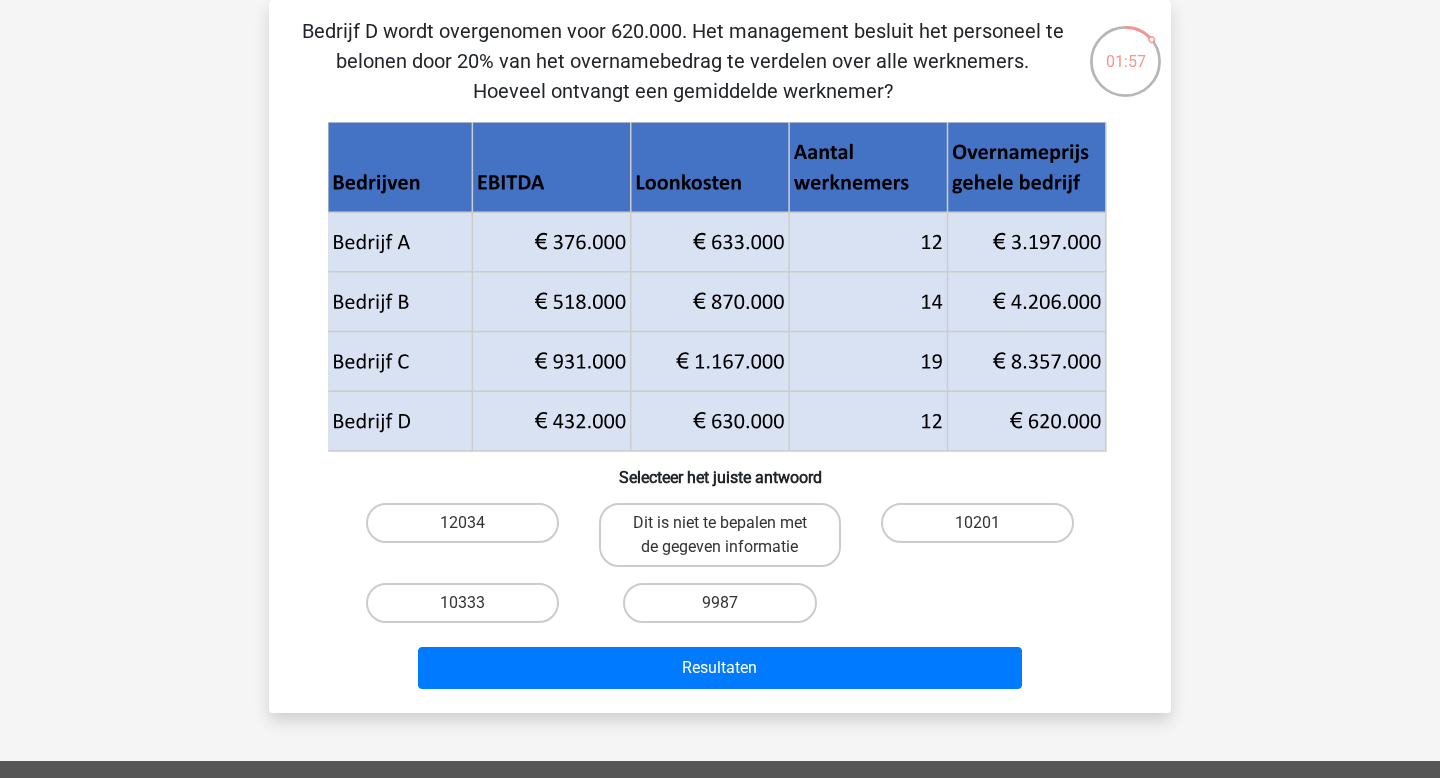 scroll, scrollTop: 0, scrollLeft: 0, axis: both 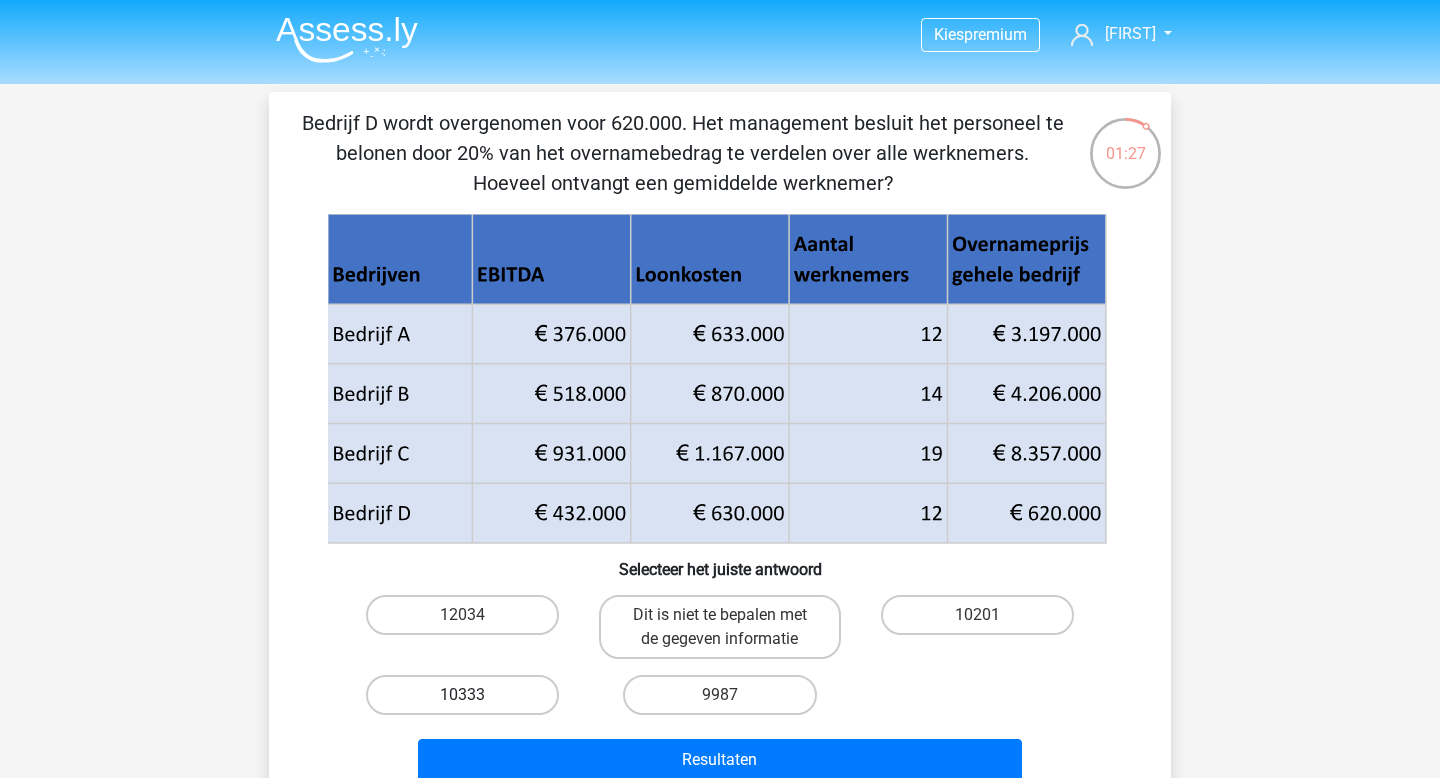 click on "10333" at bounding box center [462, 695] 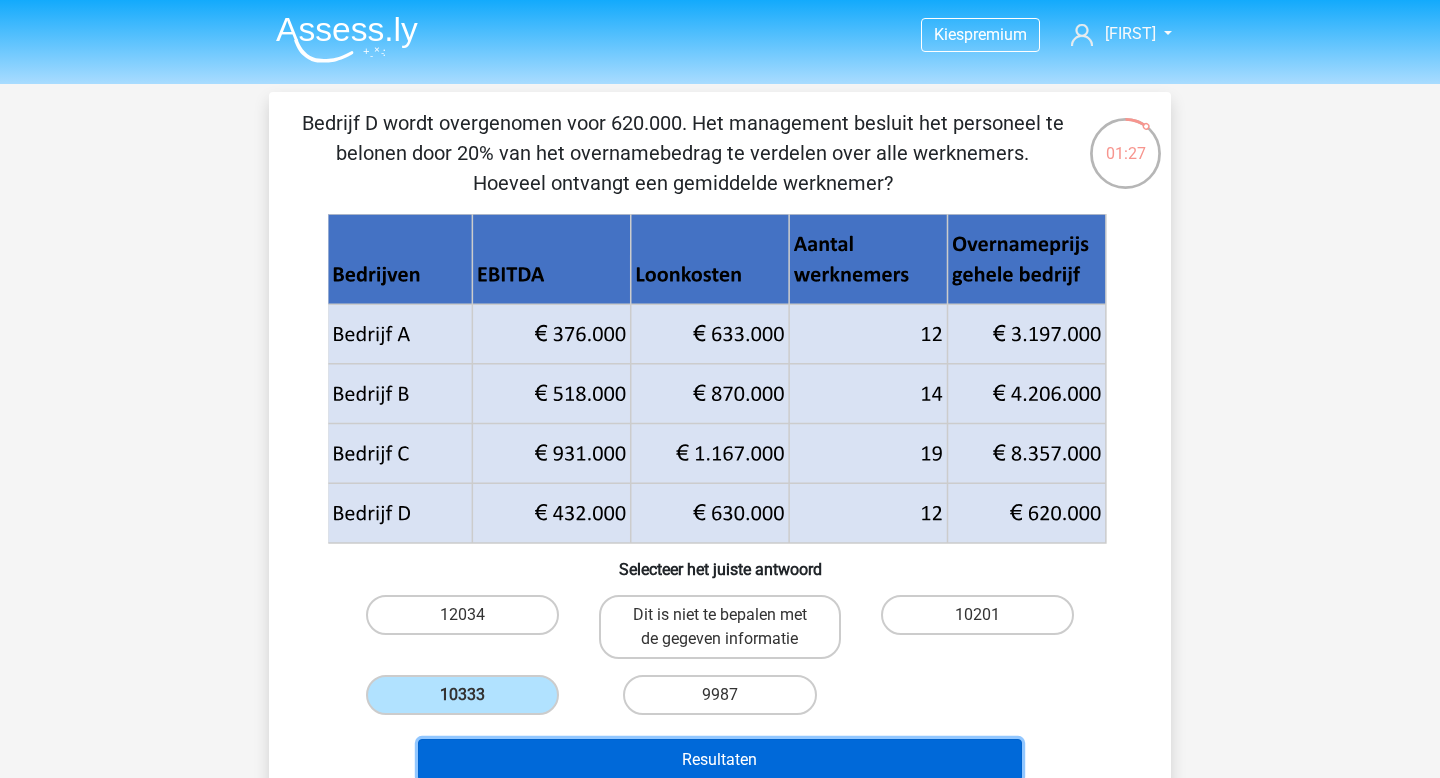 click on "Resultaten" at bounding box center (720, 760) 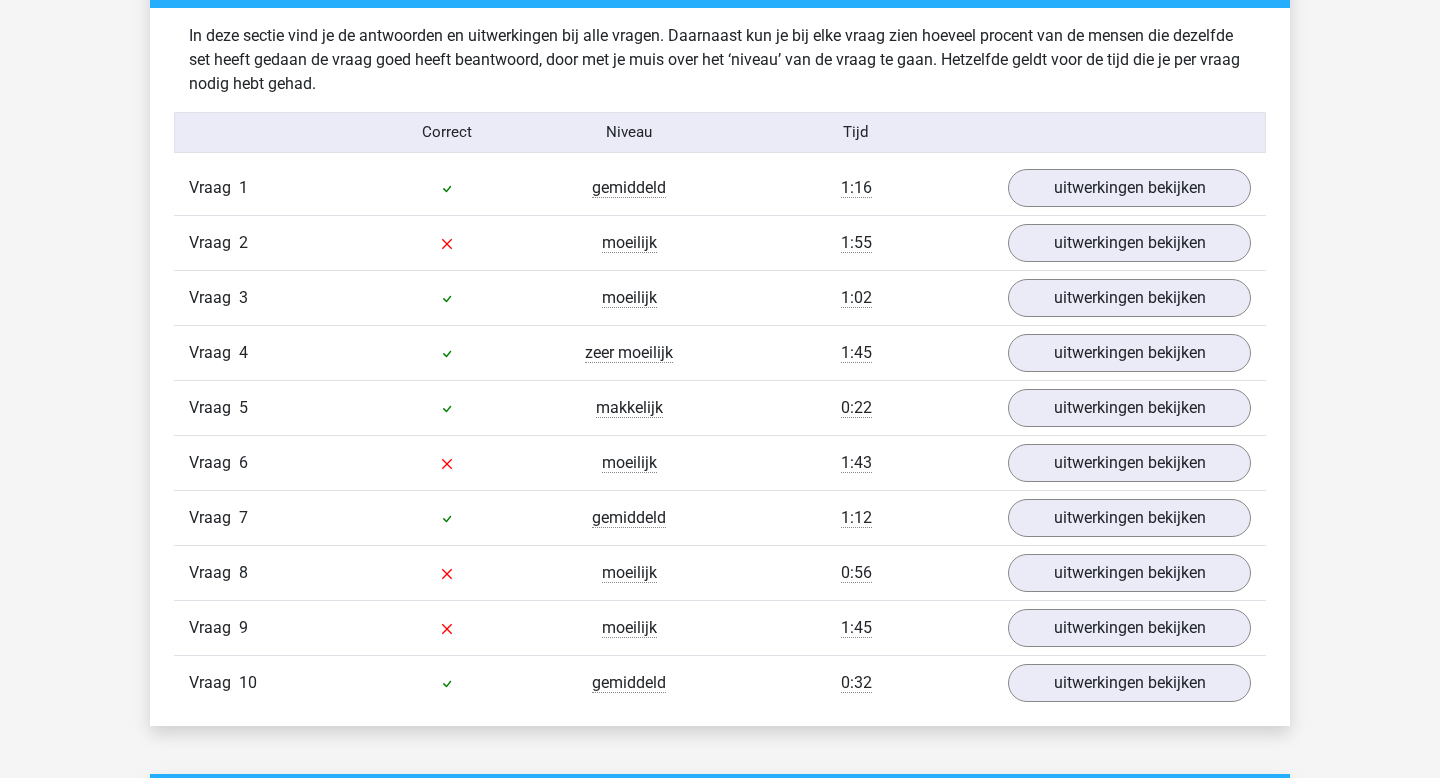 scroll, scrollTop: 1575, scrollLeft: 0, axis: vertical 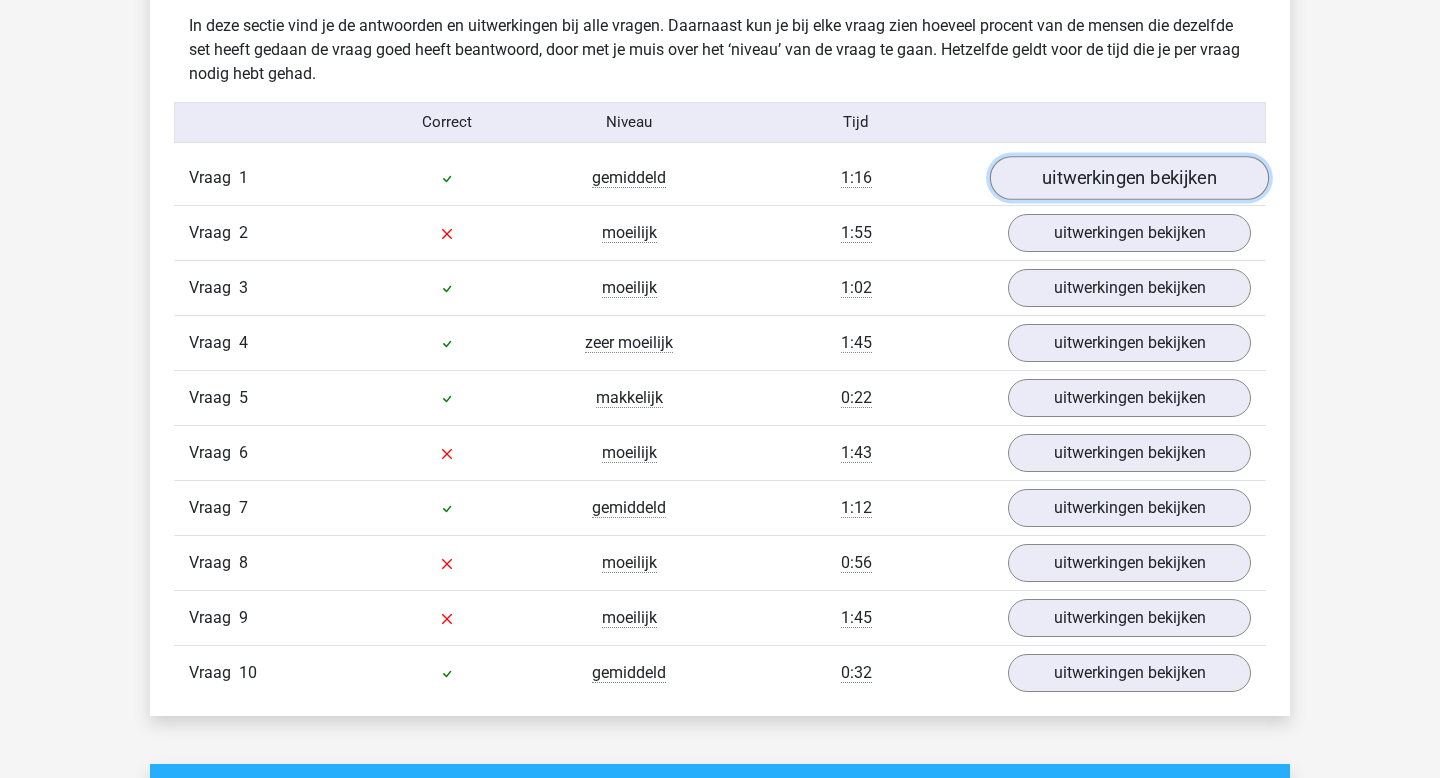 click on "uitwerkingen bekijken" at bounding box center (1129, 178) 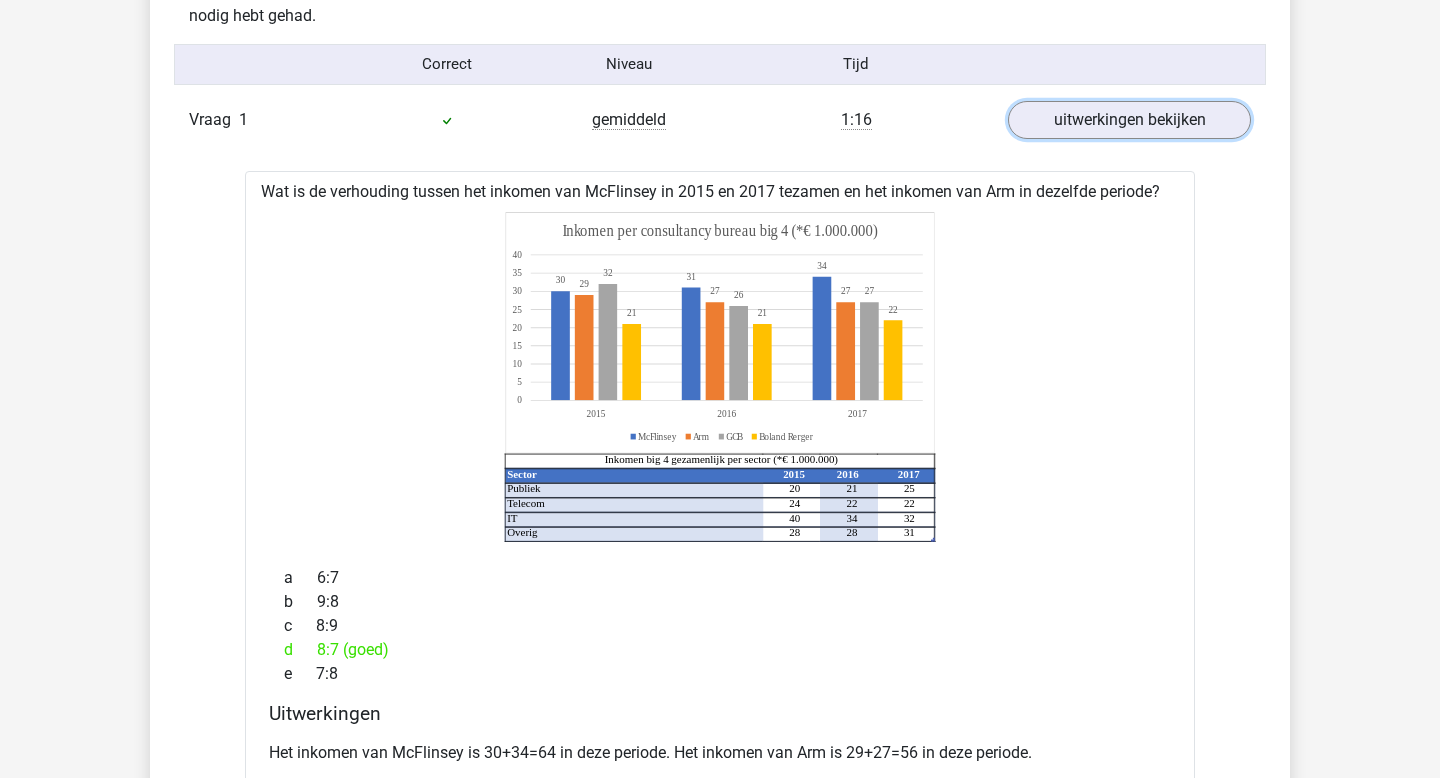 scroll, scrollTop: 1623, scrollLeft: 0, axis: vertical 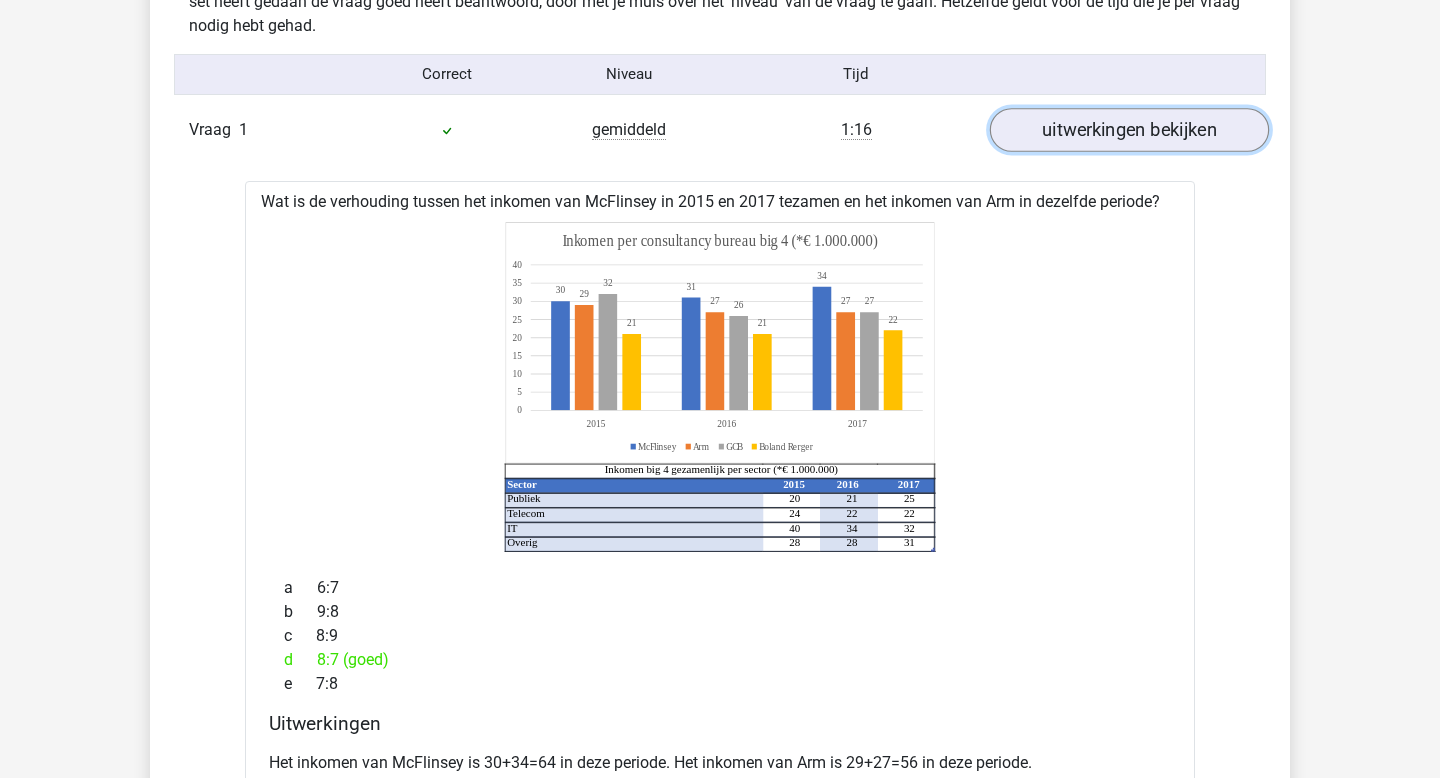click on "uitwerkingen bekijken" at bounding box center [1129, 130] 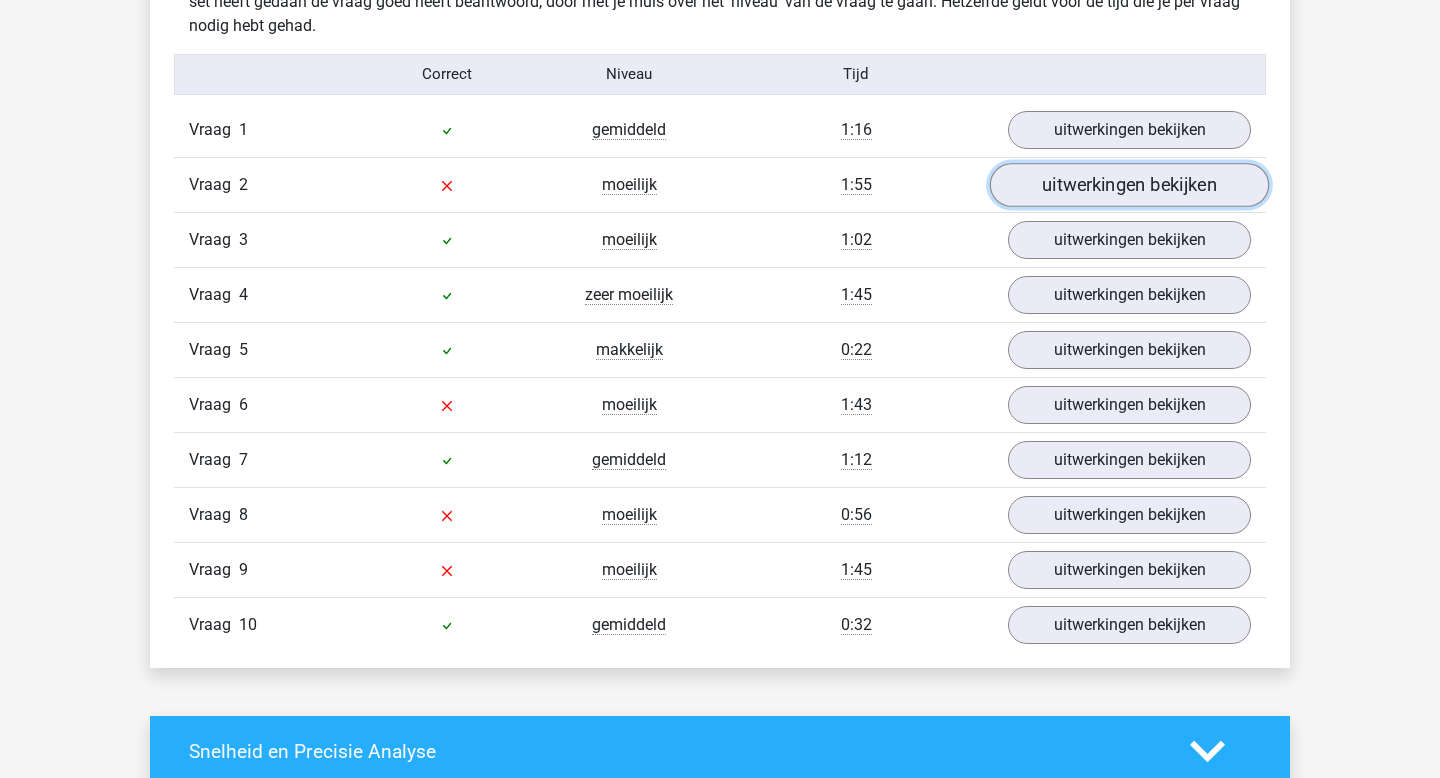 click on "uitwerkingen bekijken" at bounding box center [1129, 185] 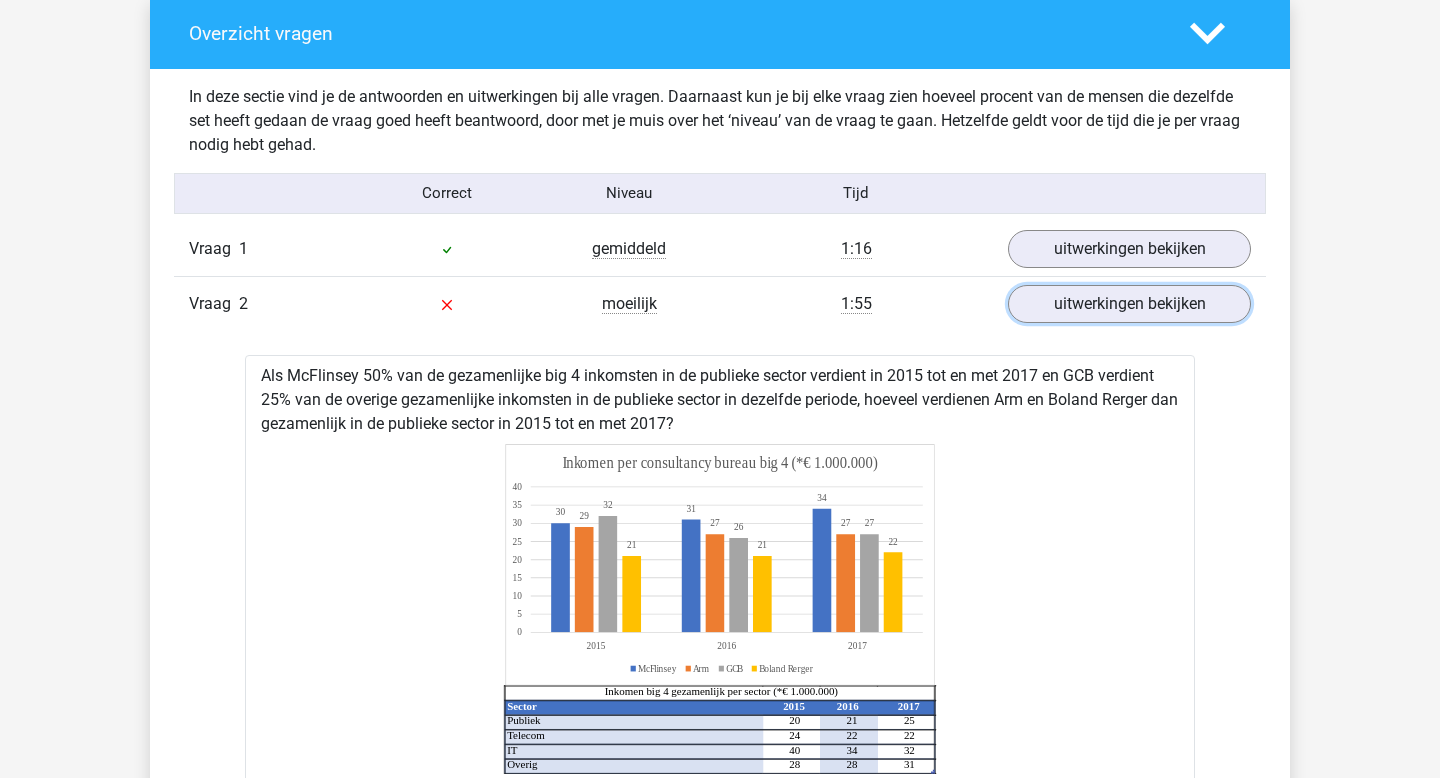 scroll, scrollTop: 1503, scrollLeft: 0, axis: vertical 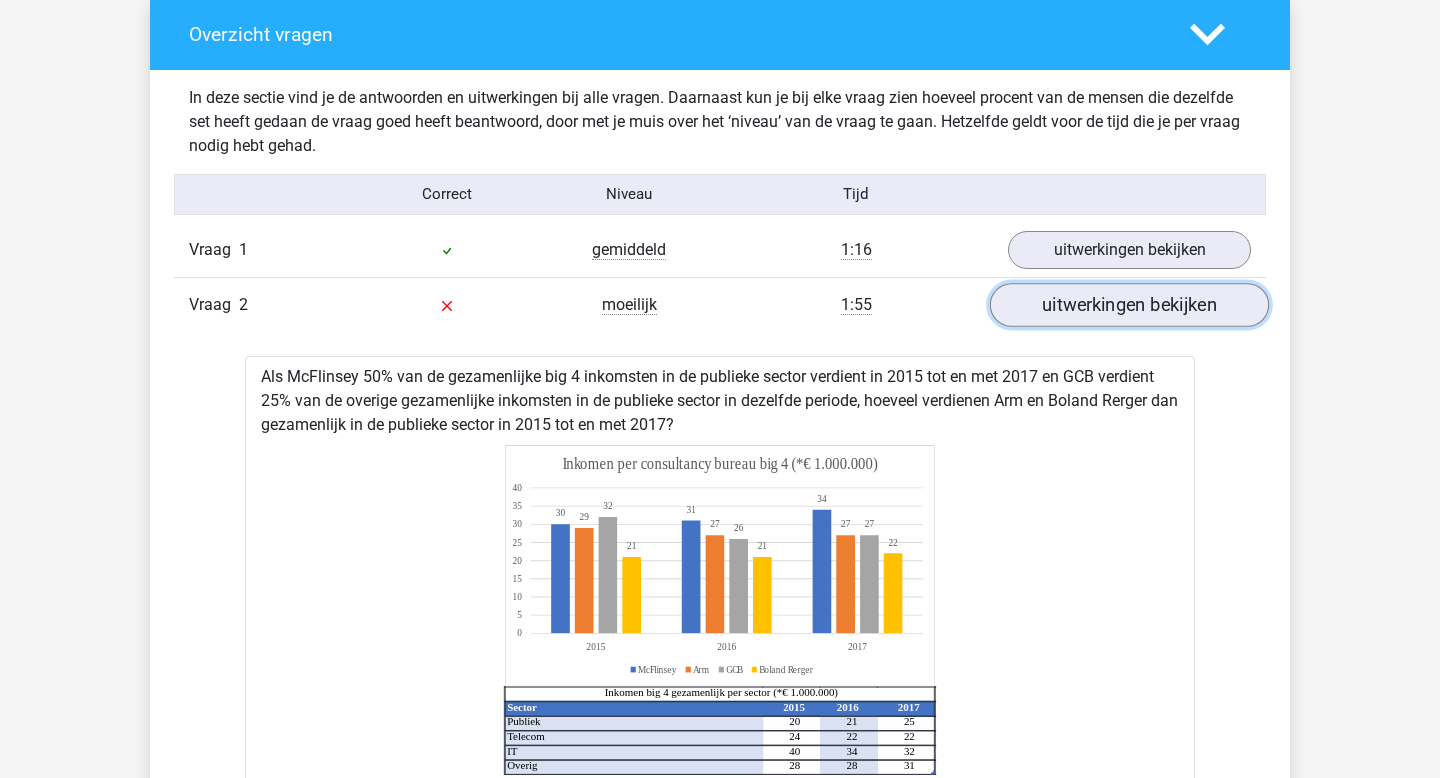 click on "uitwerkingen bekijken" at bounding box center (1129, 305) 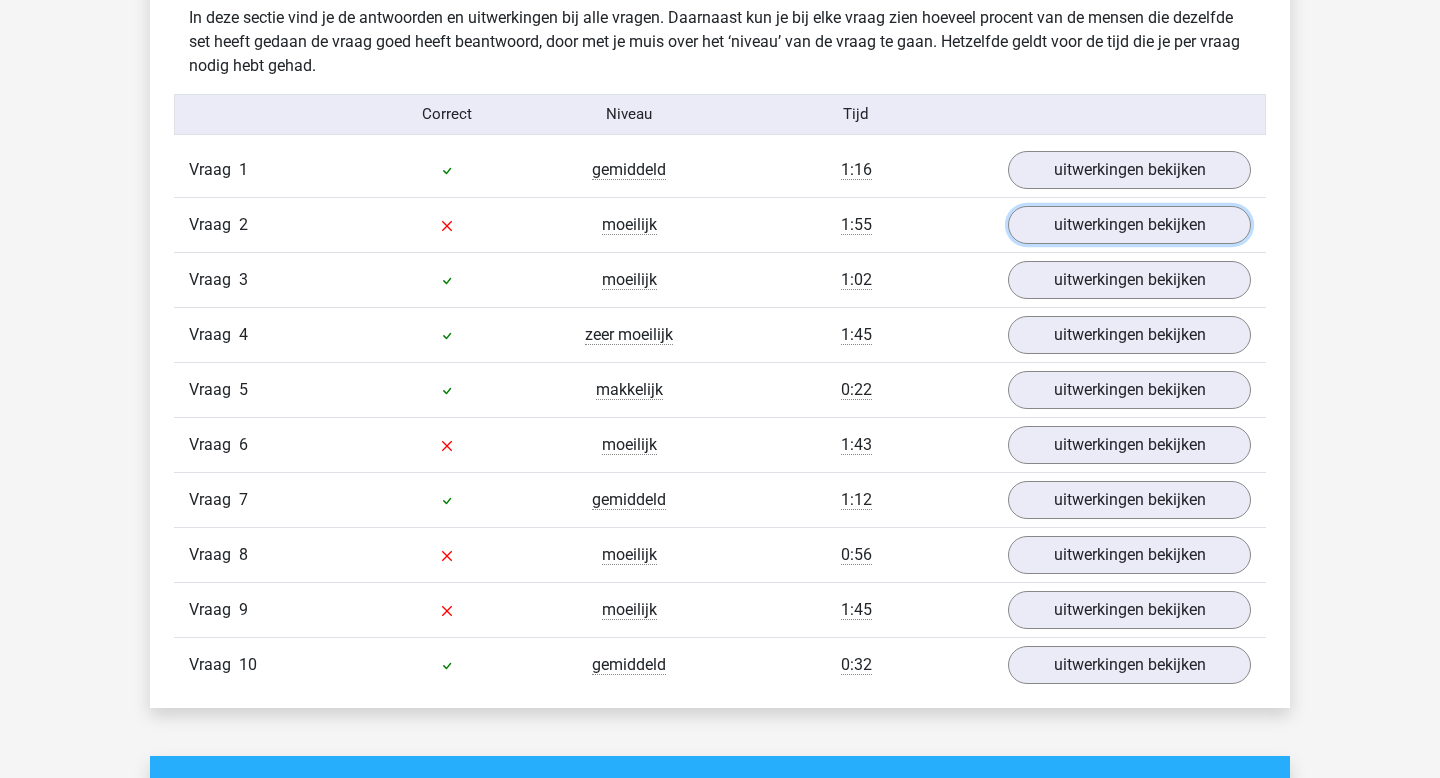 scroll, scrollTop: 1588, scrollLeft: 0, axis: vertical 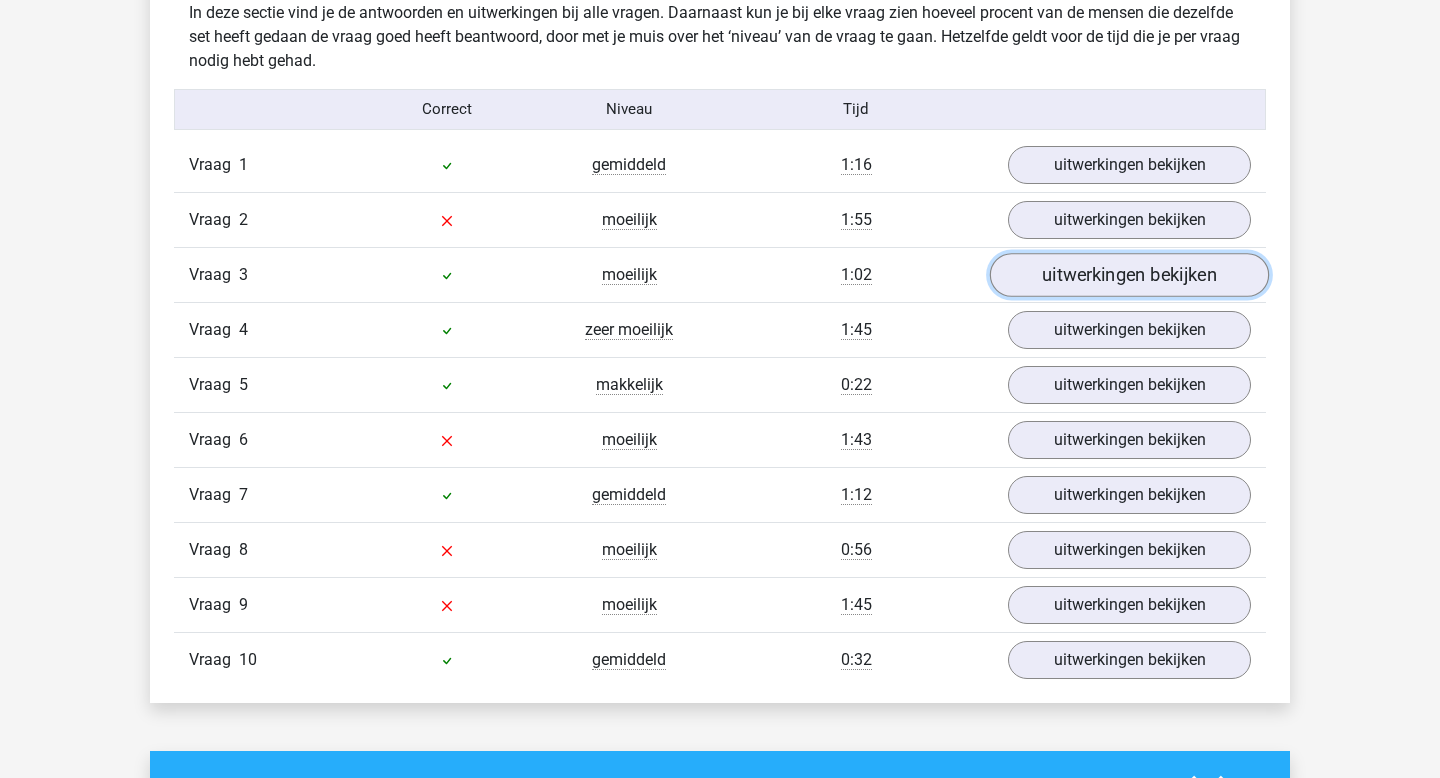 click on "uitwerkingen bekijken" at bounding box center [1129, 275] 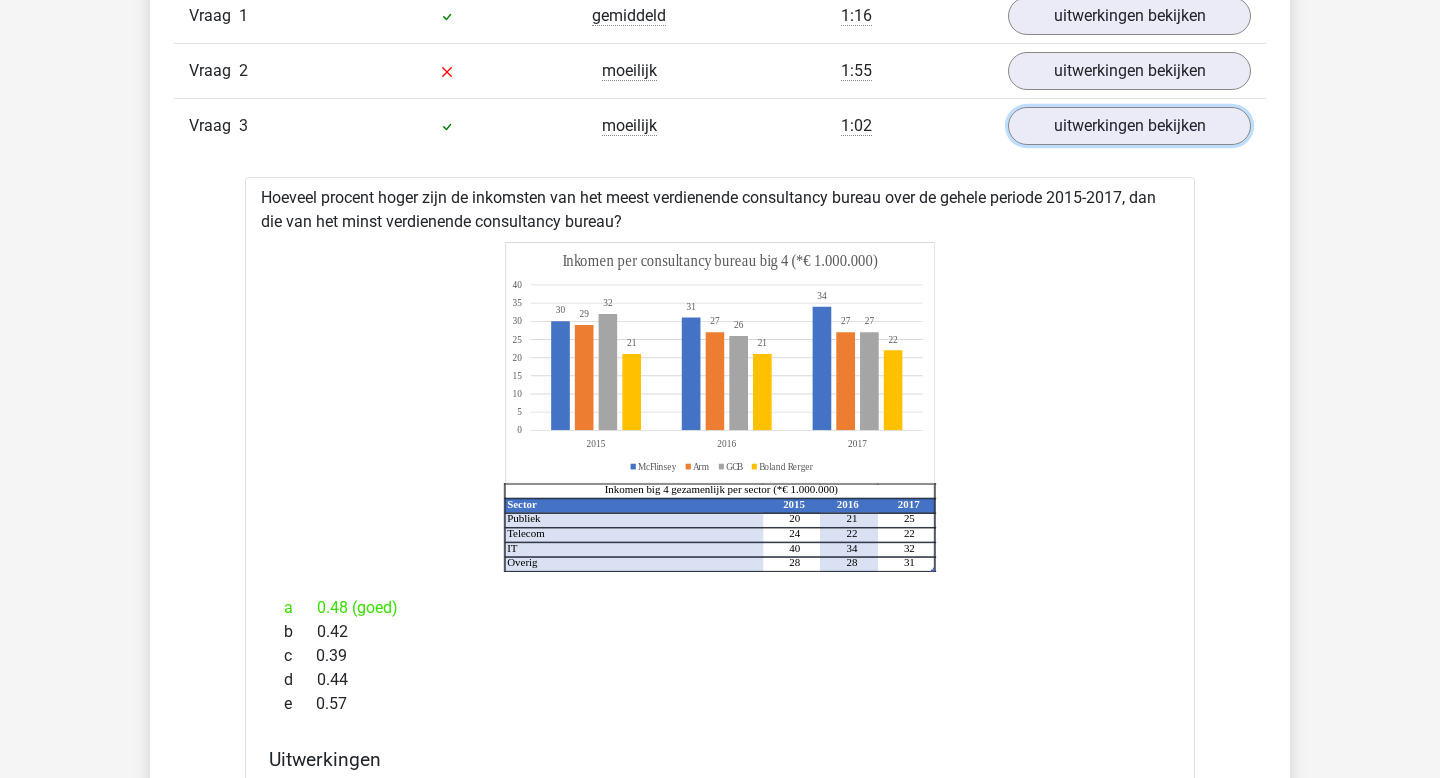 scroll, scrollTop: 1733, scrollLeft: 0, axis: vertical 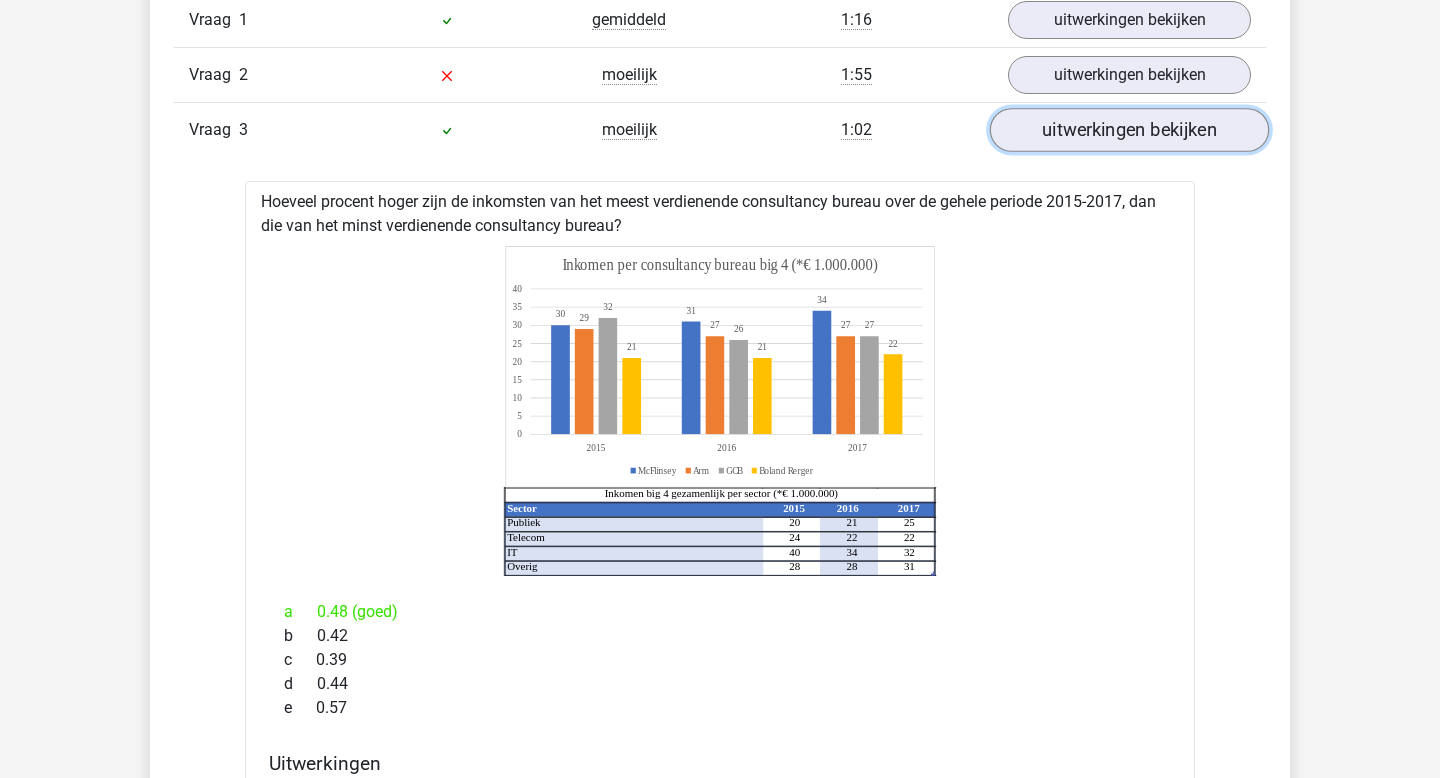 click on "uitwerkingen bekijken" at bounding box center (1129, 130) 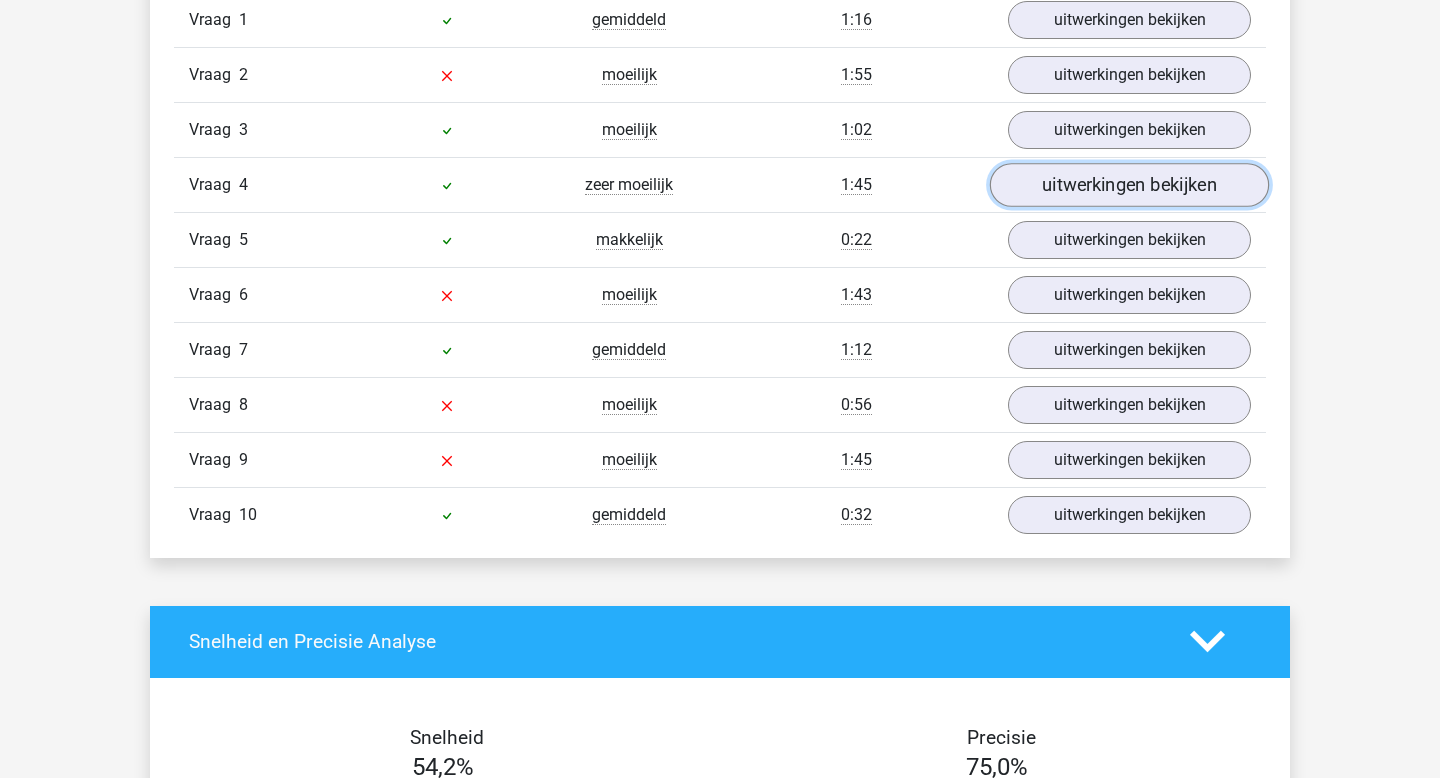 click on "uitwerkingen bekijken" at bounding box center [1129, 185] 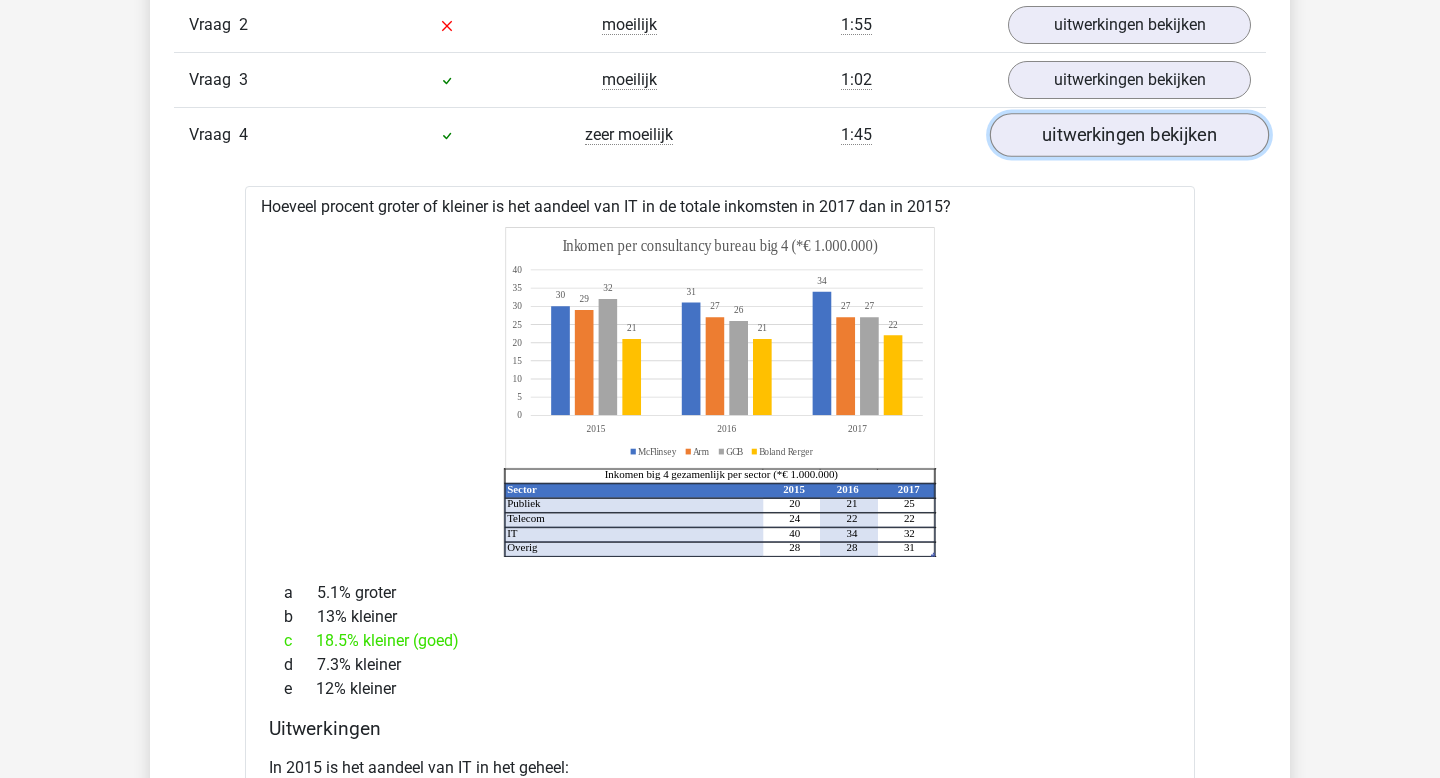 scroll, scrollTop: 1780, scrollLeft: 0, axis: vertical 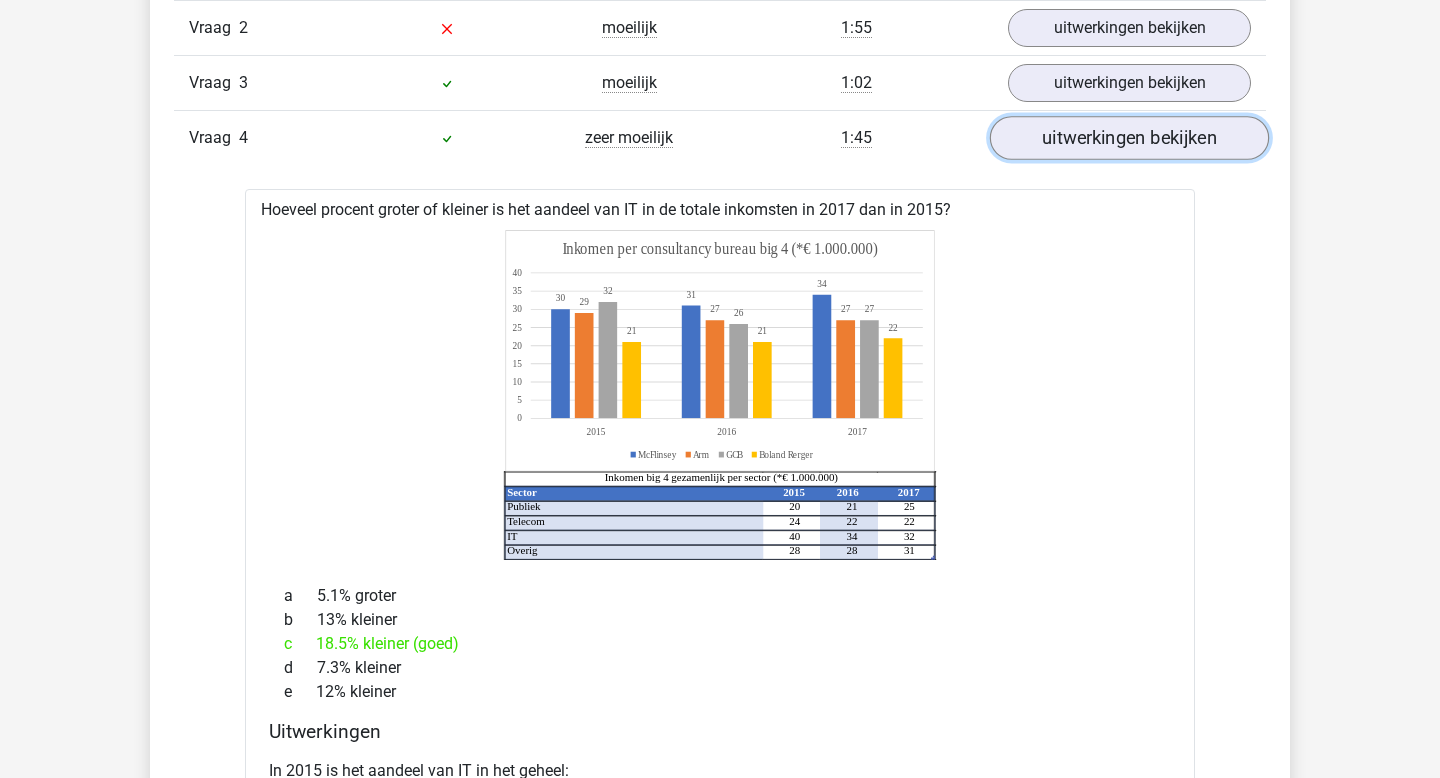 click on "uitwerkingen bekijken" at bounding box center (1129, 138) 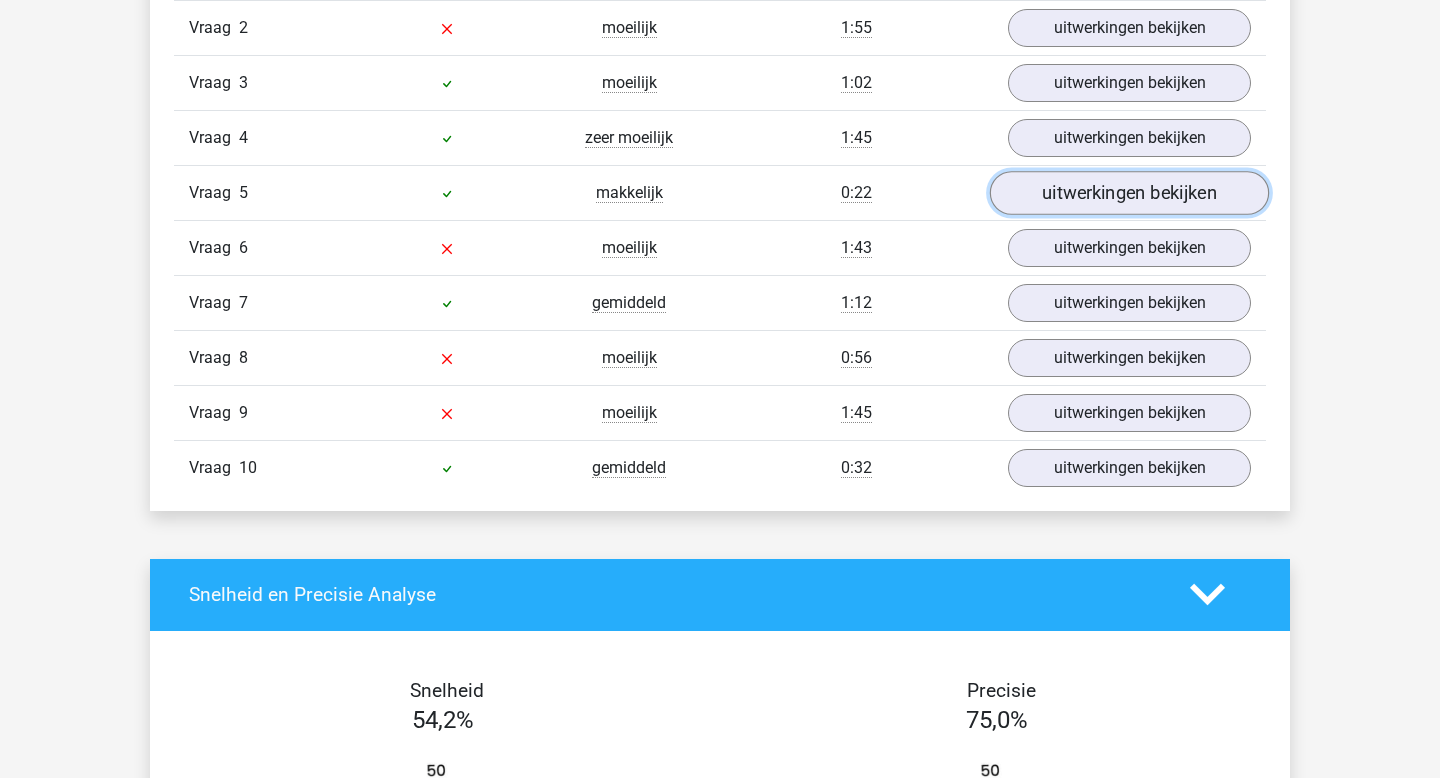 click on "uitwerkingen bekijken" at bounding box center [1129, 193] 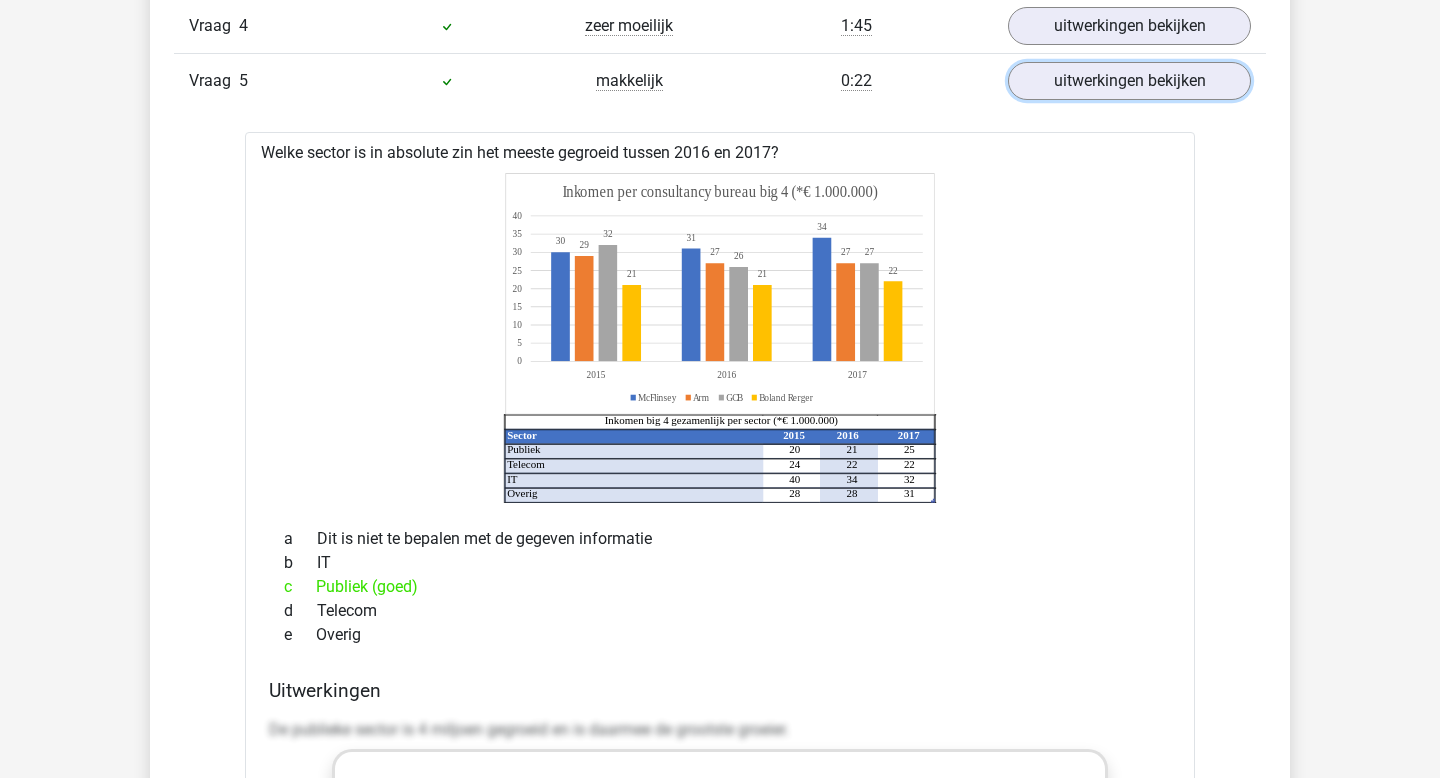 scroll, scrollTop: 1759, scrollLeft: 0, axis: vertical 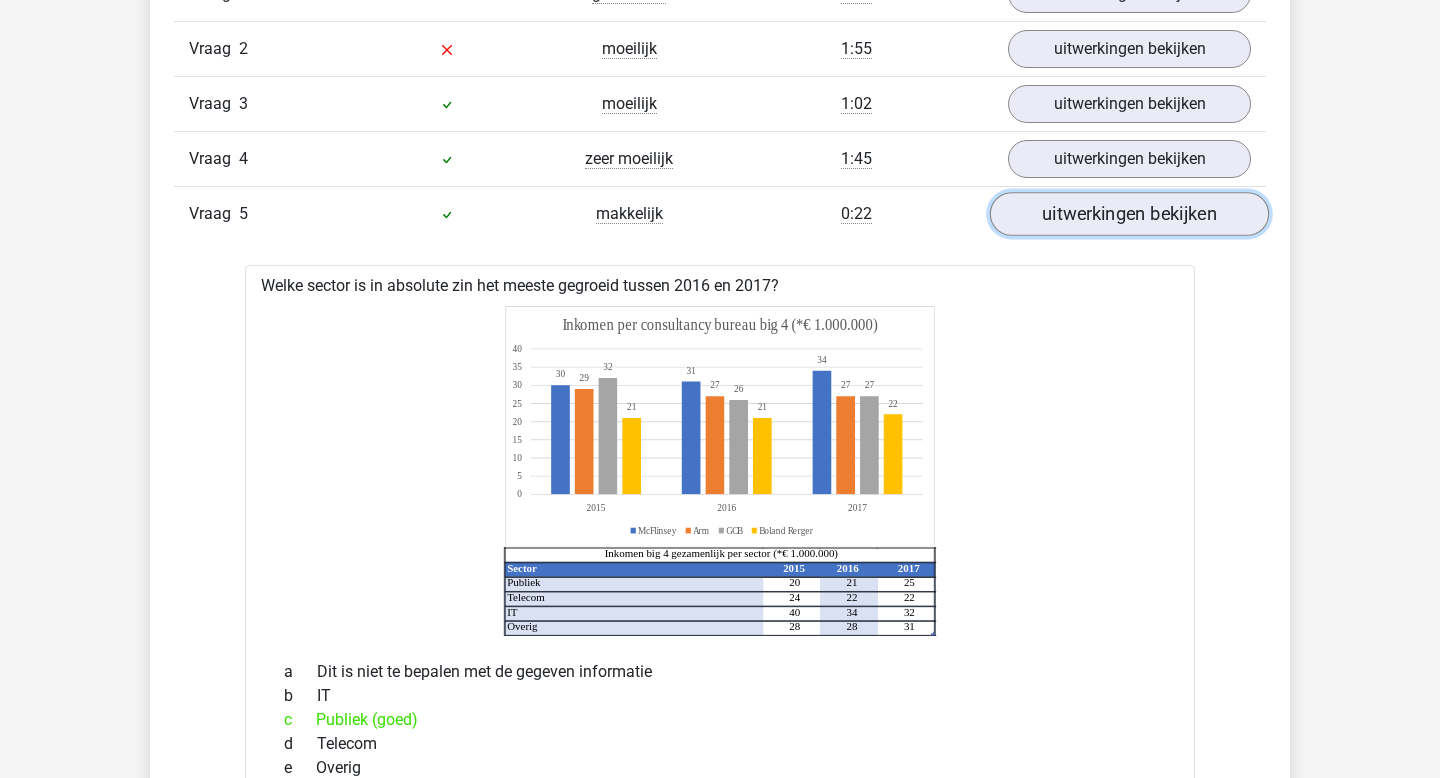 click on "uitwerkingen bekijken" at bounding box center [1129, 214] 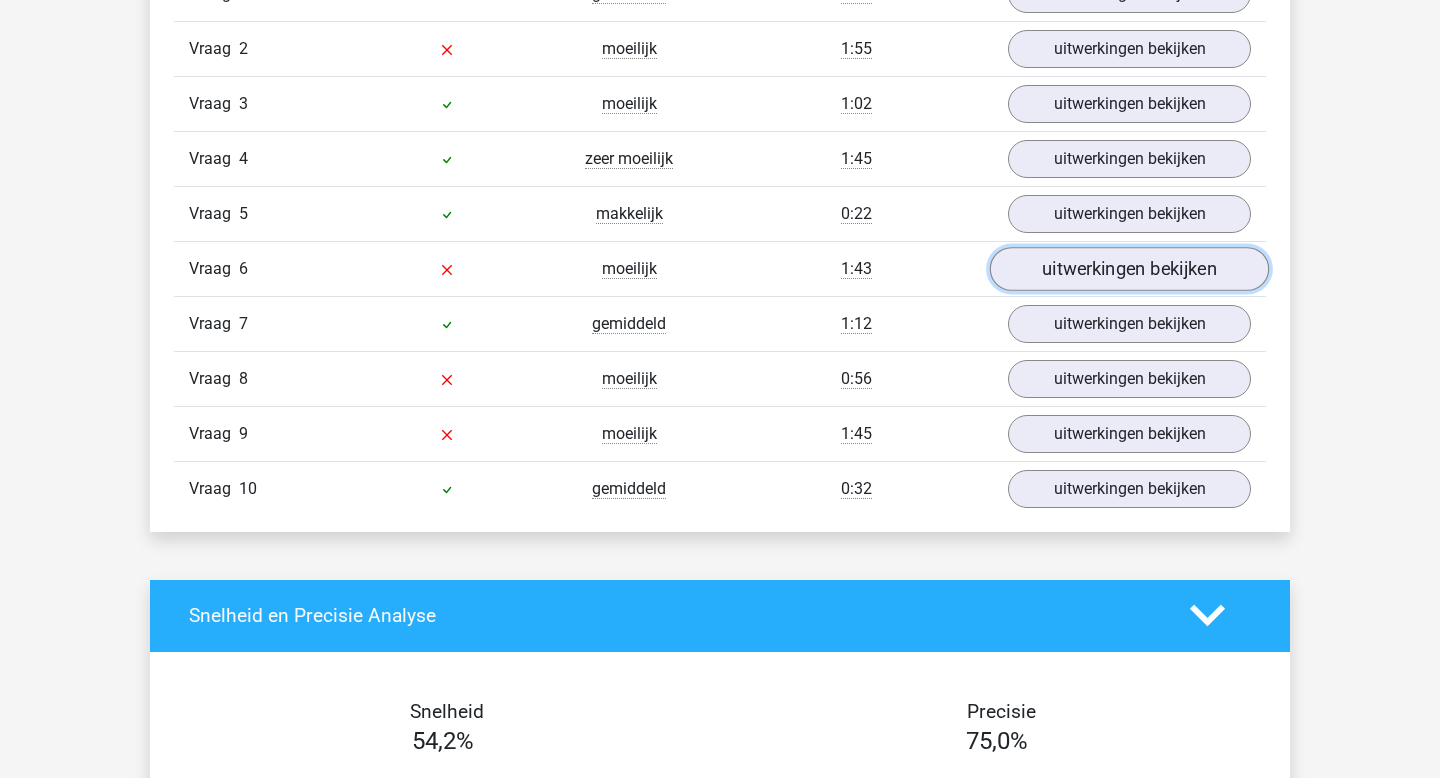 click on "uitwerkingen bekijken" at bounding box center (1129, 269) 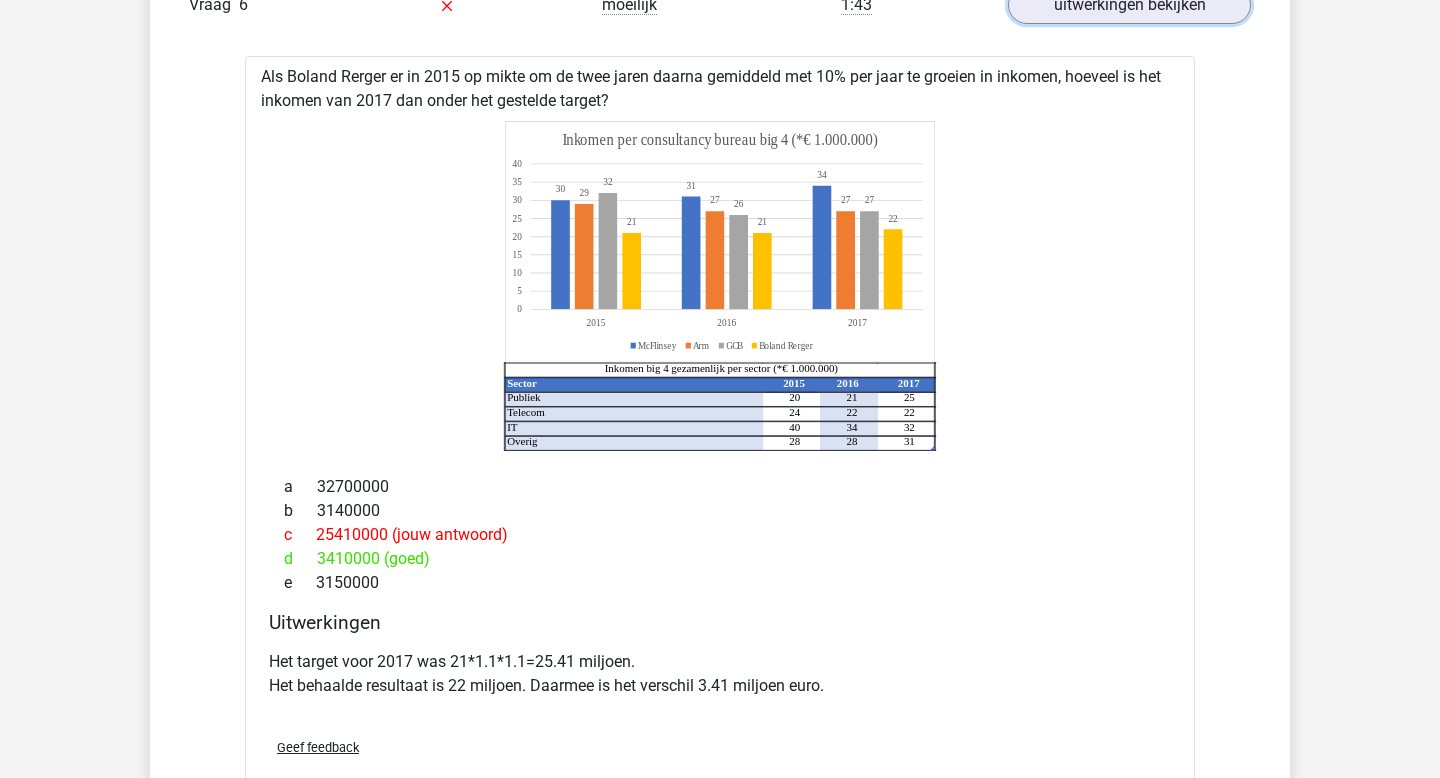 scroll, scrollTop: 1989, scrollLeft: 0, axis: vertical 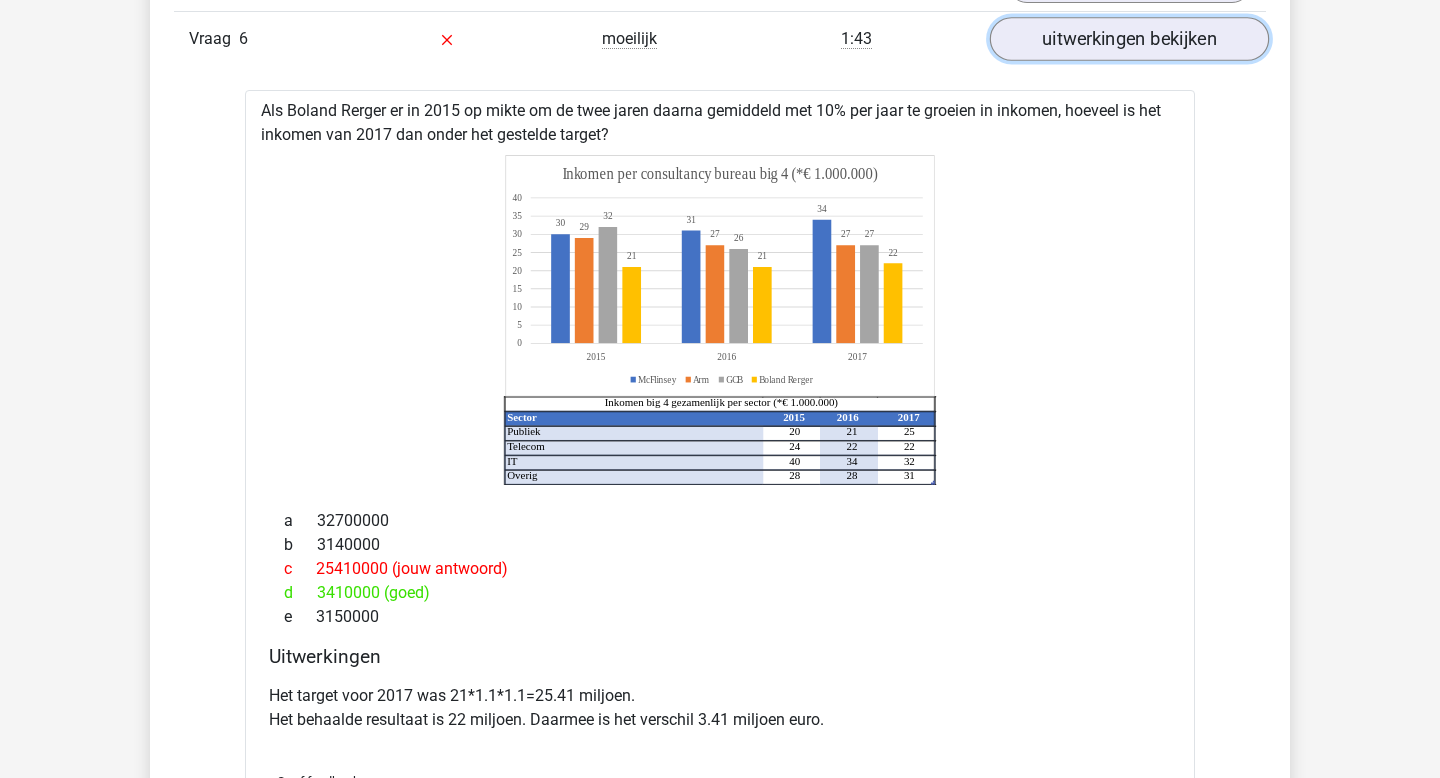 click on "uitwerkingen bekijken" at bounding box center [1129, 39] 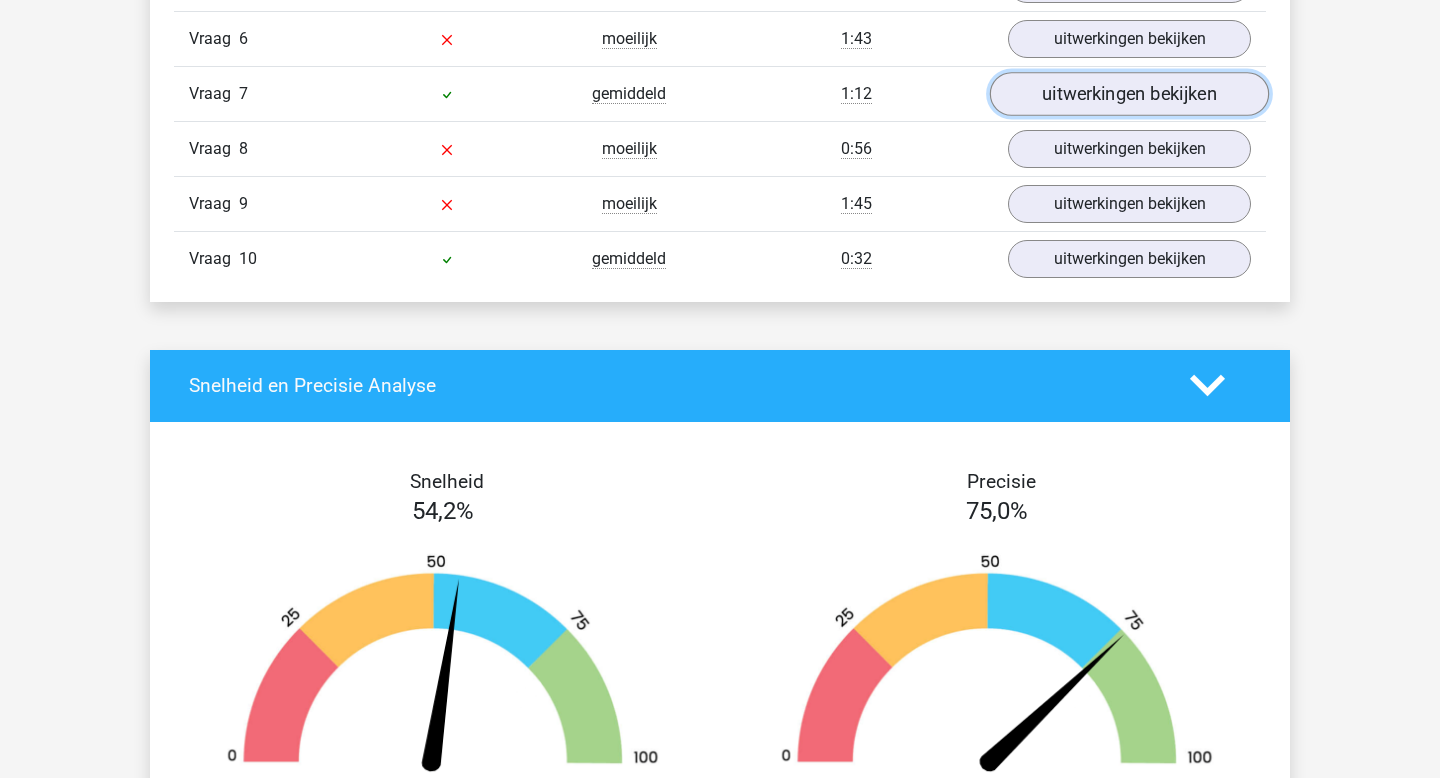 click on "uitwerkingen bekijken" at bounding box center [1129, 94] 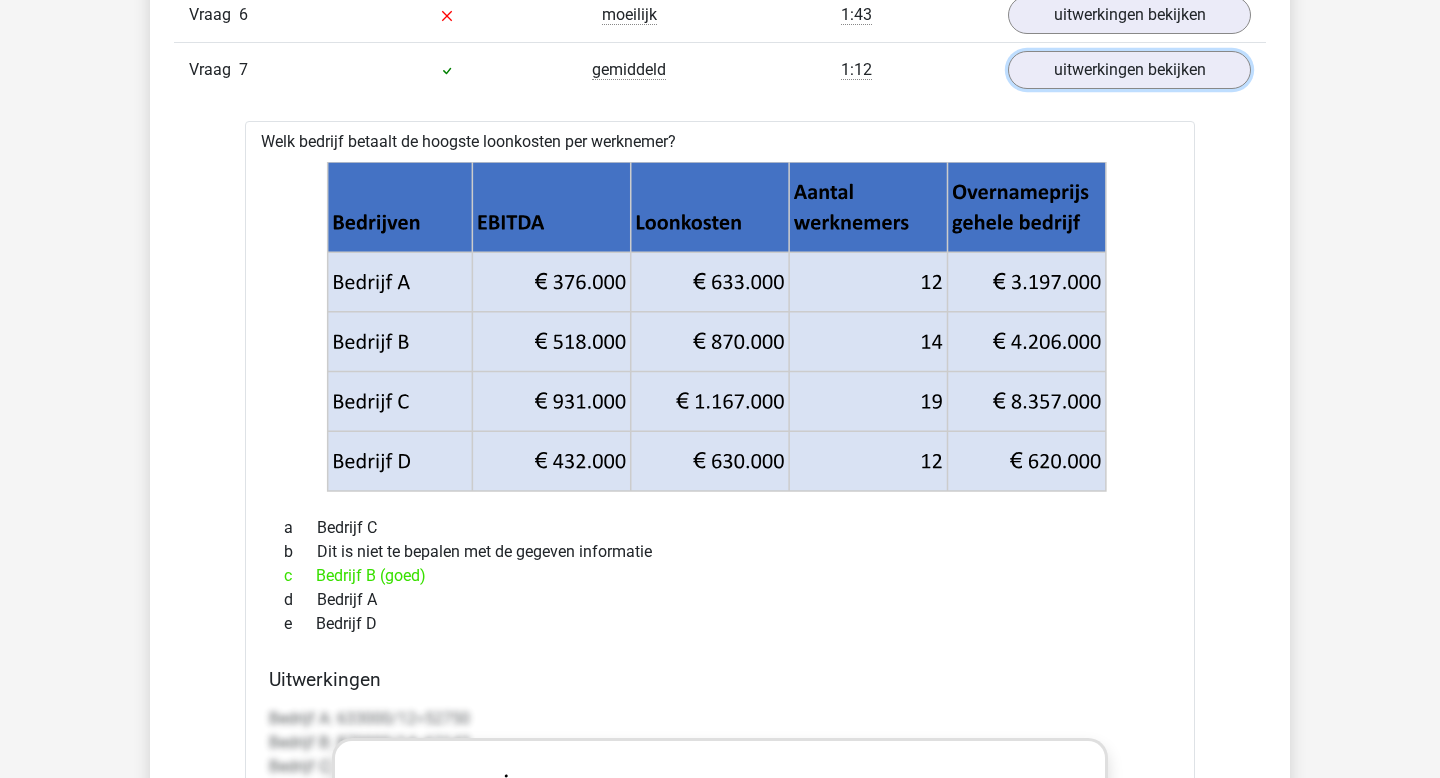 scroll, scrollTop: 2012, scrollLeft: 0, axis: vertical 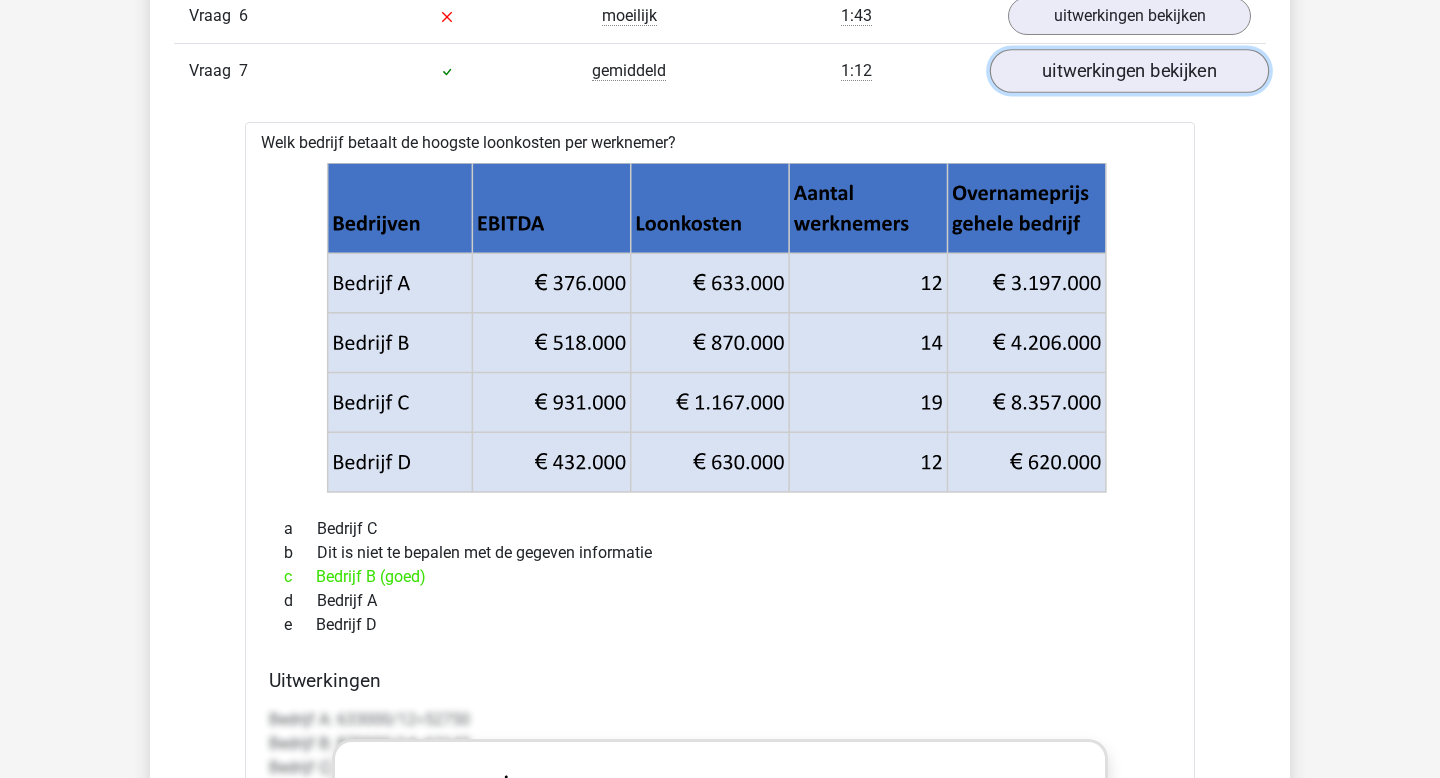 click on "uitwerkingen bekijken" at bounding box center (1129, 71) 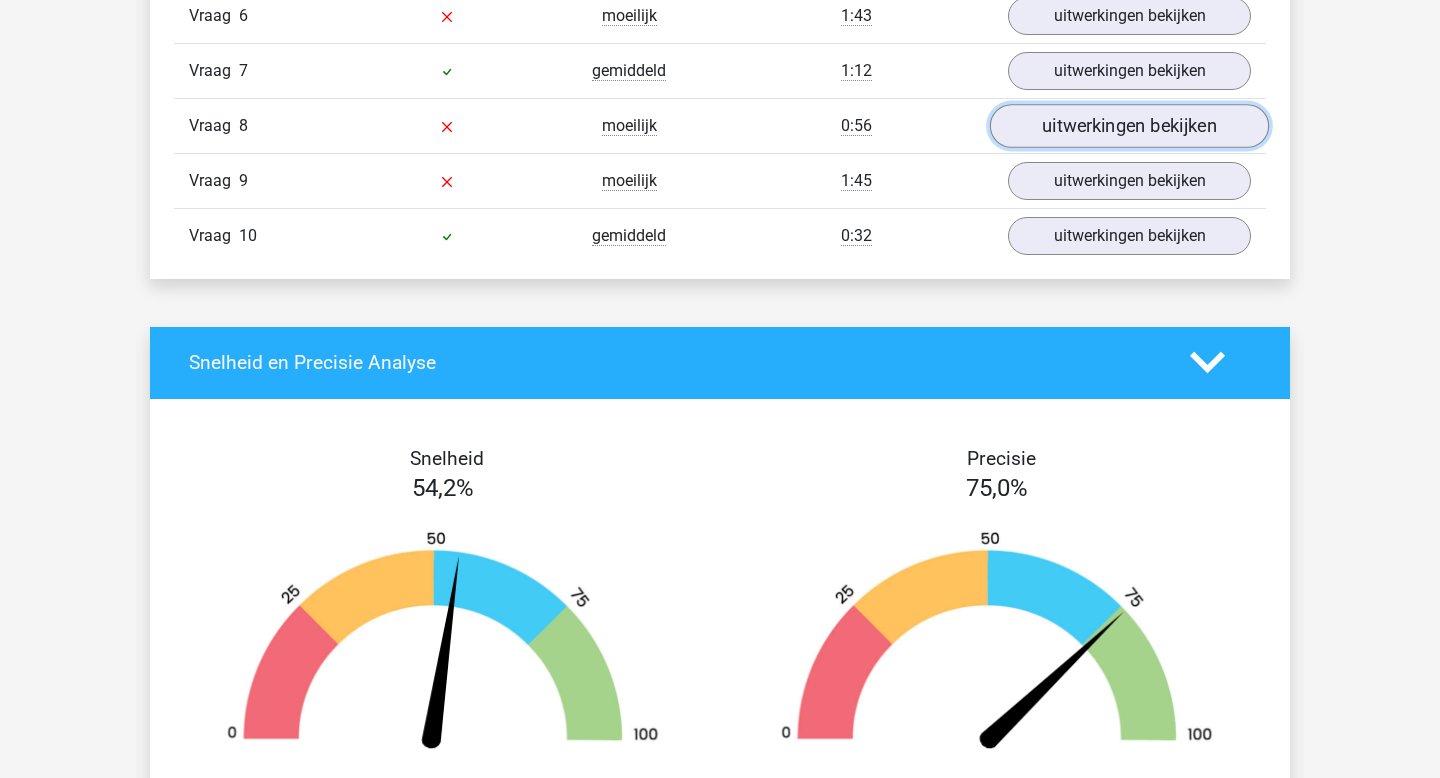 click on "uitwerkingen bekijken" at bounding box center (1129, 126) 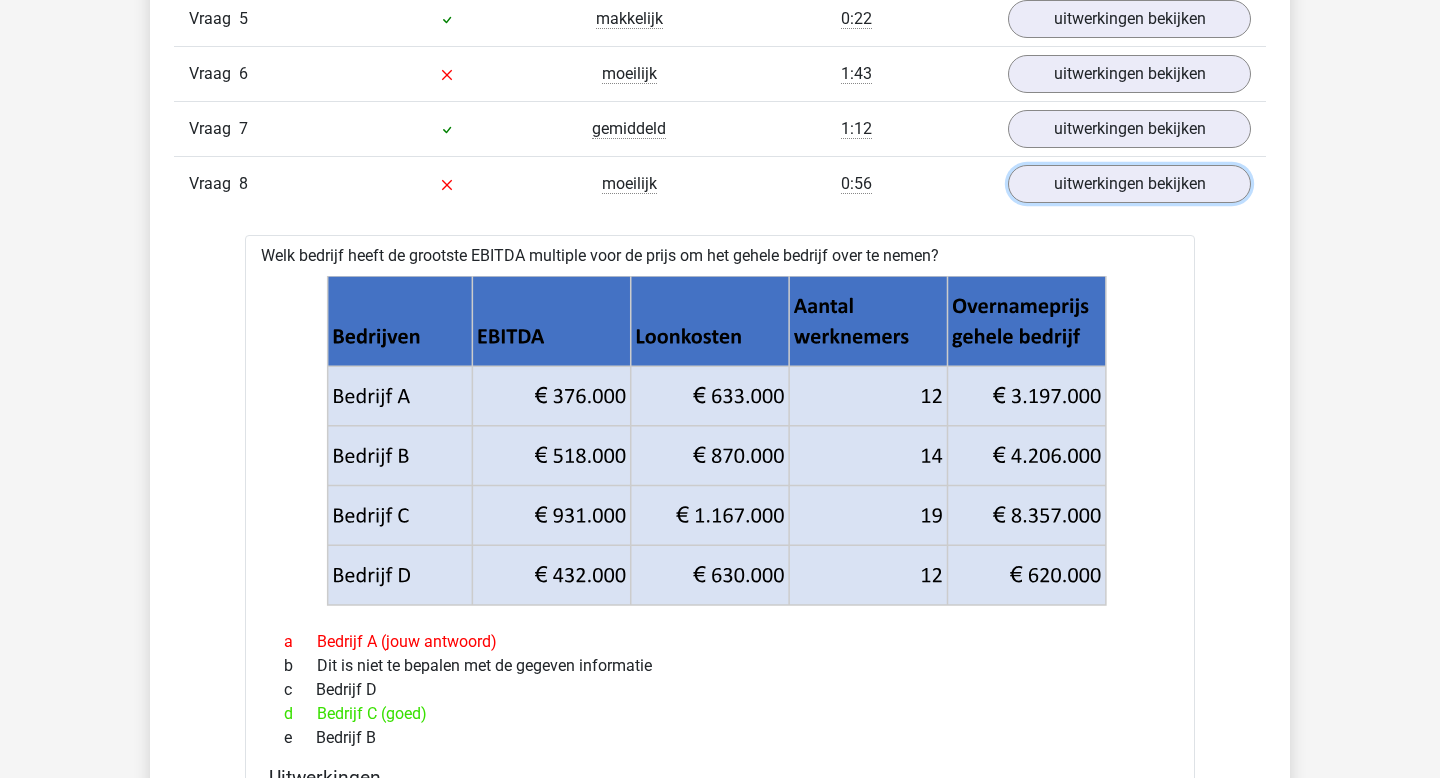 scroll, scrollTop: 1952, scrollLeft: 0, axis: vertical 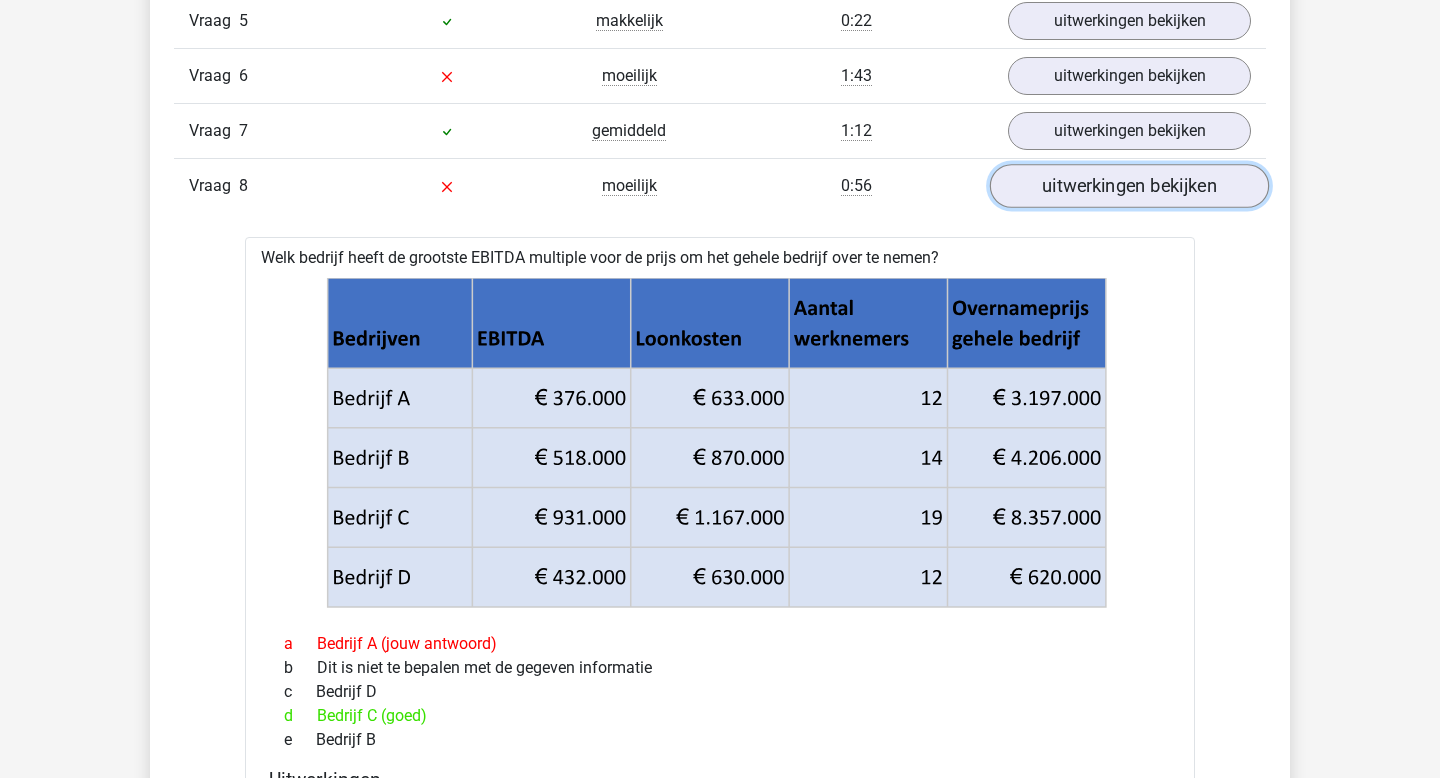 click on "uitwerkingen bekijken" at bounding box center (1129, 186) 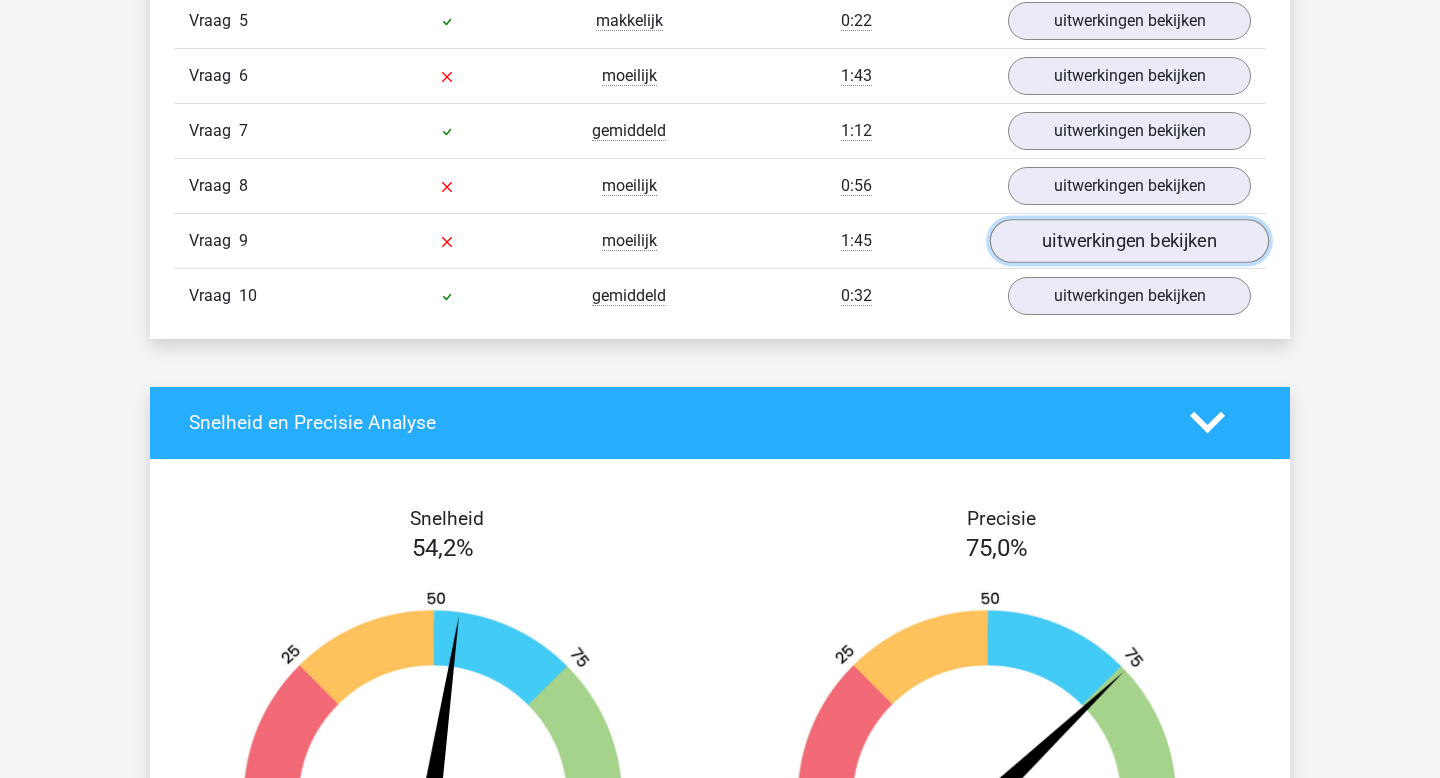 click on "uitwerkingen bekijken" at bounding box center [1129, 241] 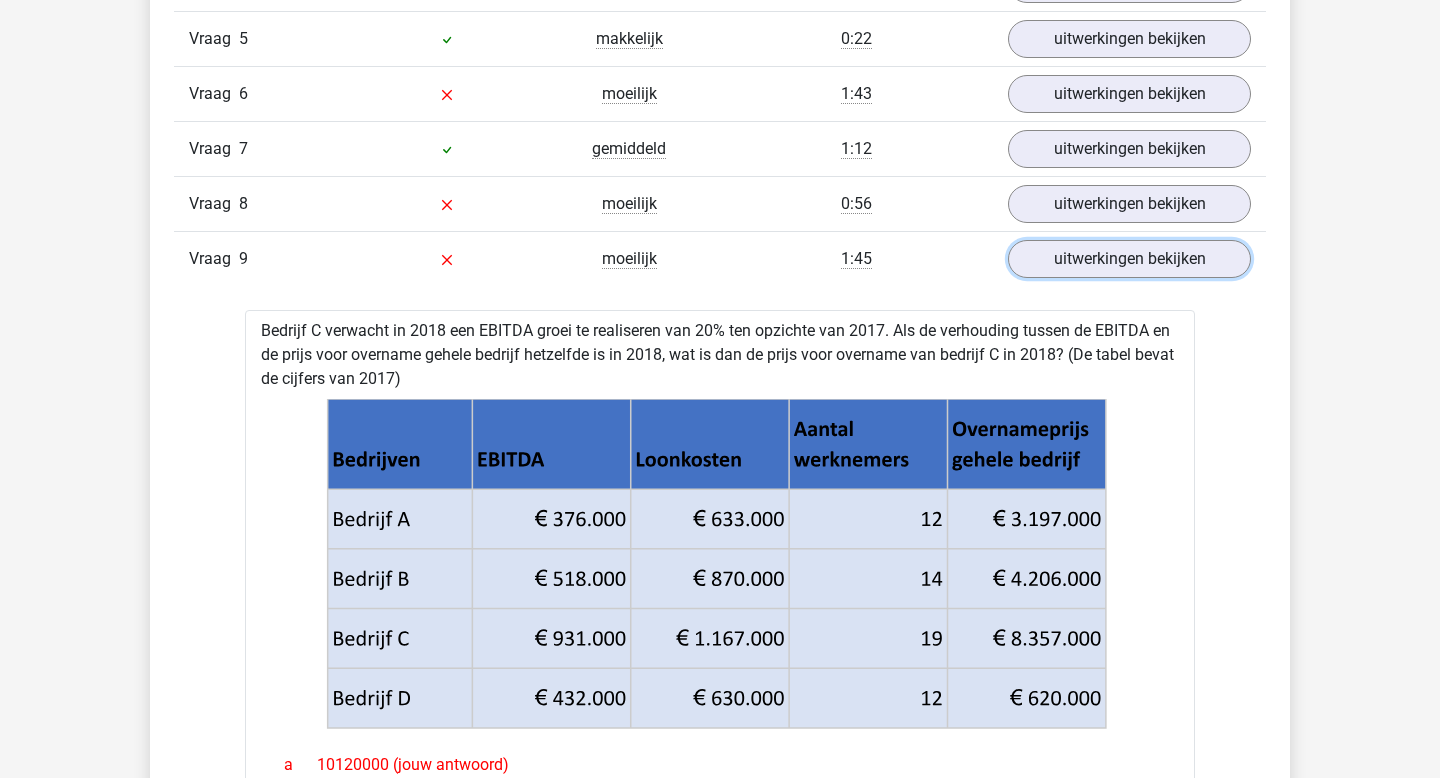 scroll, scrollTop: 1931, scrollLeft: 0, axis: vertical 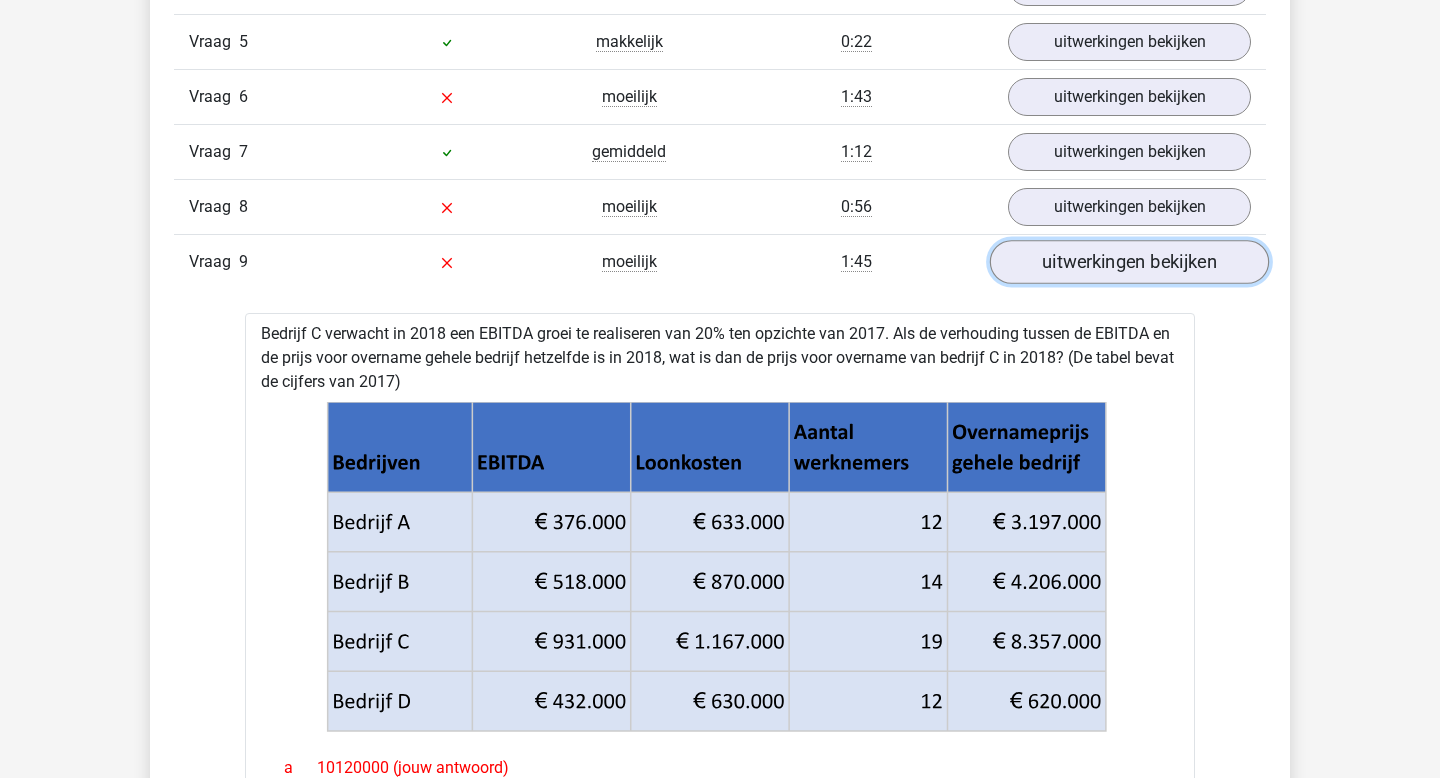 click on "uitwerkingen bekijken" at bounding box center [1129, 262] 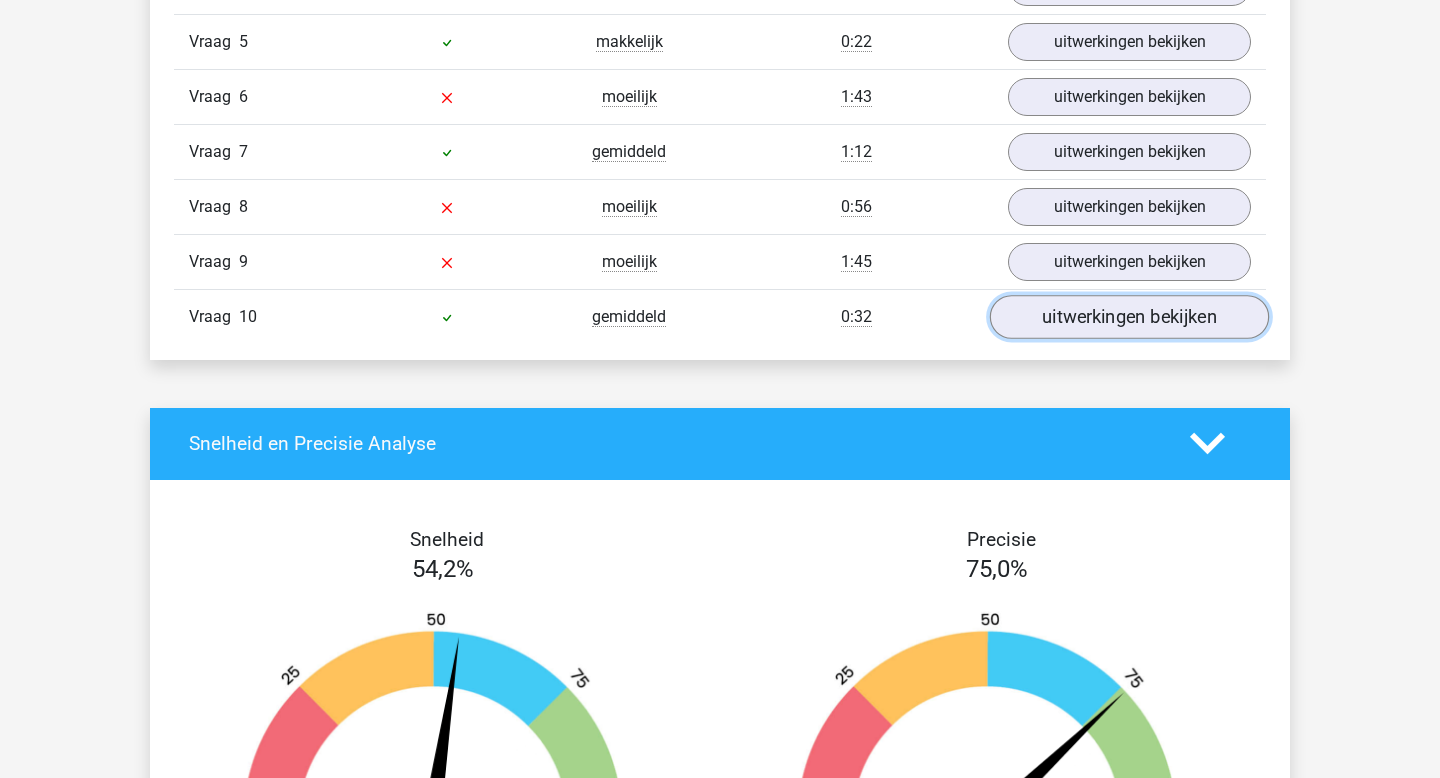 click on "uitwerkingen bekijken" at bounding box center [1129, 317] 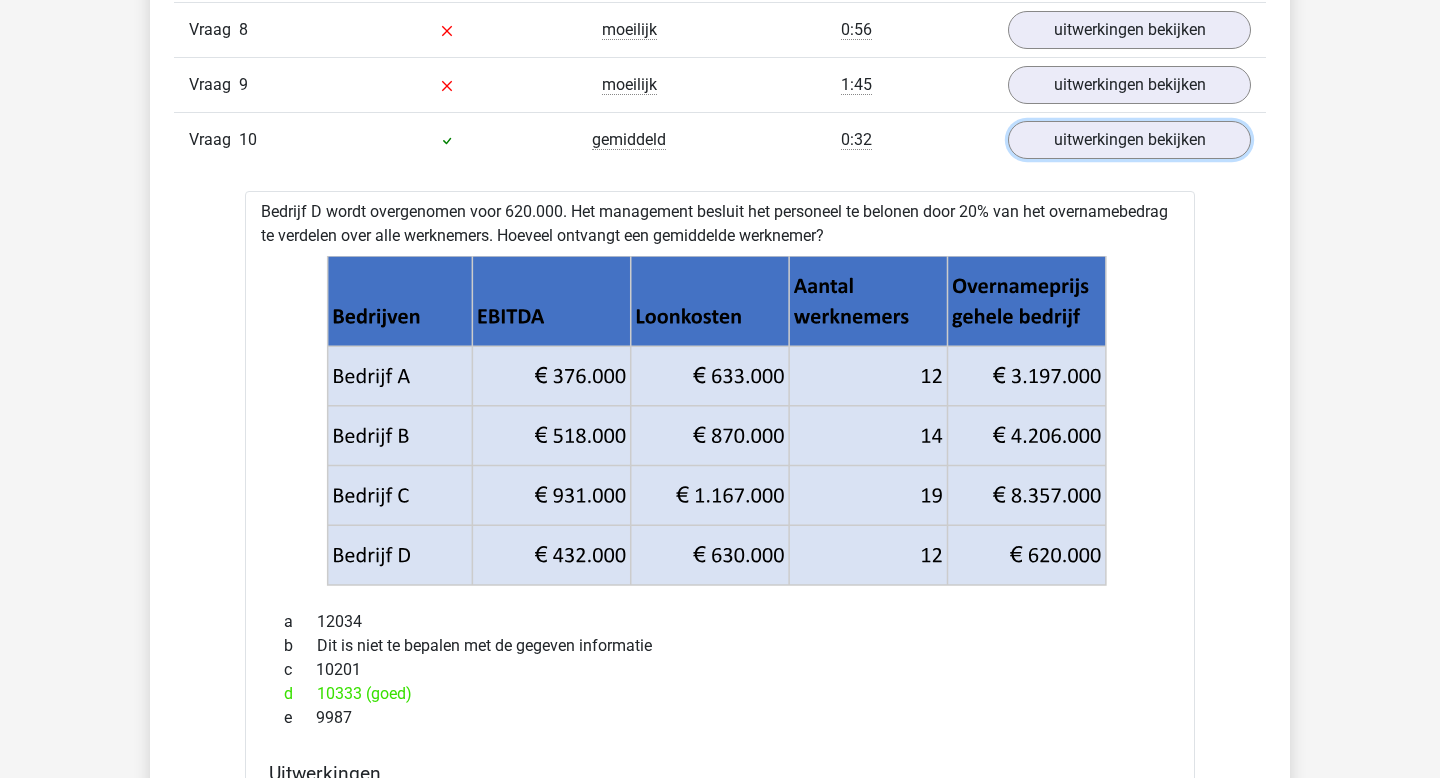 scroll, scrollTop: 2102, scrollLeft: 0, axis: vertical 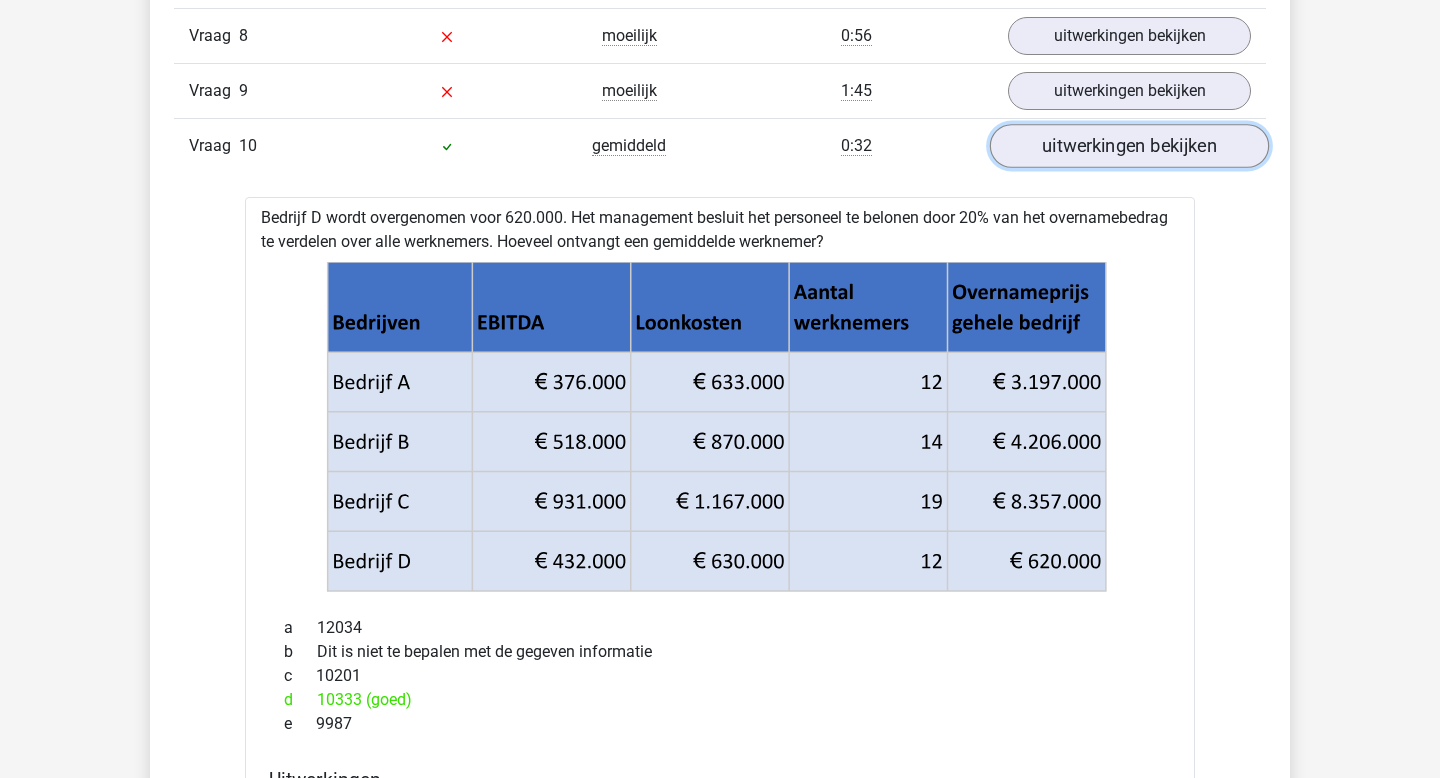 click on "uitwerkingen bekijken" at bounding box center (1129, 146) 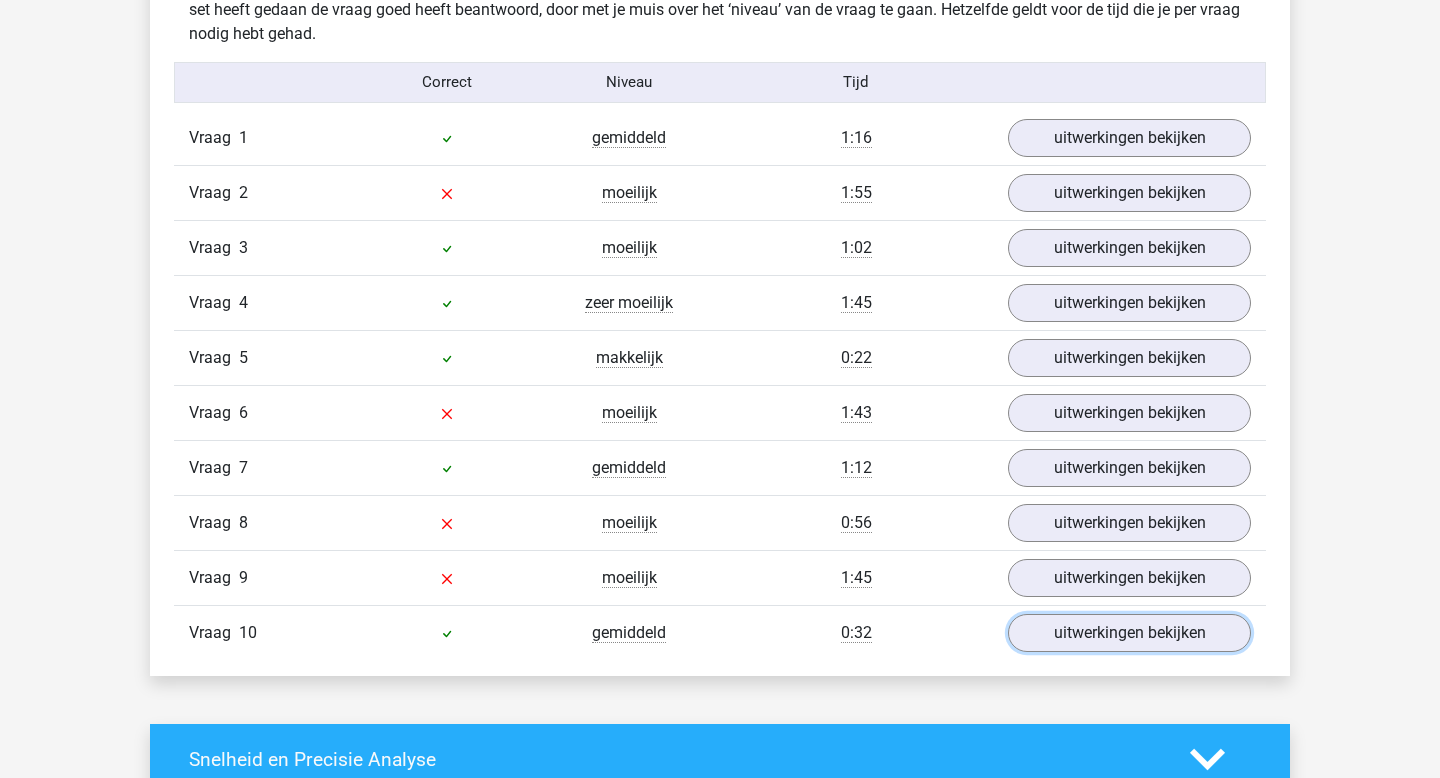 scroll, scrollTop: 1559, scrollLeft: 0, axis: vertical 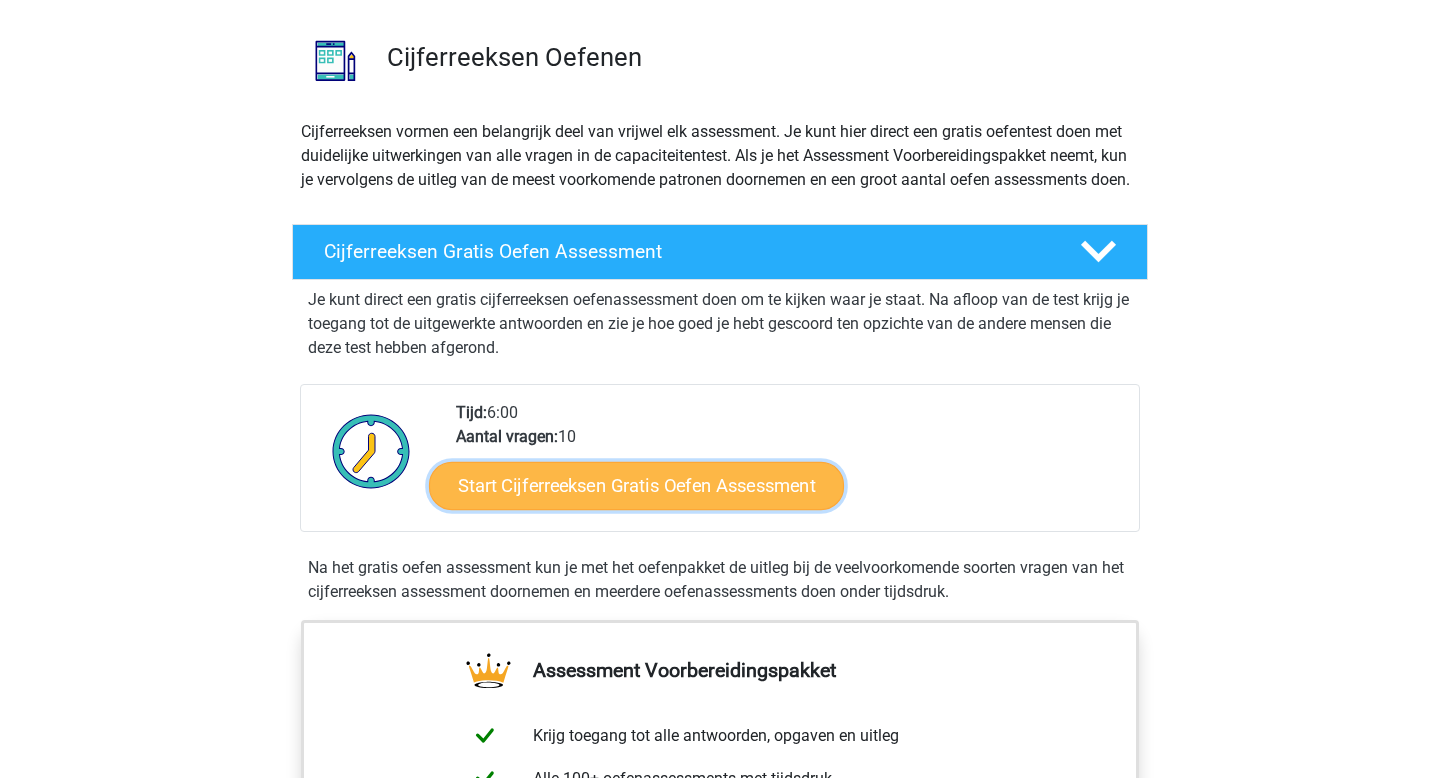 click on "Start Cijferreeksen
Gratis Oefen Assessment" at bounding box center [636, 485] 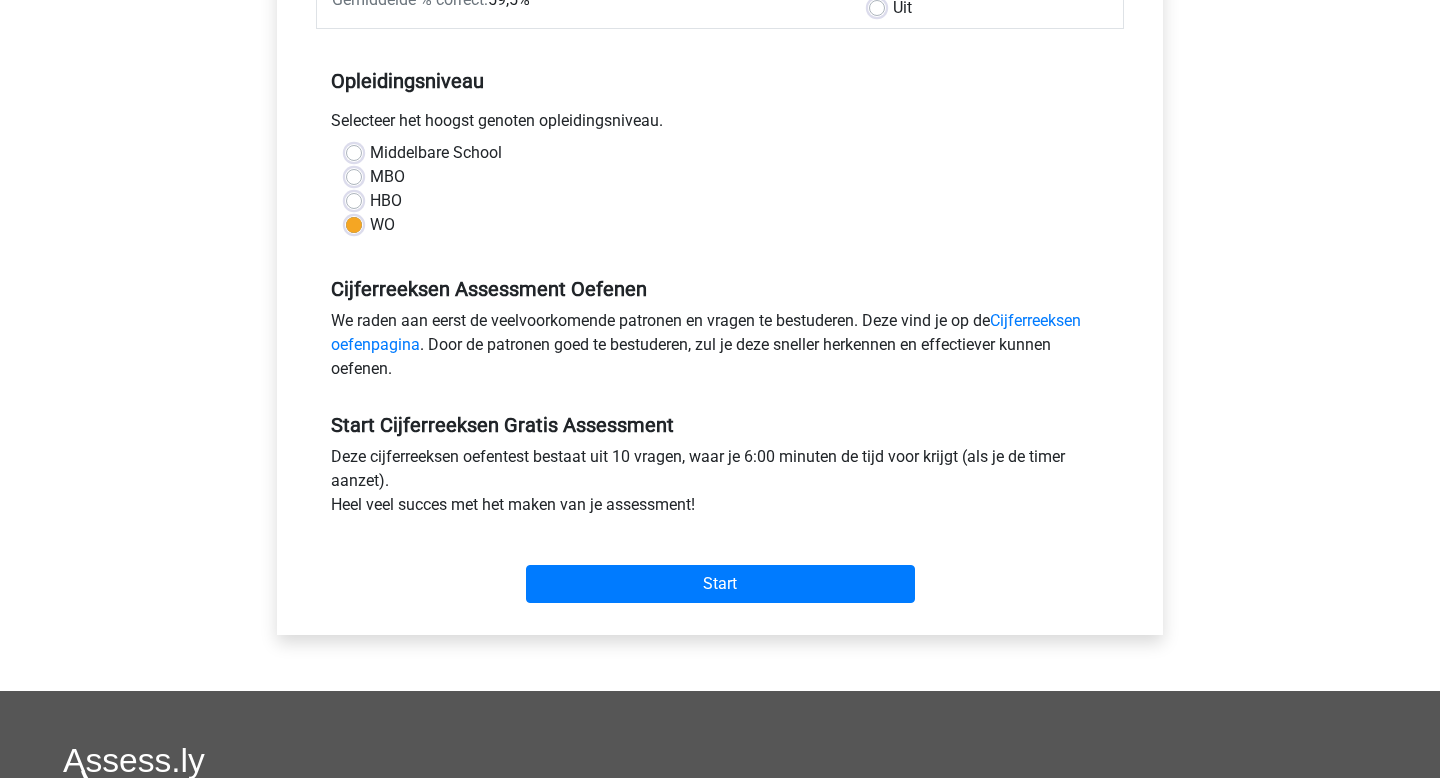 scroll, scrollTop: 364, scrollLeft: 0, axis: vertical 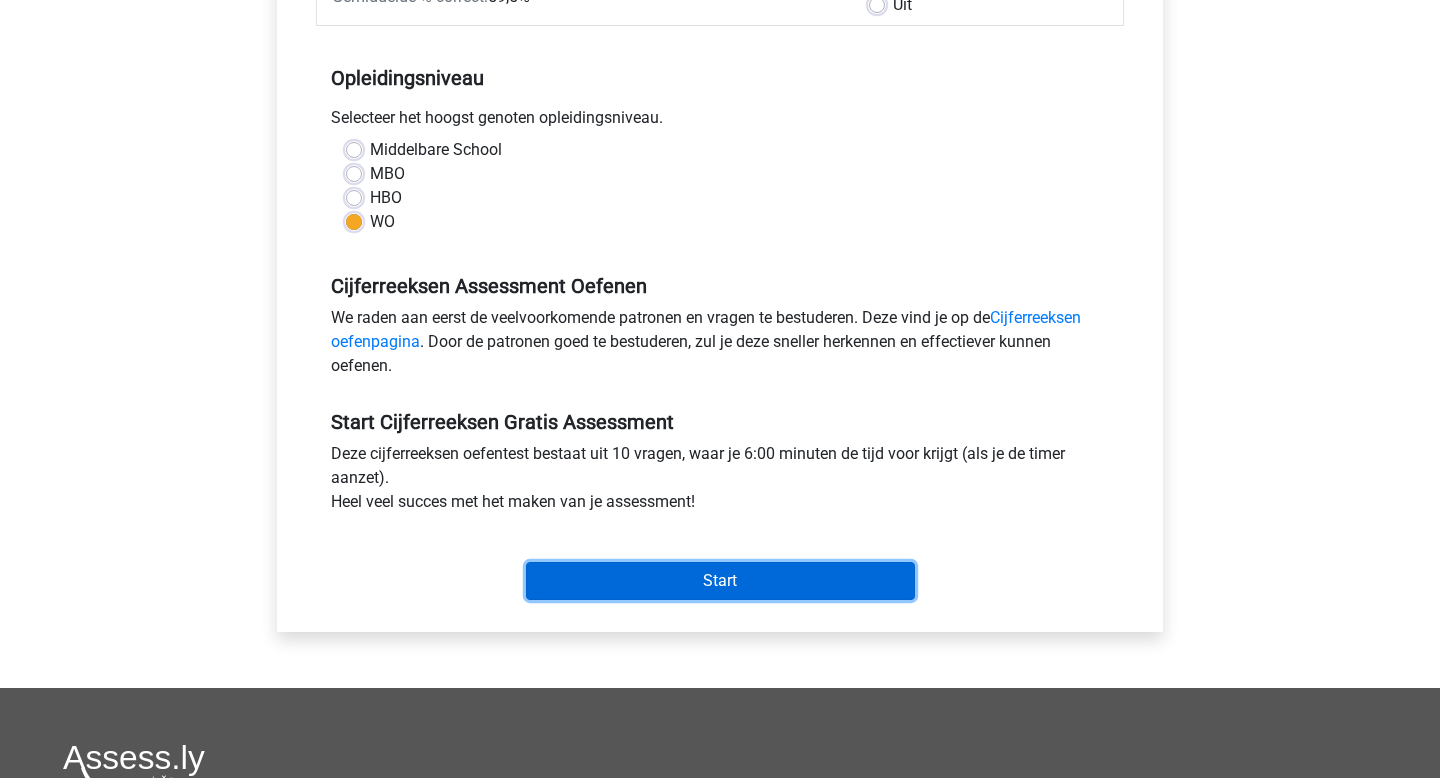 click on "Start" at bounding box center [720, 581] 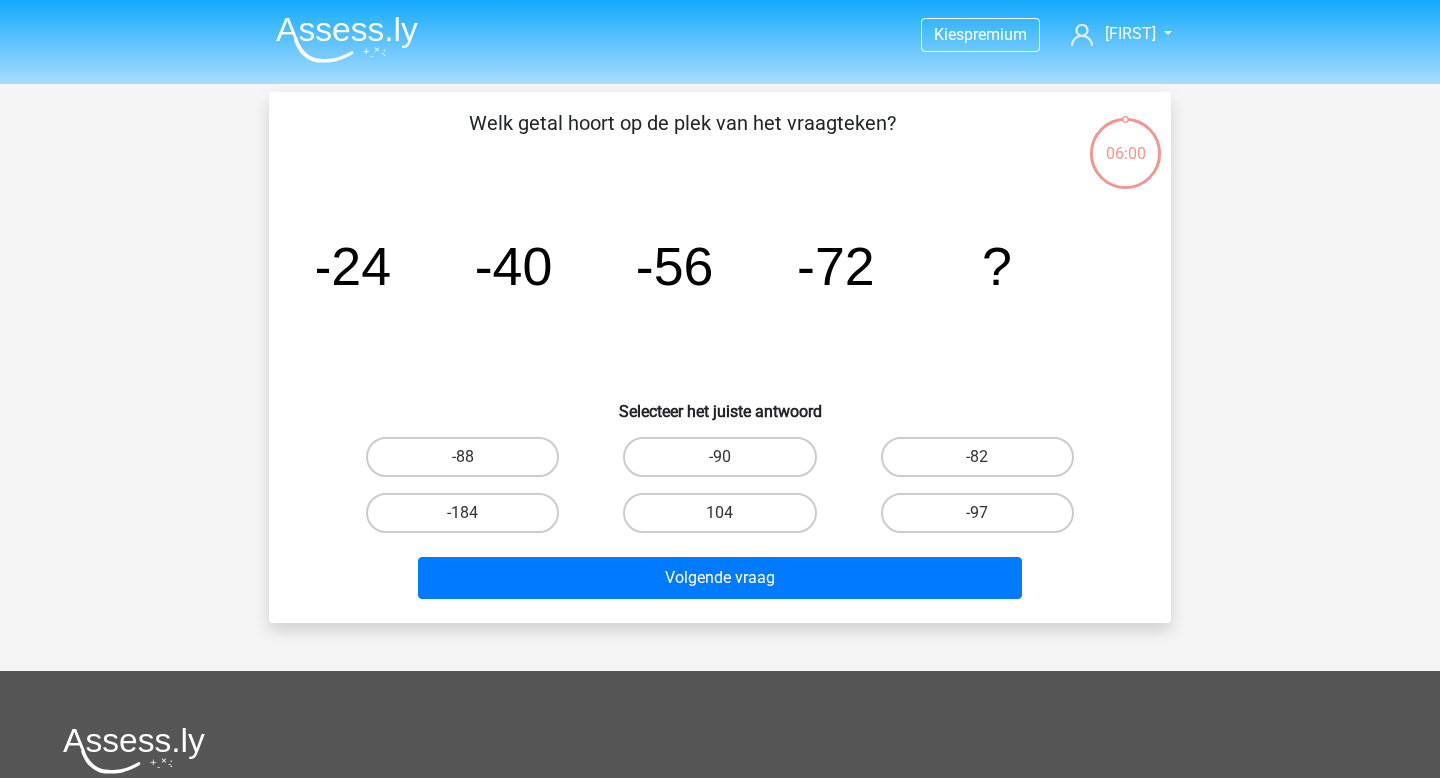 scroll, scrollTop: 0, scrollLeft: 0, axis: both 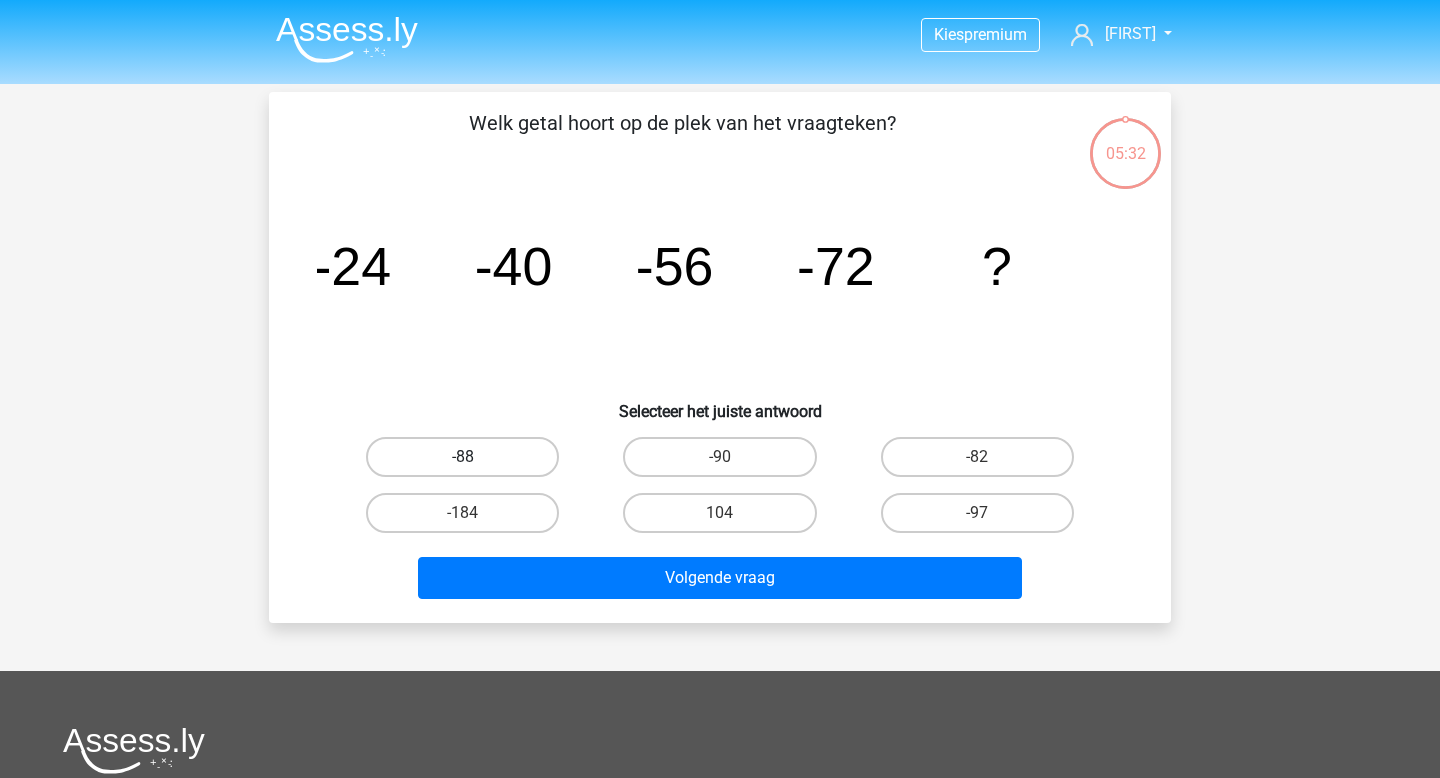 click on "-88" at bounding box center [462, 457] 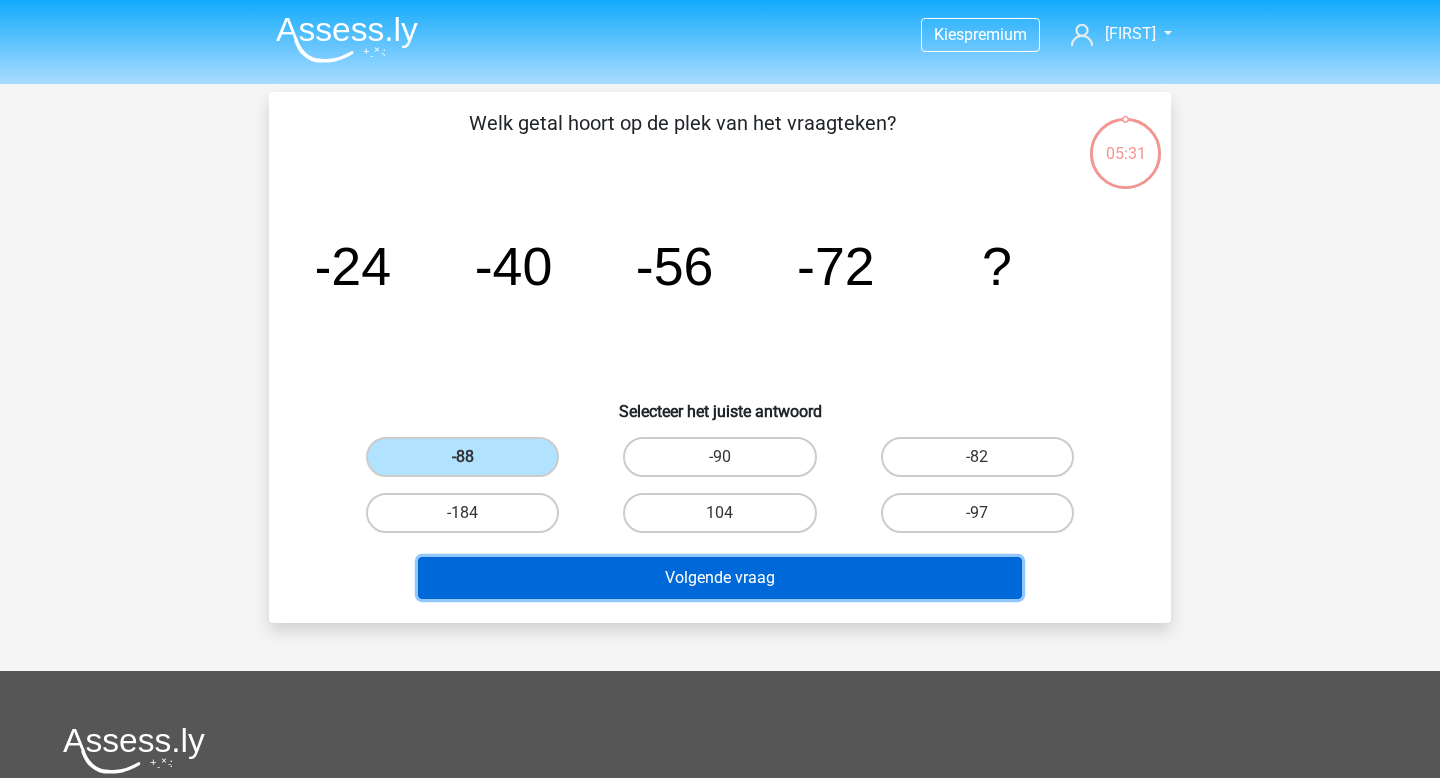 click on "Volgende vraag" at bounding box center (720, 578) 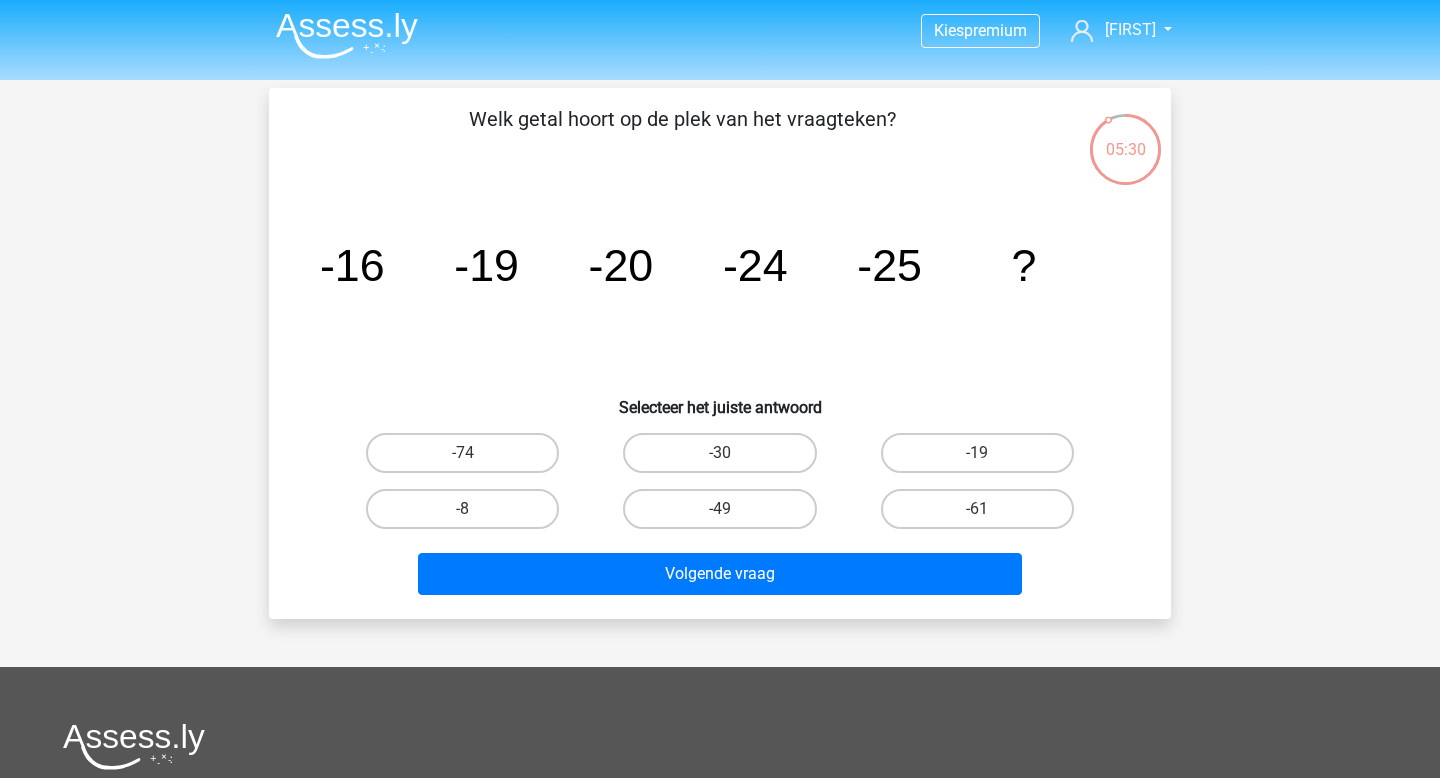 scroll, scrollTop: 0, scrollLeft: 0, axis: both 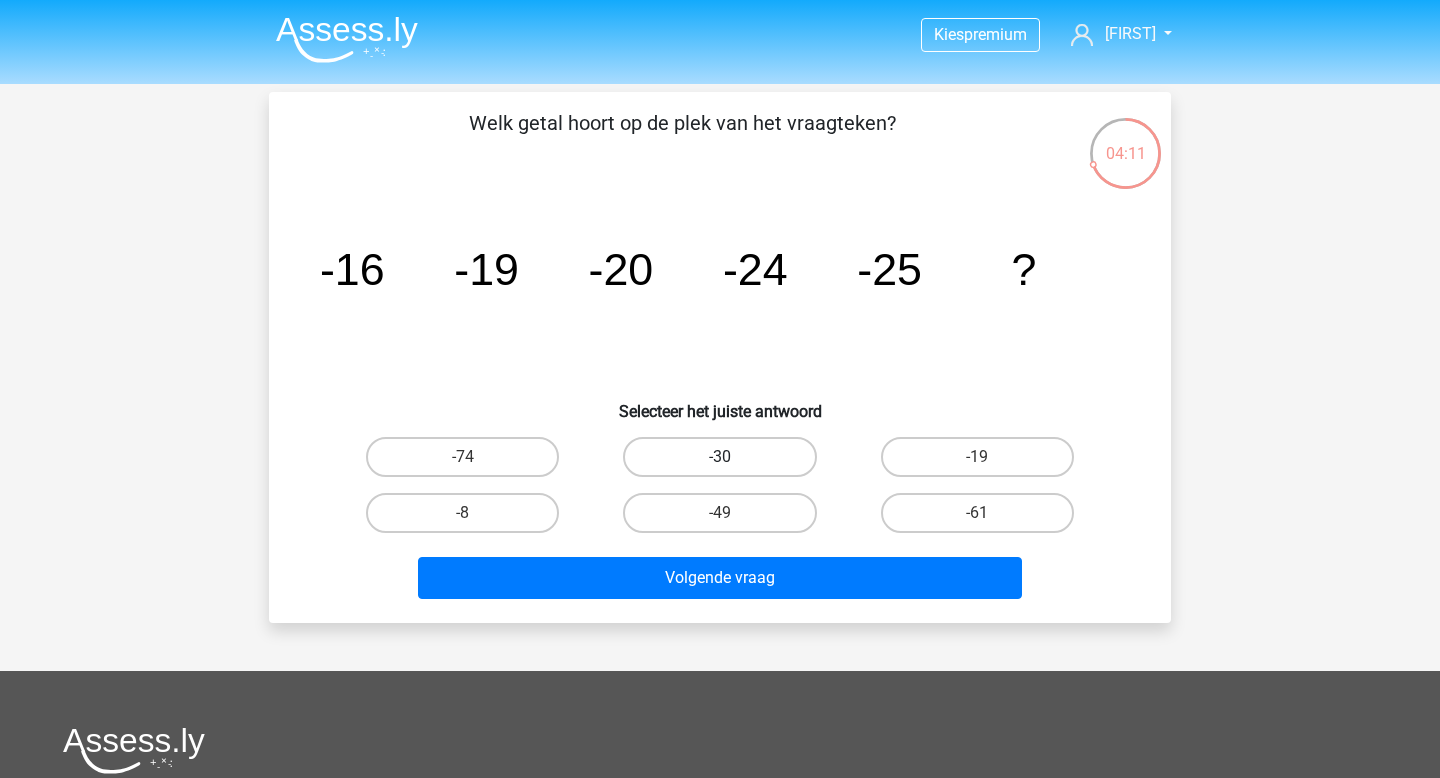 click on "-30" at bounding box center (719, 457) 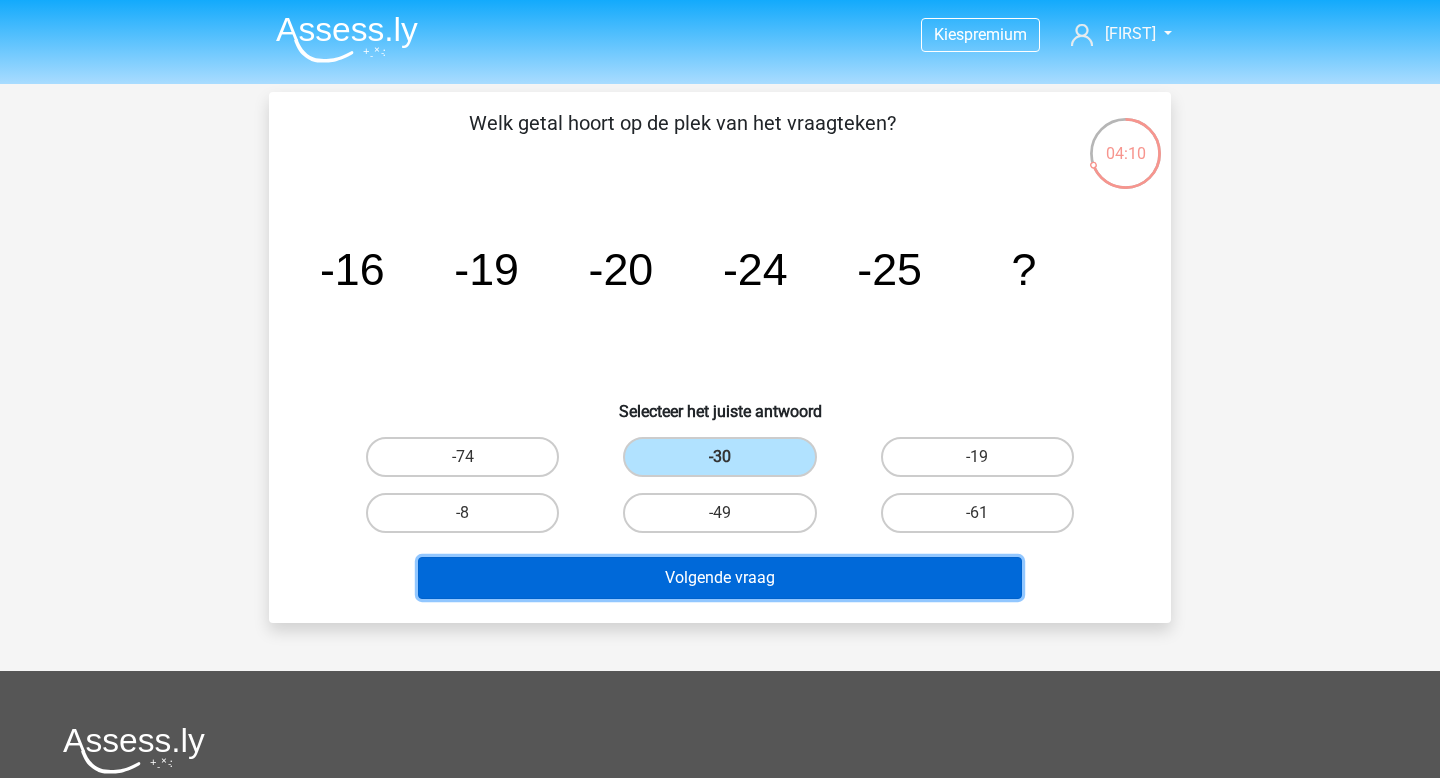 click on "Volgende vraag" at bounding box center [720, 578] 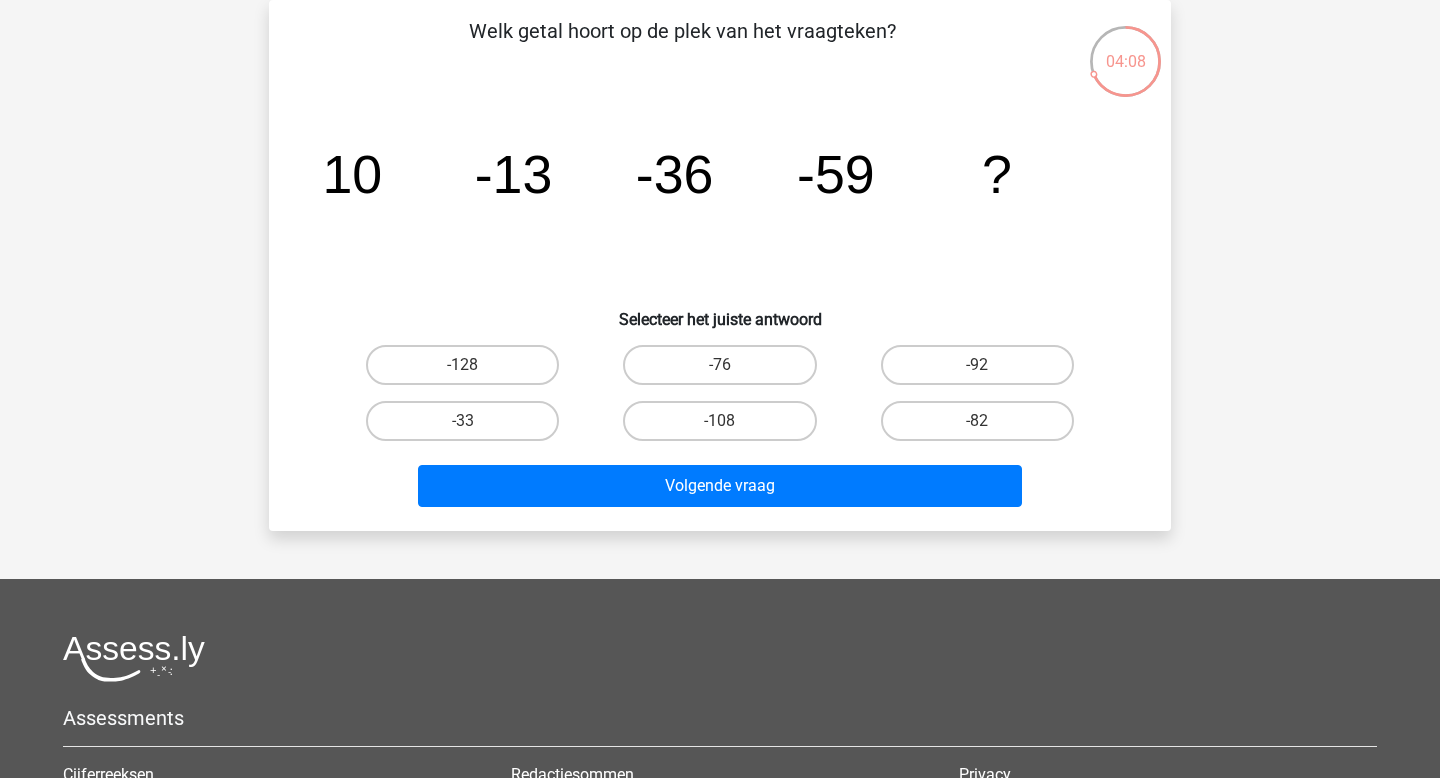 scroll, scrollTop: 0, scrollLeft: 0, axis: both 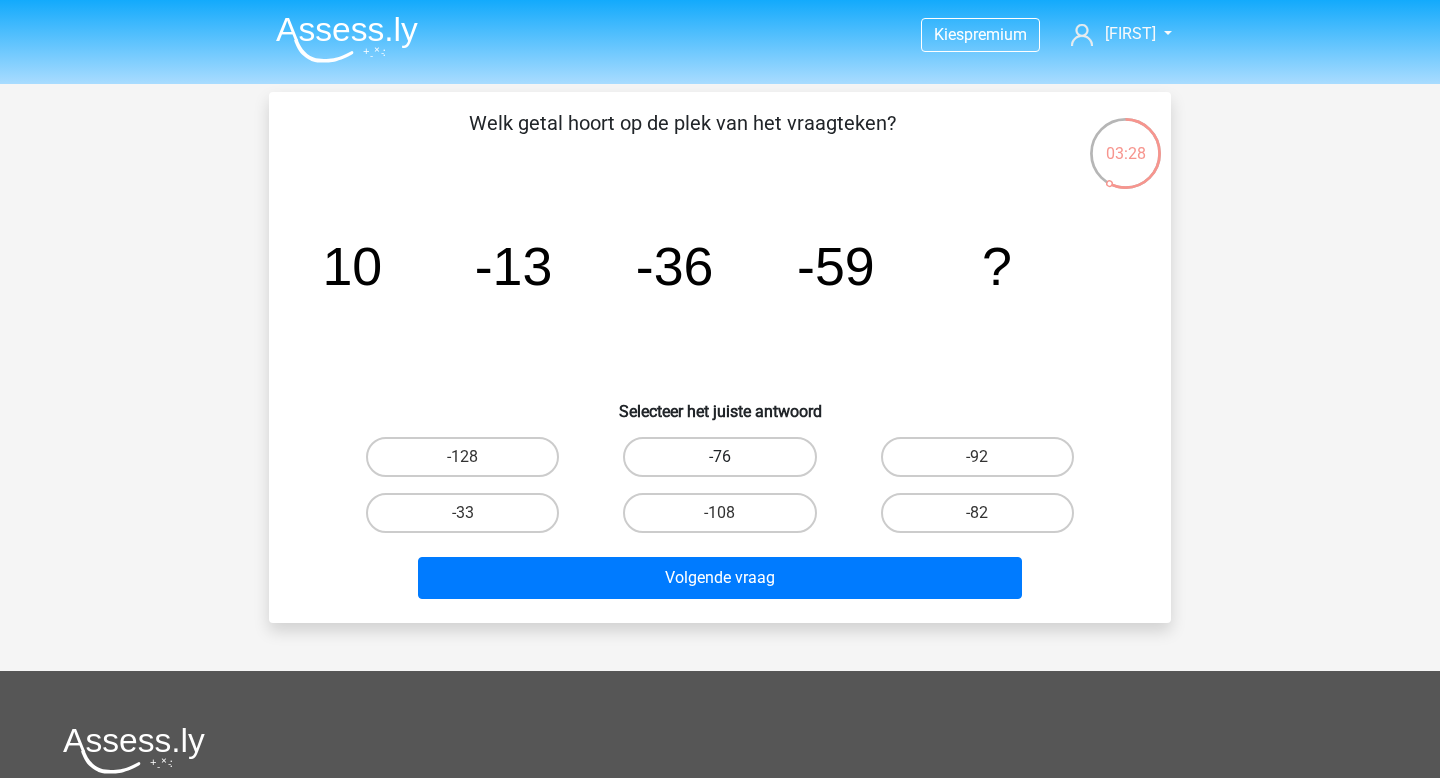 click on "-76" at bounding box center [719, 457] 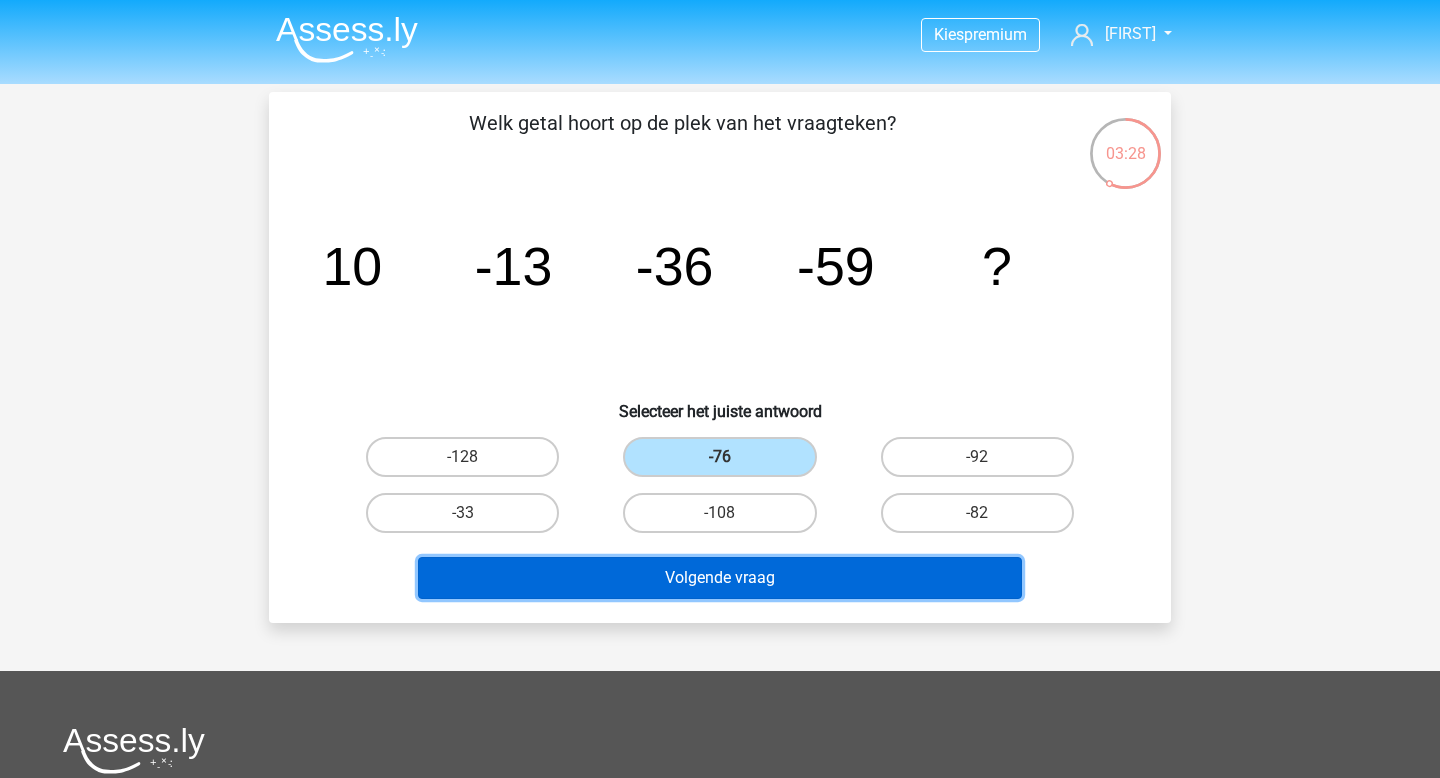 click on "Volgende vraag" at bounding box center [720, 578] 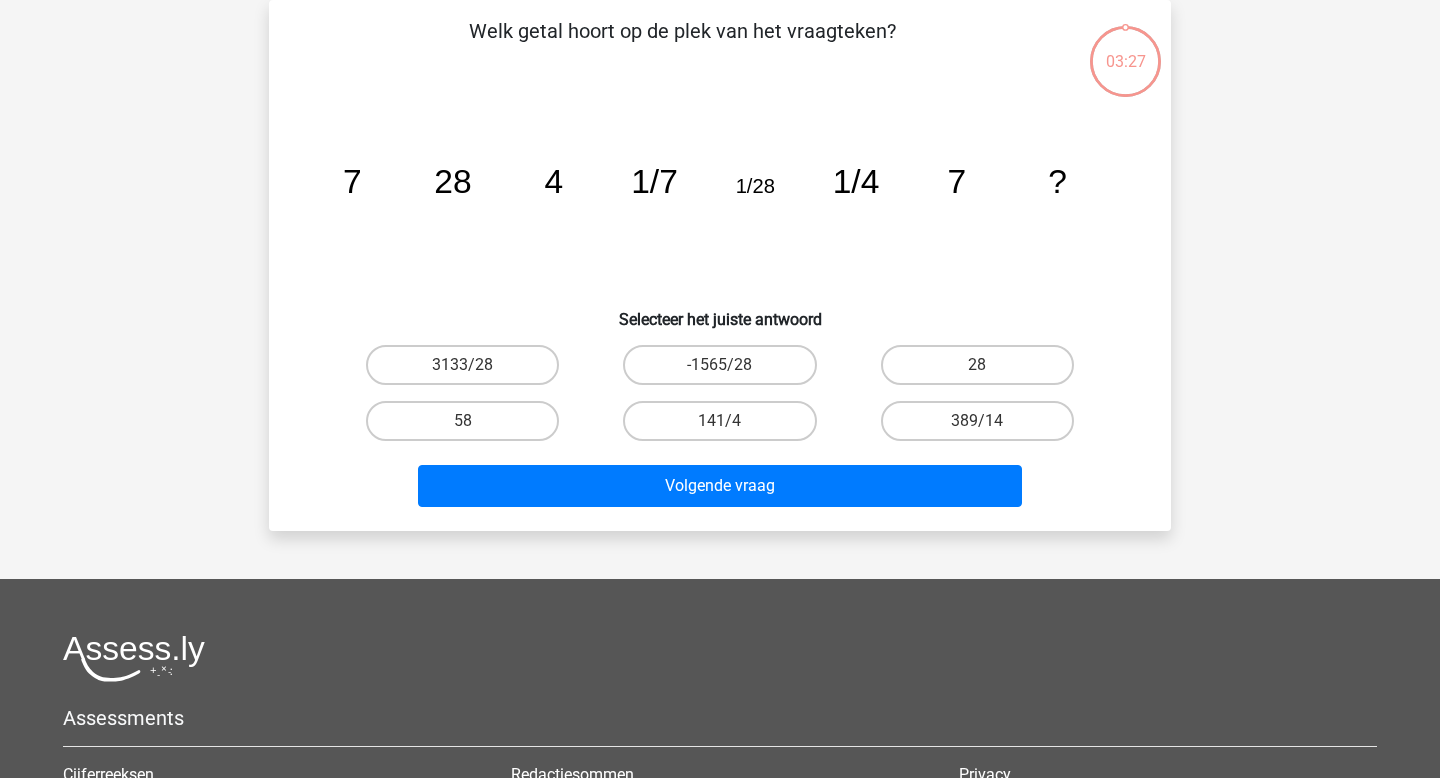 scroll, scrollTop: 0, scrollLeft: 0, axis: both 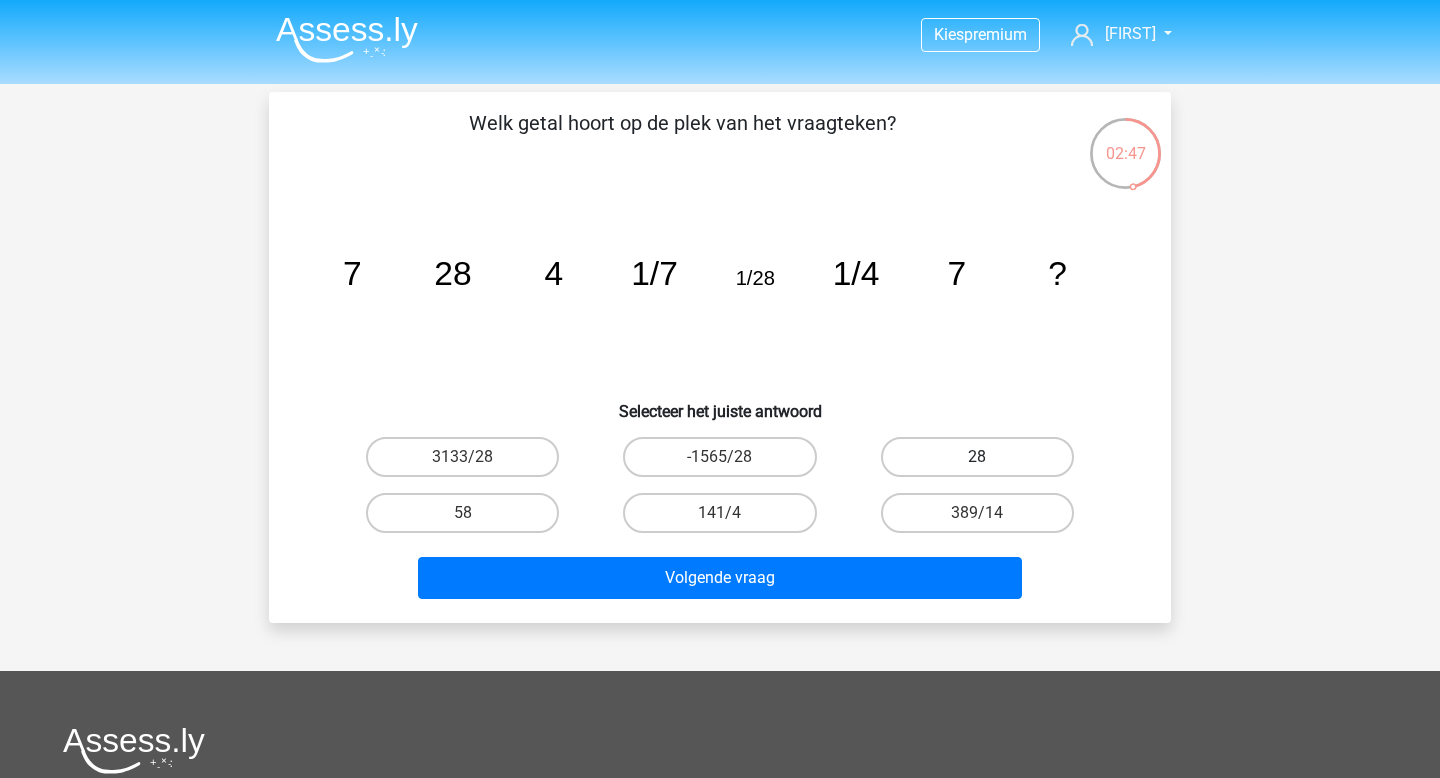 click on "28" at bounding box center [977, 457] 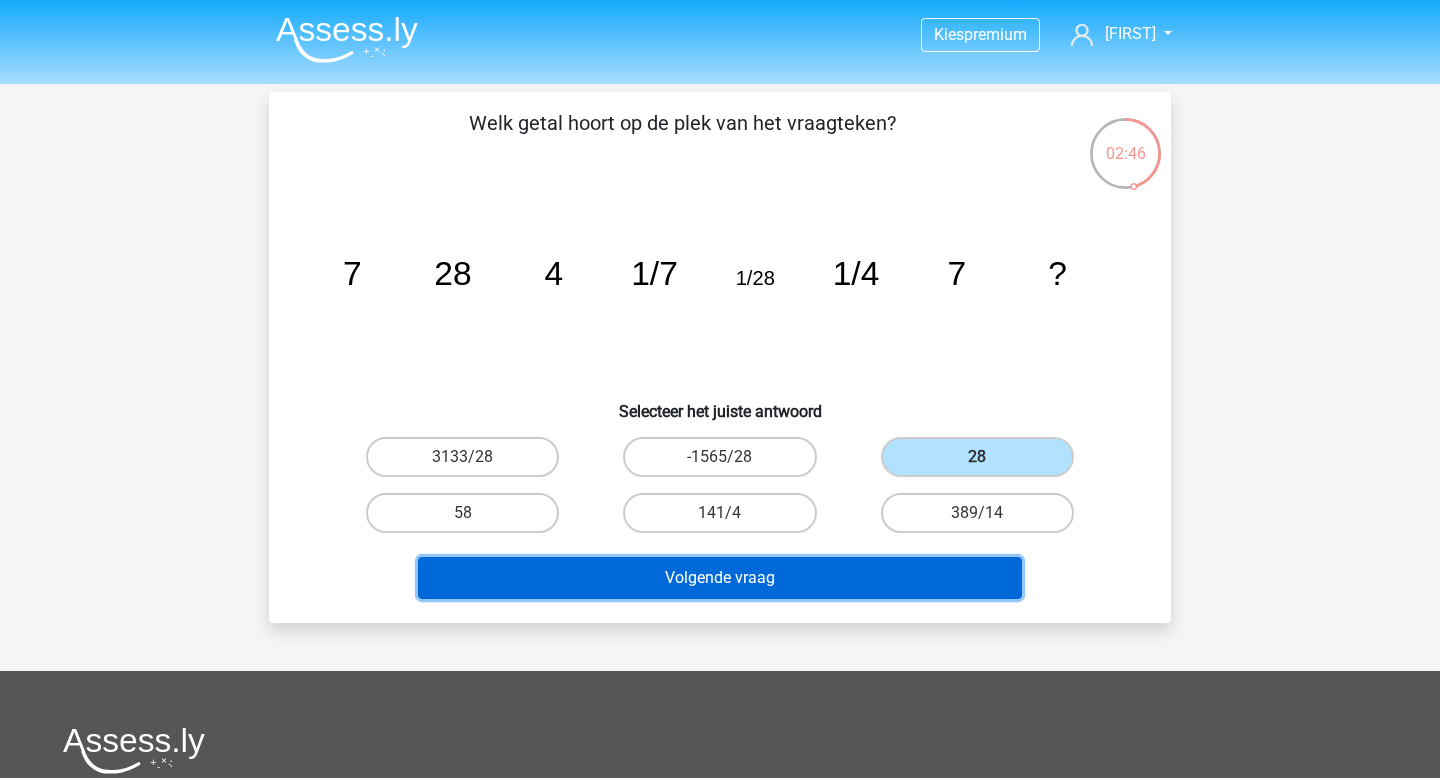 click on "Volgende vraag" at bounding box center (720, 578) 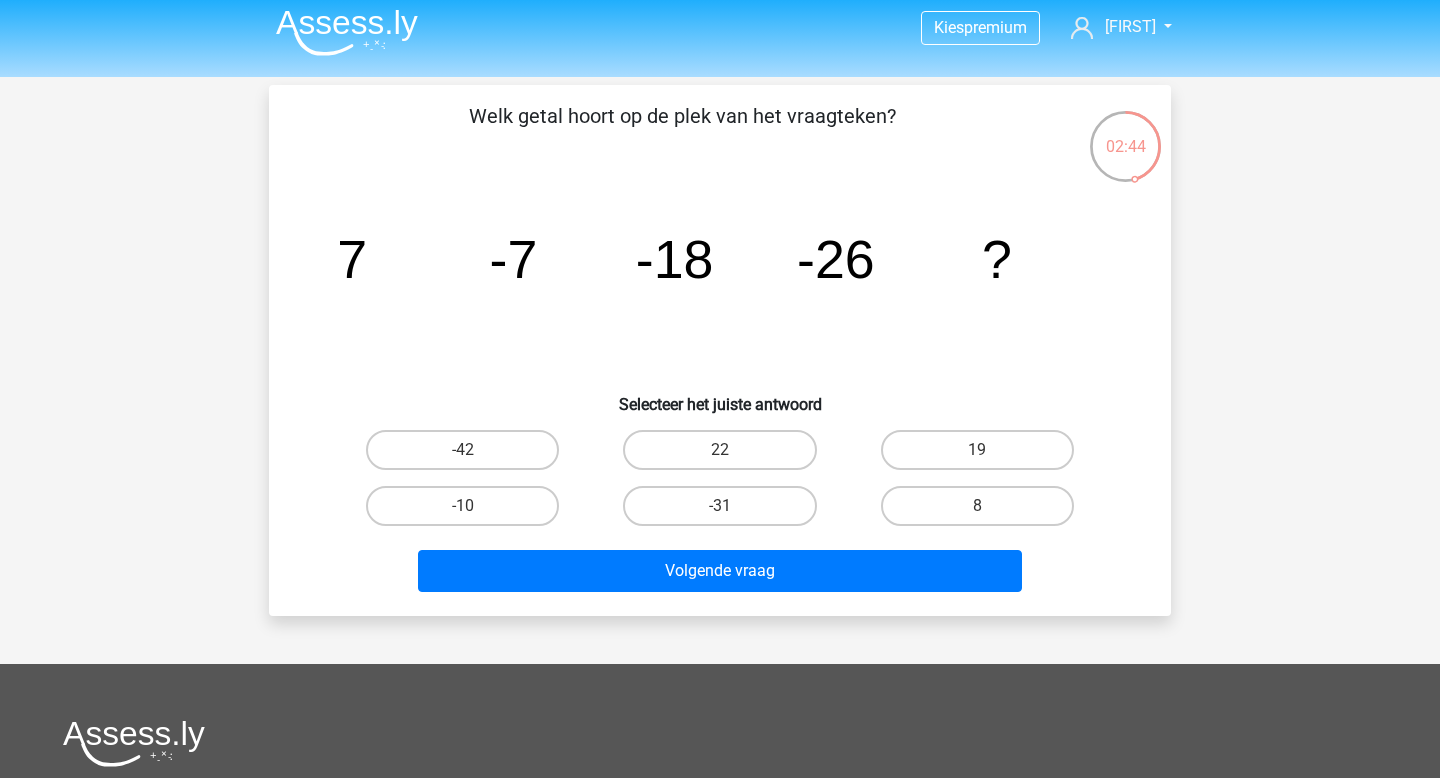 scroll, scrollTop: 6, scrollLeft: 0, axis: vertical 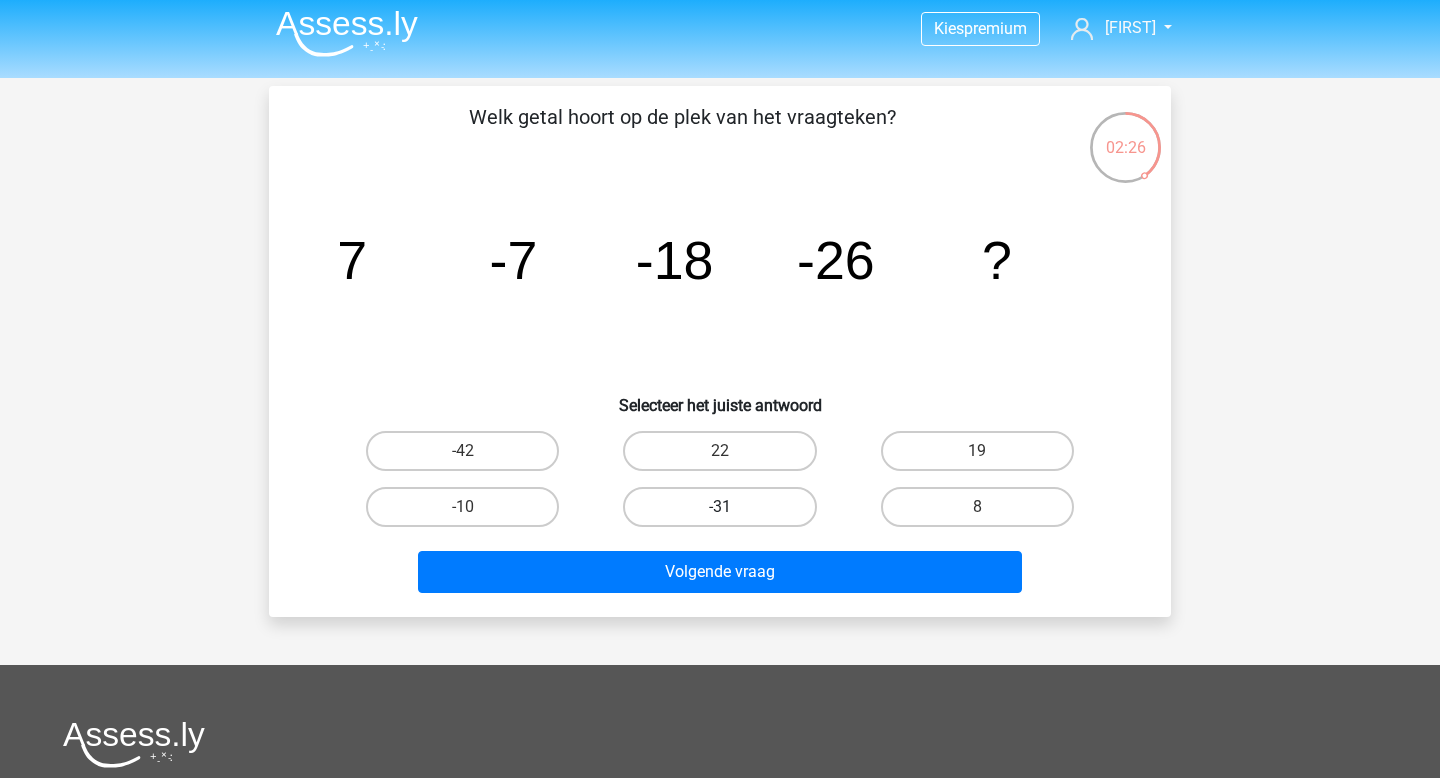 click on "-31" at bounding box center (719, 507) 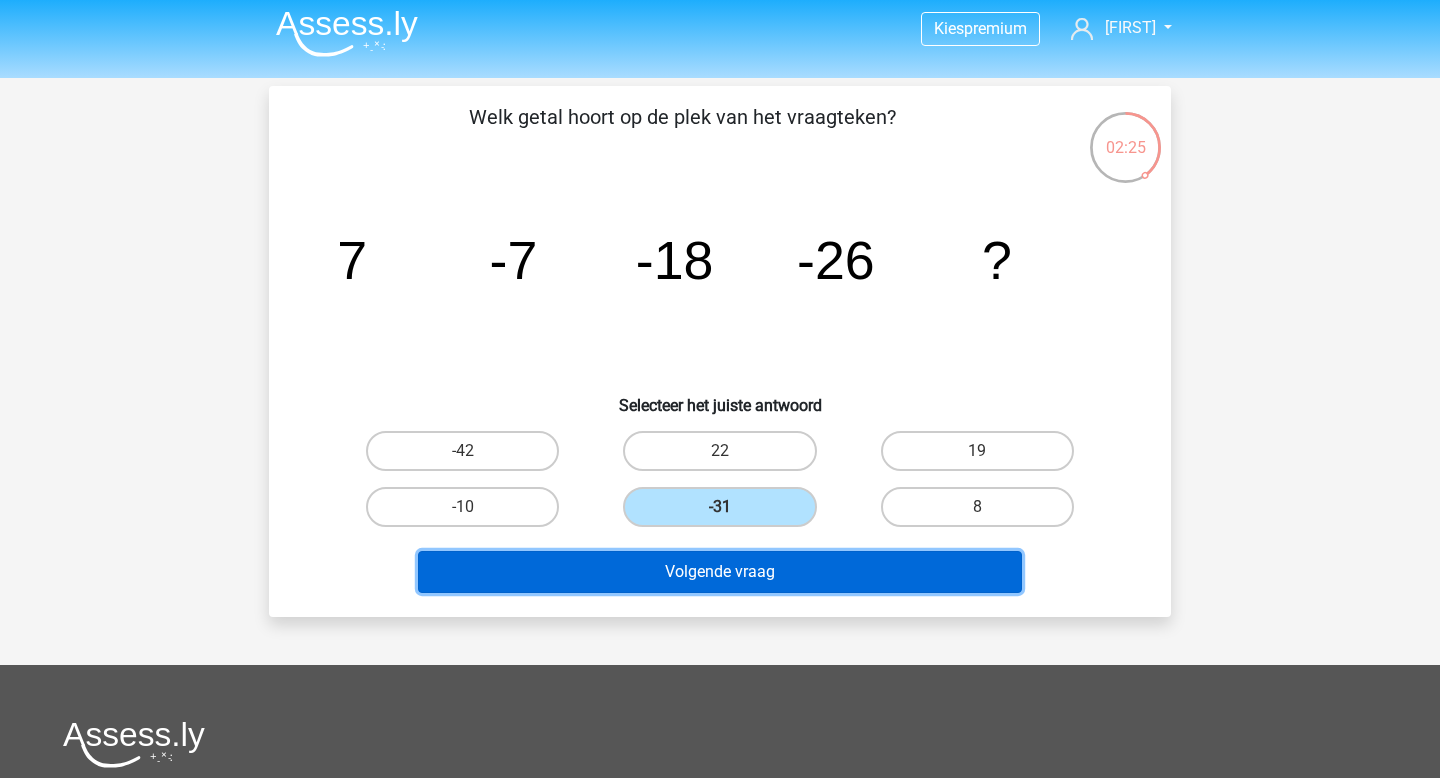 click on "Volgende vraag" at bounding box center [720, 572] 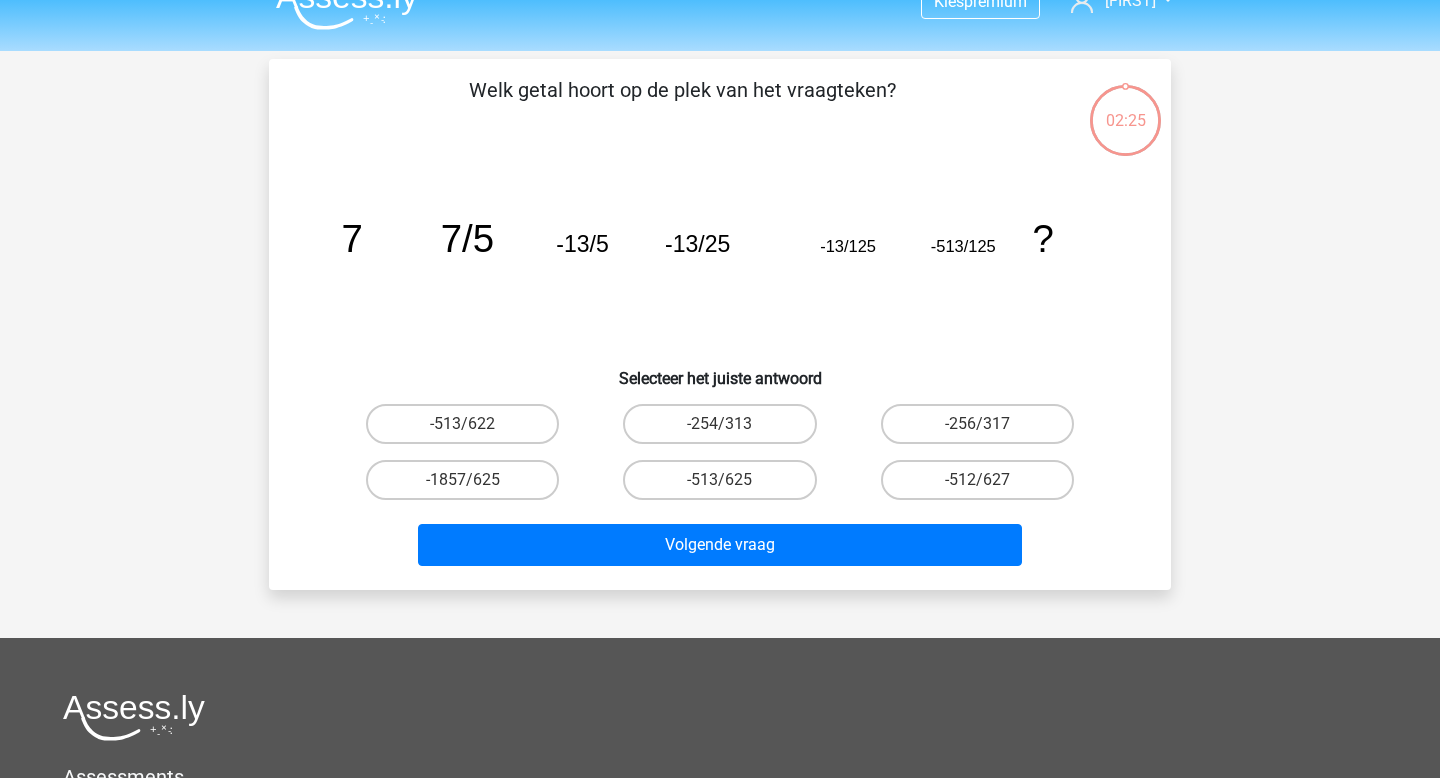 scroll, scrollTop: 0, scrollLeft: 0, axis: both 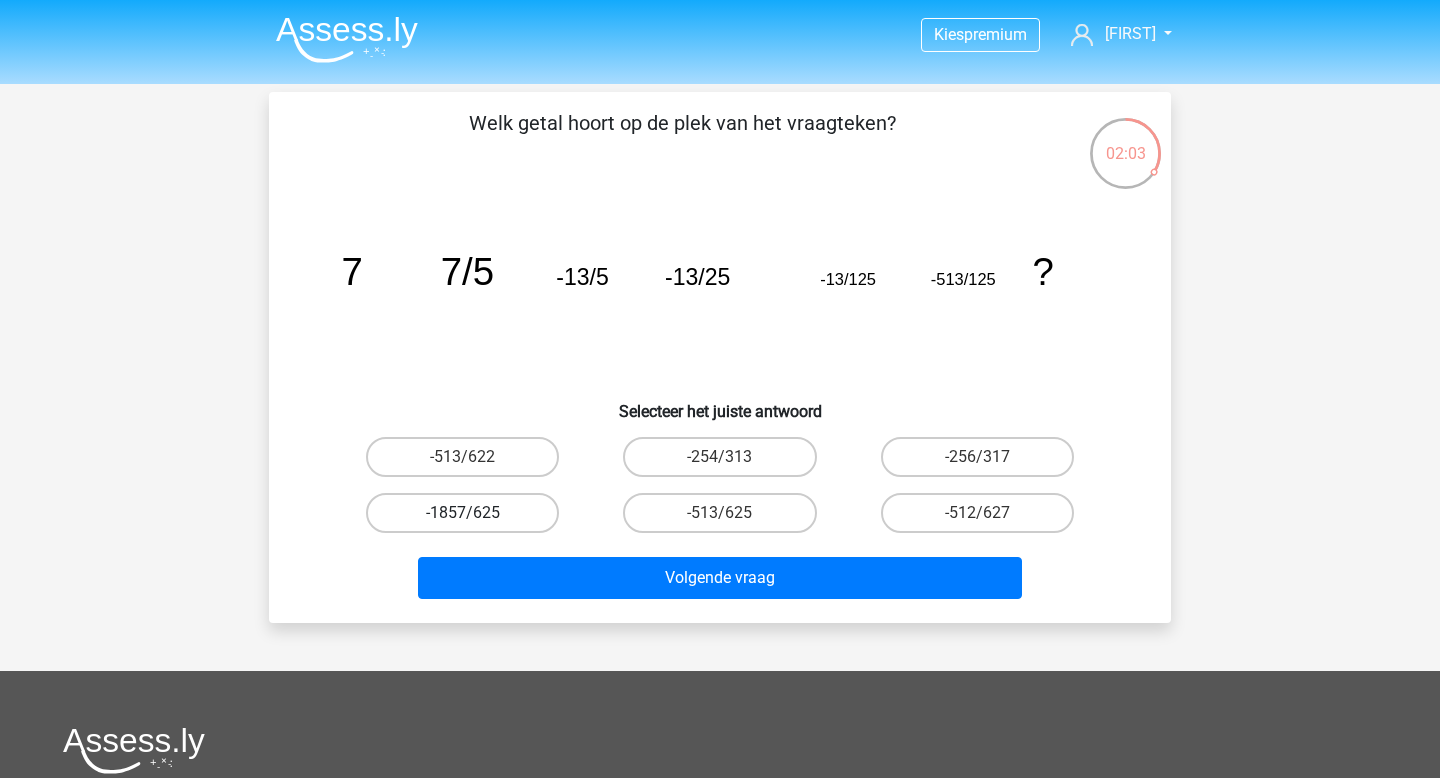 click on "-1857/625" at bounding box center [462, 513] 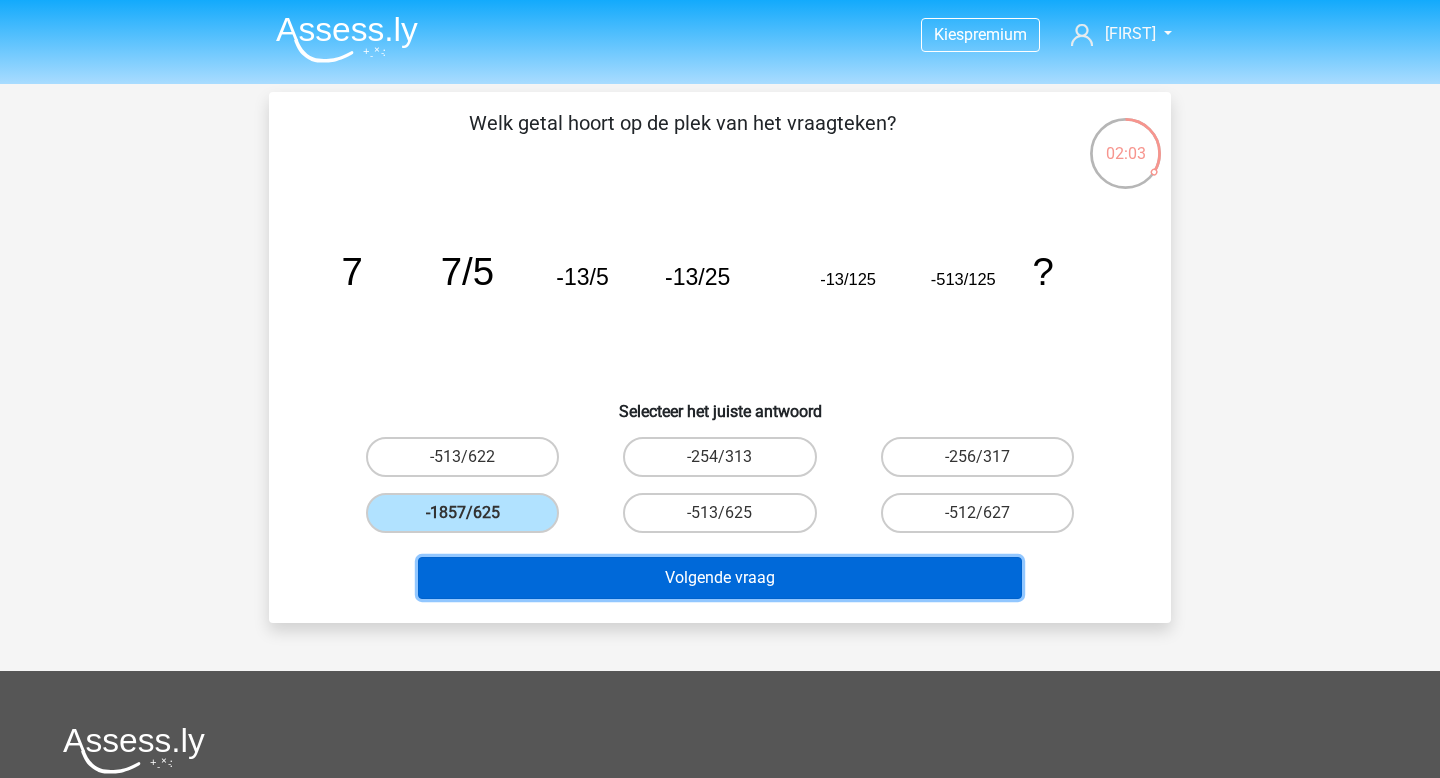 click on "Volgende vraag" at bounding box center [720, 578] 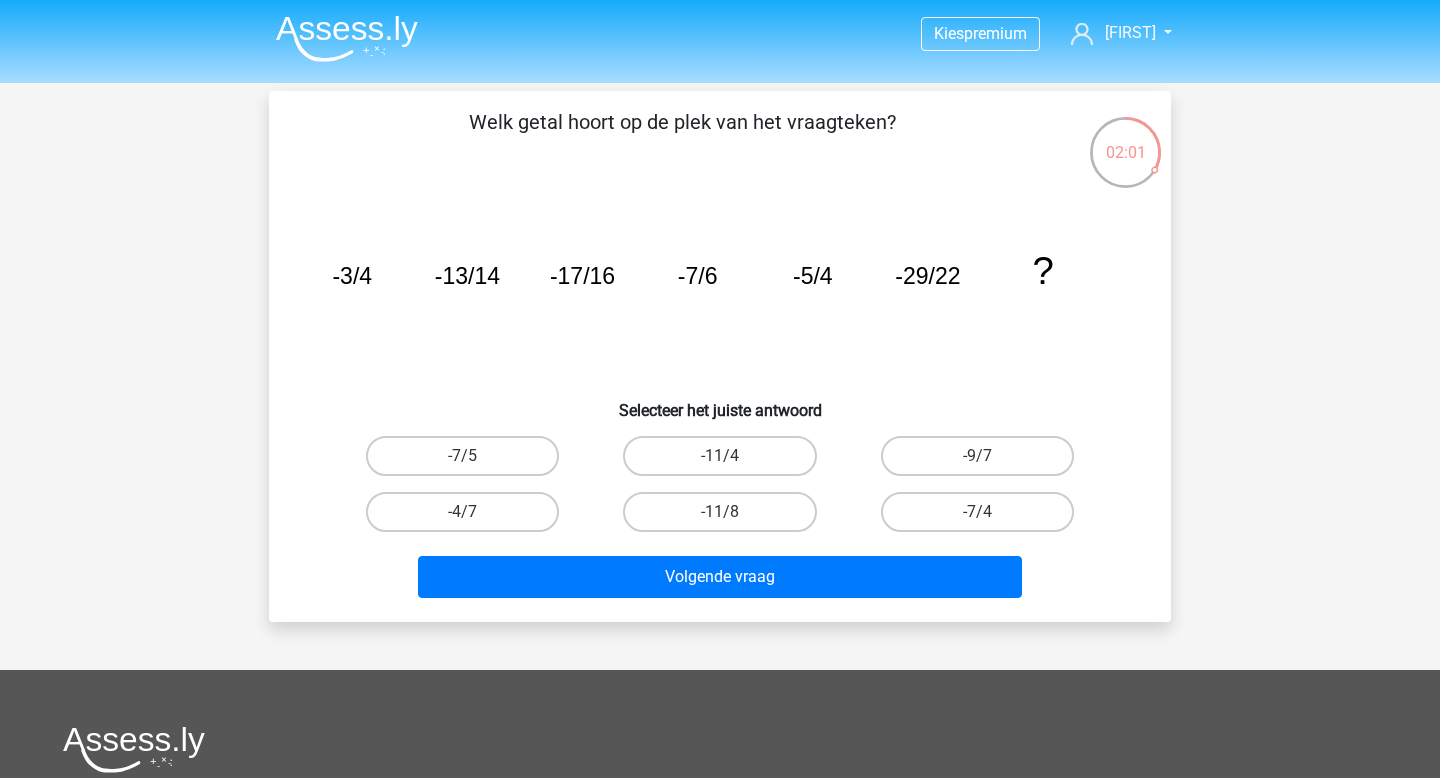 scroll, scrollTop: 0, scrollLeft: 0, axis: both 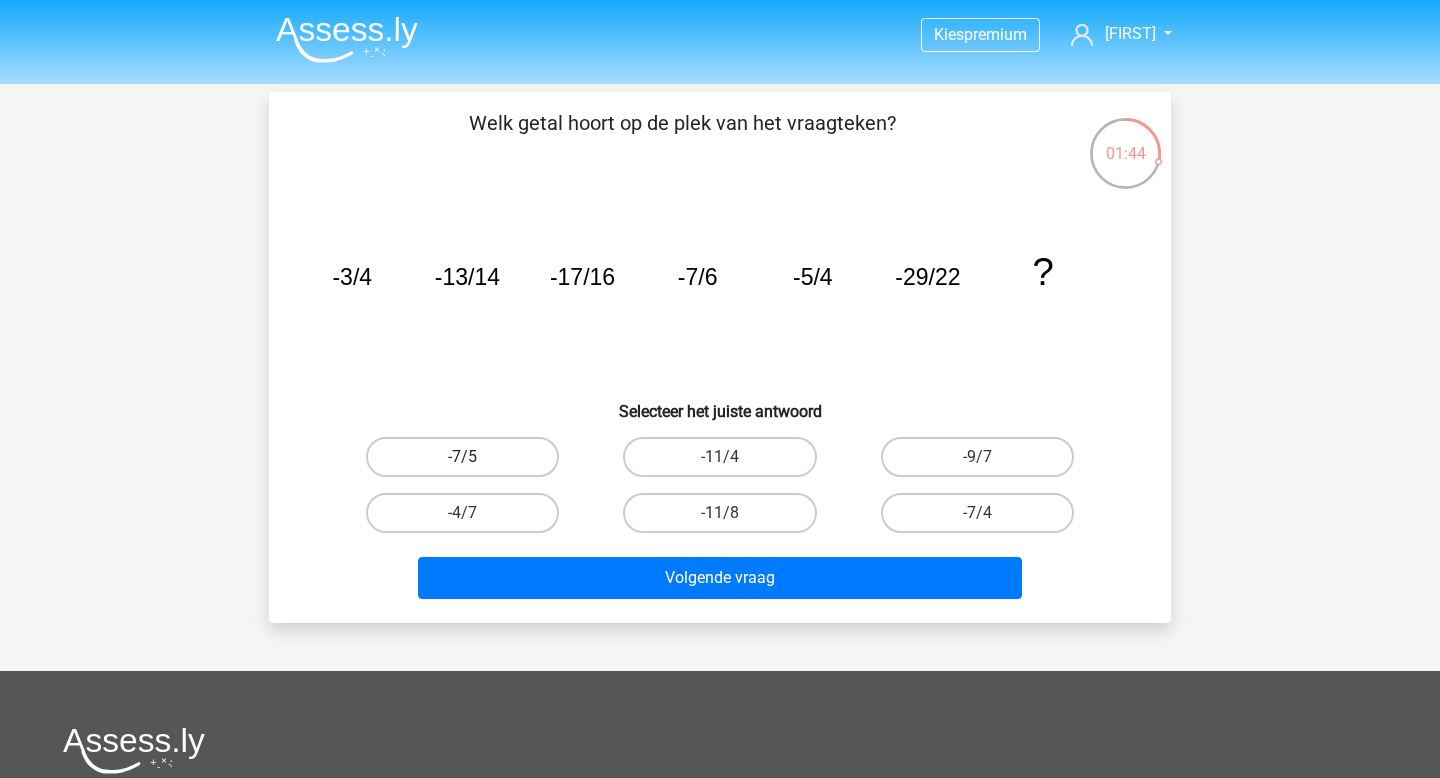 click on "-7/5" at bounding box center [462, 457] 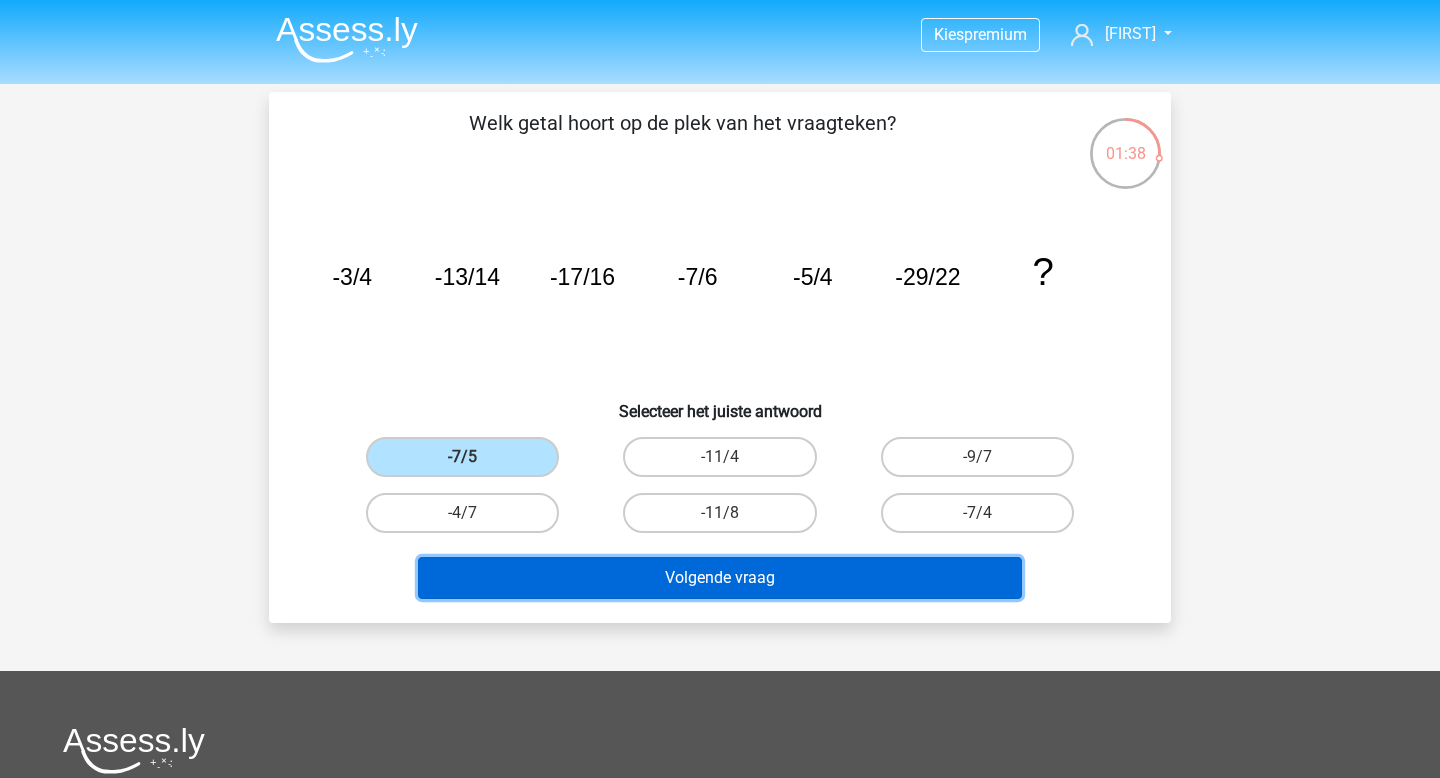 click on "Volgende vraag" at bounding box center [720, 578] 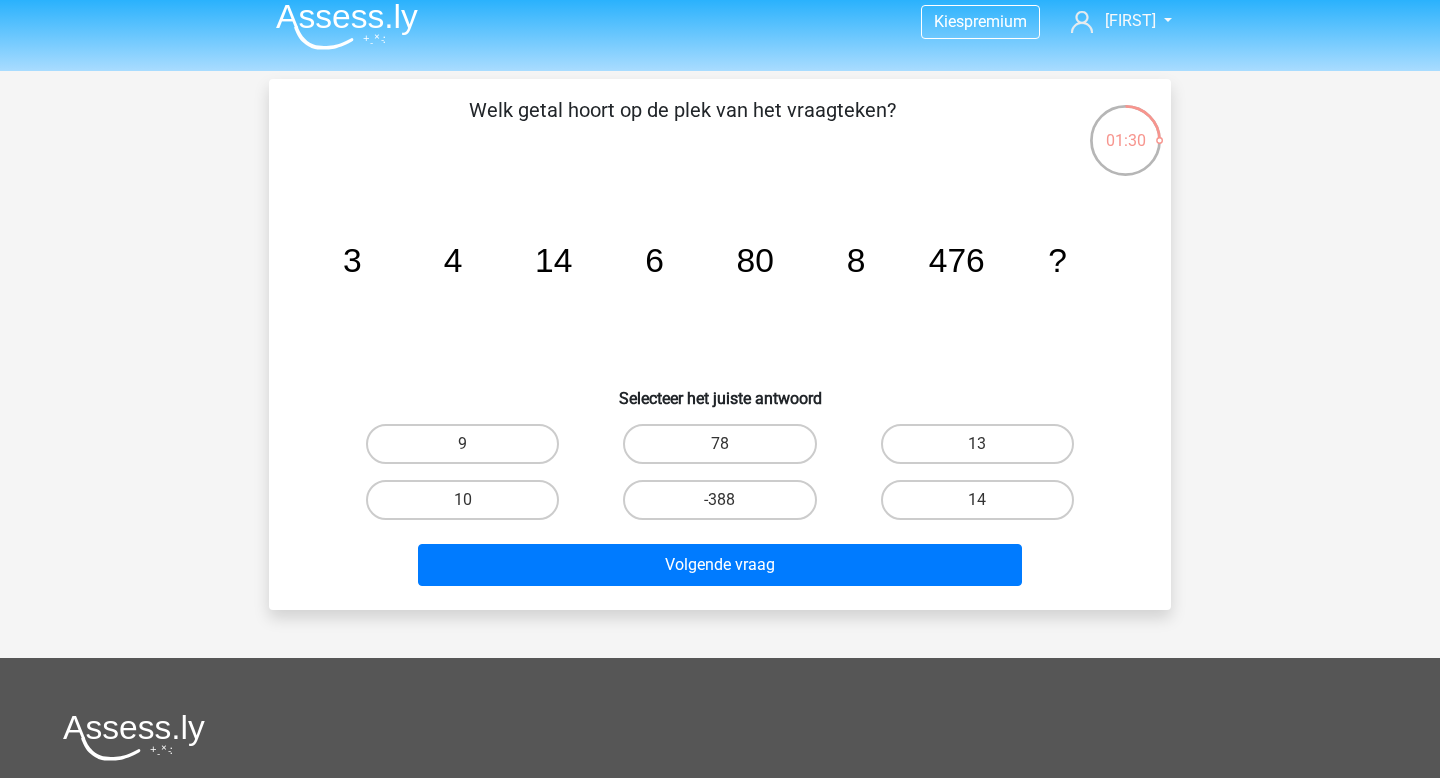 scroll, scrollTop: 20, scrollLeft: 0, axis: vertical 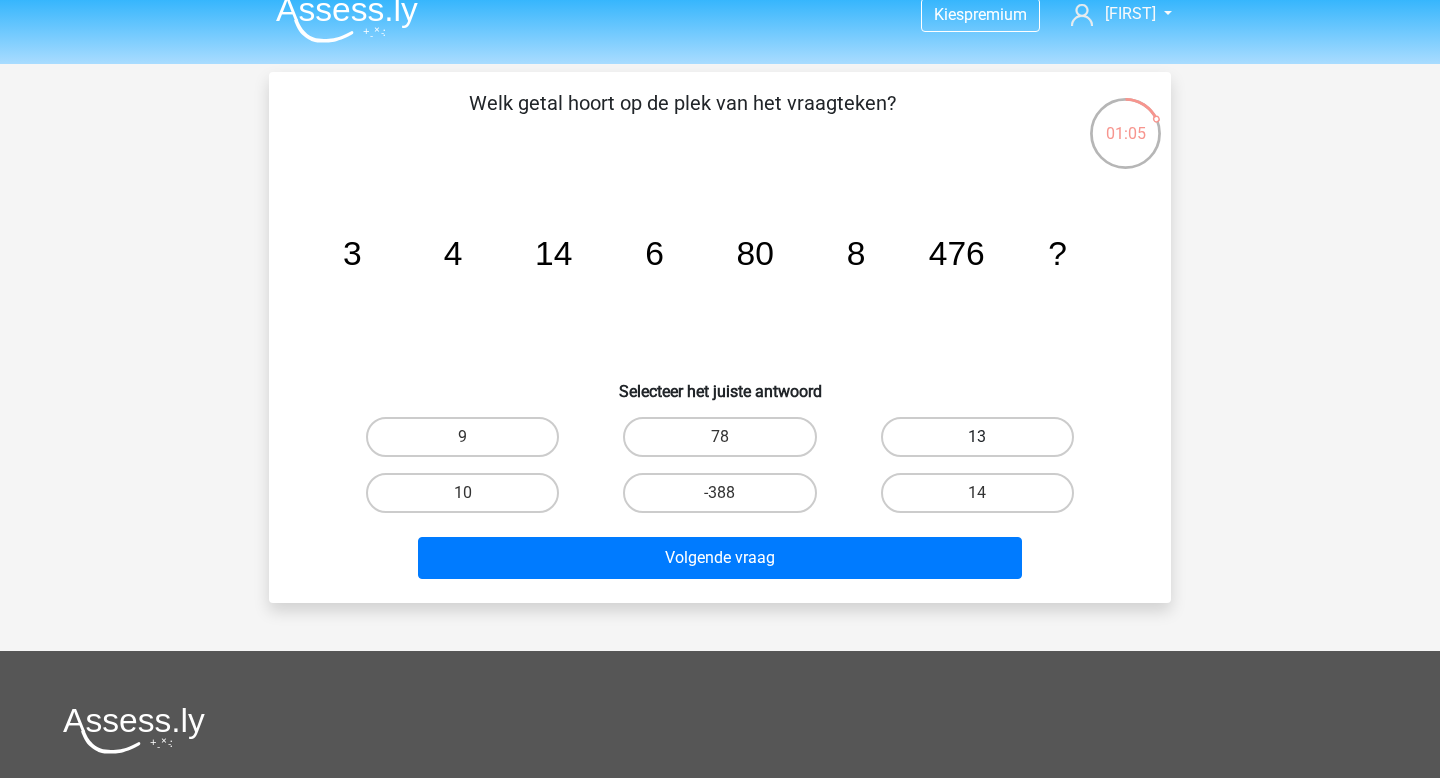 click on "13" at bounding box center (977, 437) 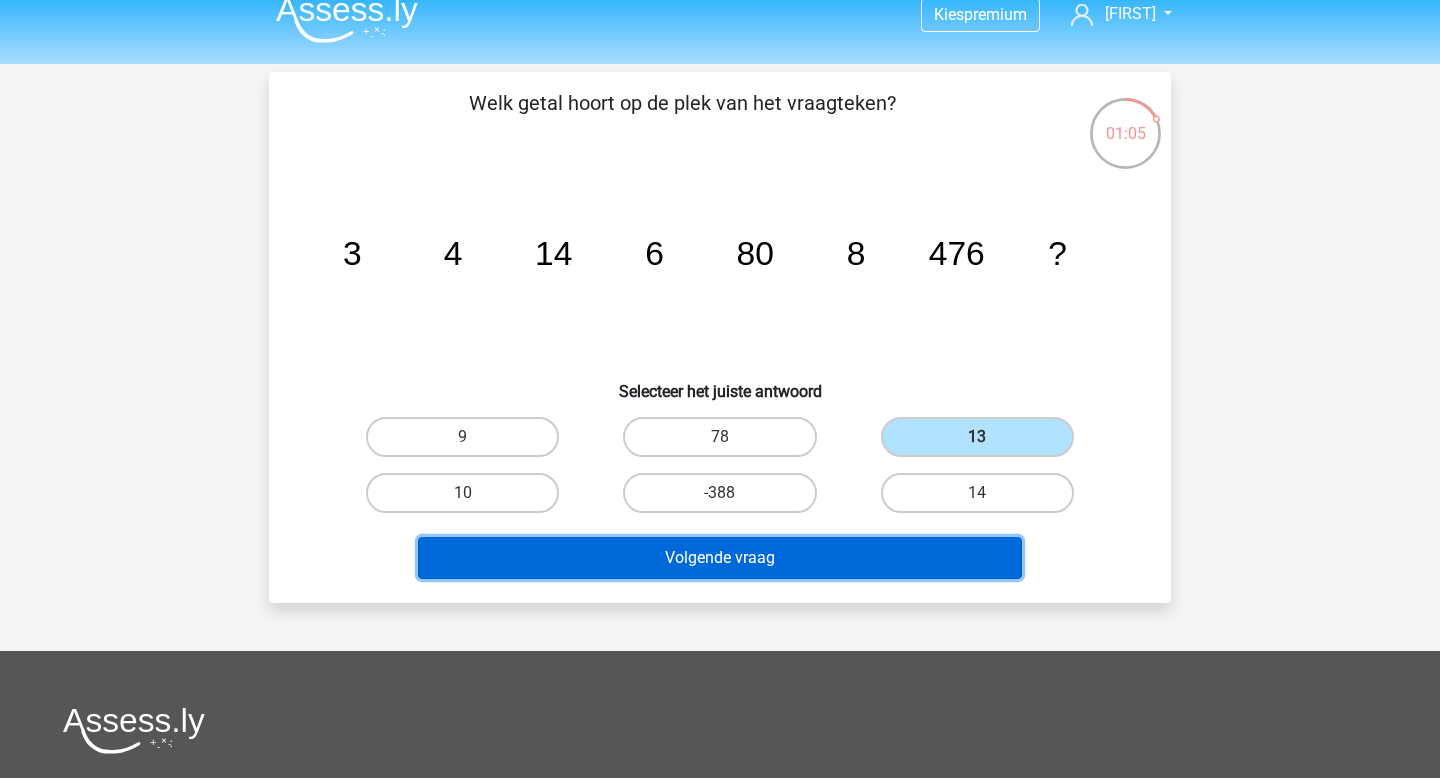 click on "Volgende vraag" at bounding box center [720, 558] 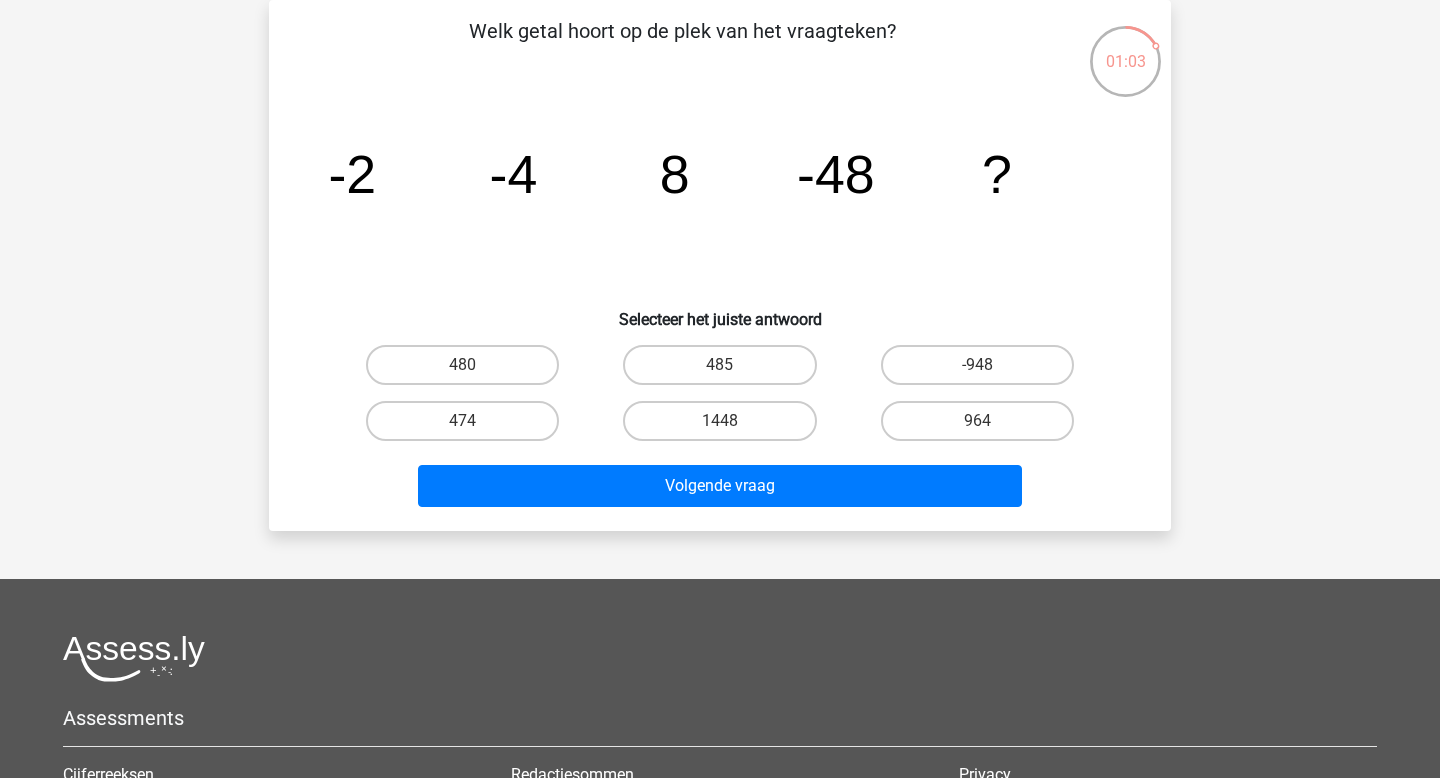 scroll, scrollTop: 0, scrollLeft: 0, axis: both 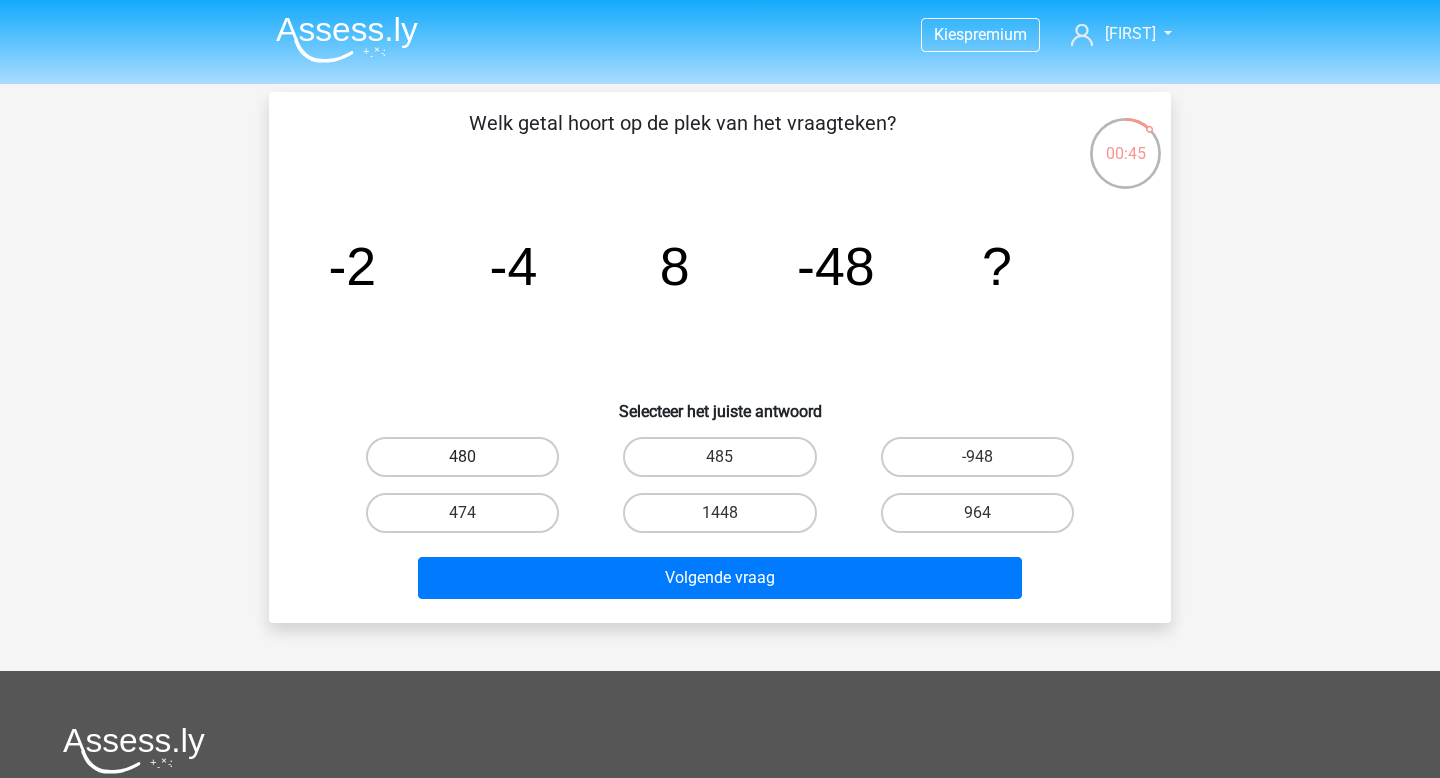 click on "480" at bounding box center [462, 457] 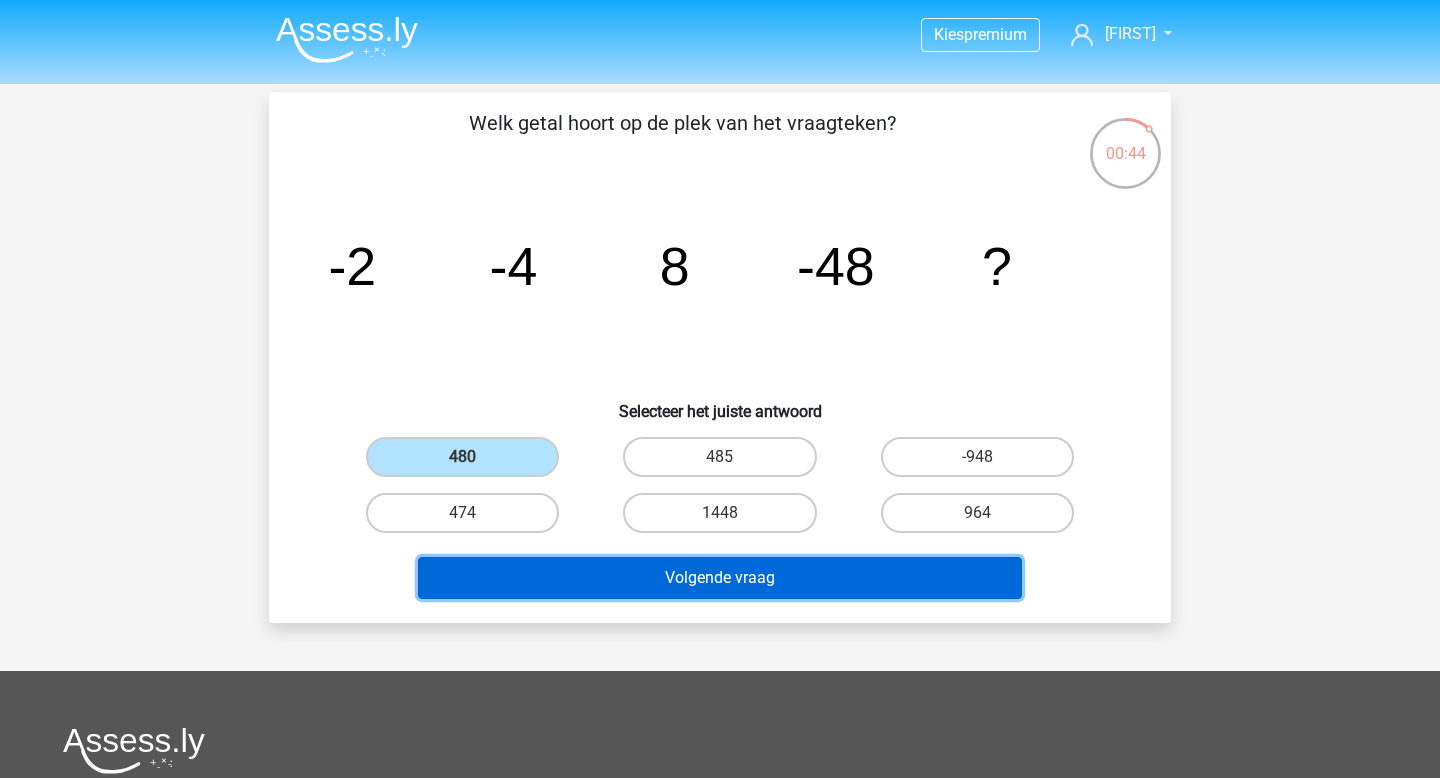 click on "Volgende vraag" at bounding box center (720, 578) 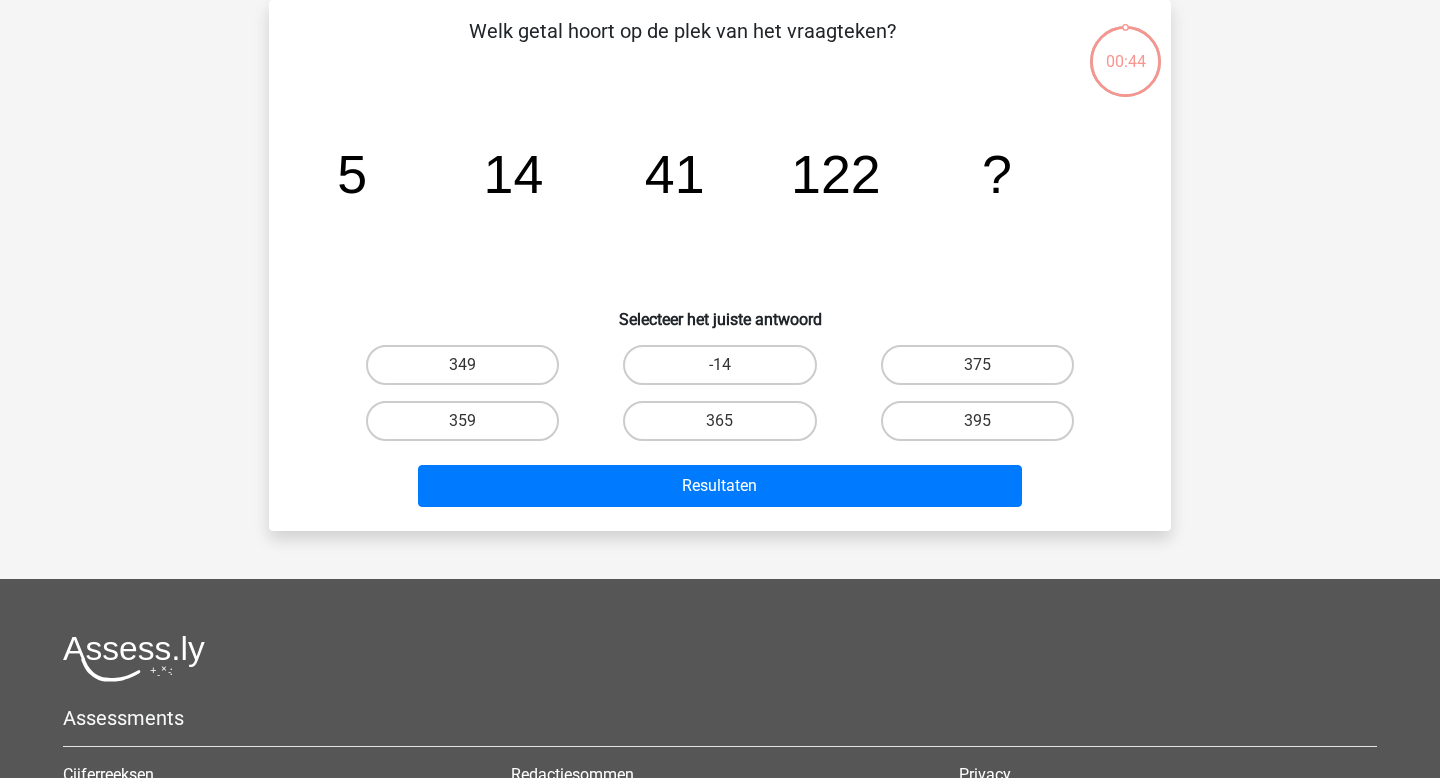 scroll, scrollTop: 0, scrollLeft: 0, axis: both 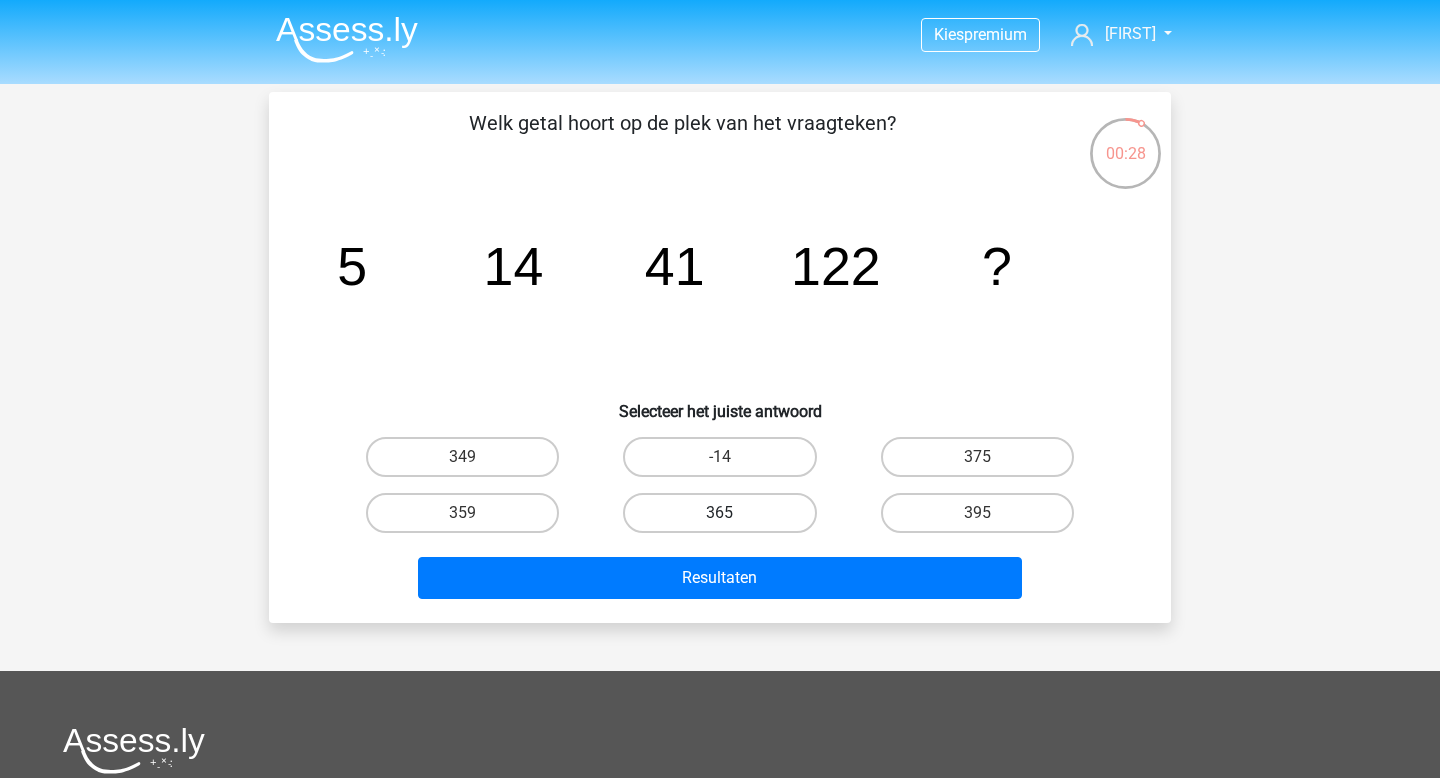 click on "365" at bounding box center [719, 513] 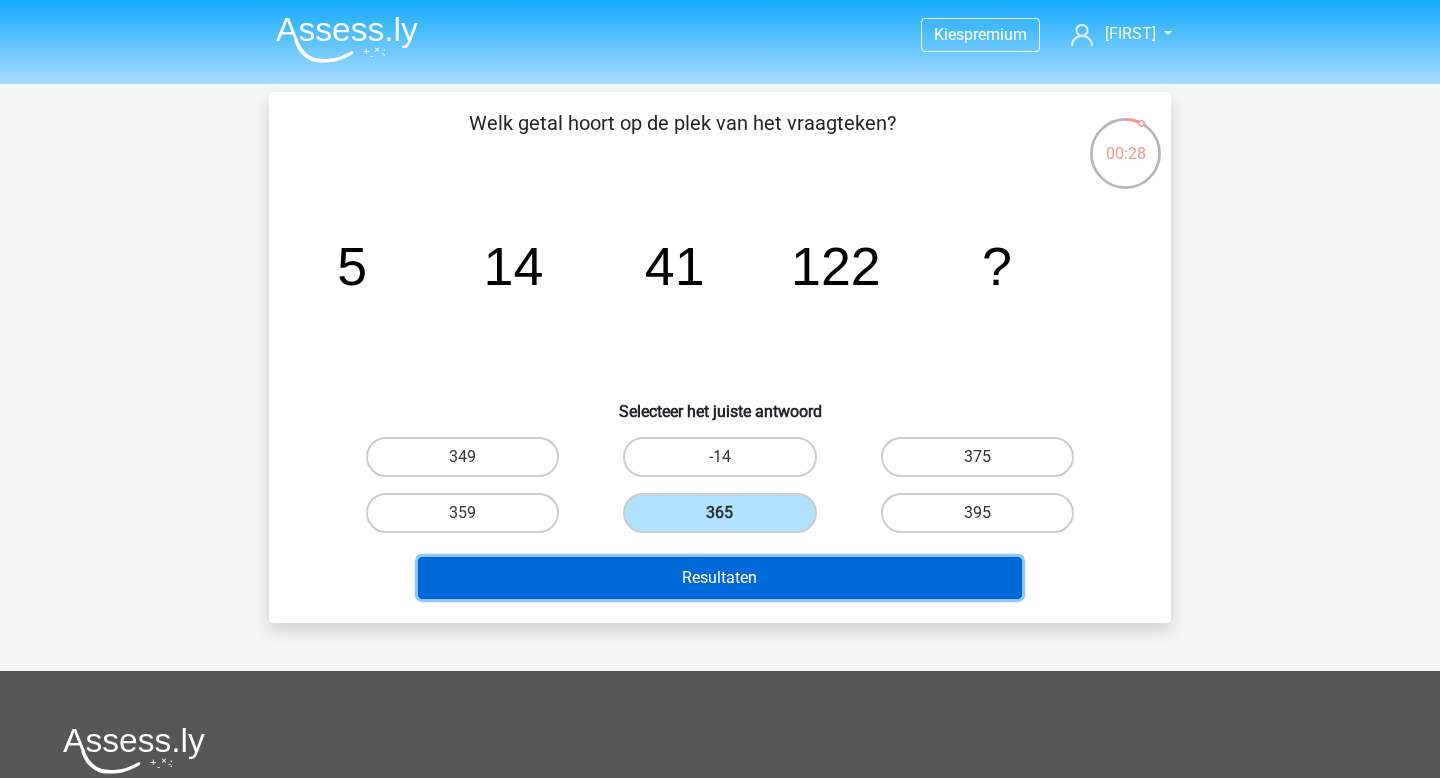 click on "Resultaten" at bounding box center [720, 578] 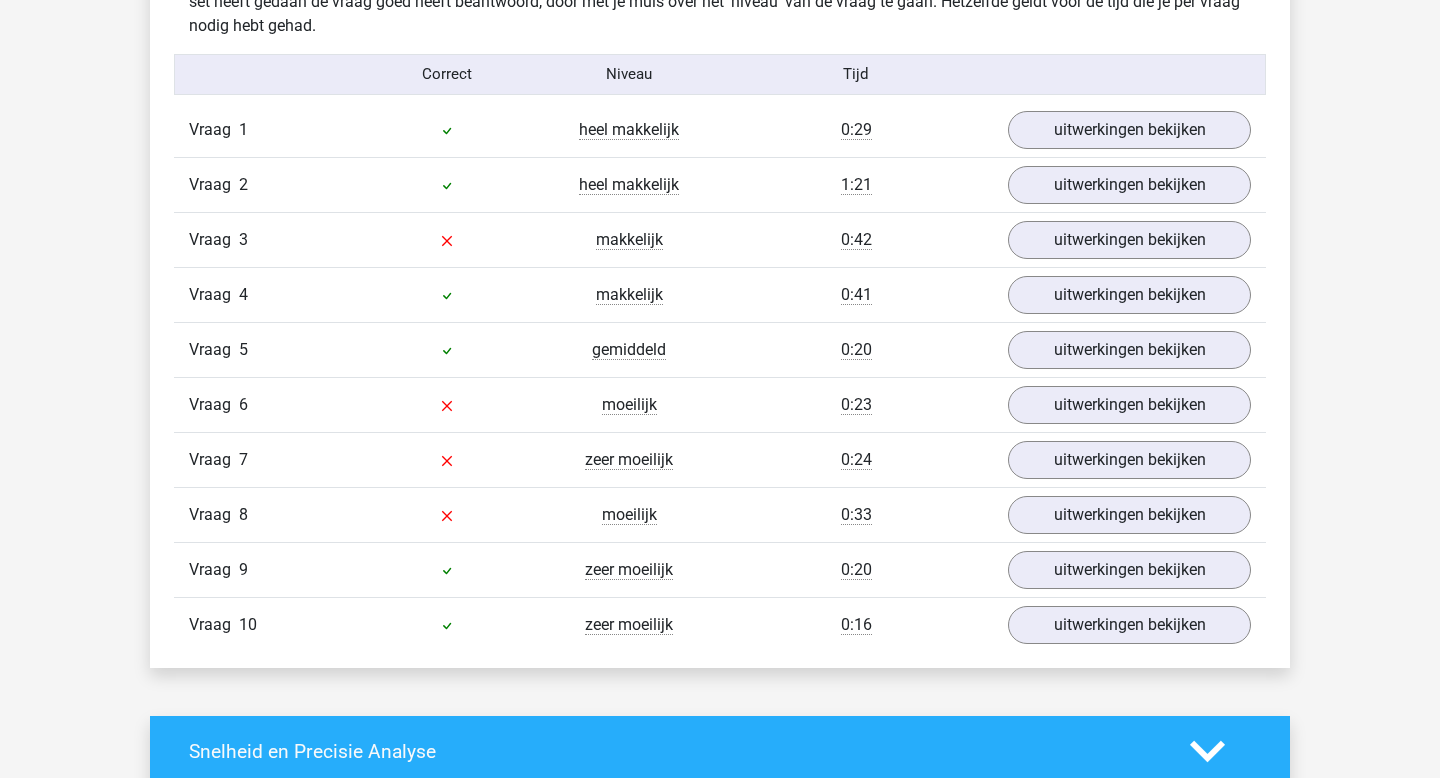 scroll, scrollTop: 1631, scrollLeft: 0, axis: vertical 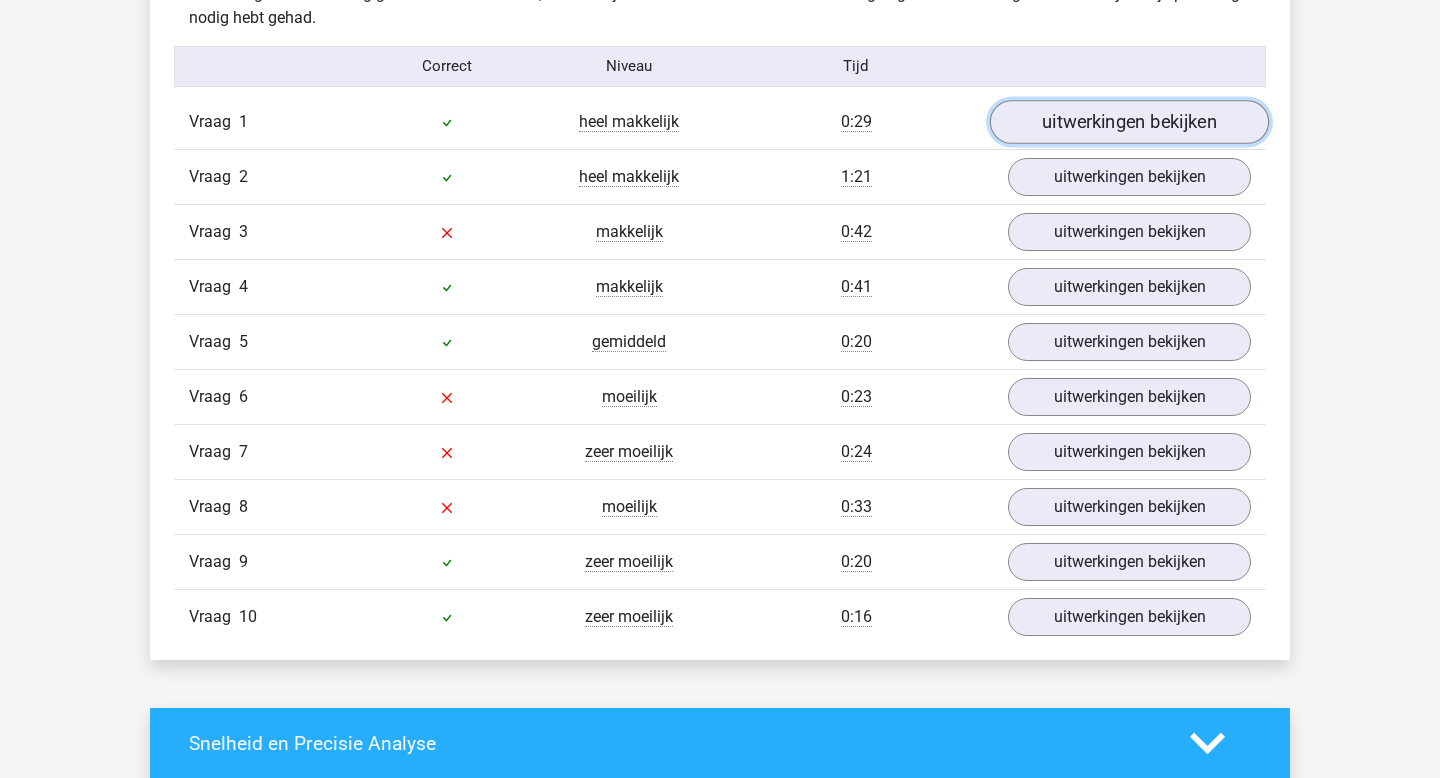 click on "uitwerkingen bekijken" at bounding box center [1129, 122] 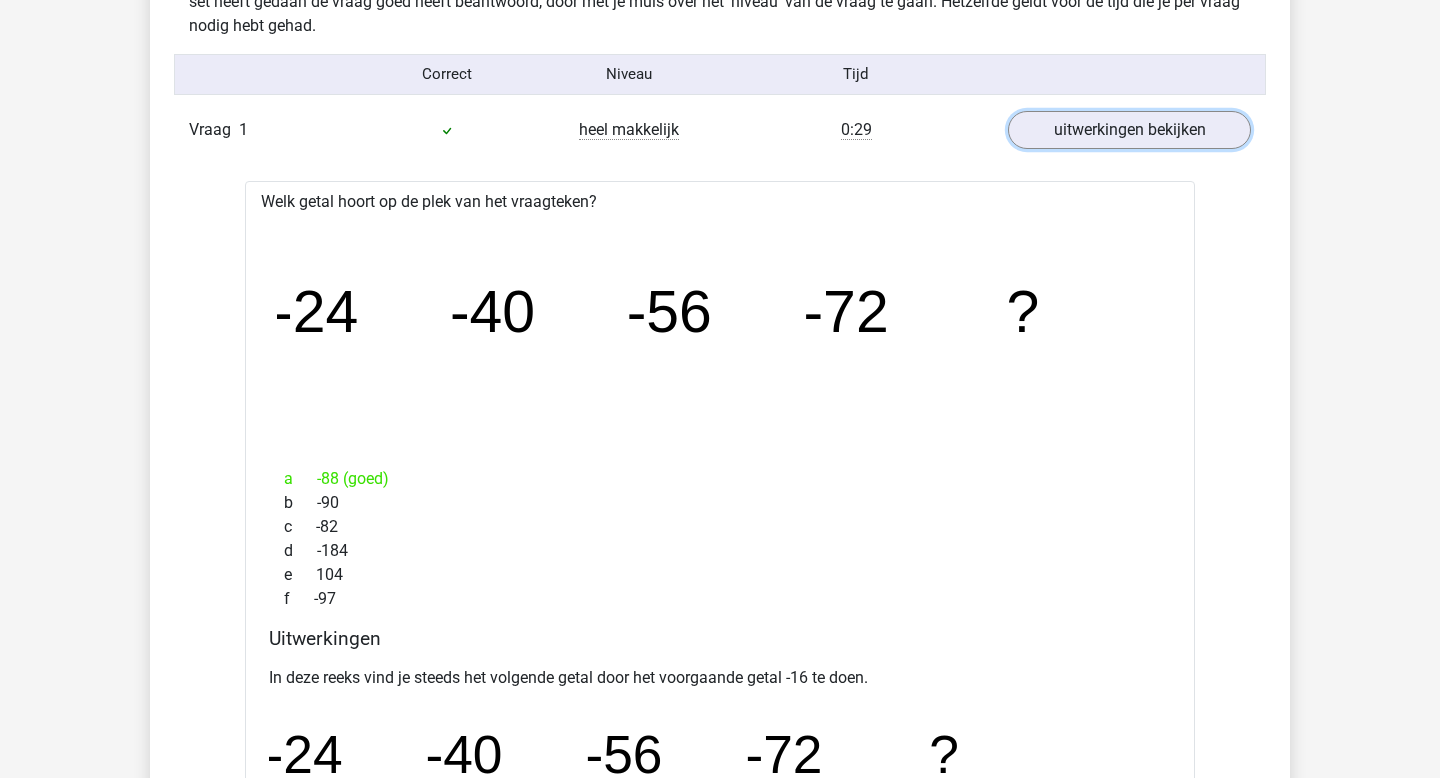 scroll, scrollTop: 1616, scrollLeft: 0, axis: vertical 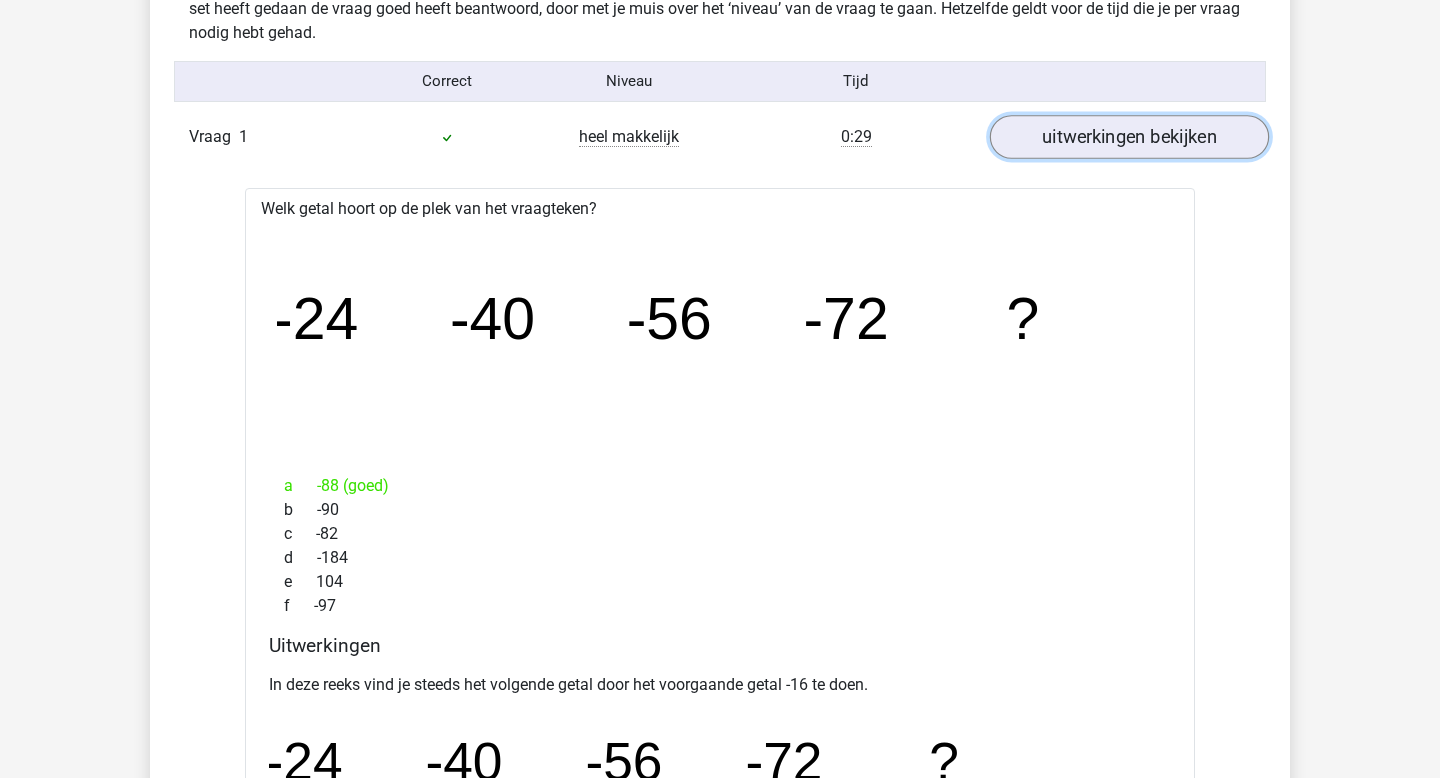 click on "uitwerkingen bekijken" at bounding box center (1129, 137) 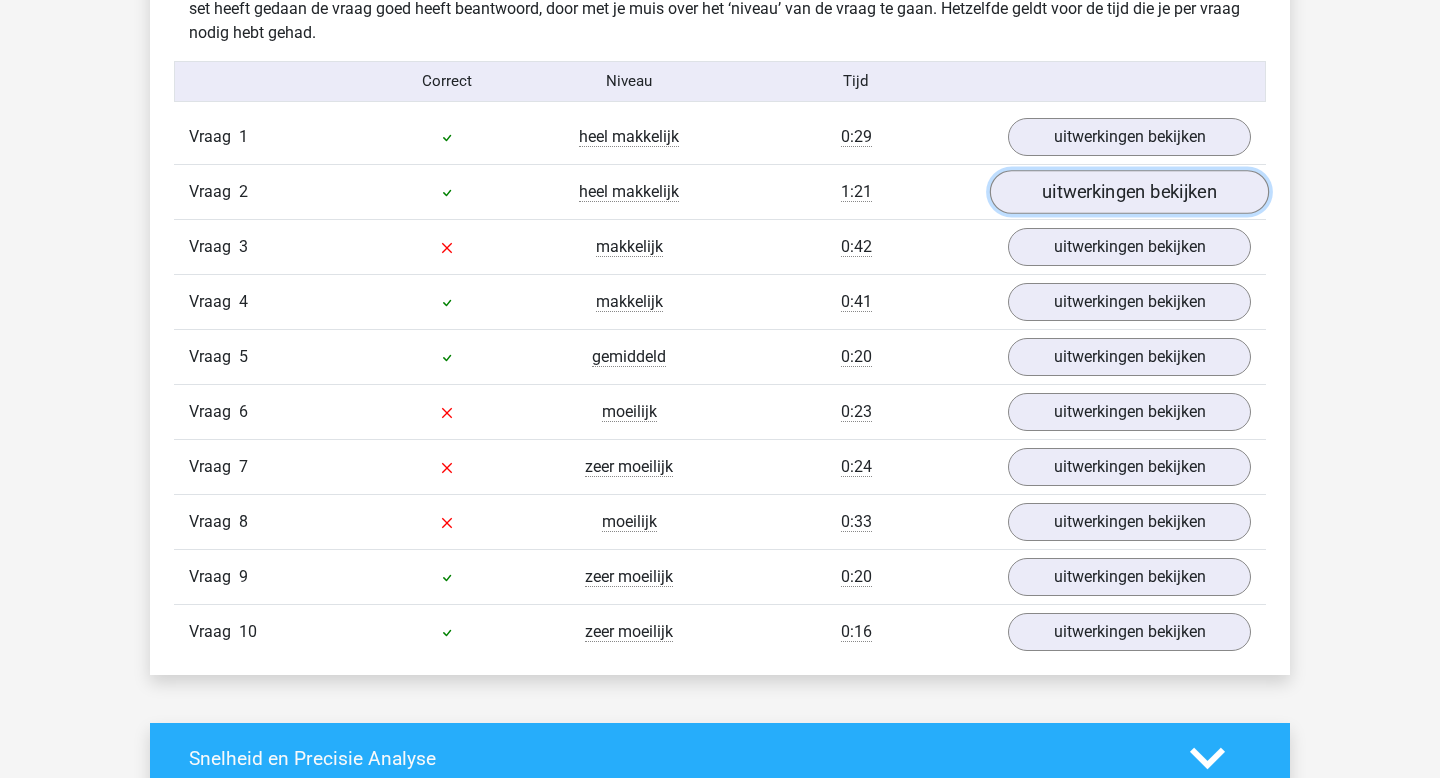 click on "uitwerkingen bekijken" at bounding box center (1129, 192) 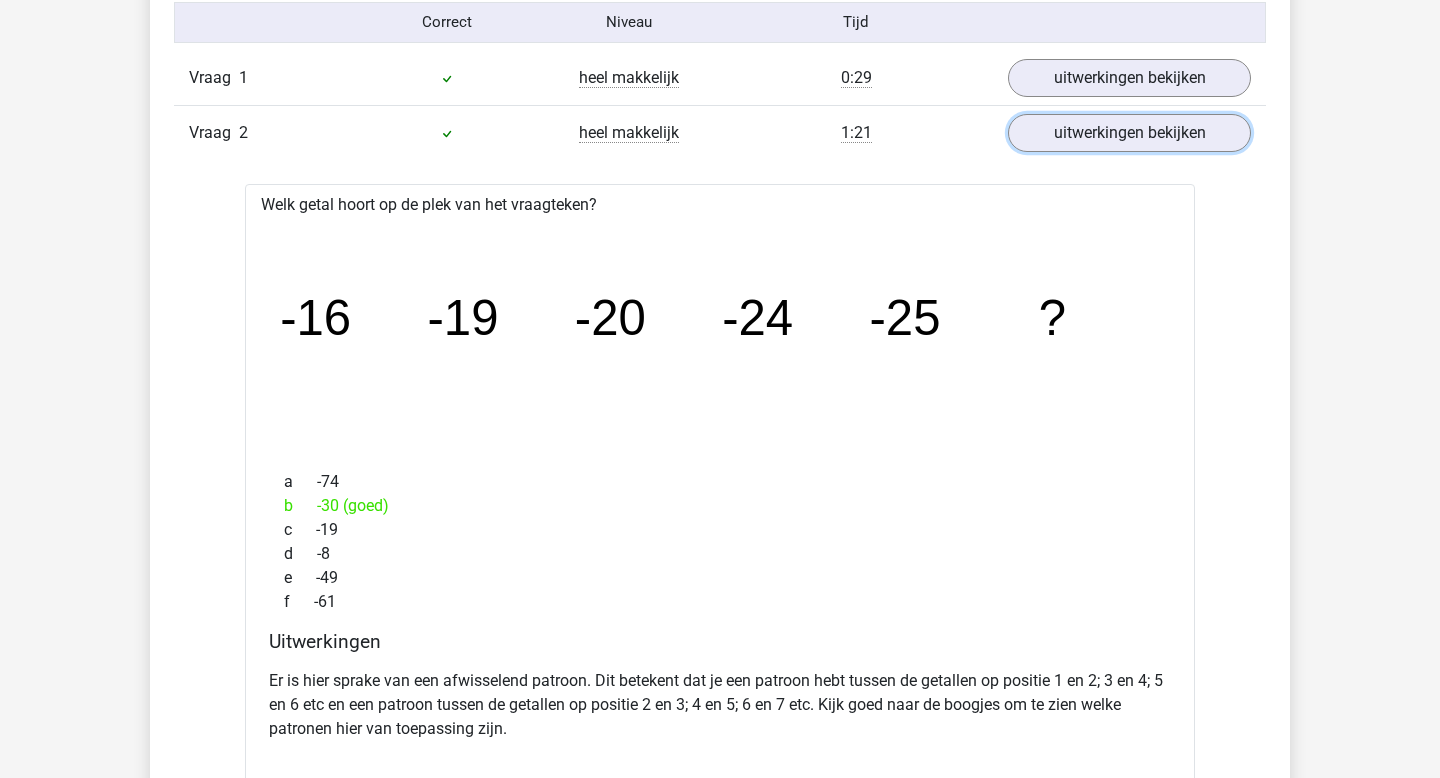 scroll, scrollTop: 1624, scrollLeft: 0, axis: vertical 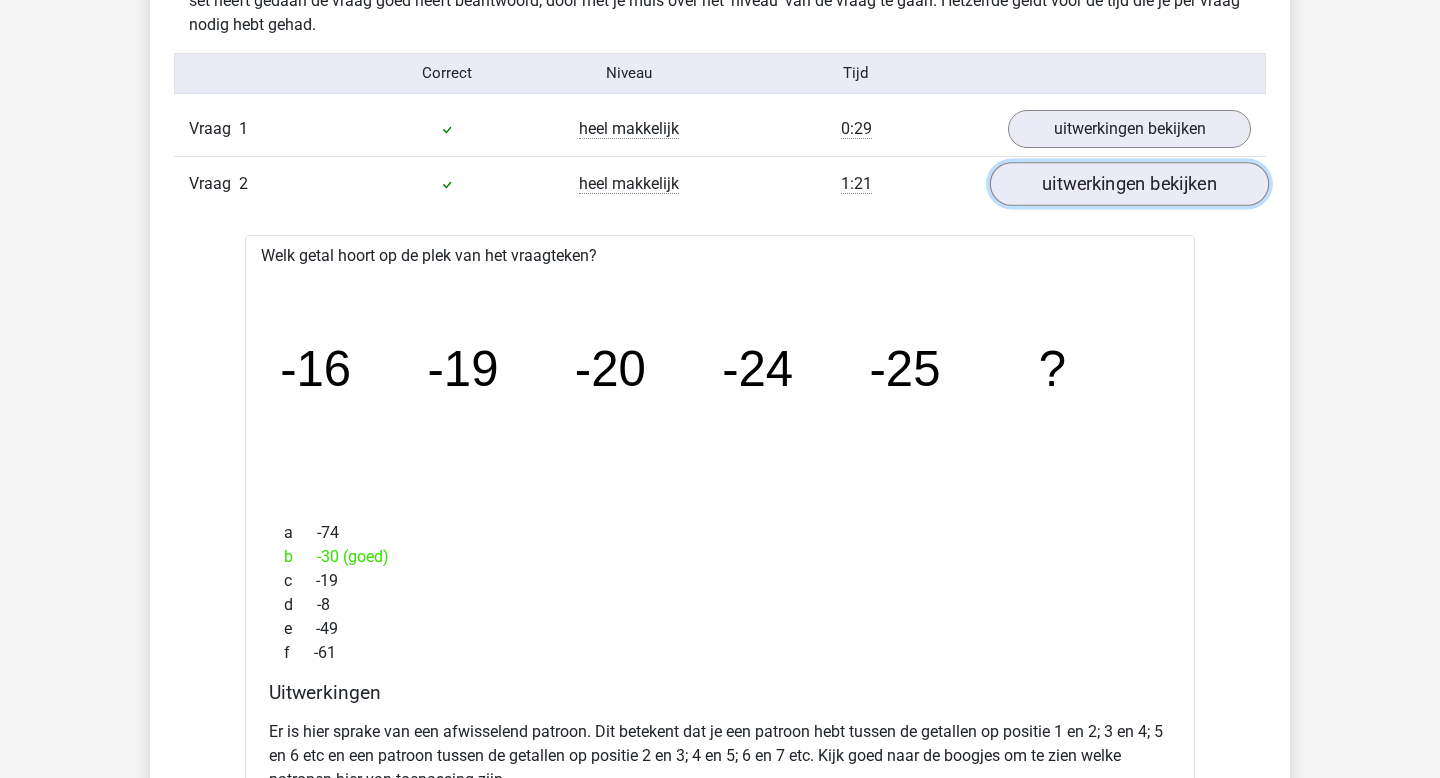 click on "uitwerkingen bekijken" at bounding box center [1129, 184] 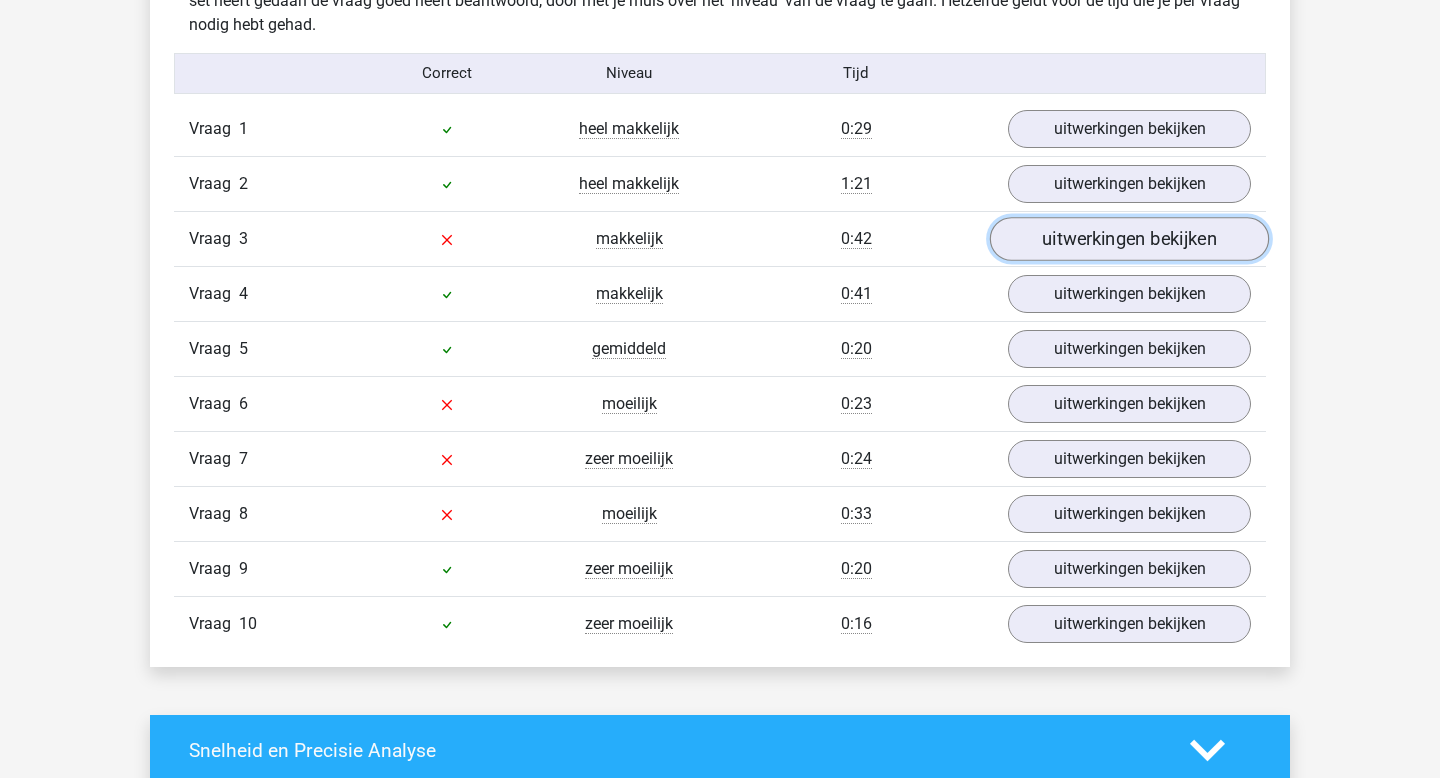 click on "uitwerkingen bekijken" at bounding box center [1129, 239] 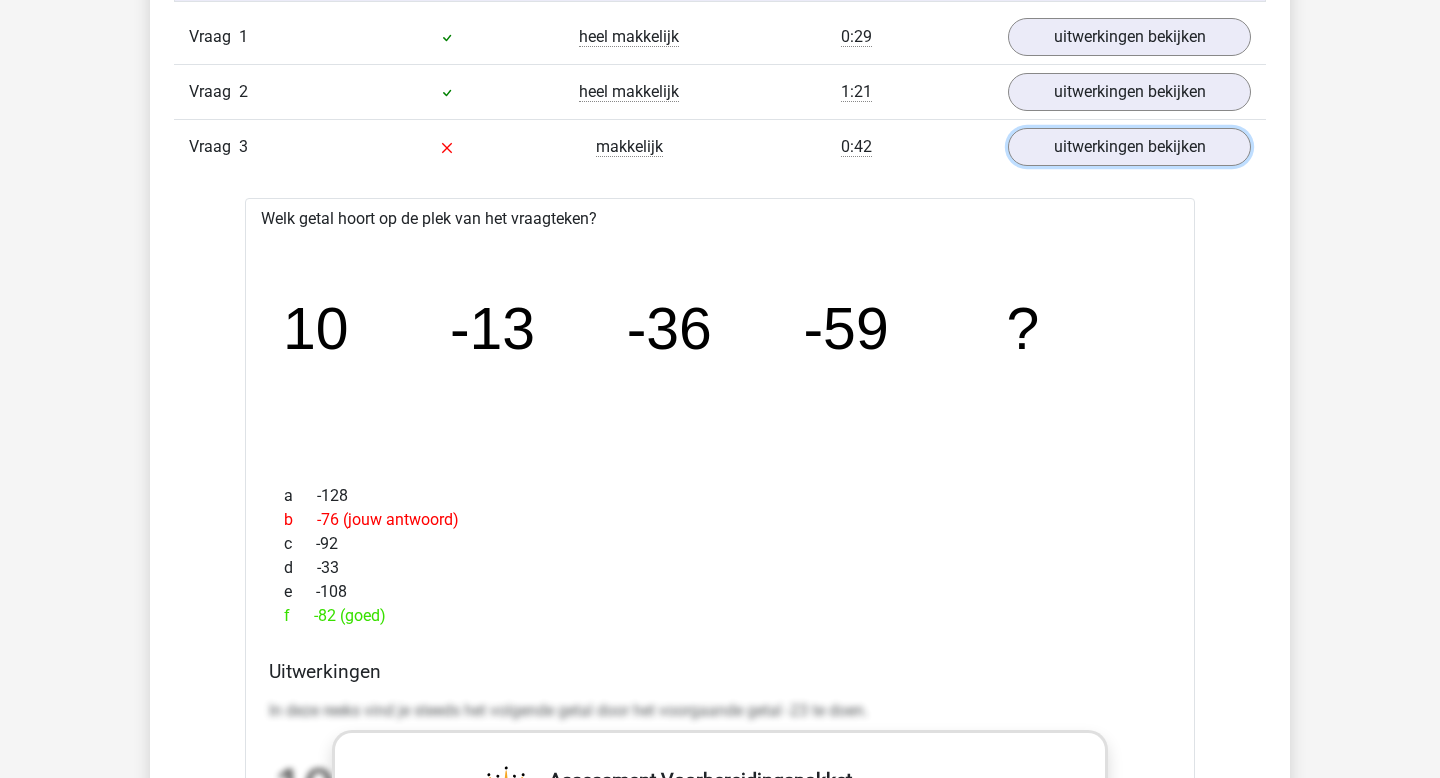 scroll, scrollTop: 1712, scrollLeft: 0, axis: vertical 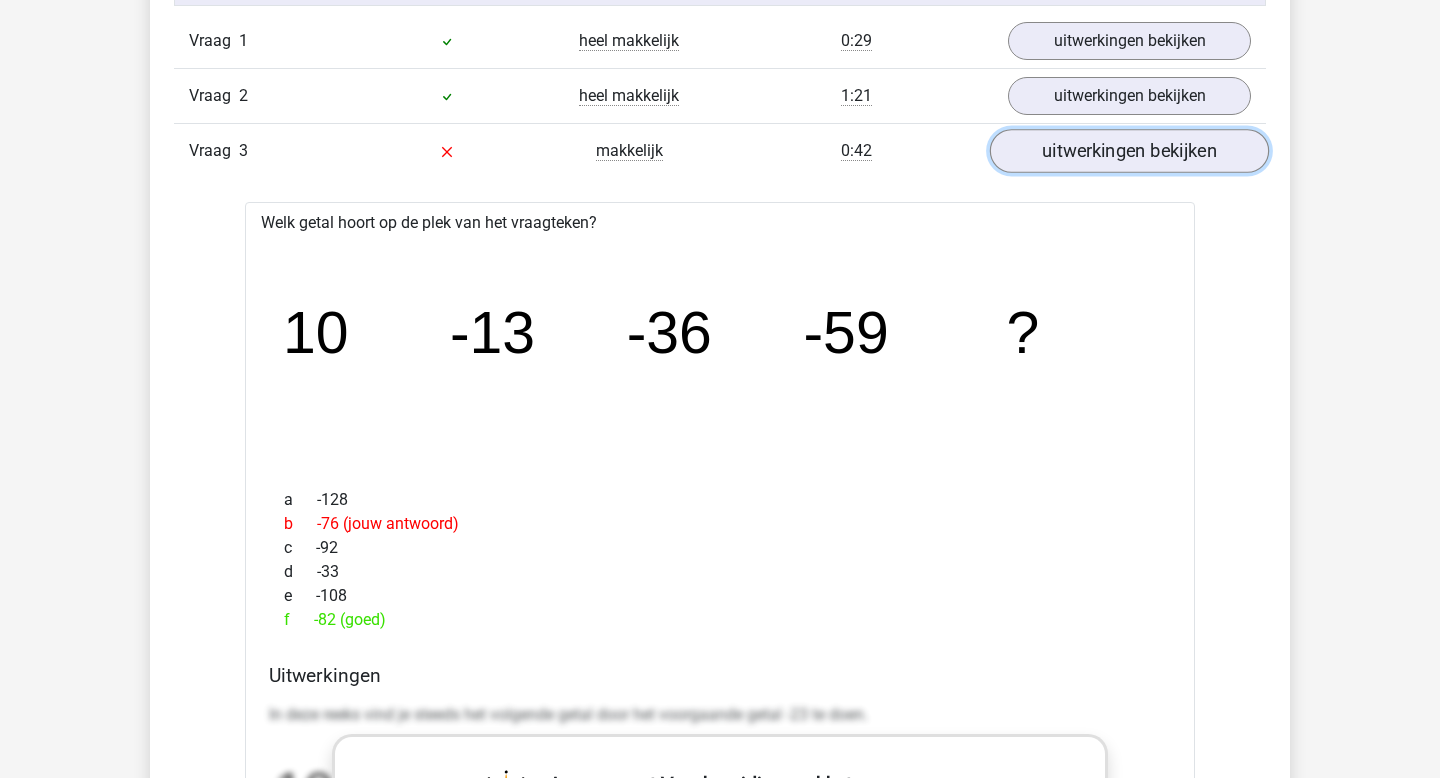 click on "uitwerkingen bekijken" at bounding box center (1129, 151) 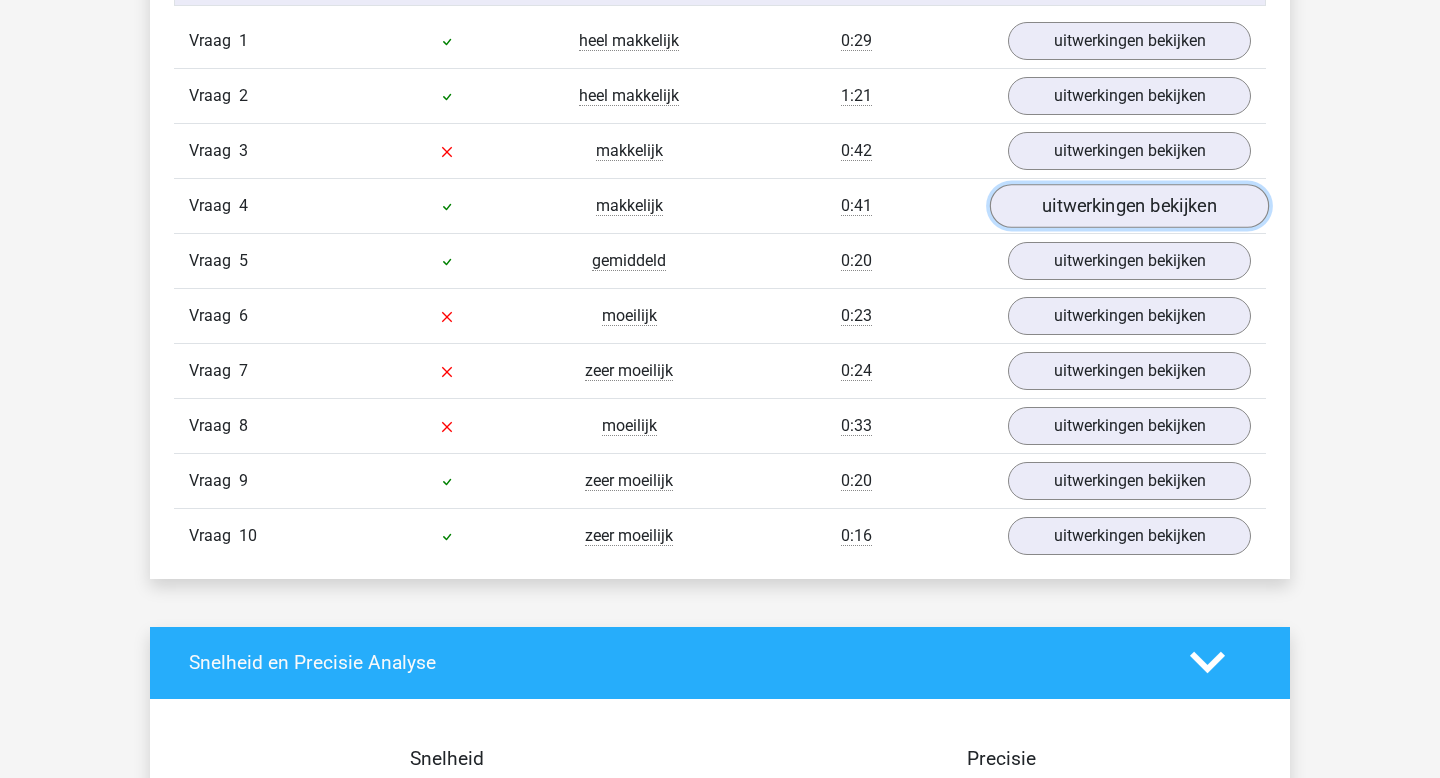 click on "uitwerkingen bekijken" at bounding box center (1129, 206) 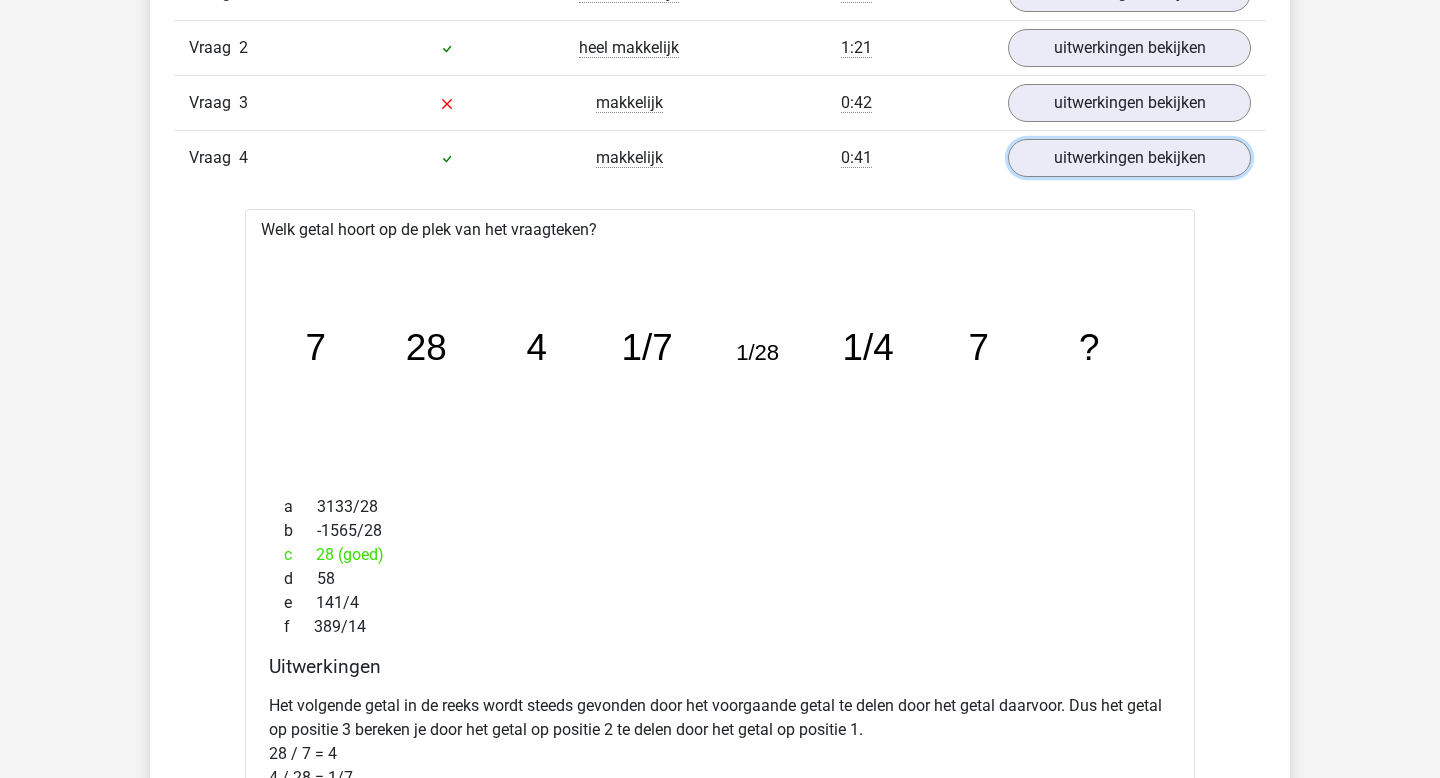 scroll, scrollTop: 1755, scrollLeft: 0, axis: vertical 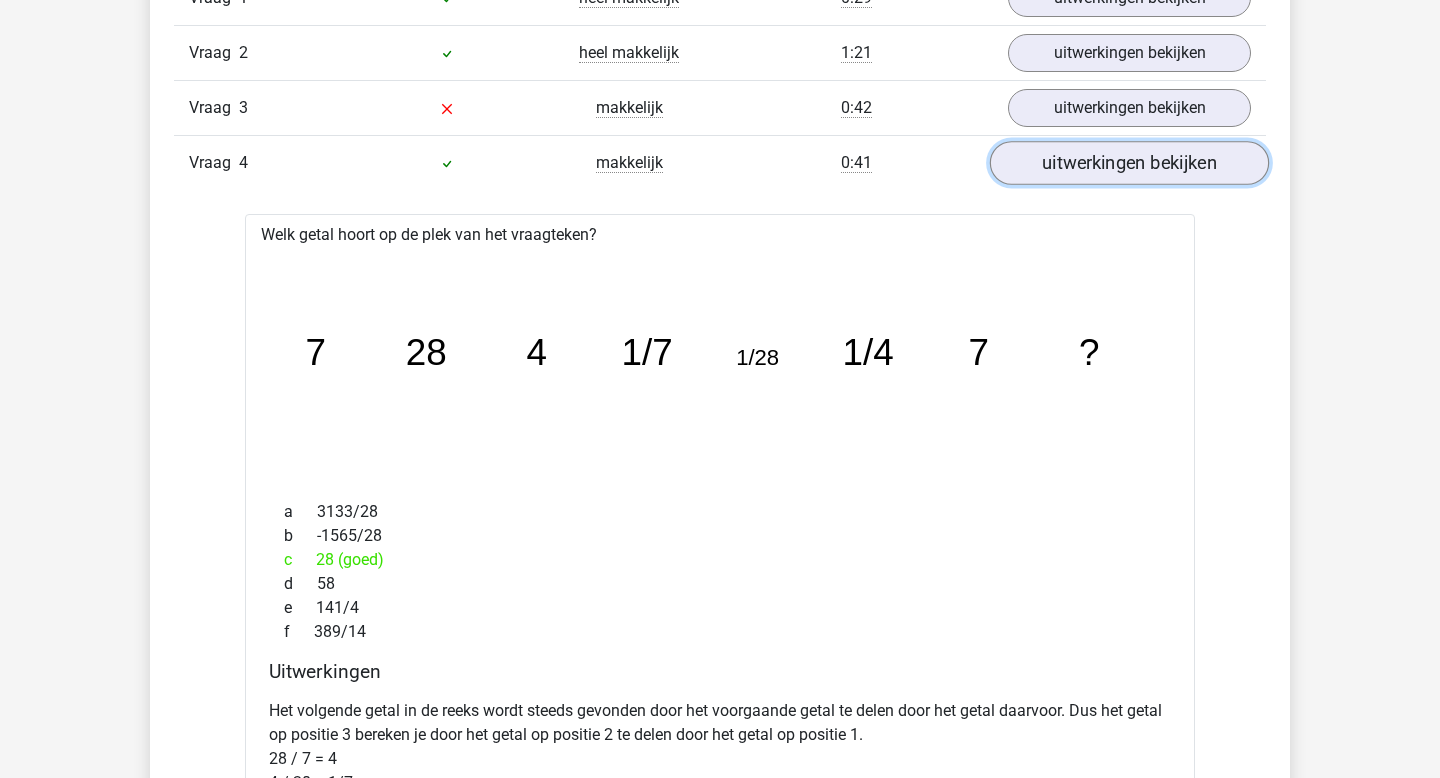 click on "uitwerkingen bekijken" at bounding box center (1129, 163) 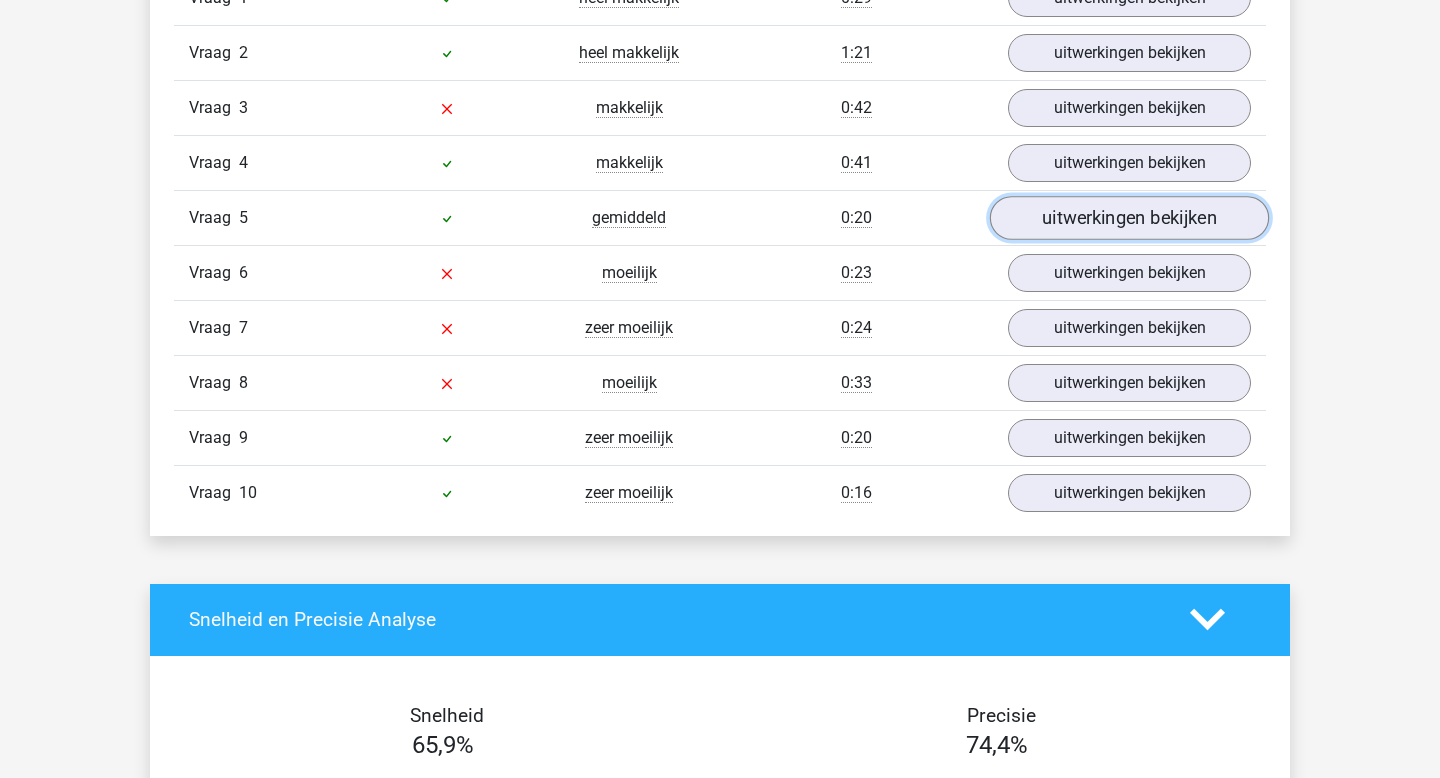 click on "uitwerkingen bekijken" at bounding box center (1129, 218) 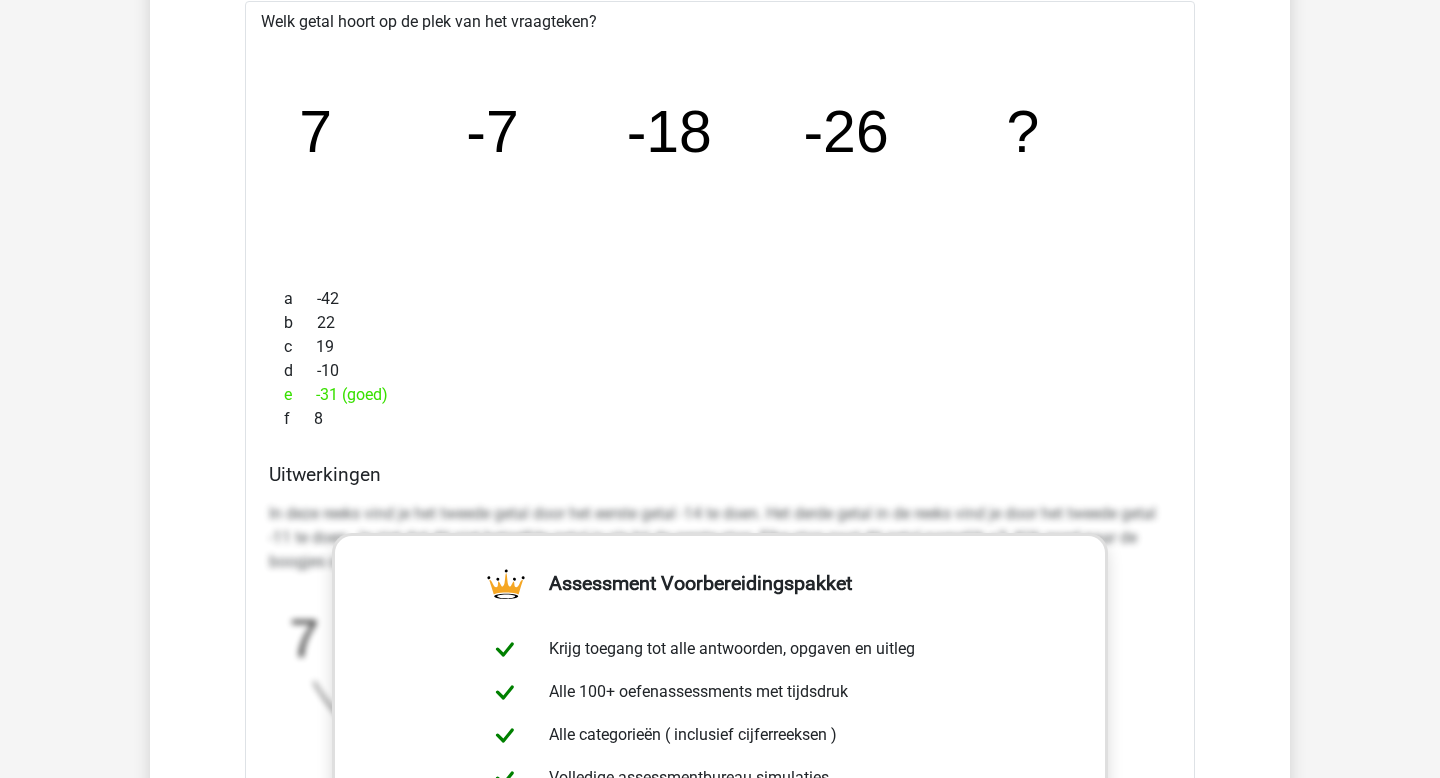 scroll, scrollTop: 1690, scrollLeft: 0, axis: vertical 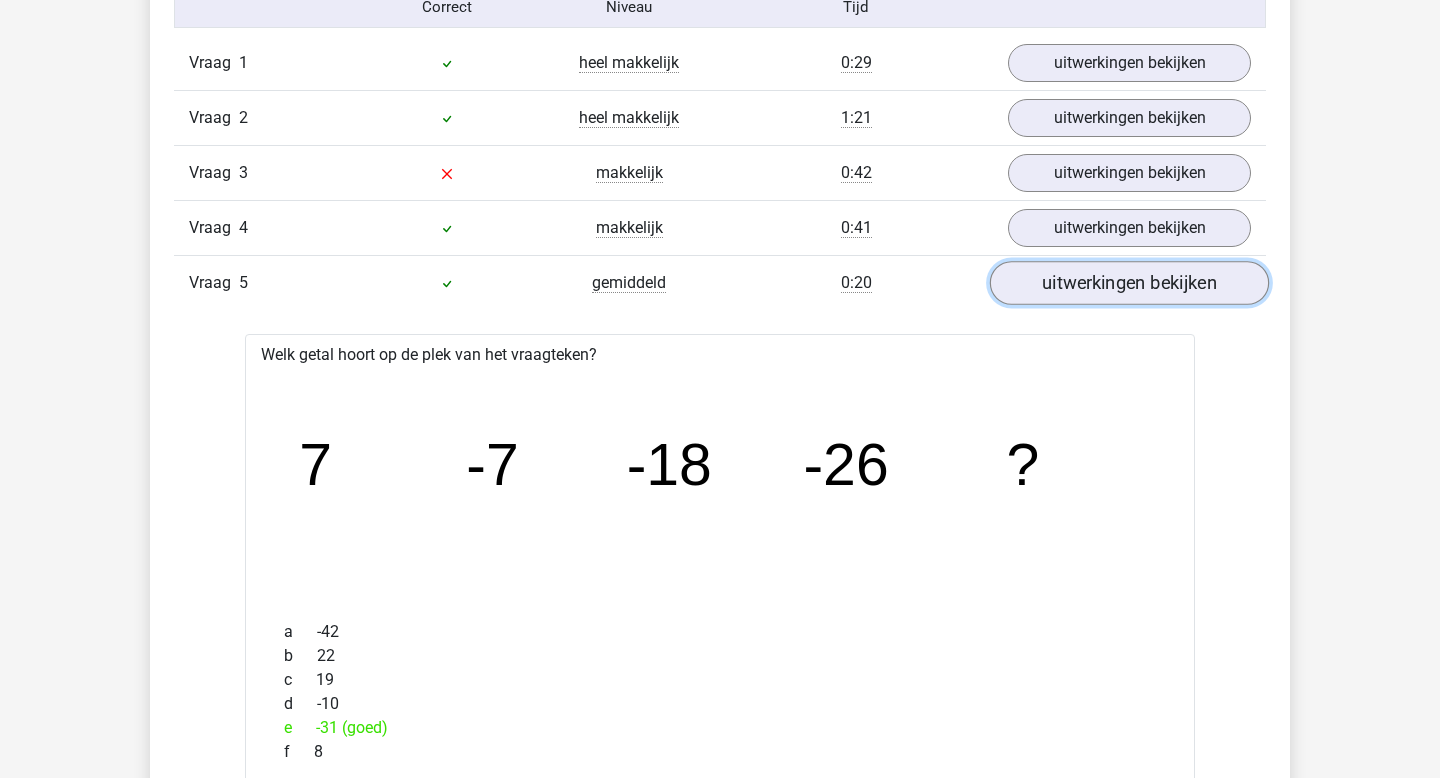 click on "uitwerkingen bekijken" at bounding box center [1129, 283] 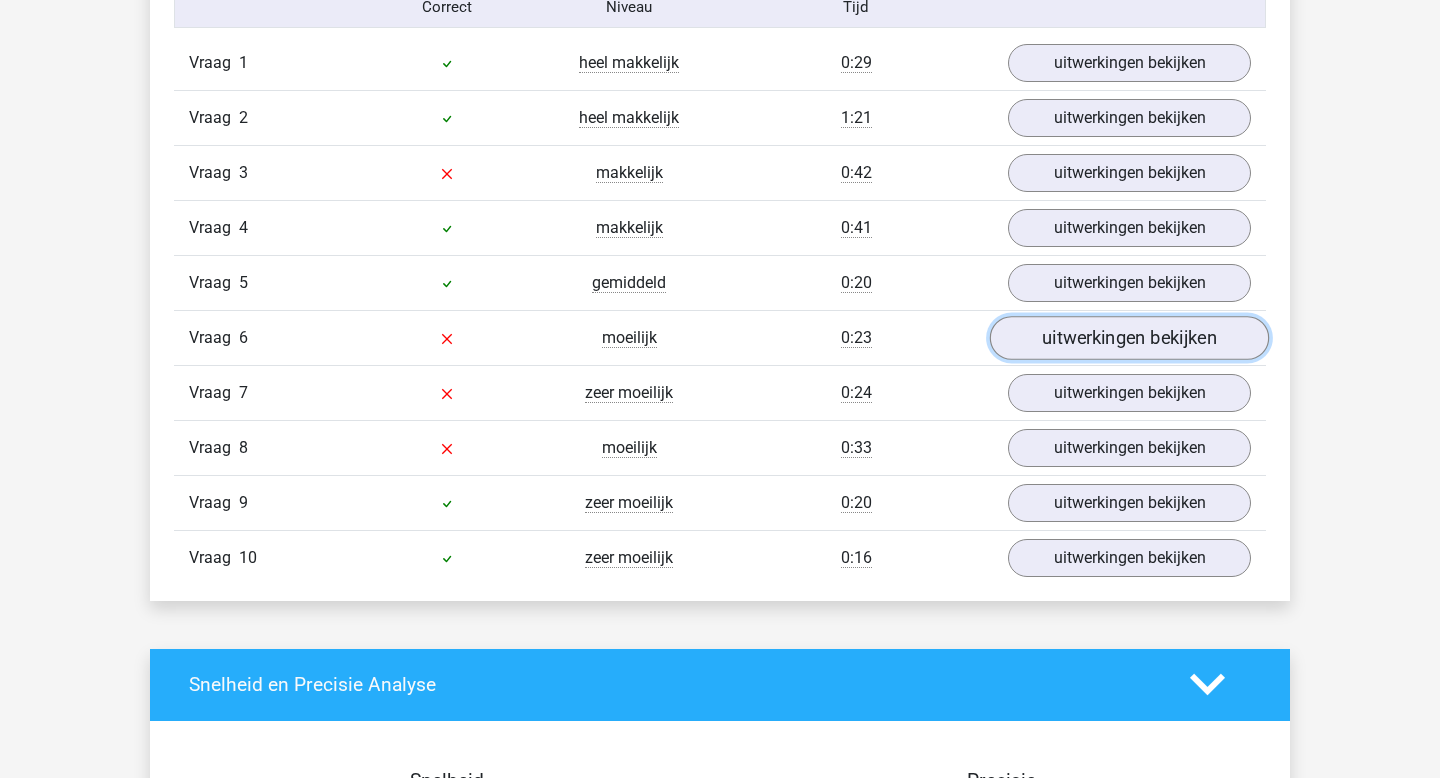 click on "uitwerkingen bekijken" at bounding box center (1129, 338) 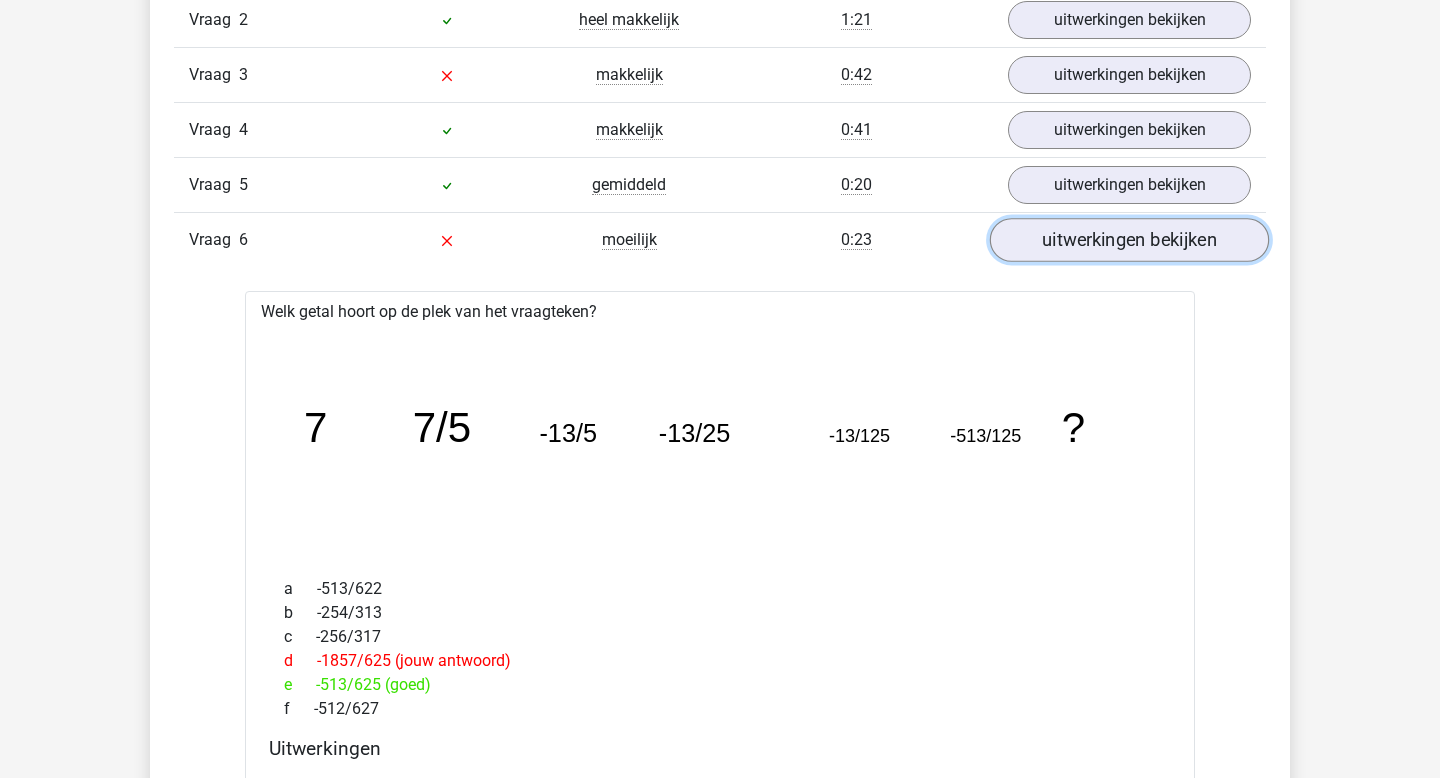 scroll, scrollTop: 1808, scrollLeft: 0, axis: vertical 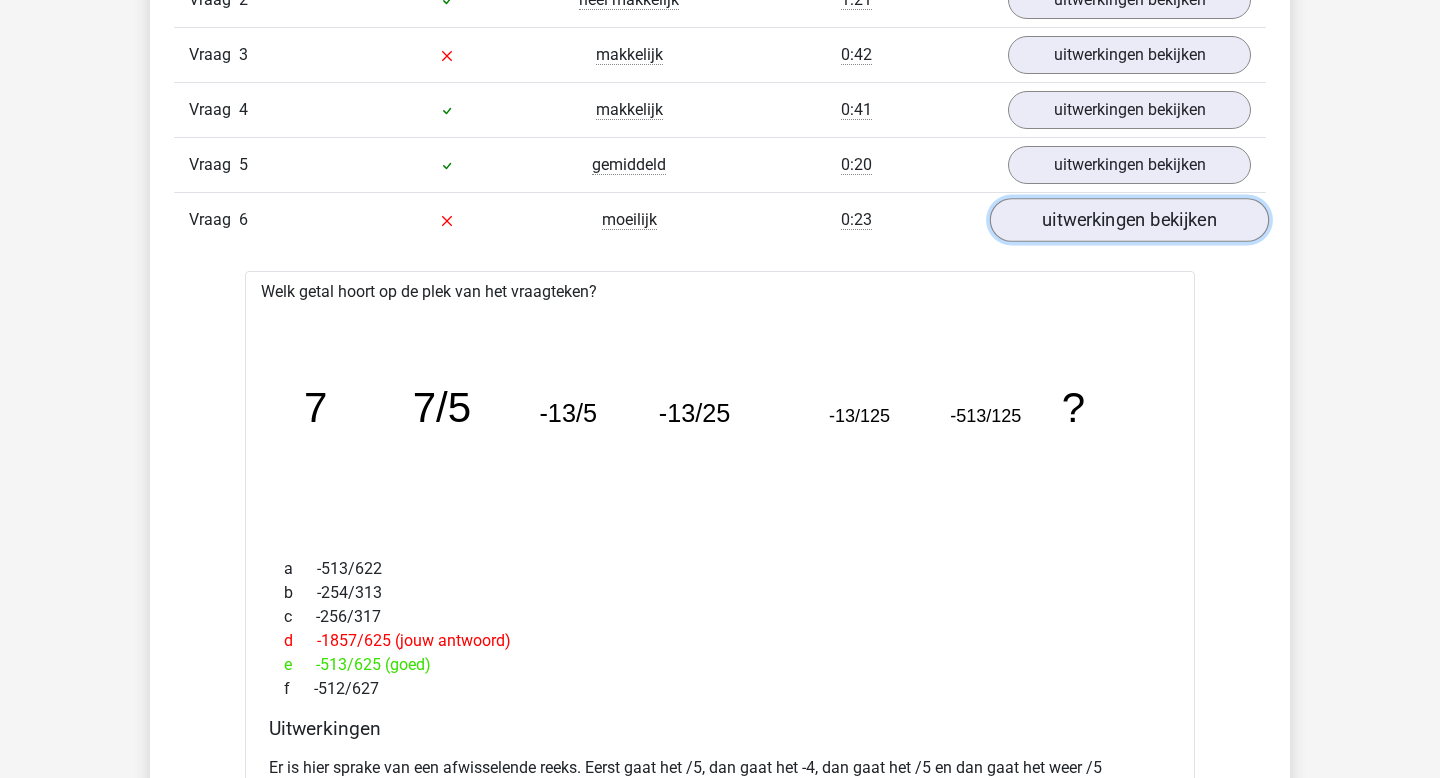 click on "uitwerkingen bekijken" at bounding box center (1129, 220) 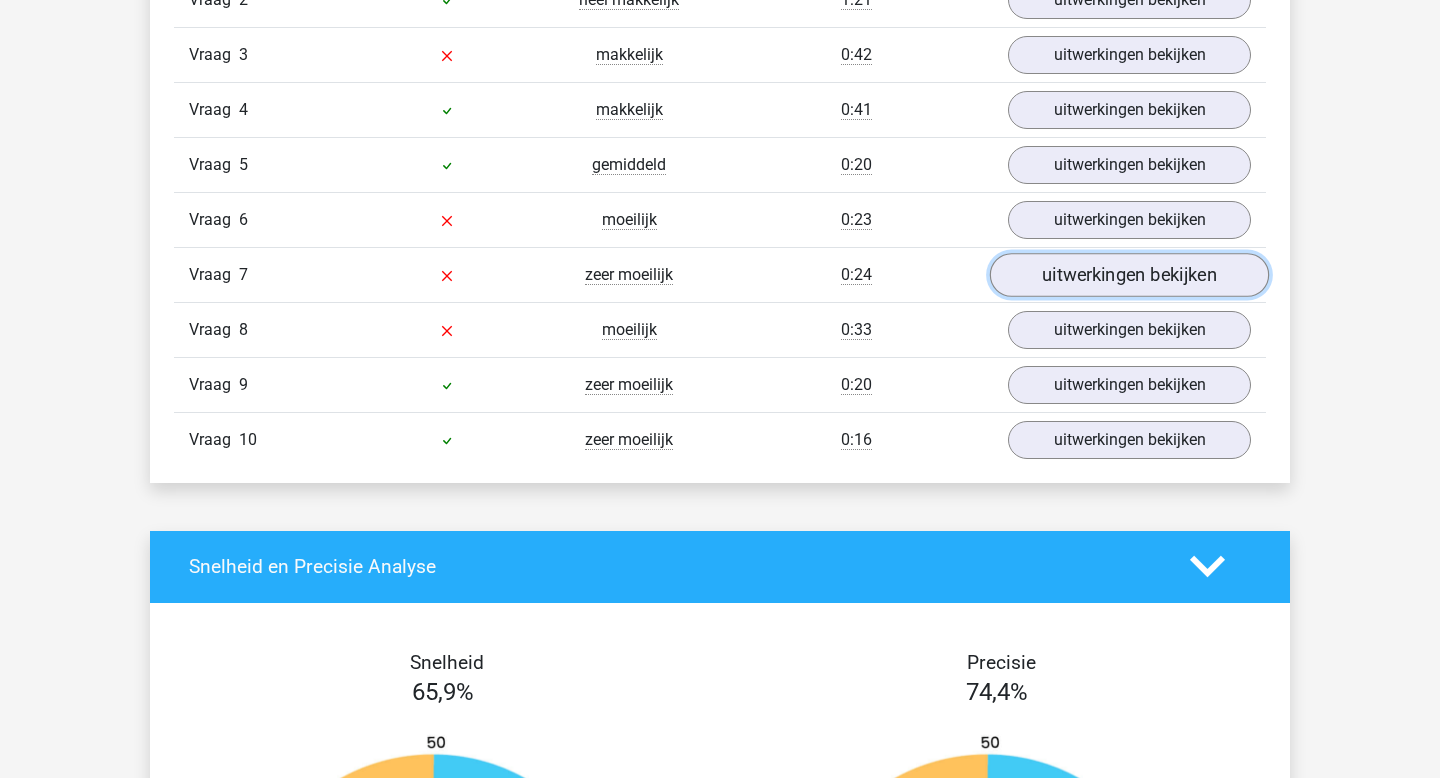 click on "uitwerkingen bekijken" at bounding box center (1129, 275) 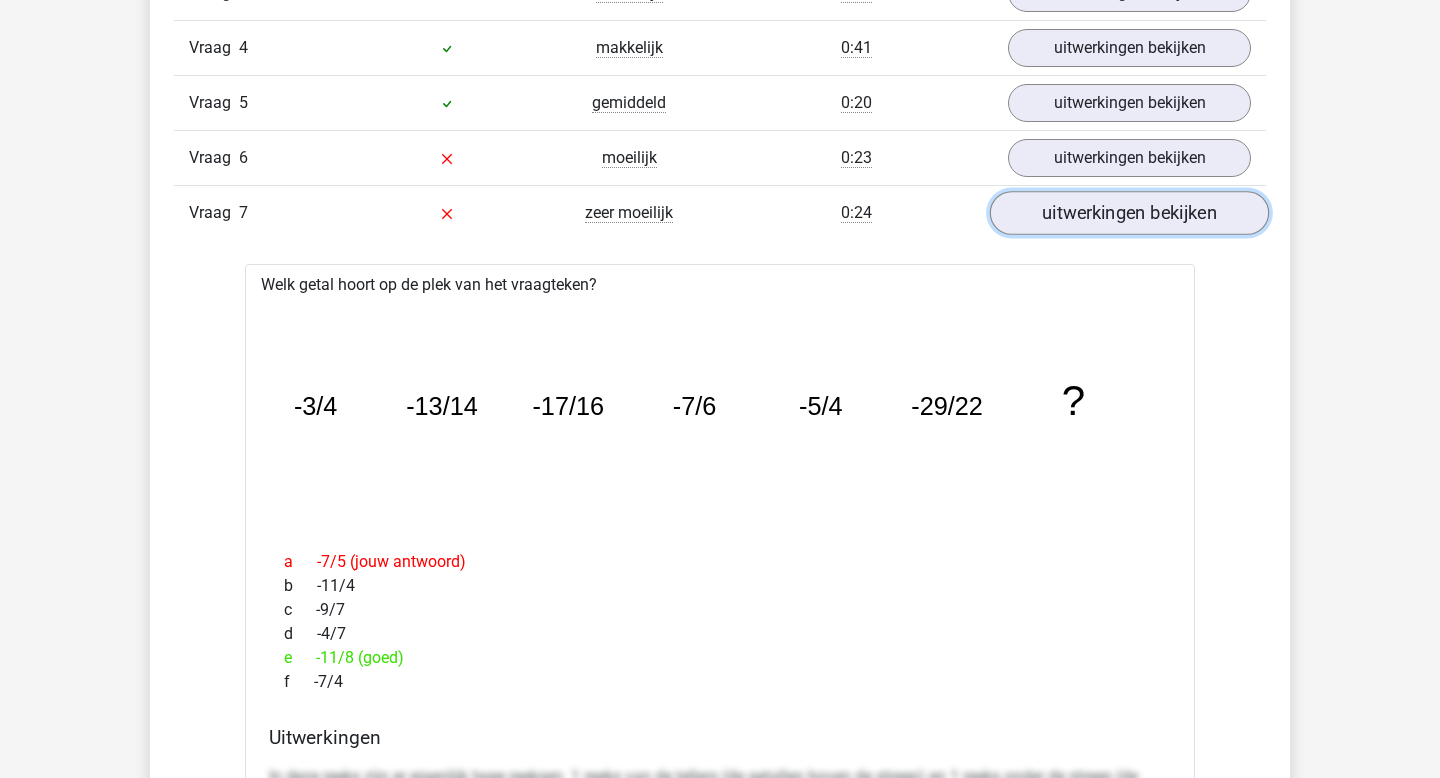 scroll, scrollTop: 1879, scrollLeft: 0, axis: vertical 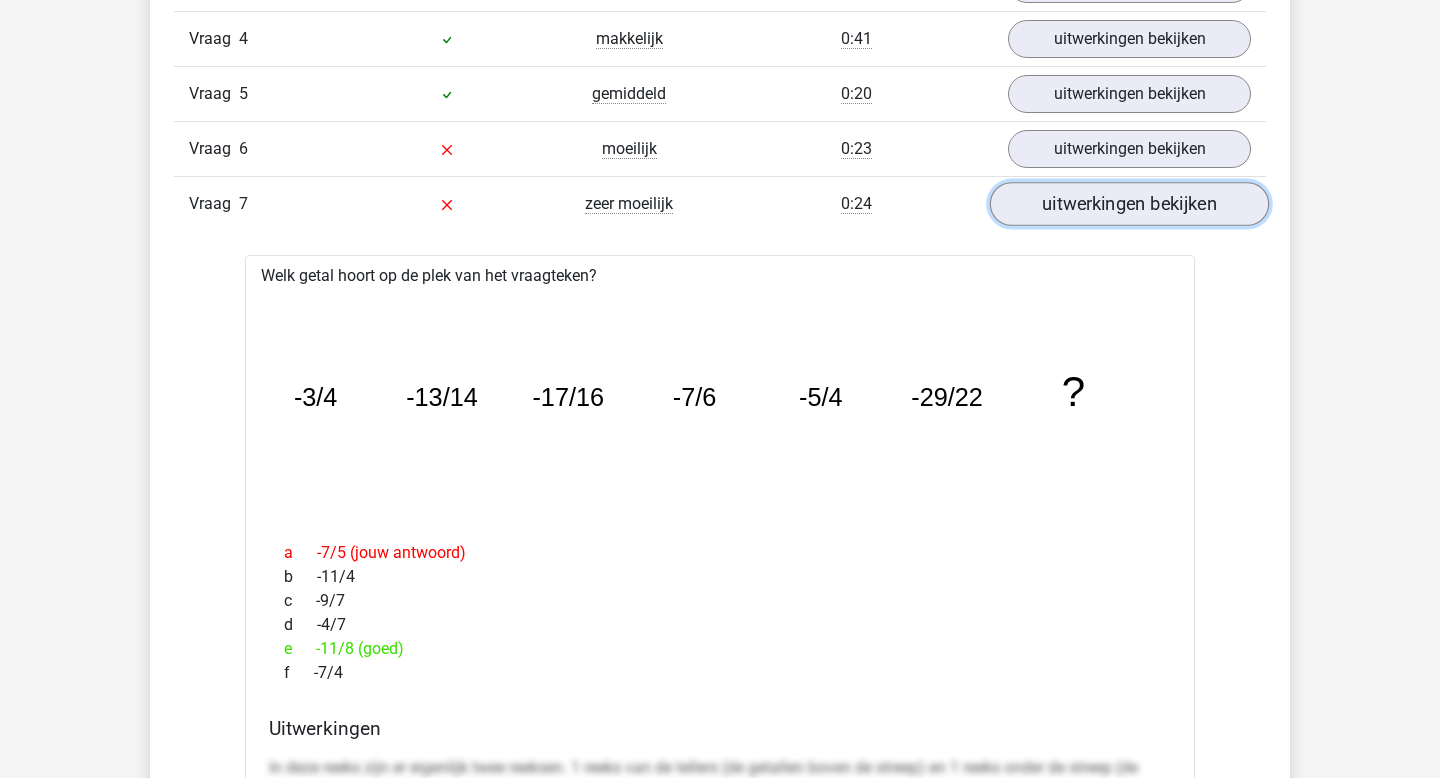 click on "uitwerkingen bekijken" at bounding box center [1129, 204] 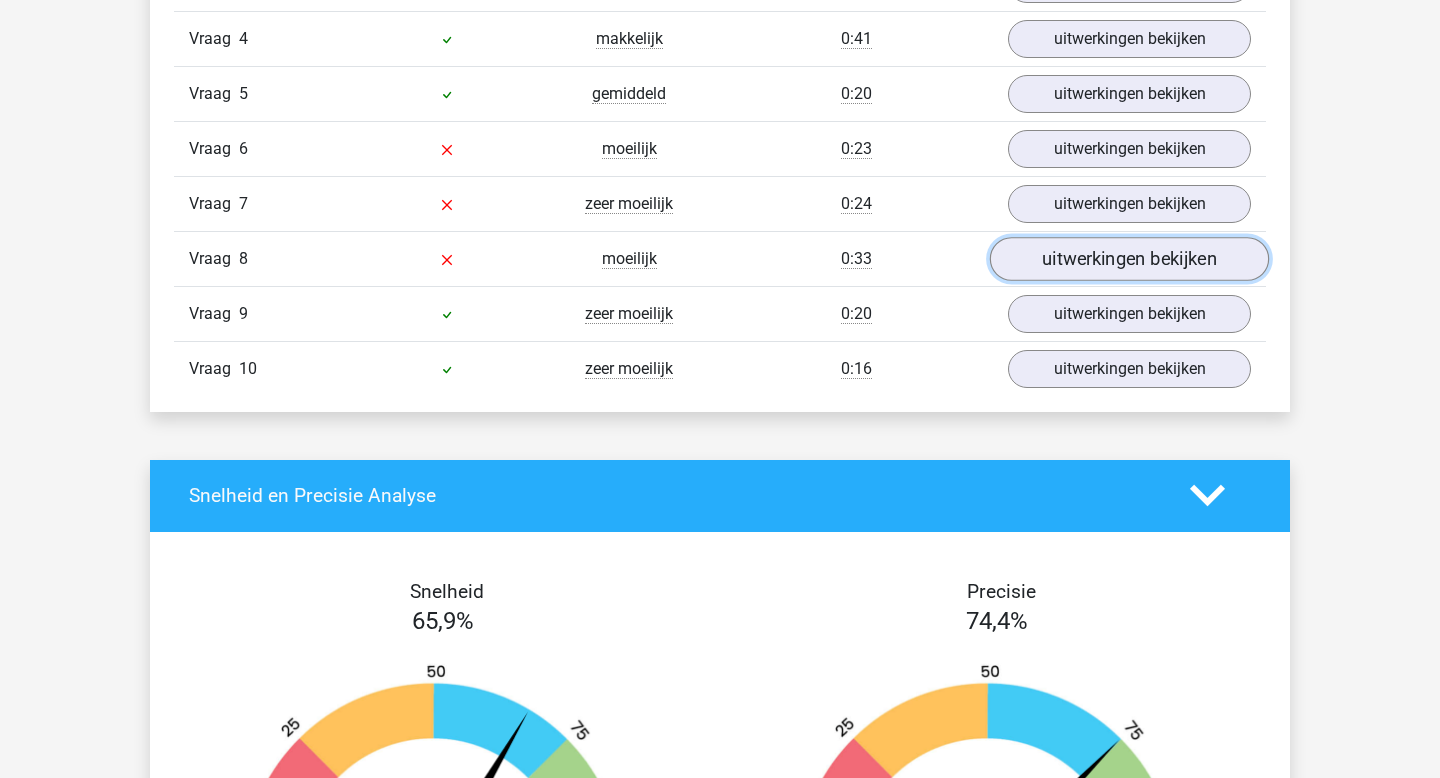 click on "uitwerkingen bekijken" at bounding box center [1129, 259] 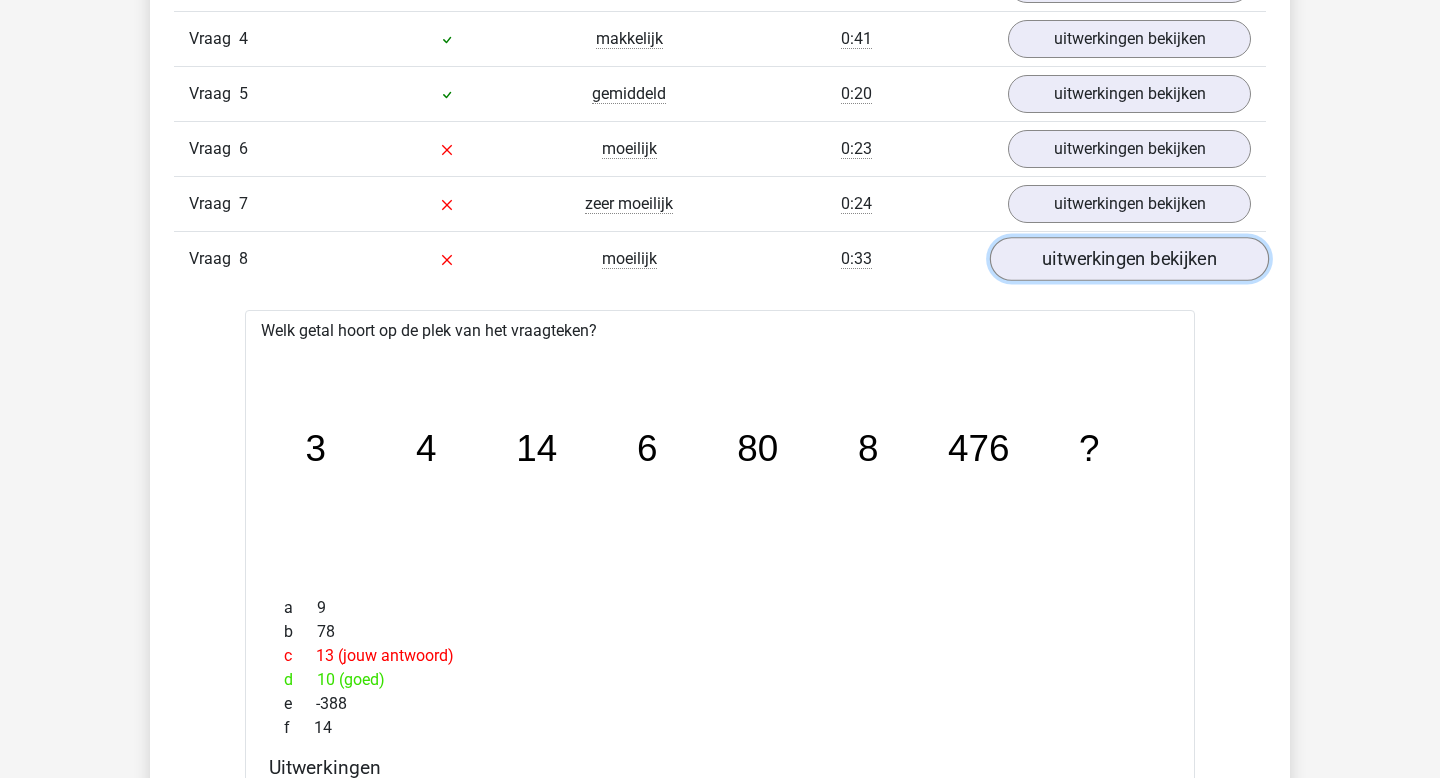 click on "uitwerkingen bekijken" at bounding box center (1129, 259) 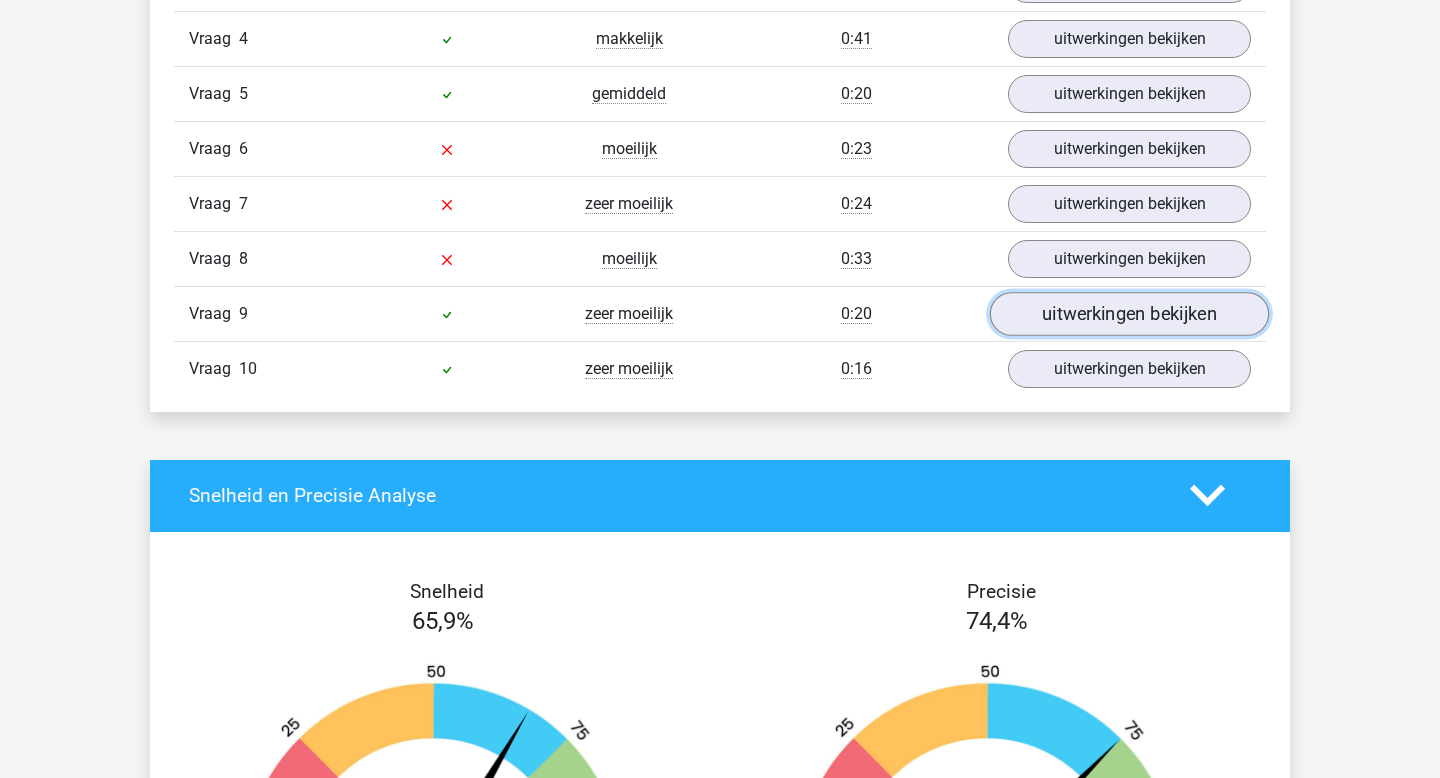 click on "uitwerkingen bekijken" at bounding box center [1129, 314] 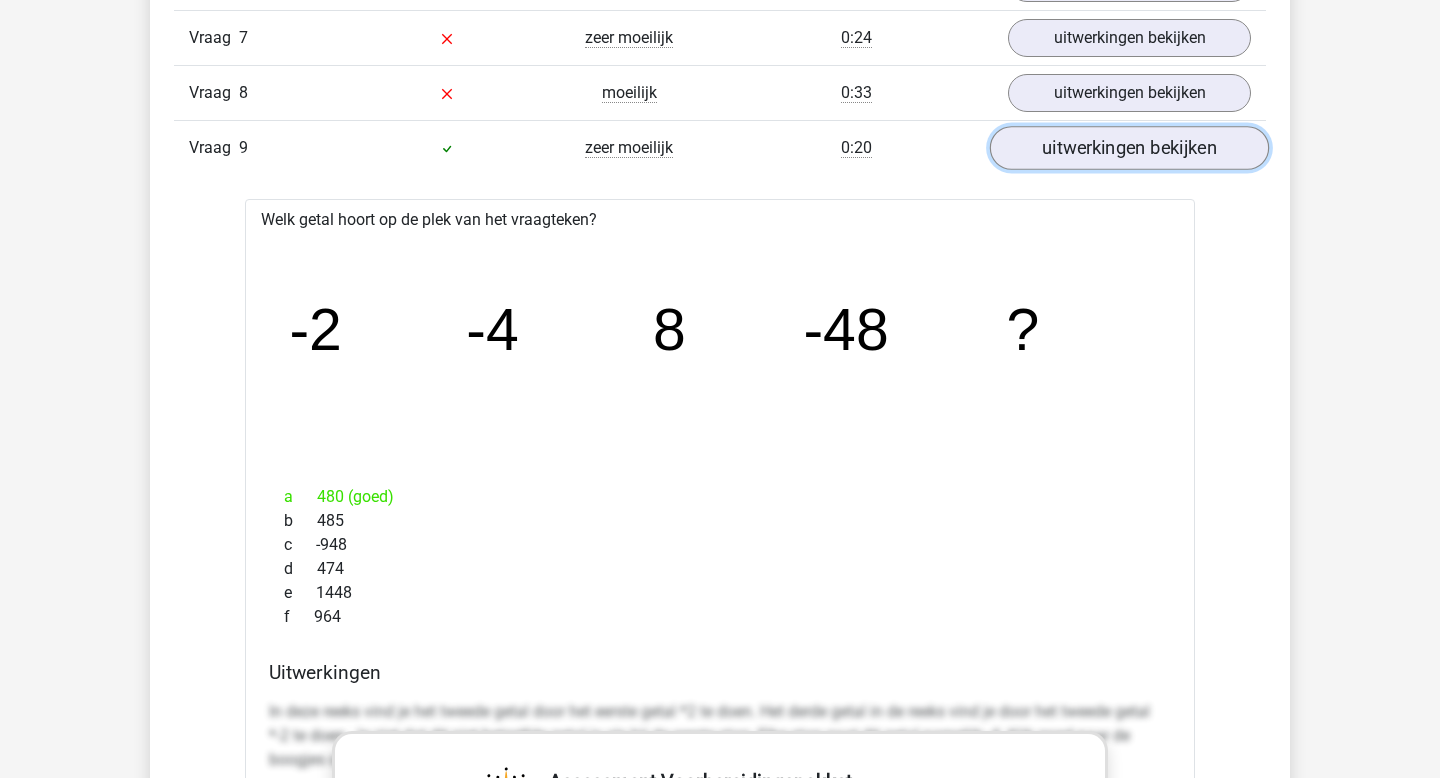 scroll, scrollTop: 2083, scrollLeft: 0, axis: vertical 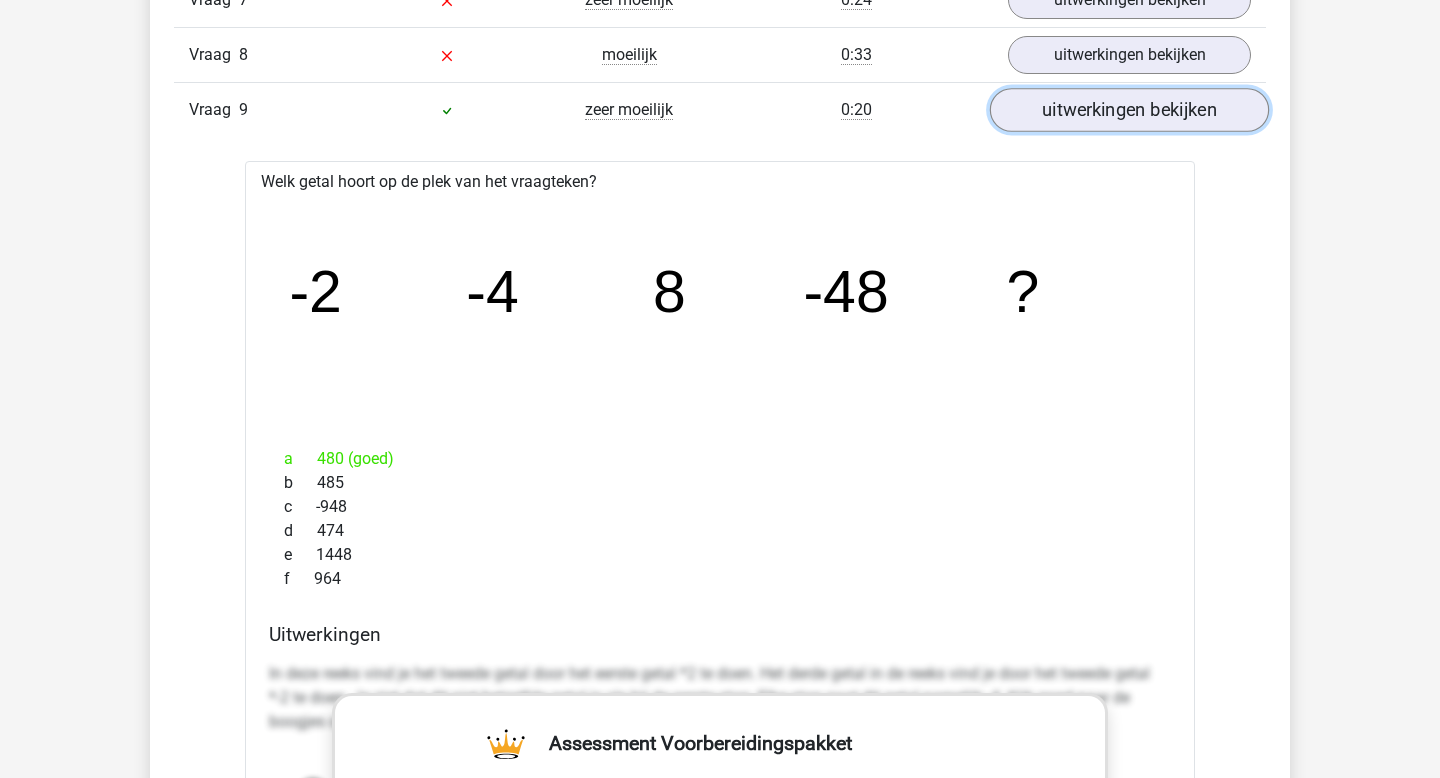 click on "uitwerkingen bekijken" at bounding box center [1129, 110] 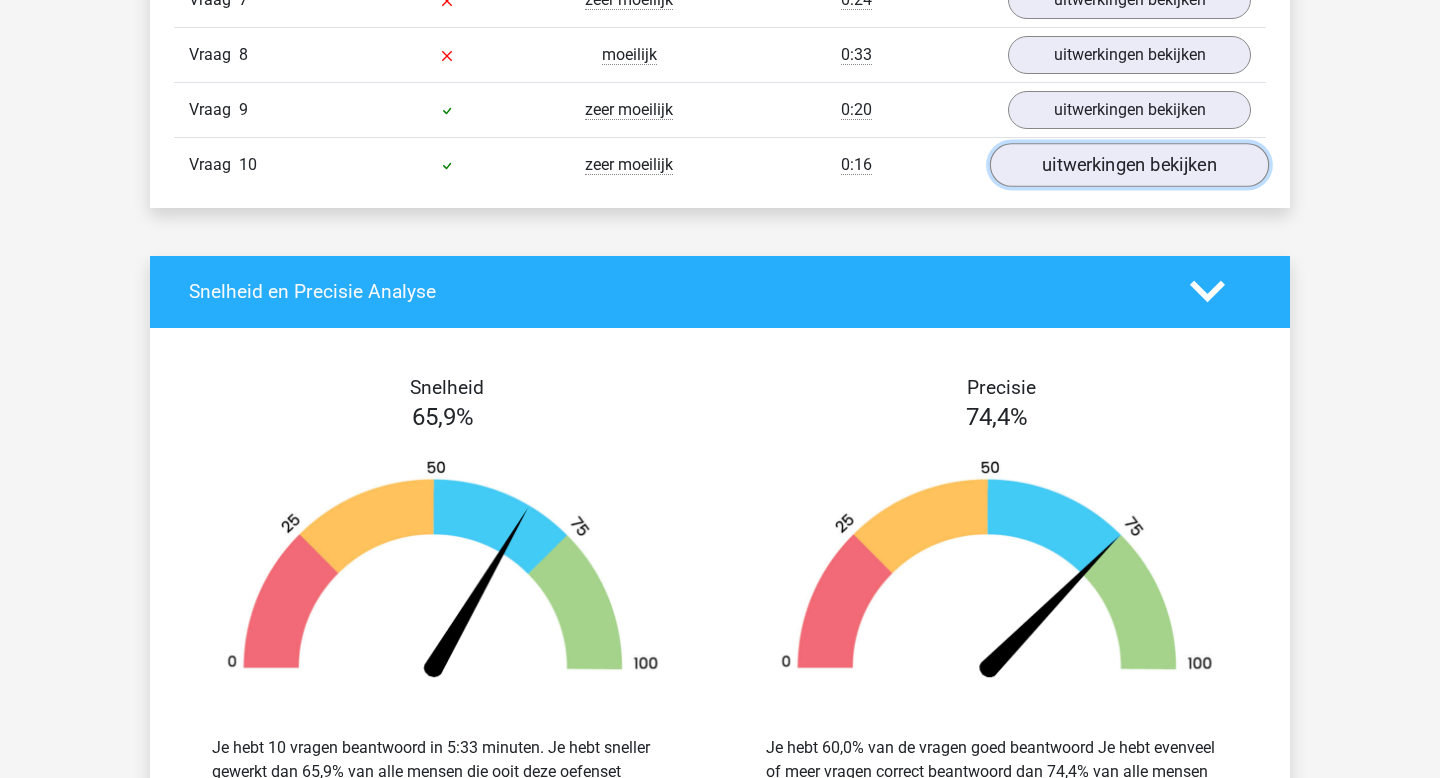 click on "uitwerkingen bekijken" at bounding box center (1129, 165) 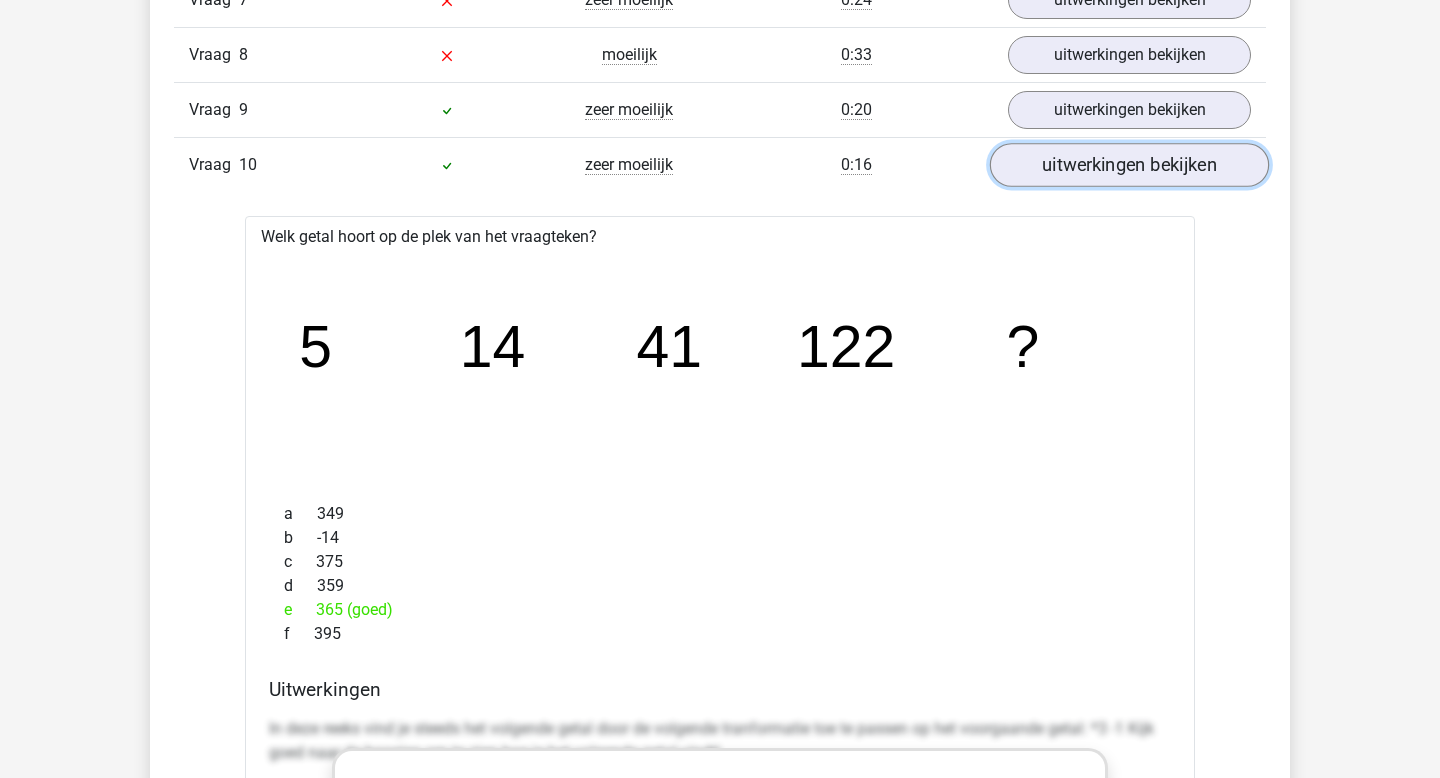 click on "uitwerkingen bekijken" at bounding box center [1129, 165] 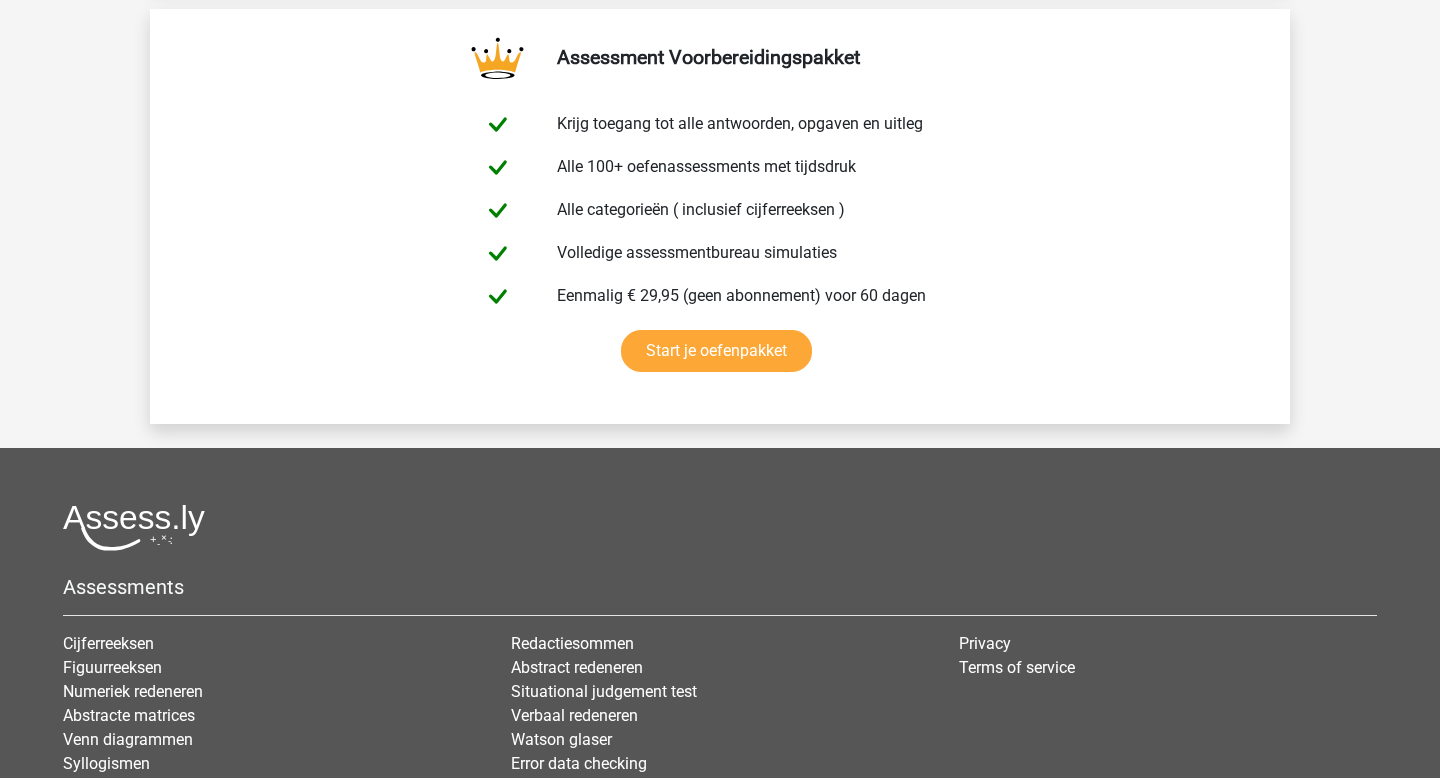 scroll, scrollTop: 3414, scrollLeft: 0, axis: vertical 